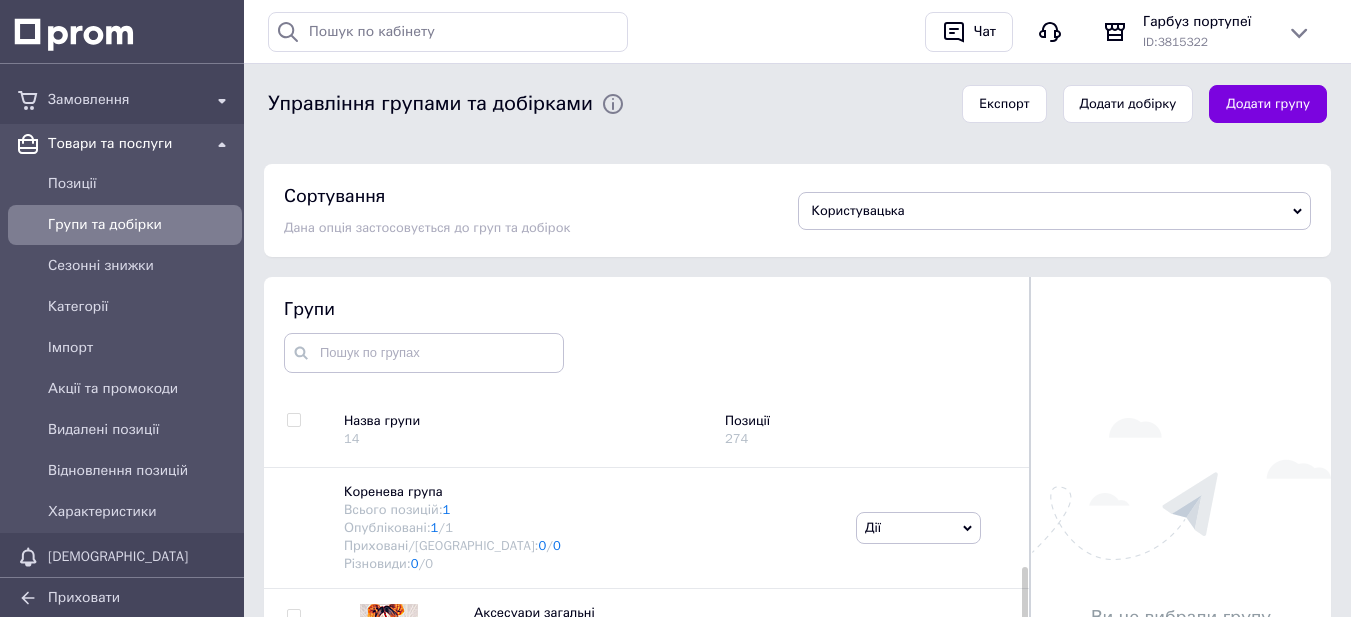 scroll, scrollTop: 237, scrollLeft: 0, axis: vertical 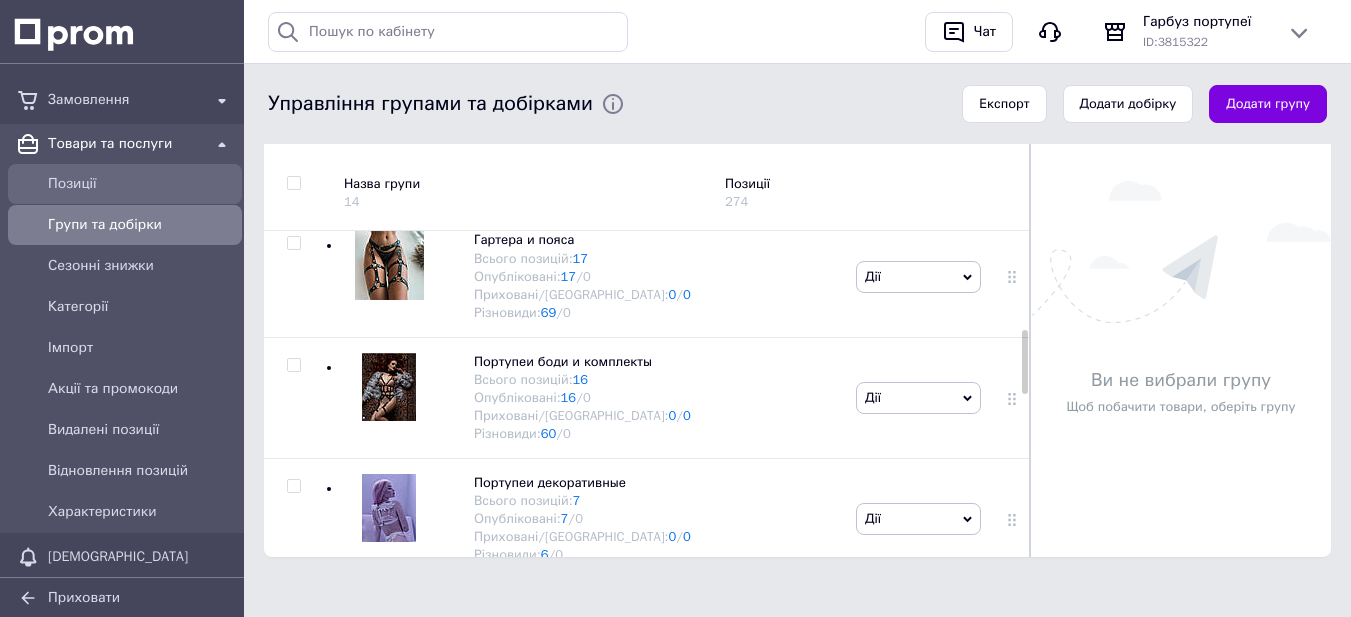 click on "Позиції" at bounding box center [141, 184] 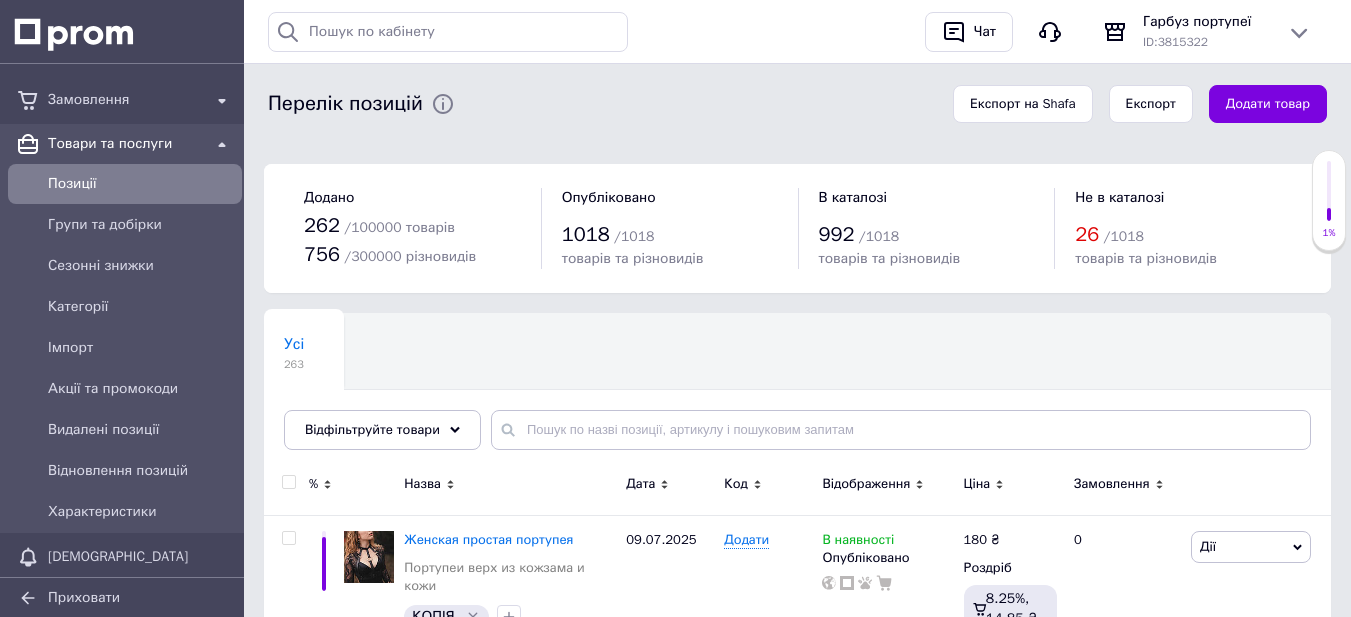 click on "Не в каталозі 26   / 1018 товарів та різновидів" at bounding box center [1183, 228] 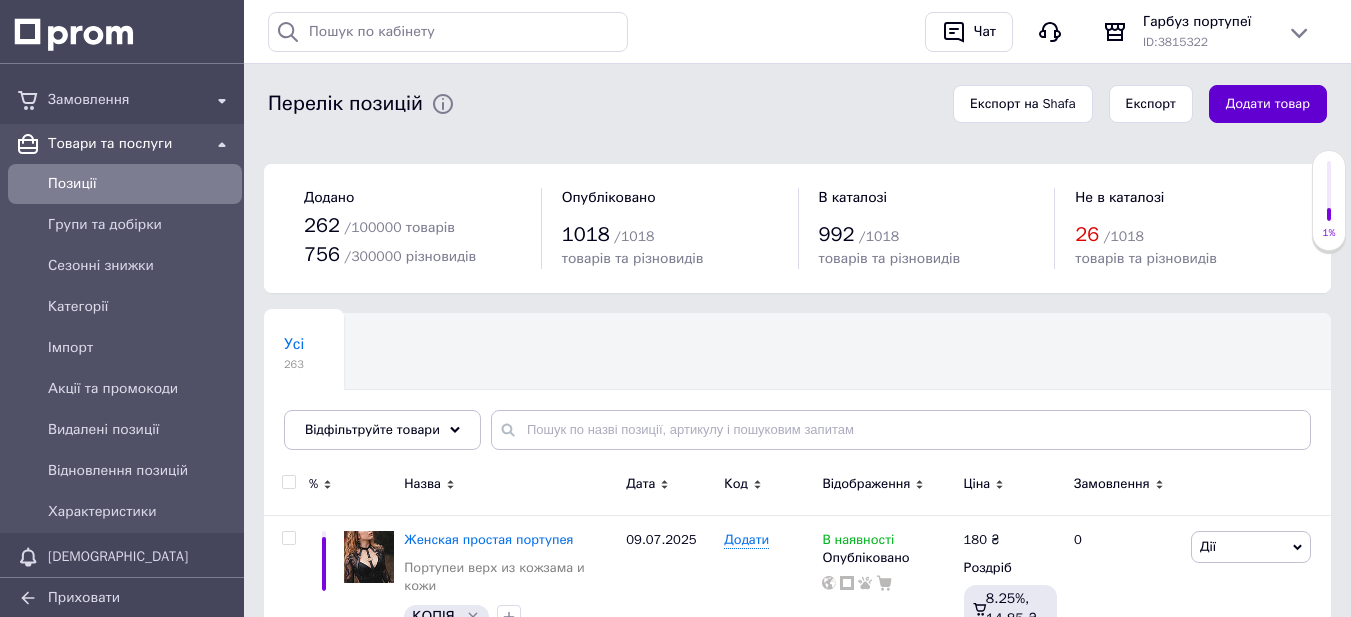 click on "Додати товар" at bounding box center (1268, 104) 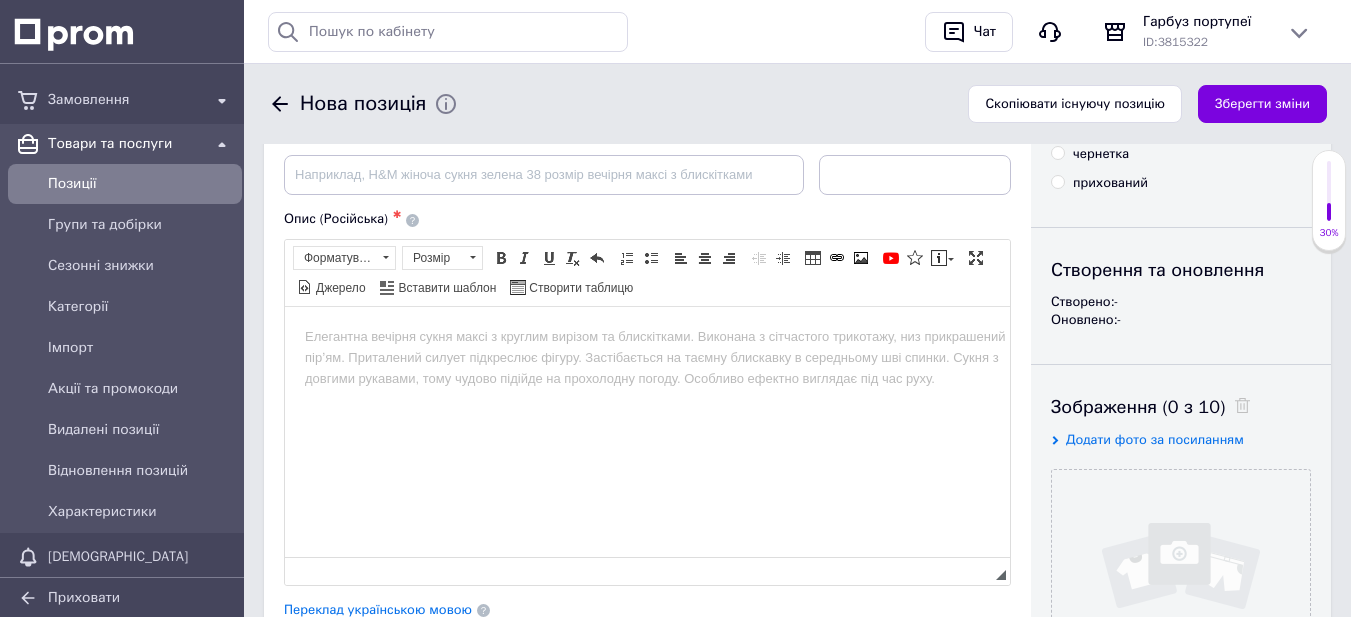 scroll, scrollTop: 200, scrollLeft: 0, axis: vertical 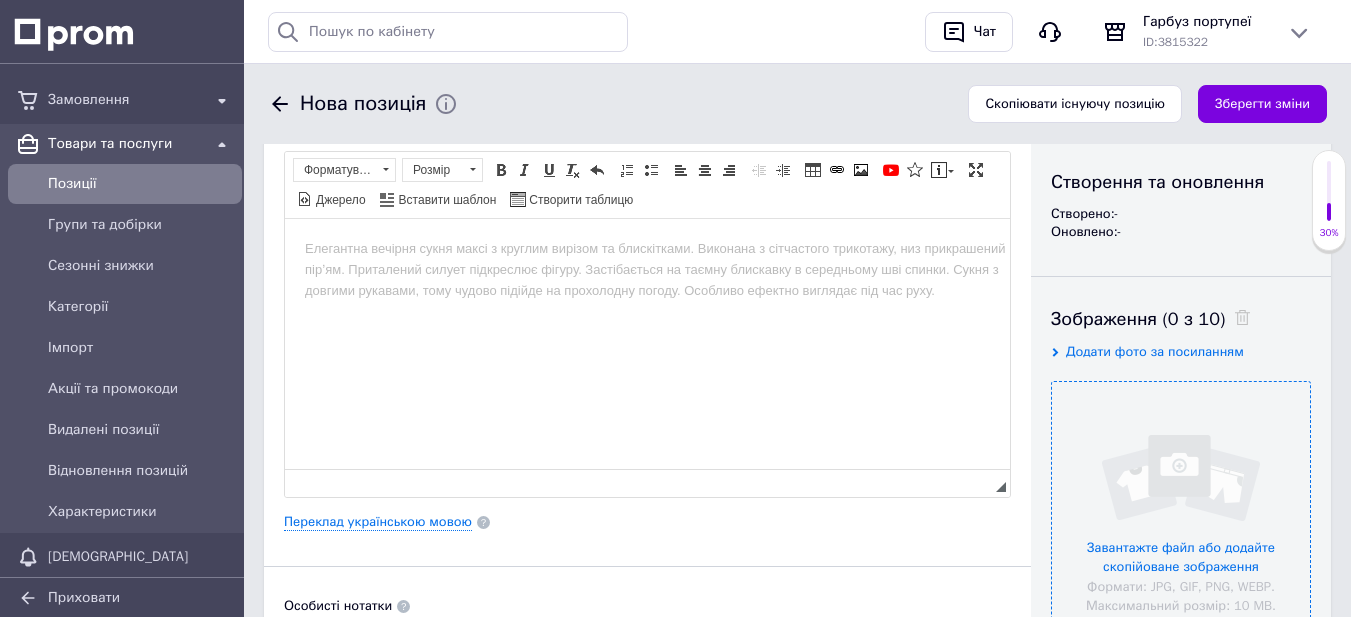 click at bounding box center (1181, 511) 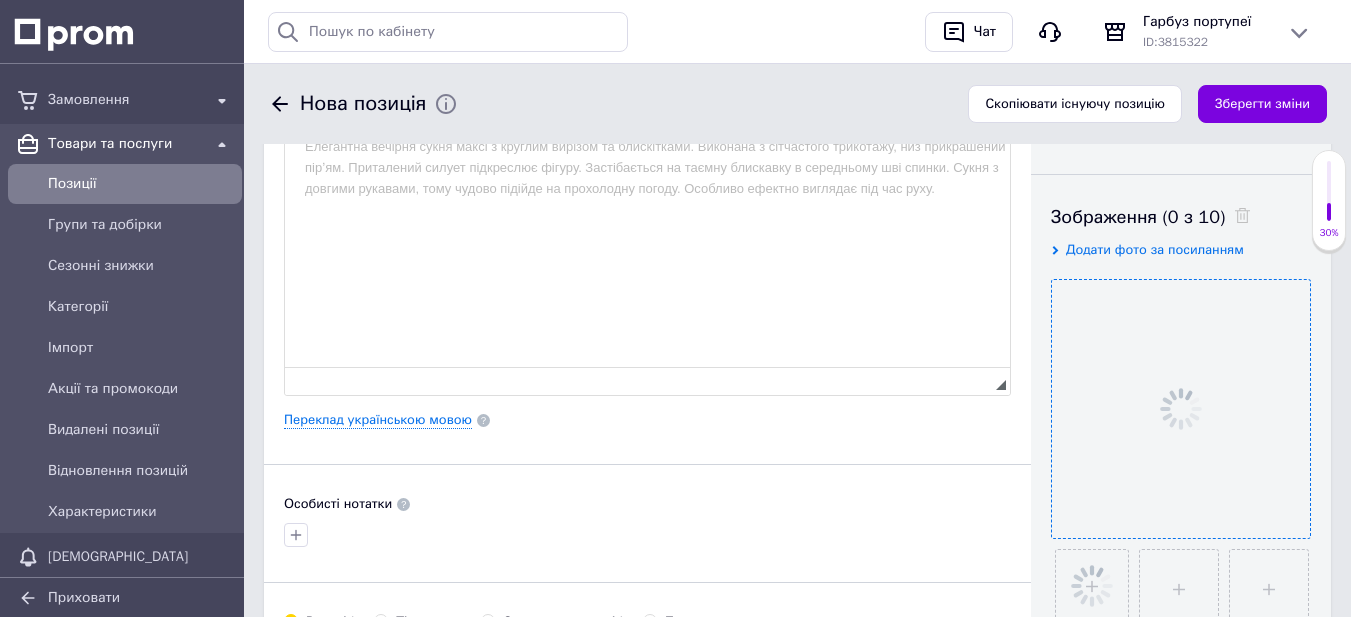 scroll, scrollTop: 400, scrollLeft: 0, axis: vertical 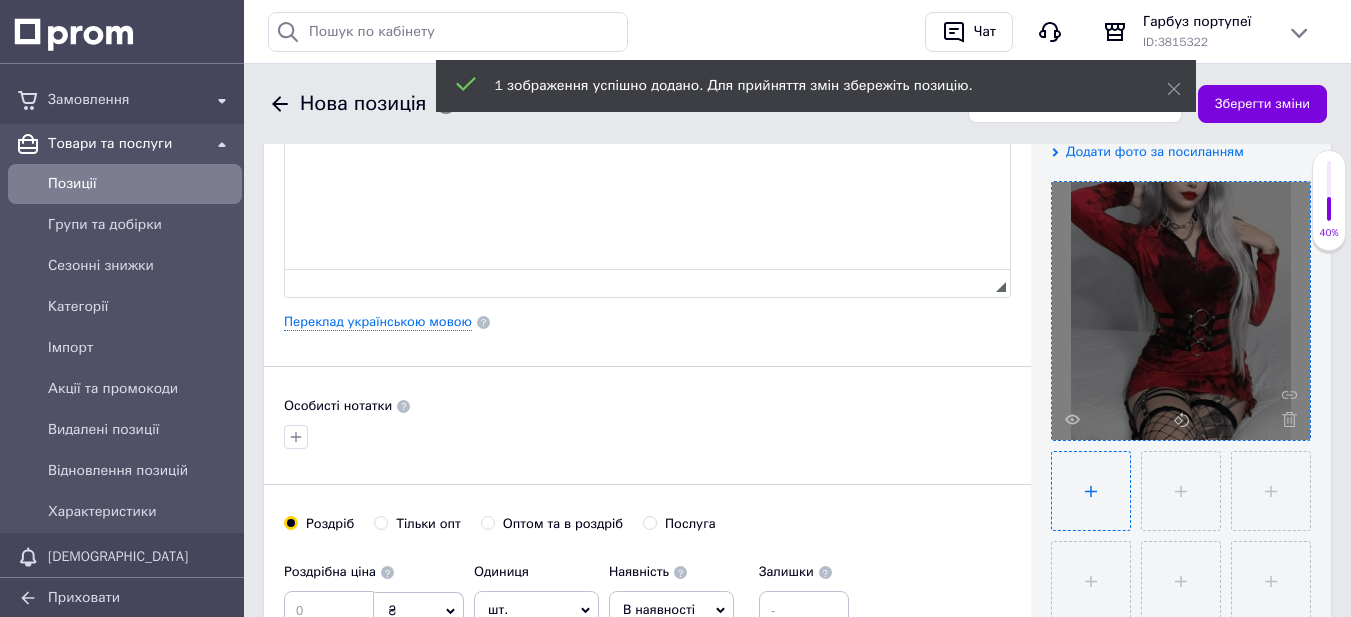 click at bounding box center [1091, 491] 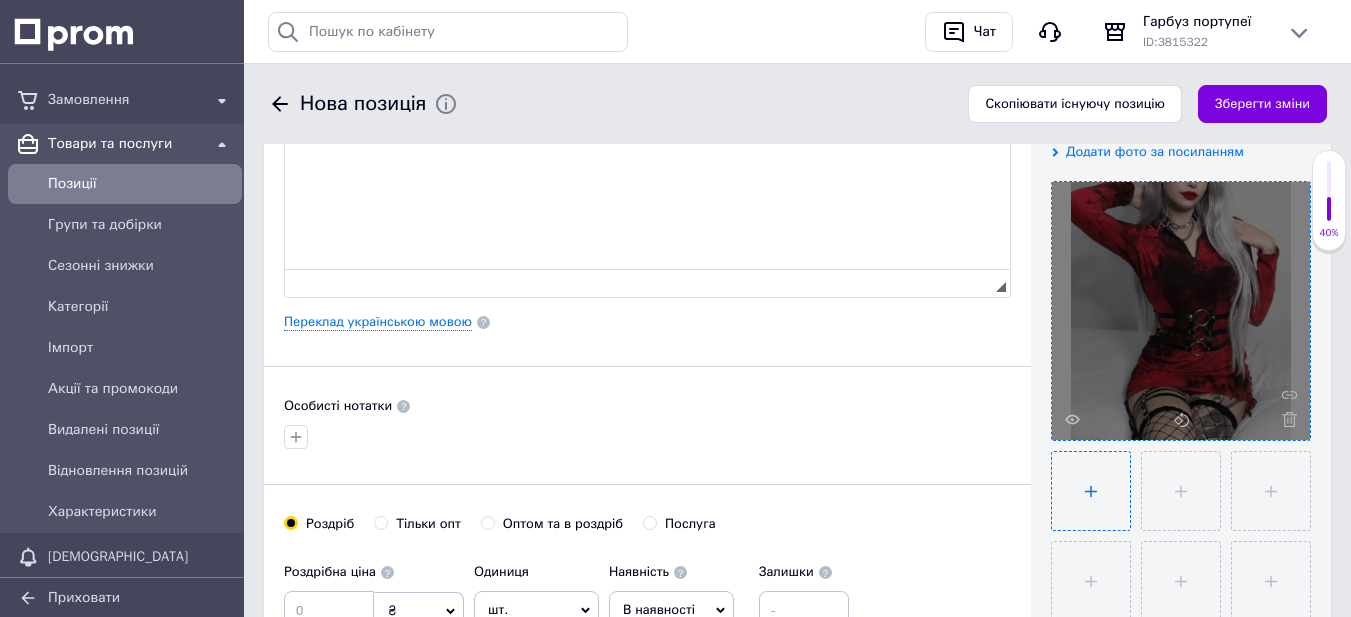 type on "C:\fakepath\ждл10.jpg" 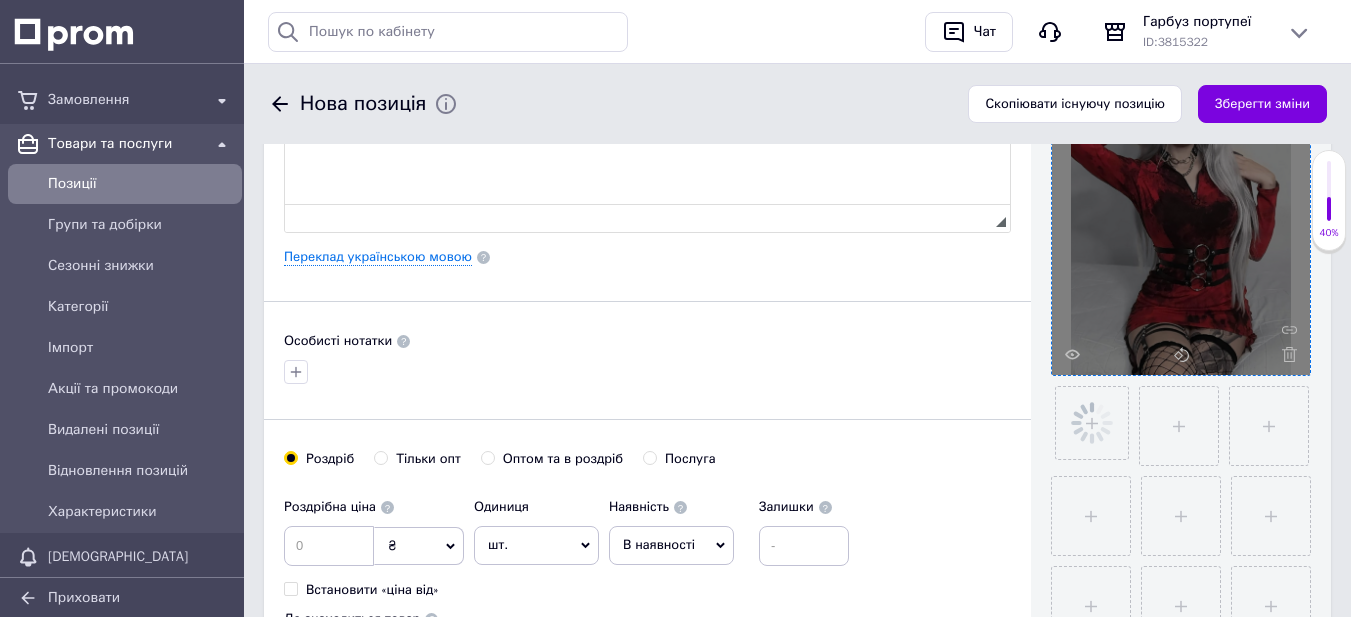 scroll, scrollTop: 500, scrollLeft: 0, axis: vertical 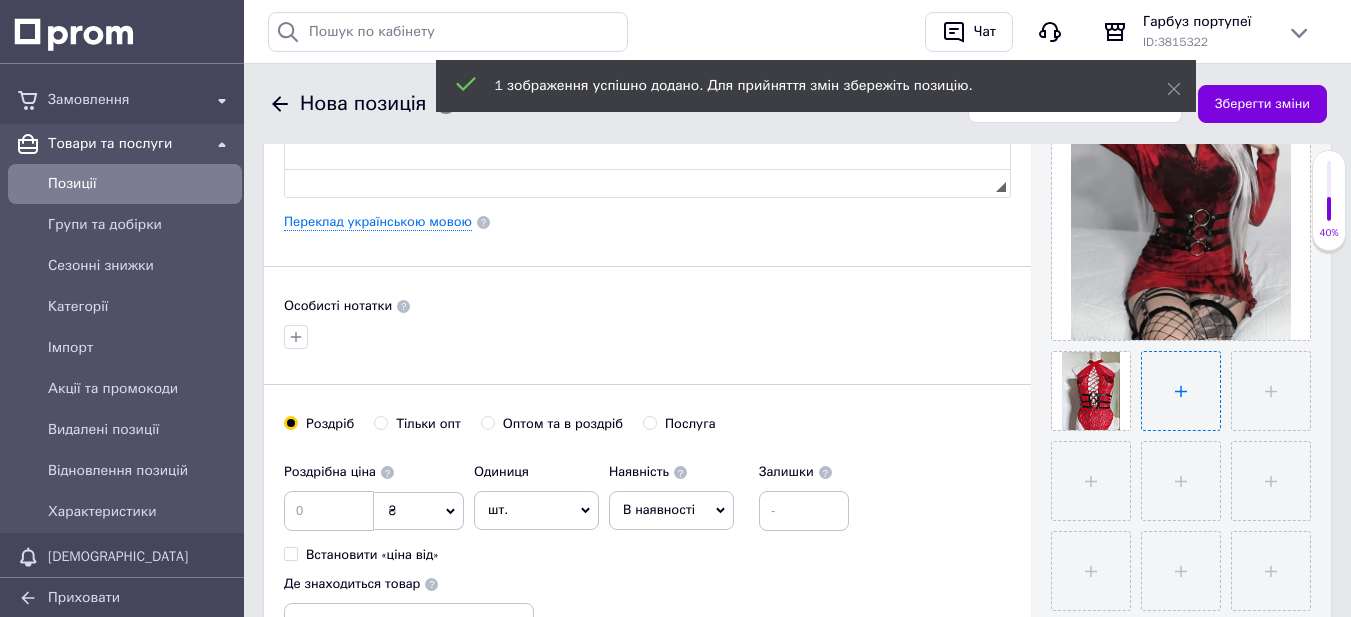 click at bounding box center (1181, 391) 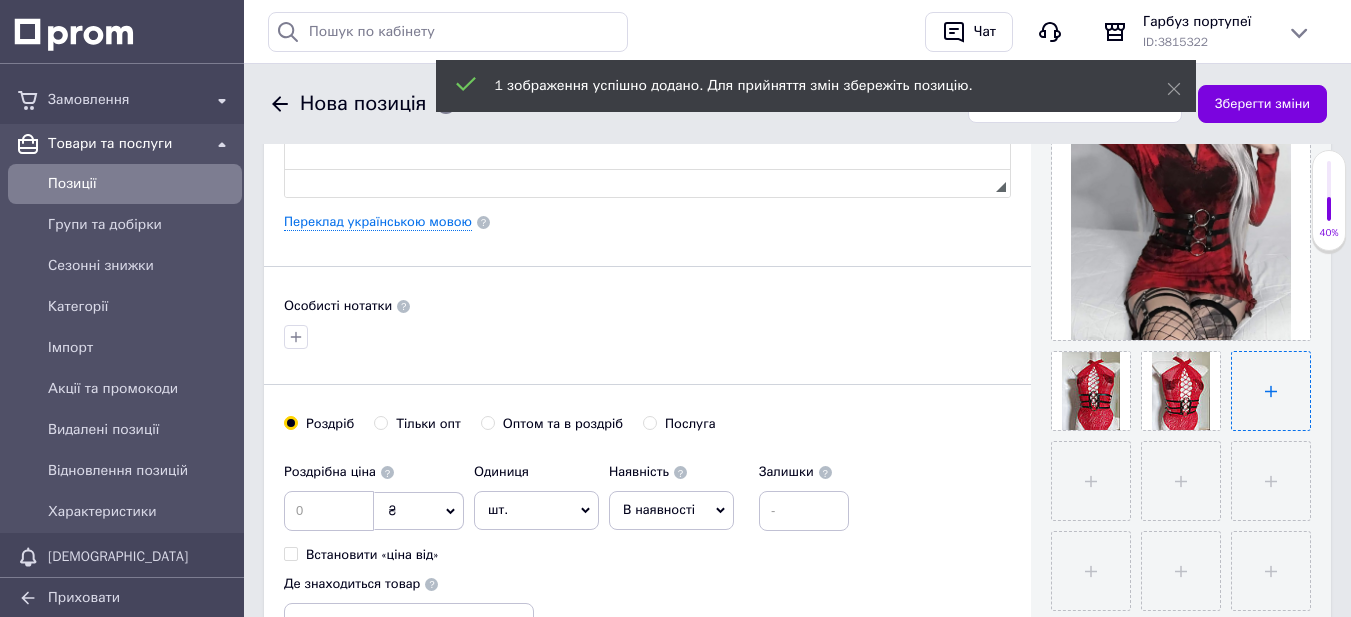 click at bounding box center (1271, 391) 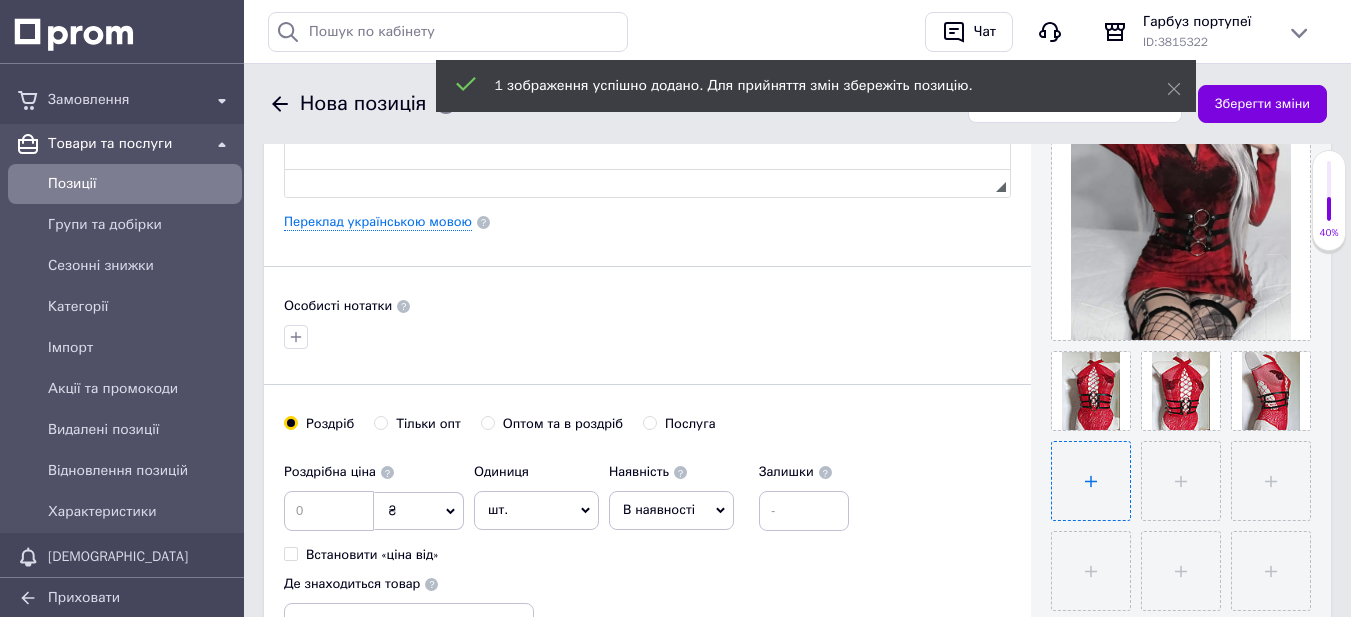 click at bounding box center [1091, 481] 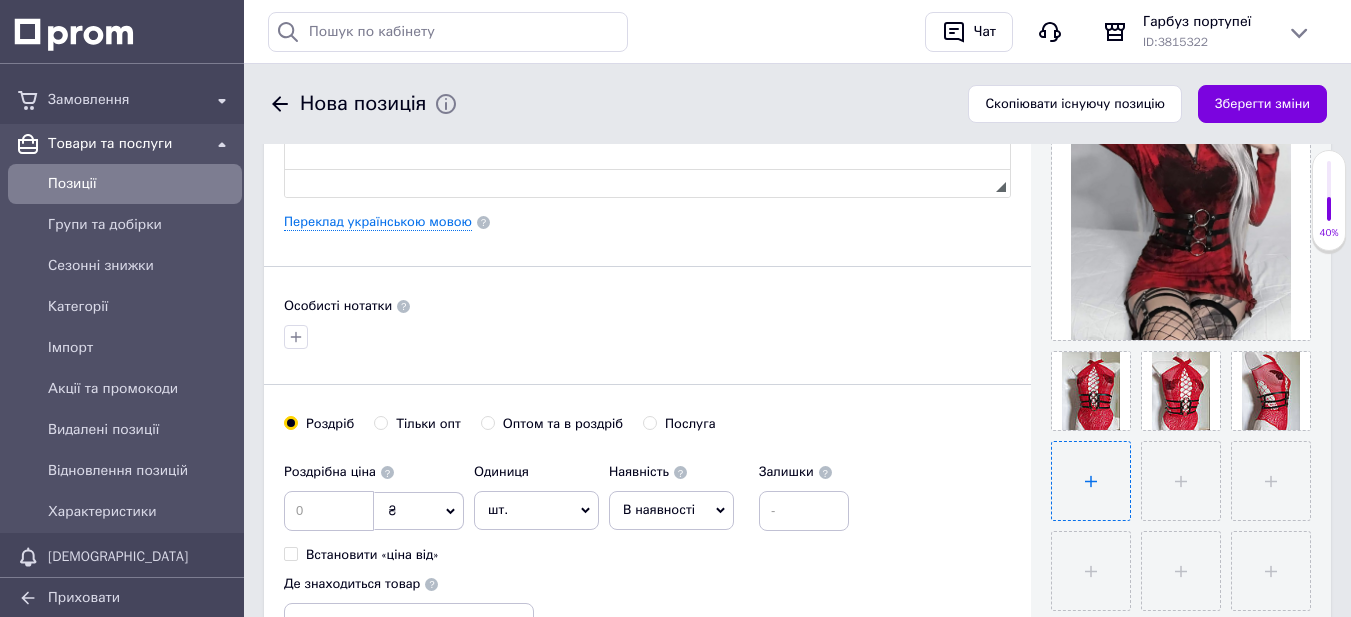 type on "C:\fakepath\ждл12.jpg" 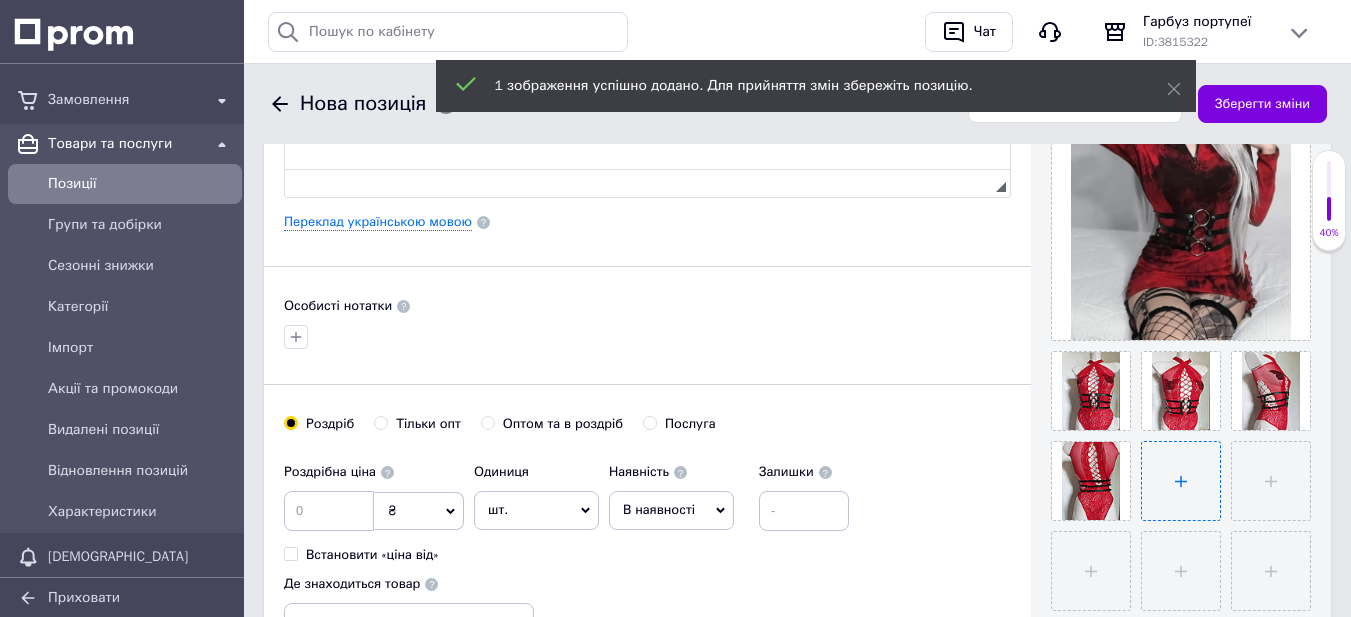 click at bounding box center (1181, 481) 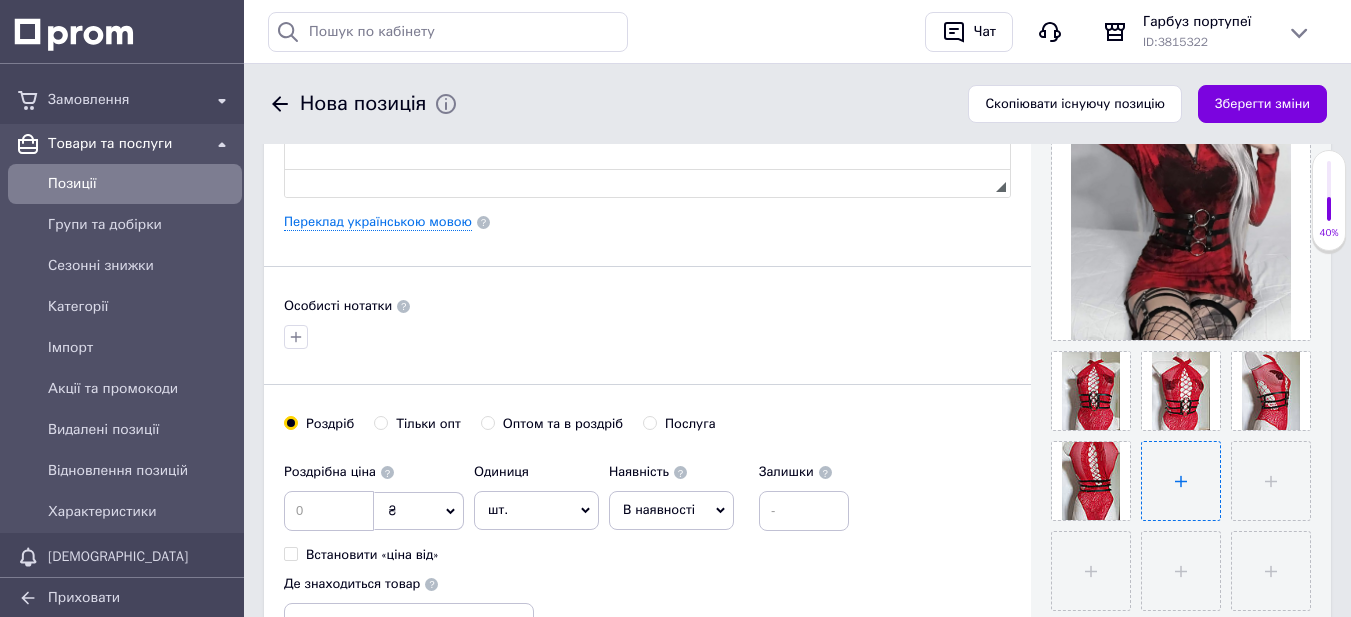 type on "C:\fakepath\IMG_20230430_094527.jpg" 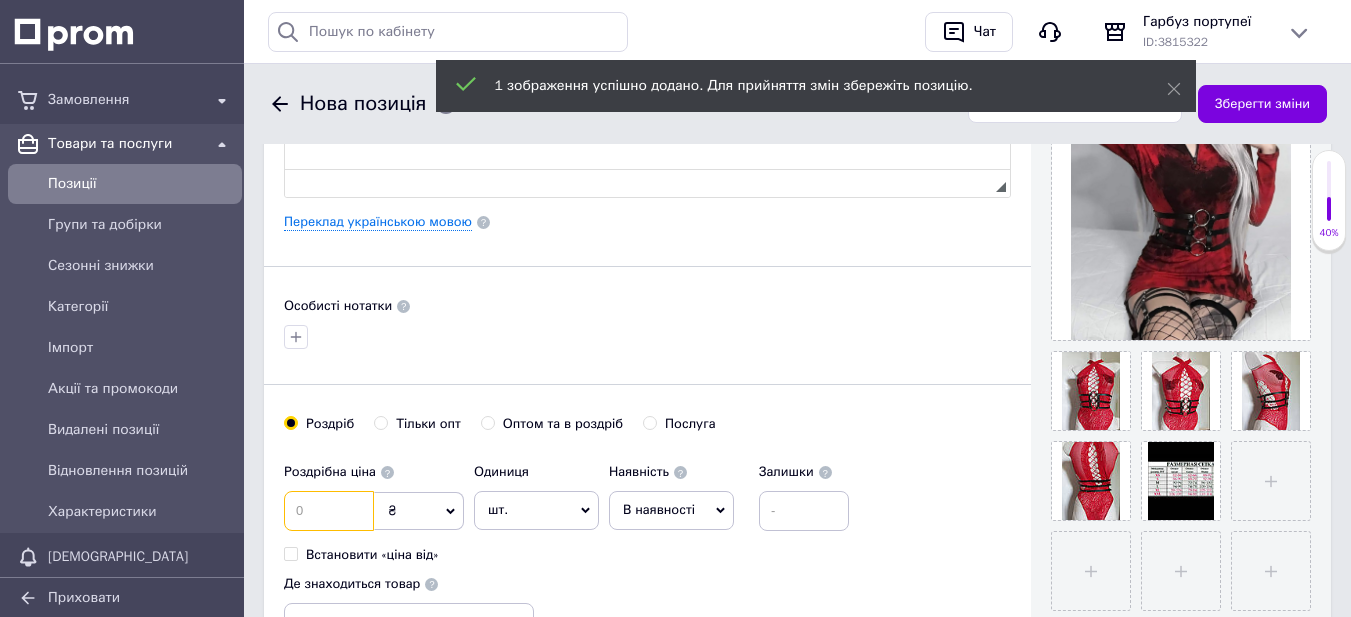 click at bounding box center [329, 511] 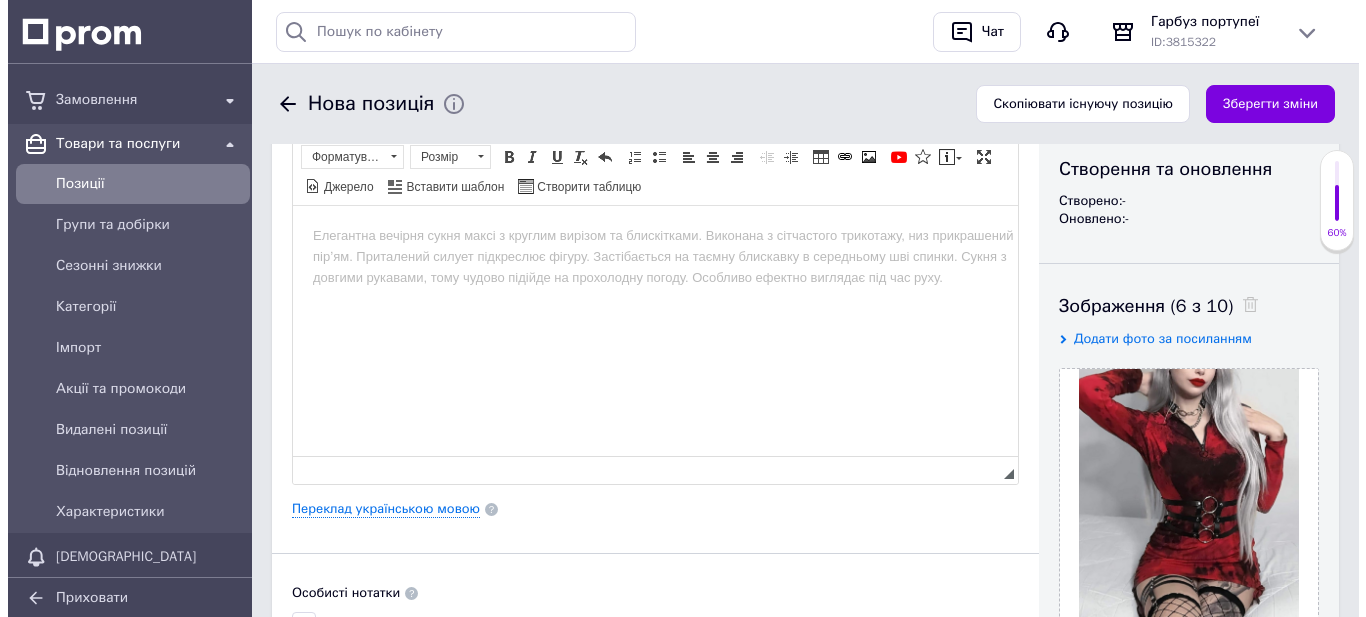 scroll, scrollTop: 300, scrollLeft: 0, axis: vertical 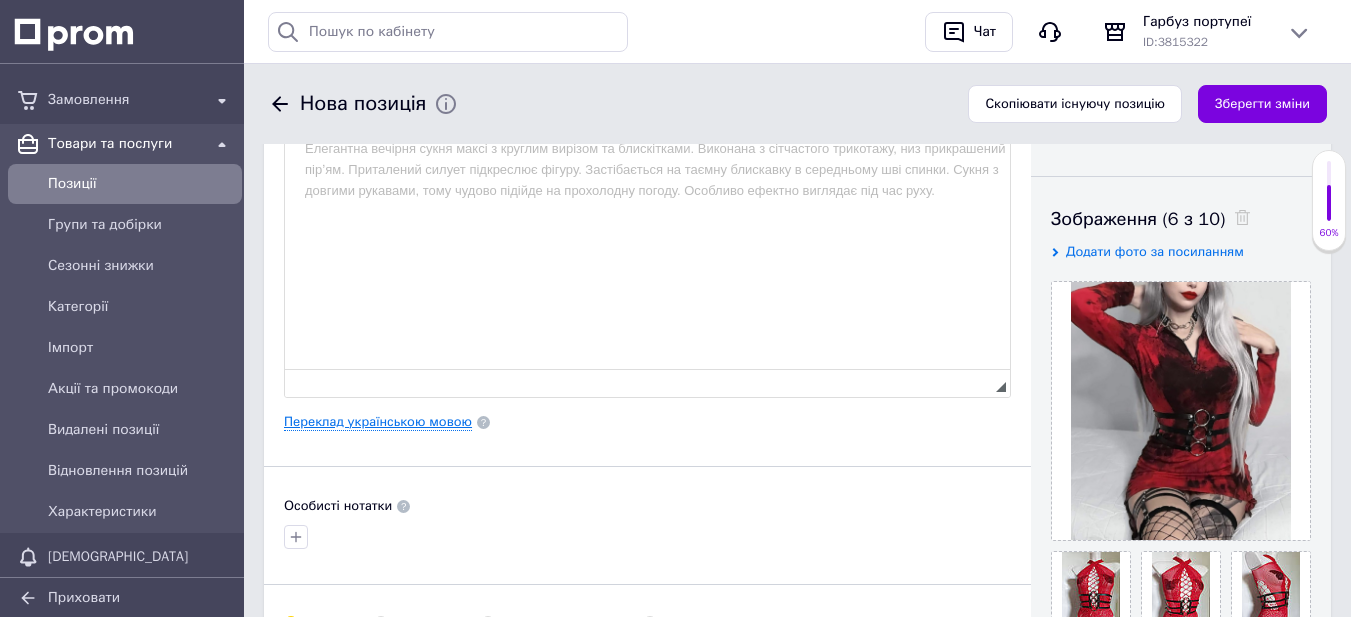 type on "170" 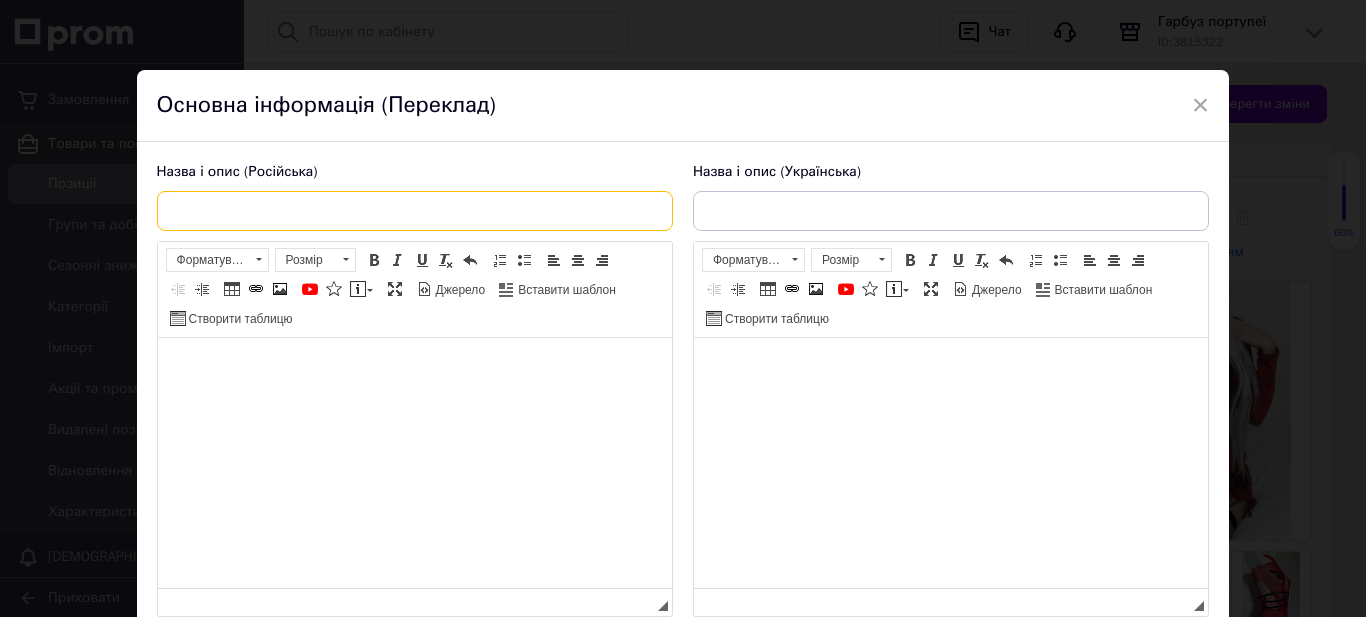 click at bounding box center (415, 211) 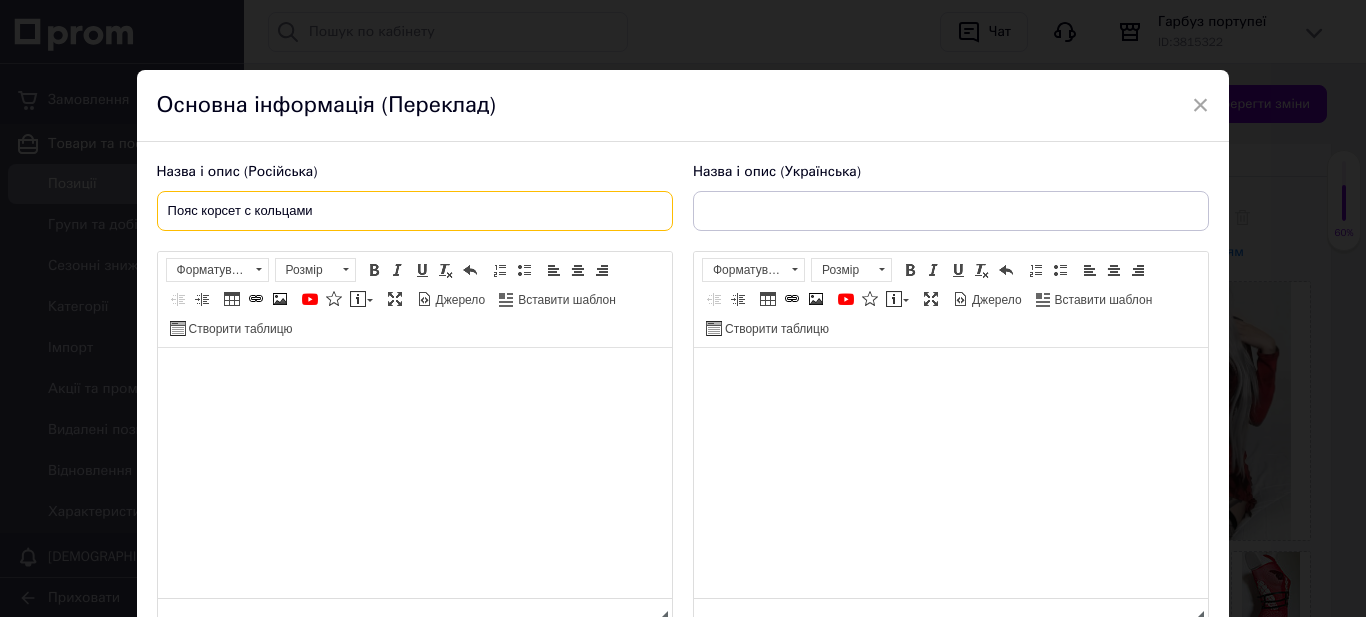 type on "Пояс корсет с кольцами" 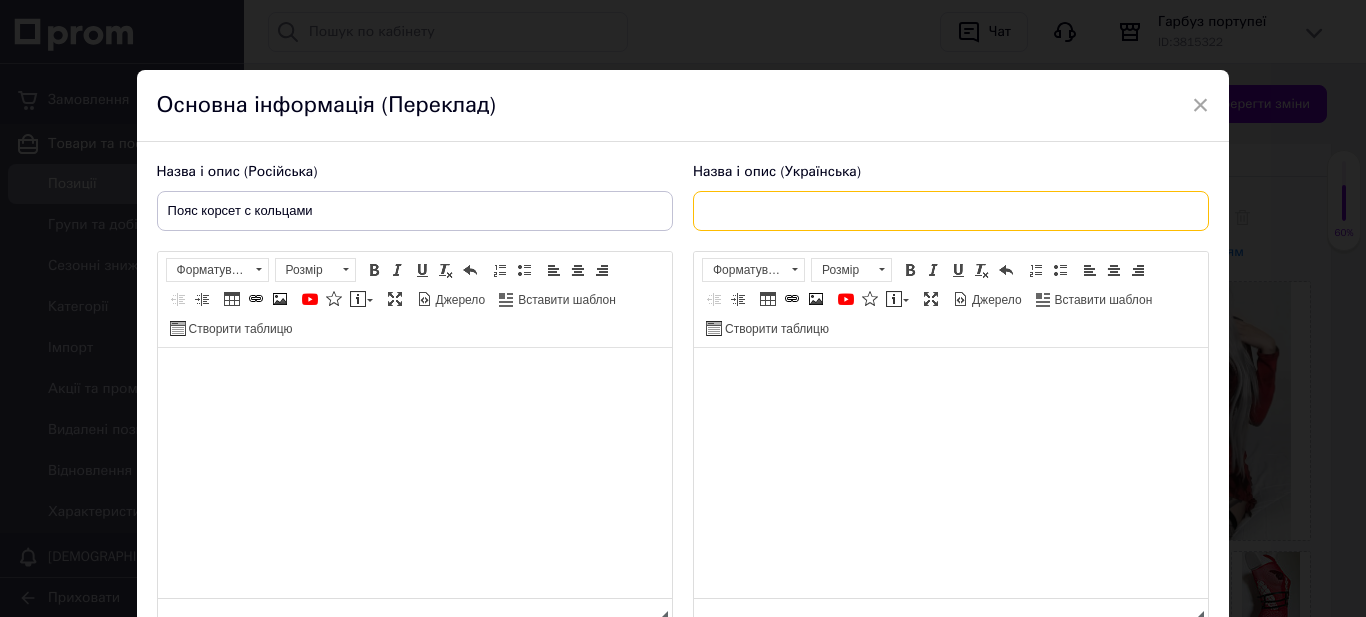 click at bounding box center [951, 211] 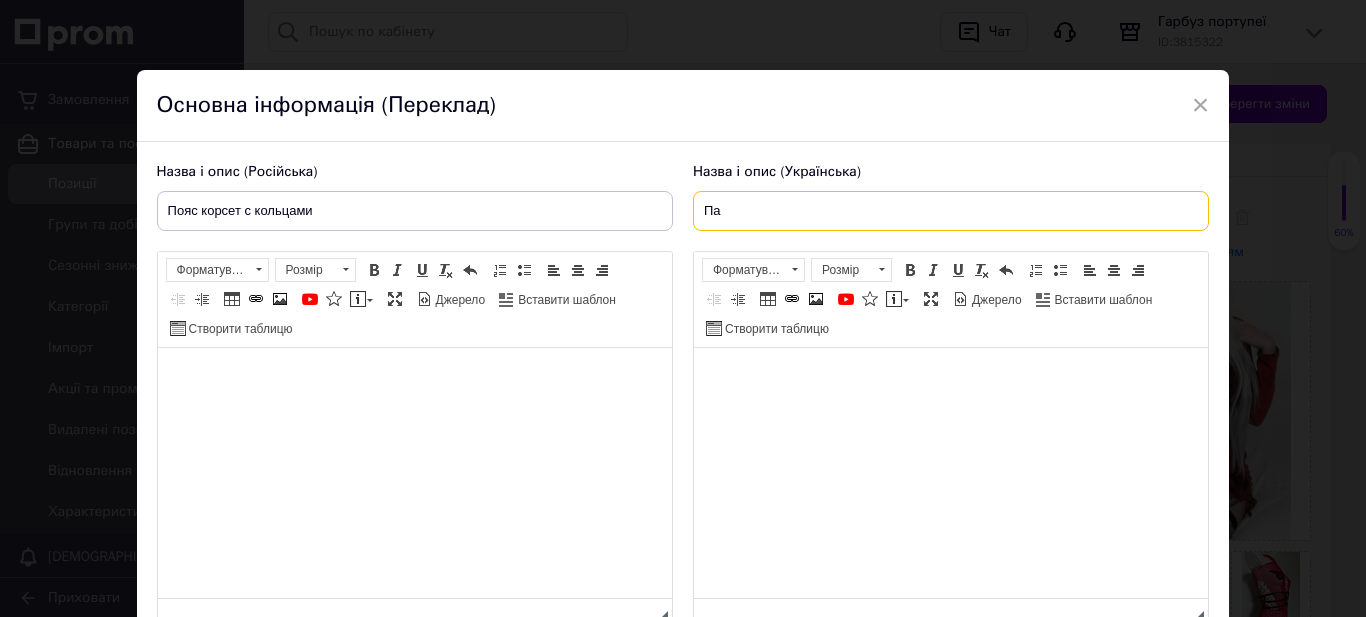 type on "П" 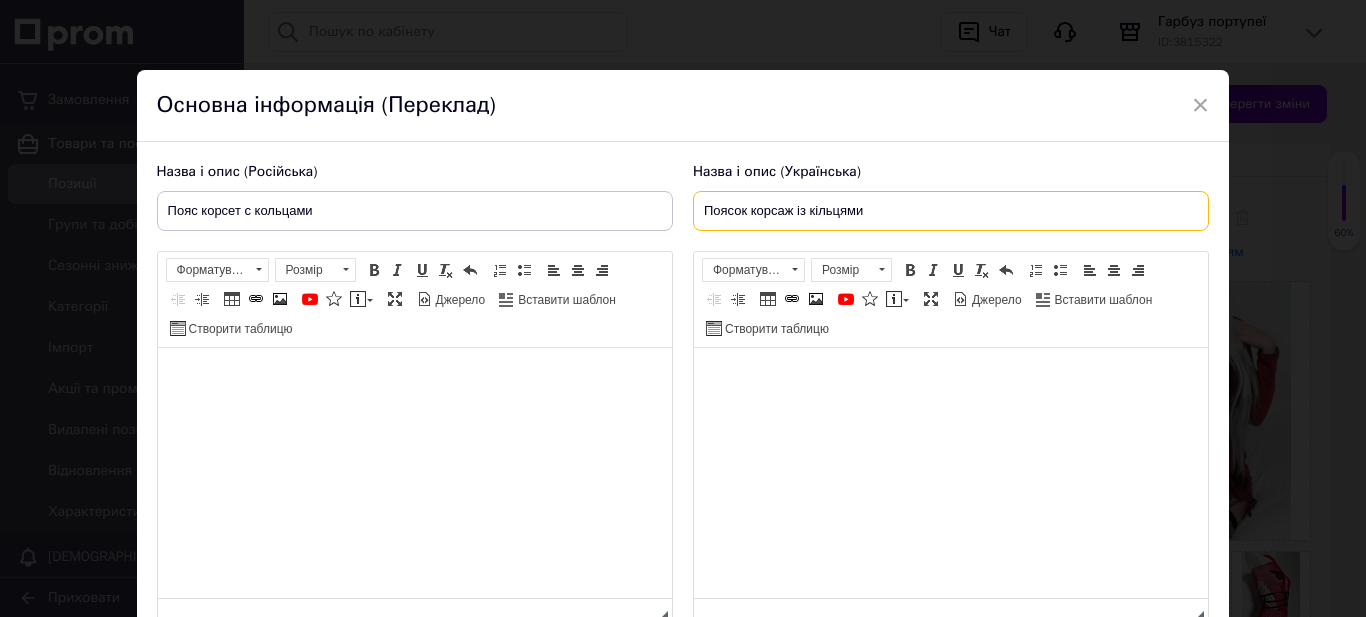 type on "Поясок корсаж із кільцями" 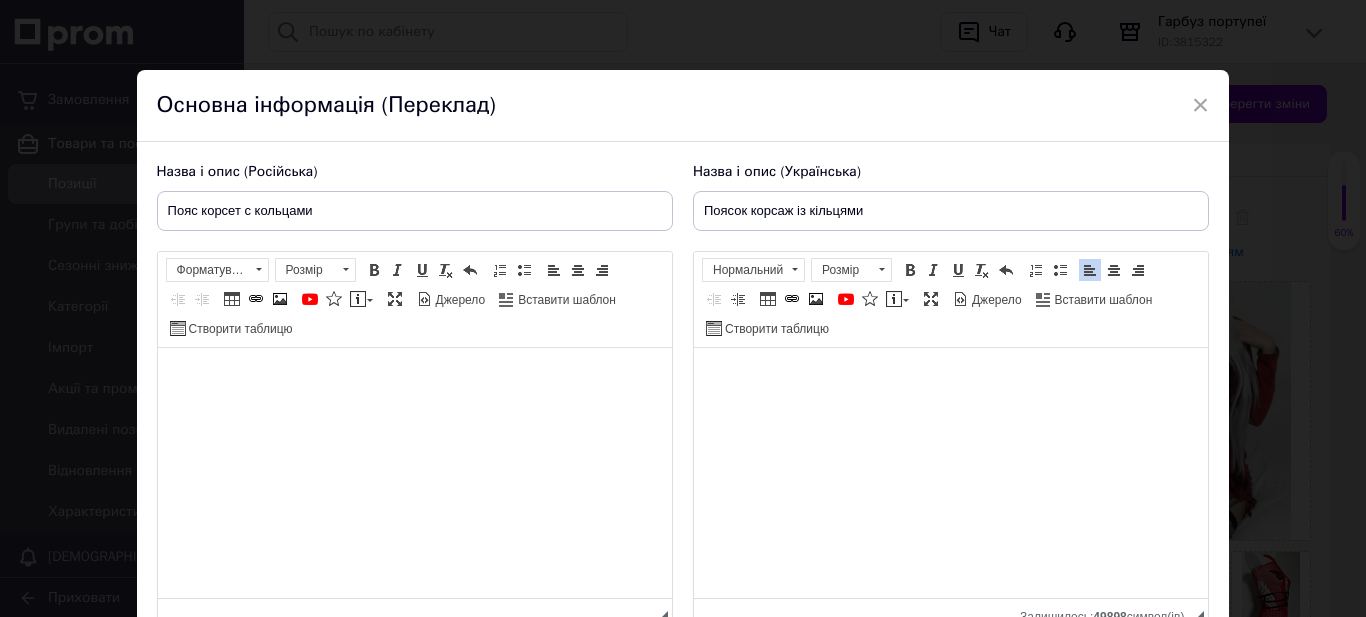 scroll, scrollTop: 100, scrollLeft: 0, axis: vertical 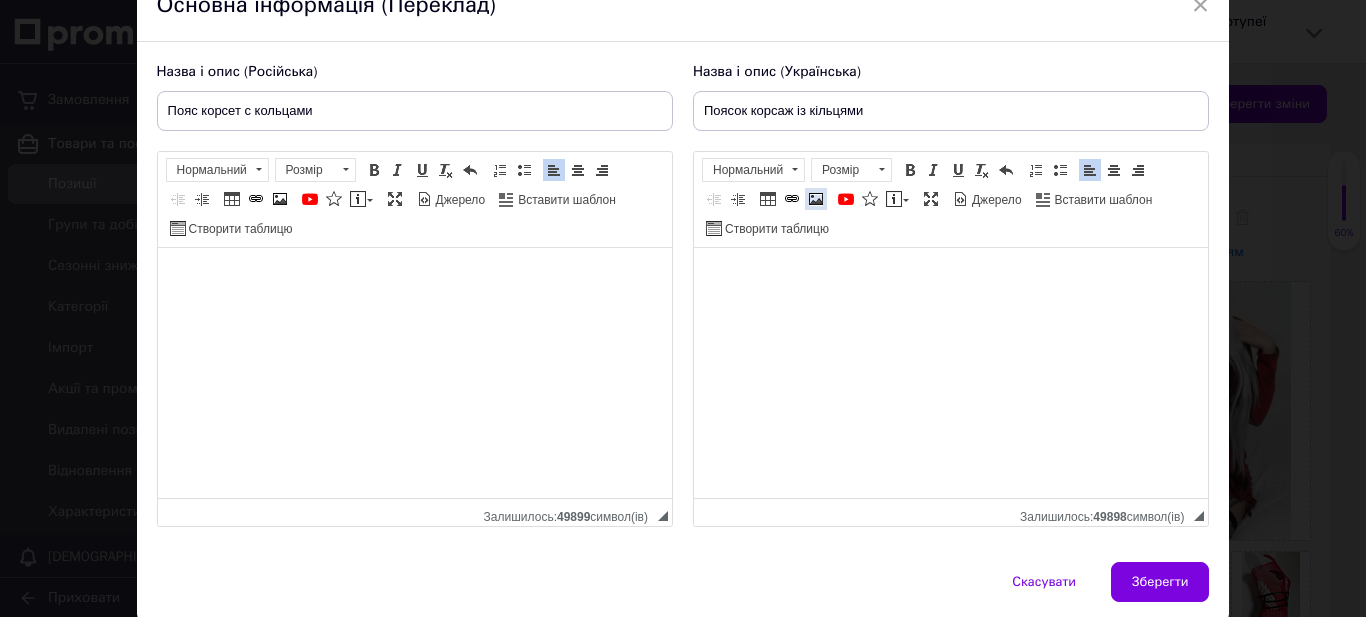 click at bounding box center (816, 199) 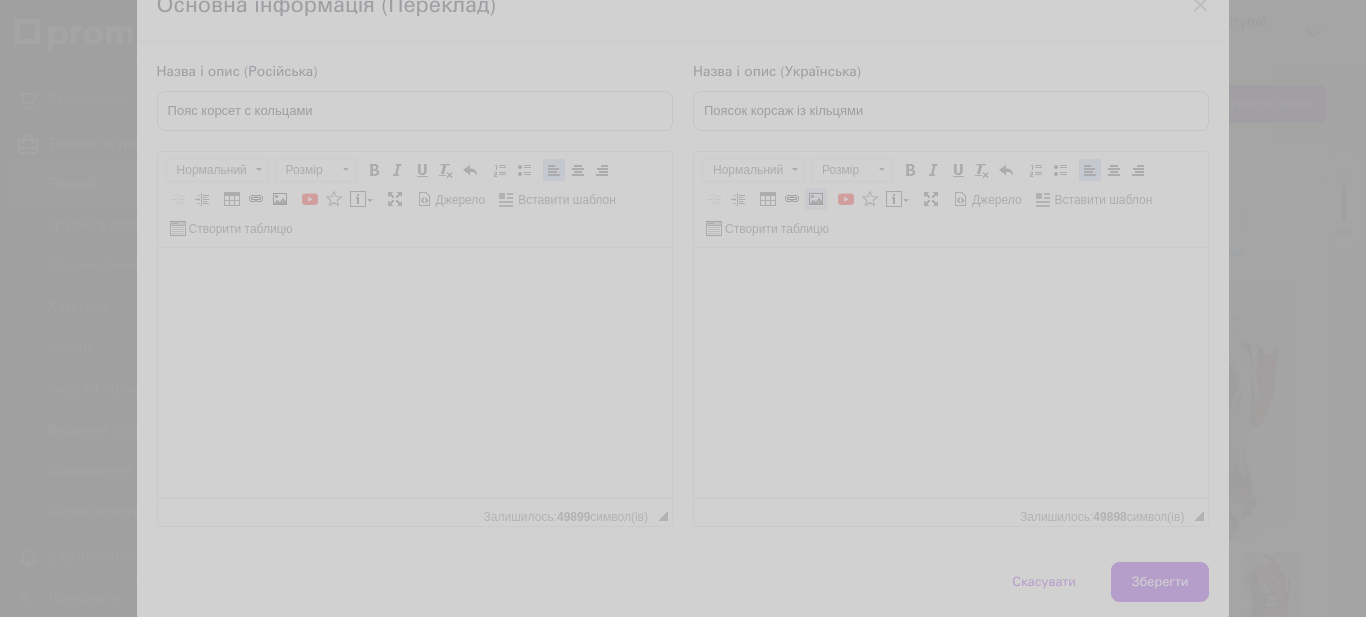 select 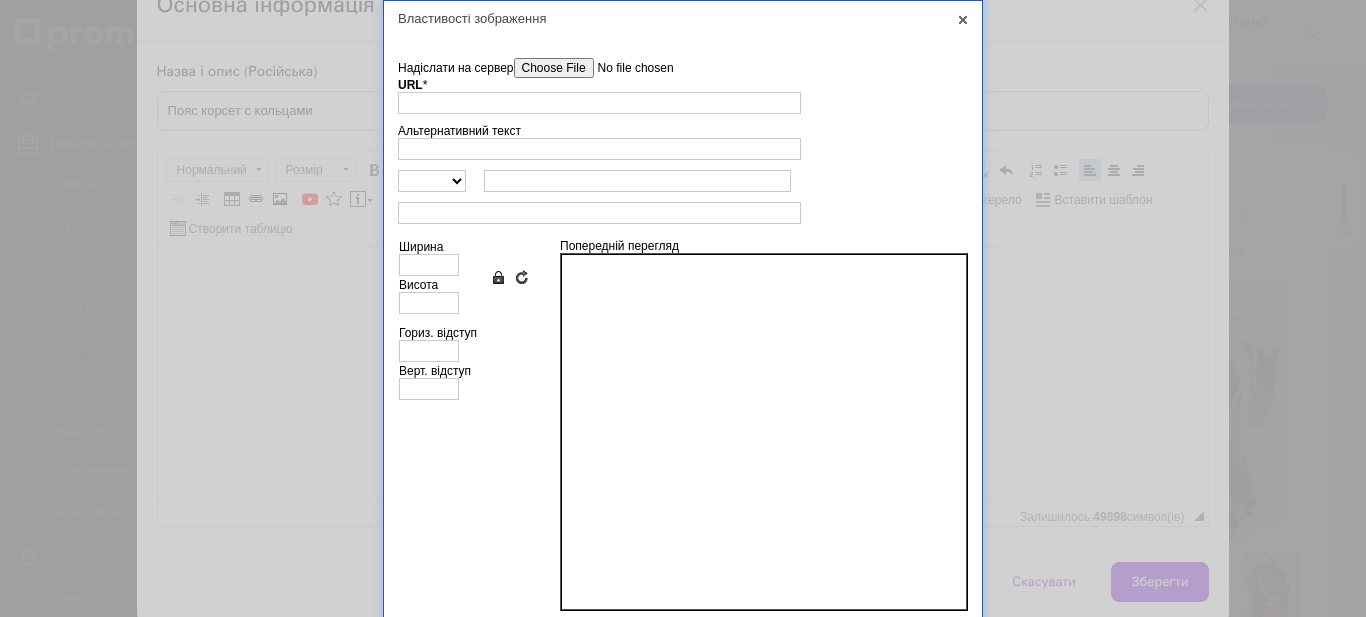 click on "Надіслати на сервер" at bounding box center (627, 68) 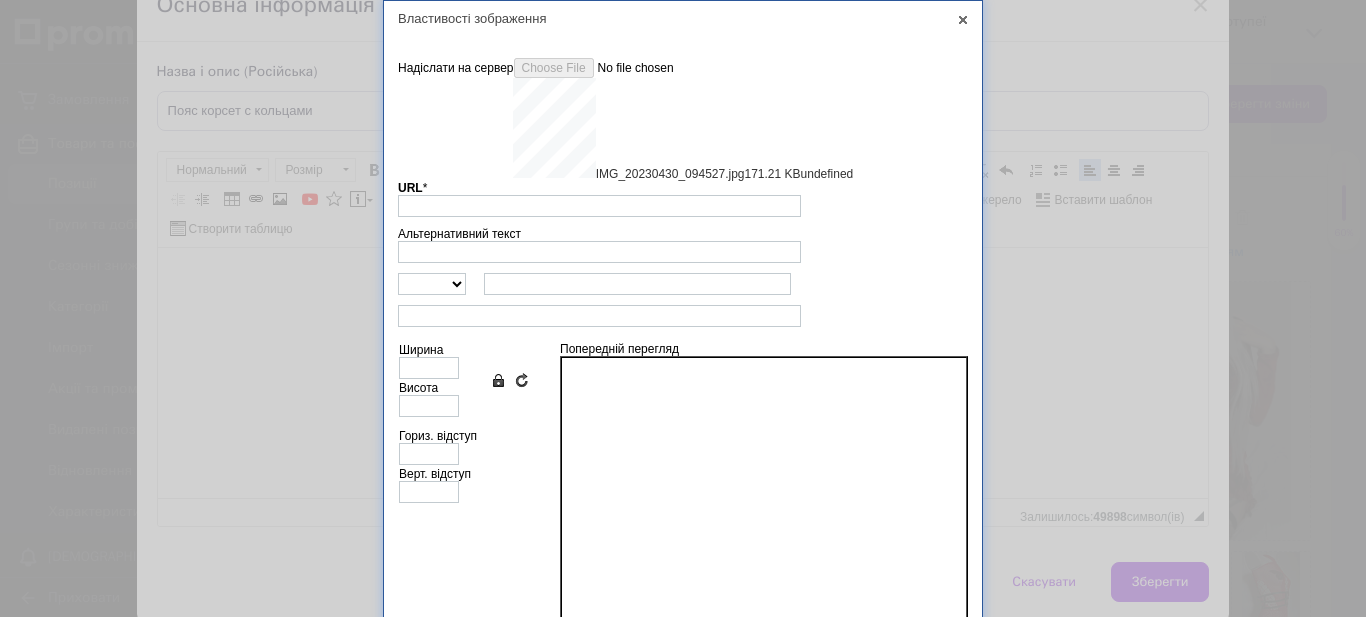 type on "[URL][DOMAIN_NAME]" 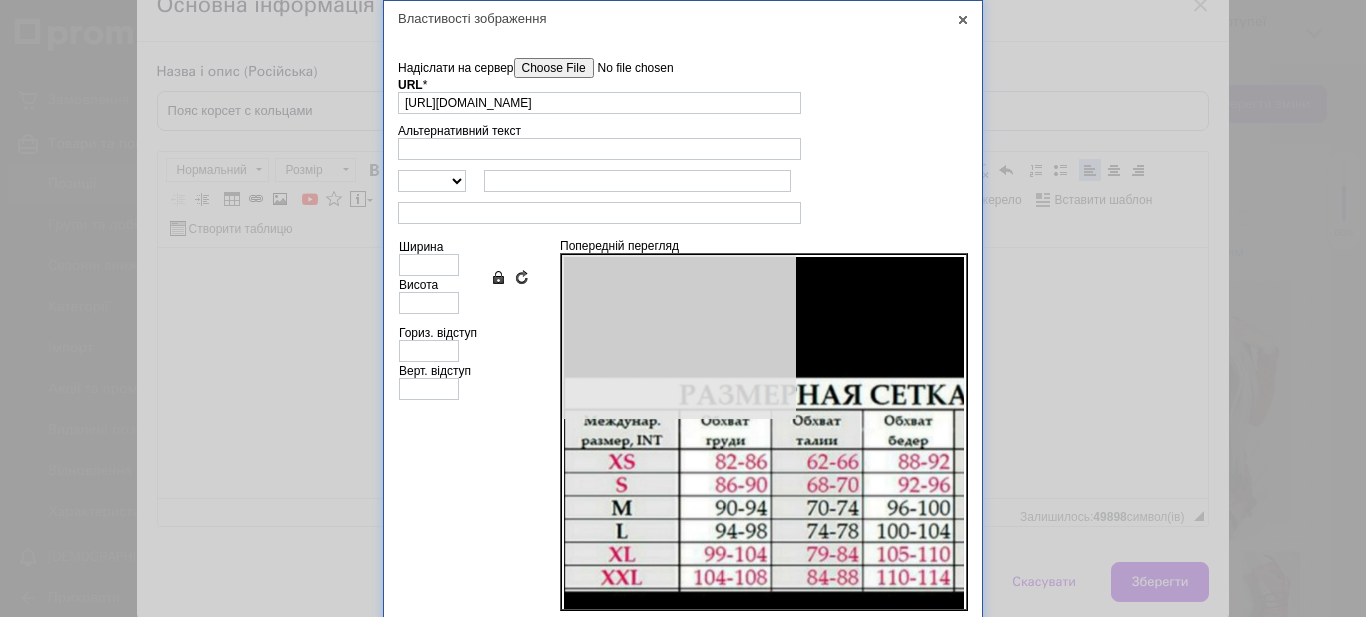 type on "640" 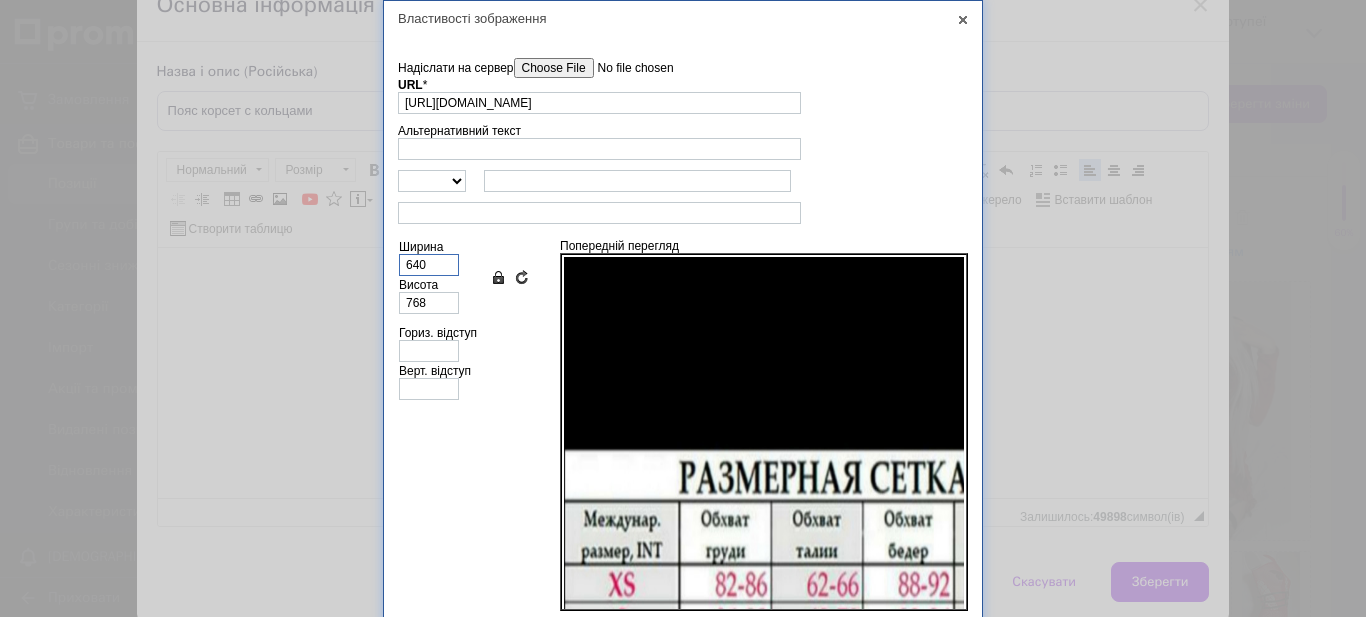 click on "640" at bounding box center [429, 265] 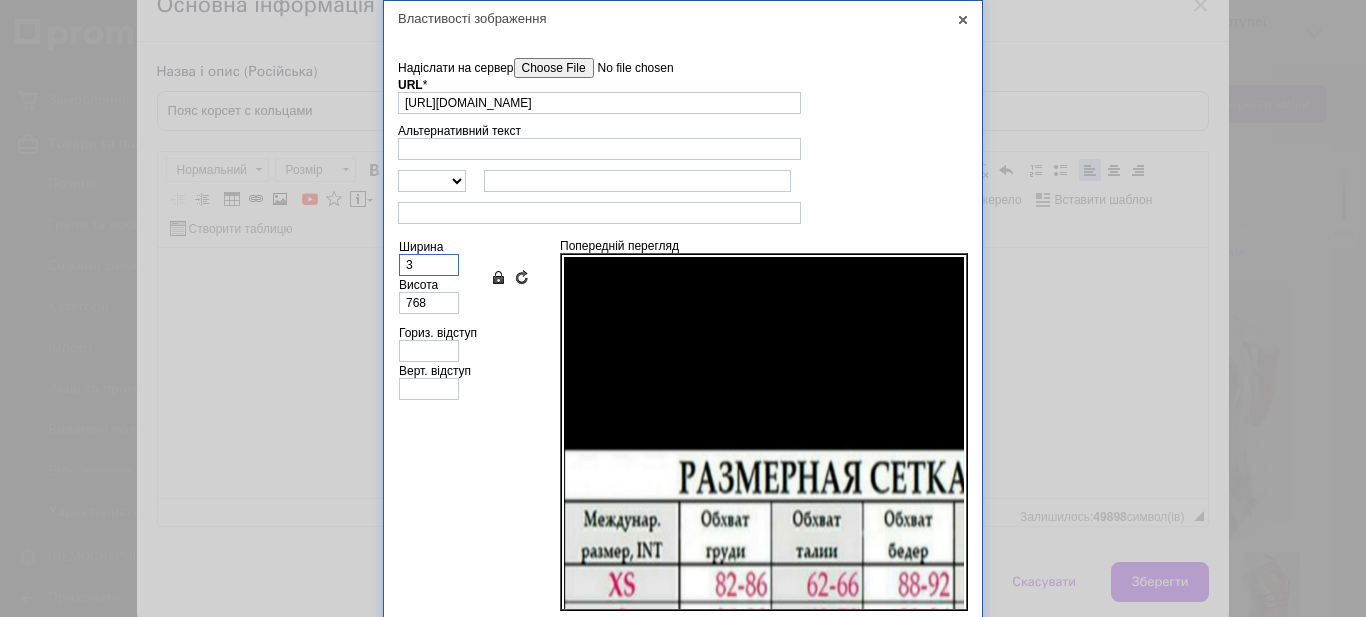 type on "30" 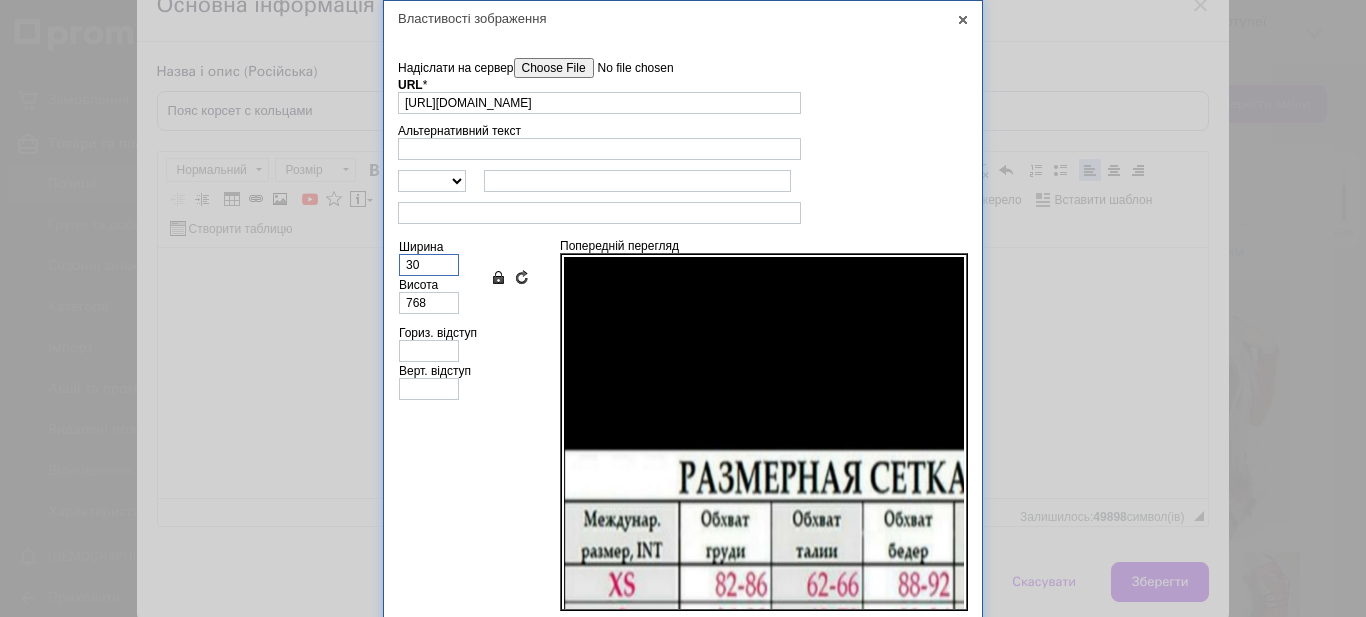 type on "36" 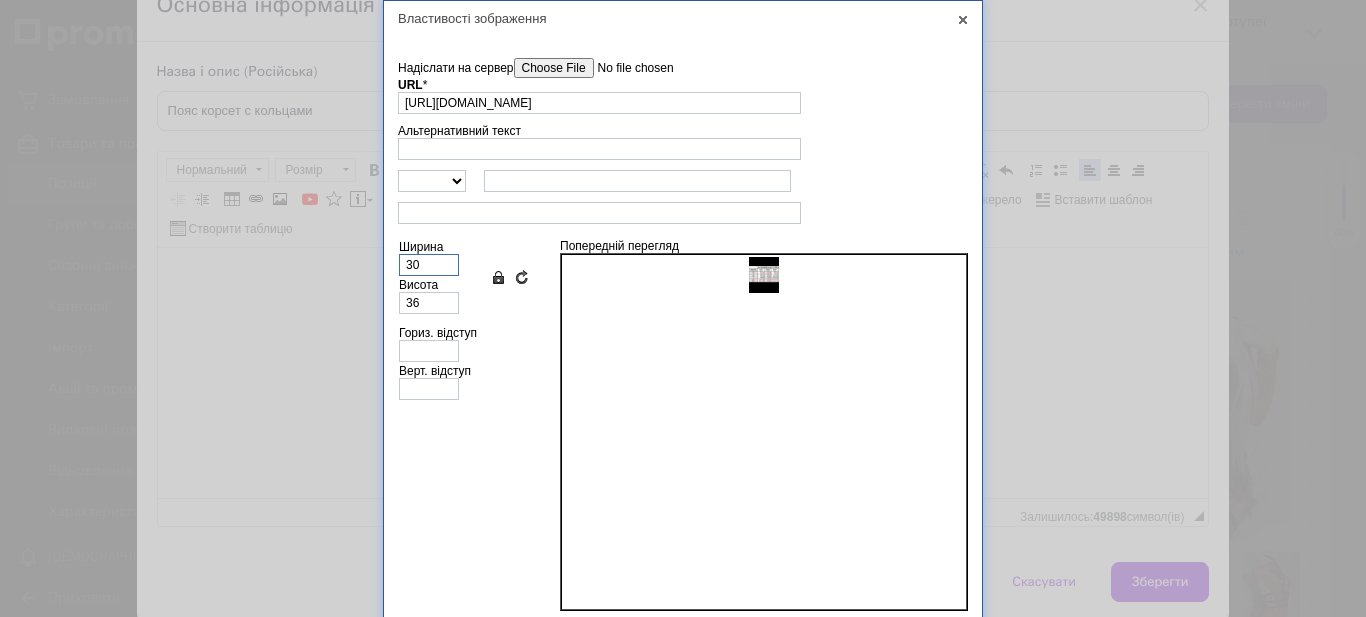 type on "300" 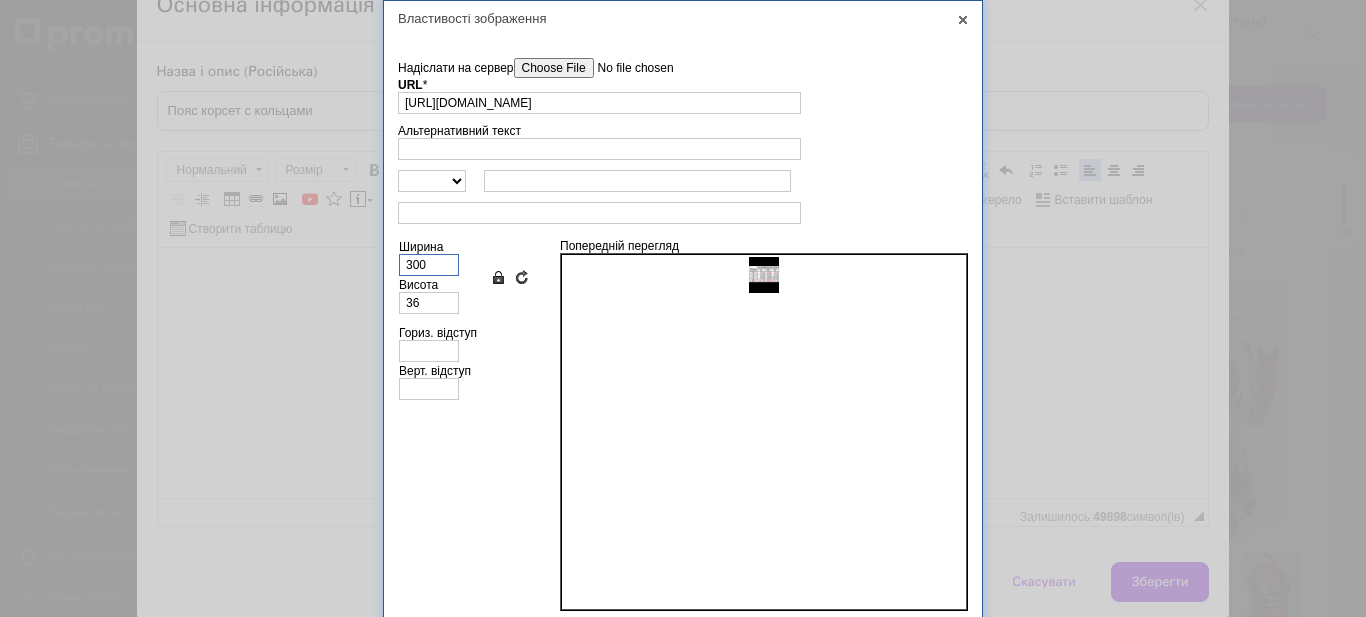 type on "360" 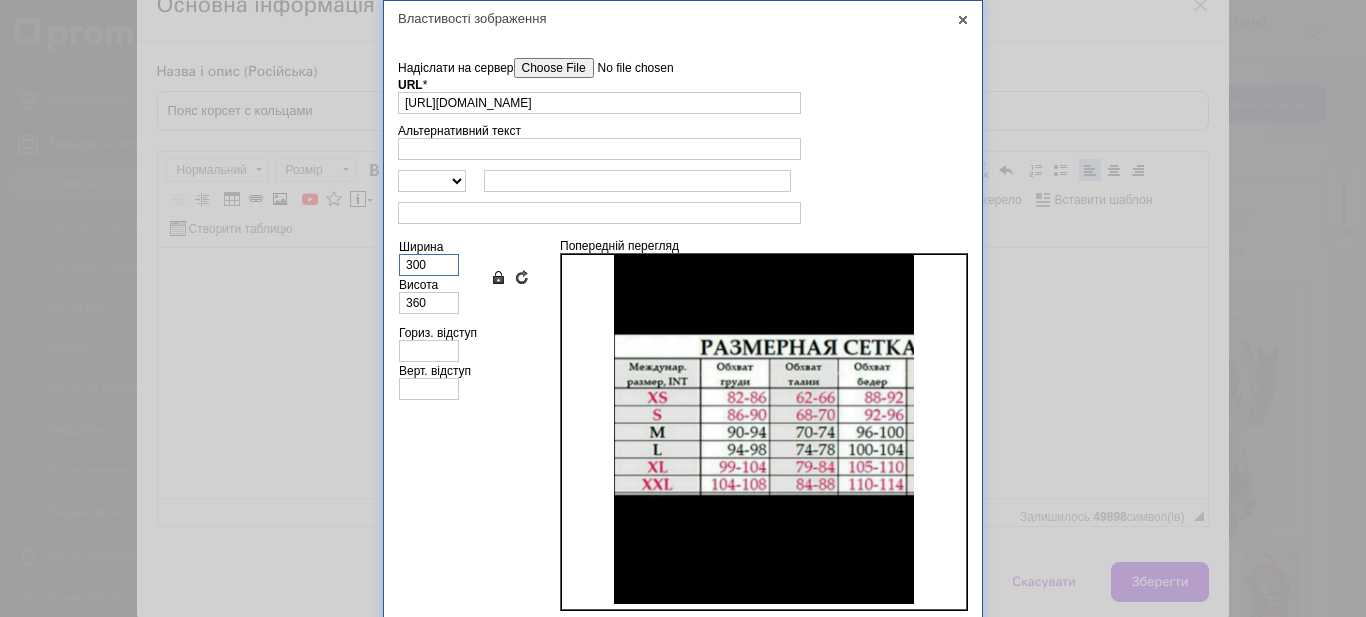 scroll, scrollTop: 19, scrollLeft: 0, axis: vertical 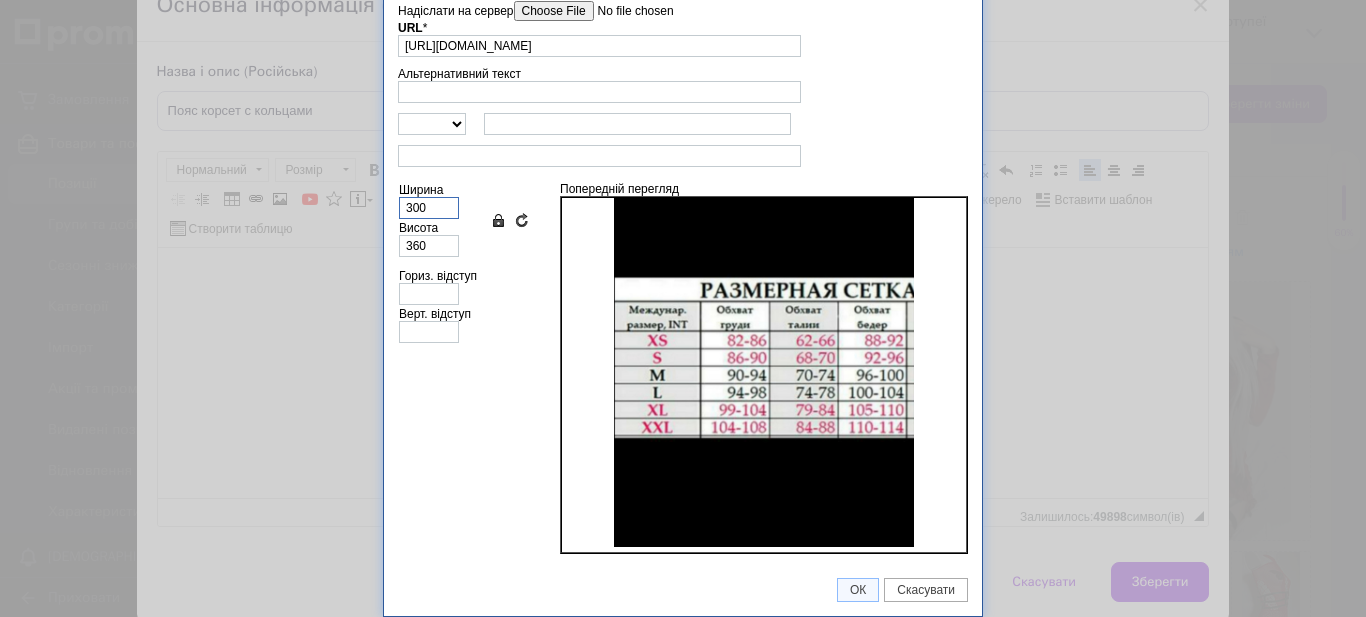 type on "300" 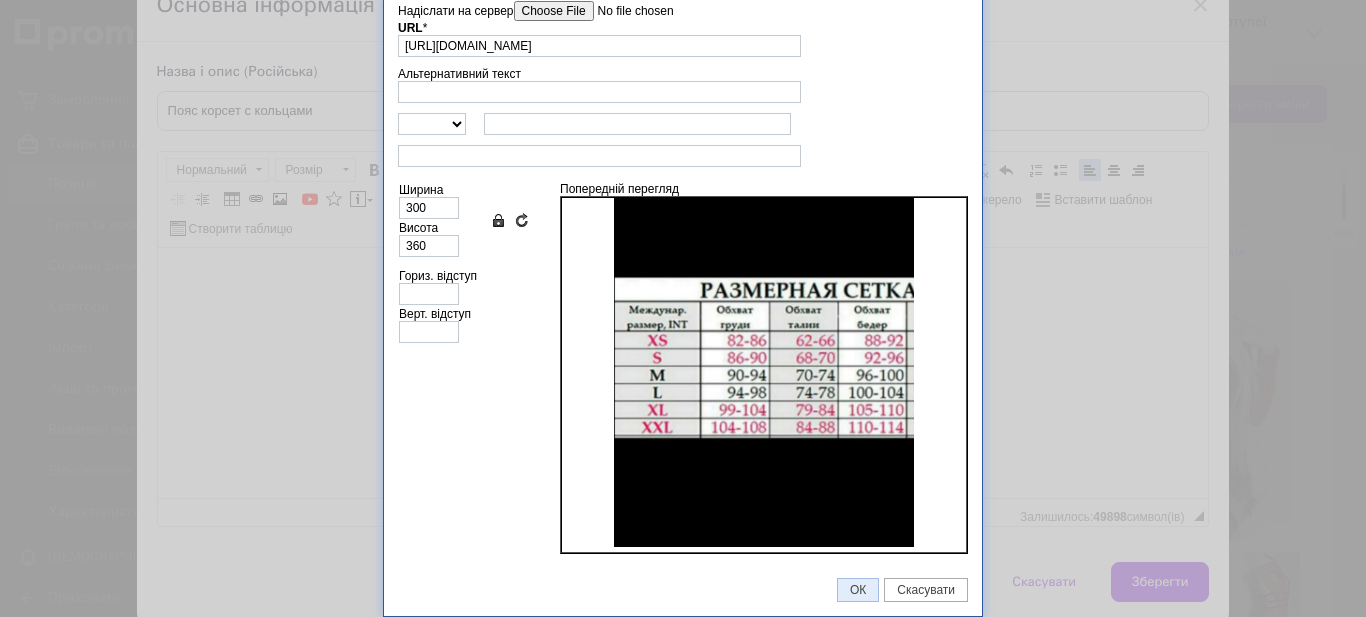 click on "ОК" at bounding box center [858, 590] 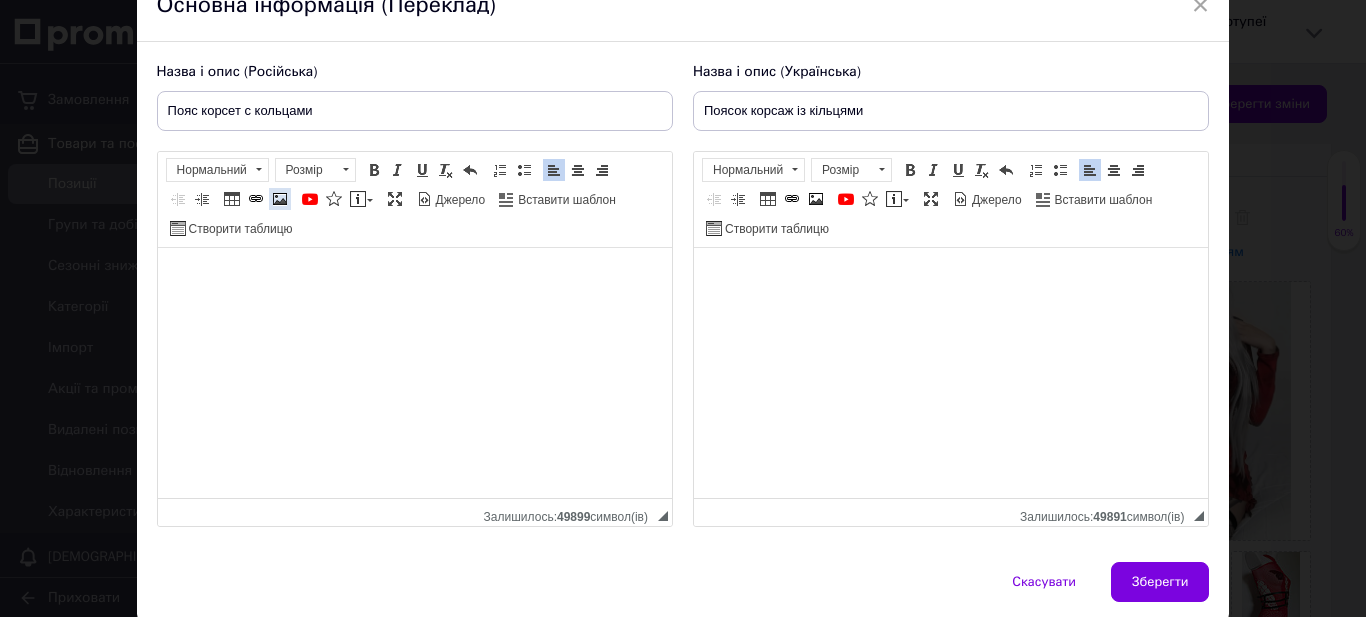 click at bounding box center (280, 199) 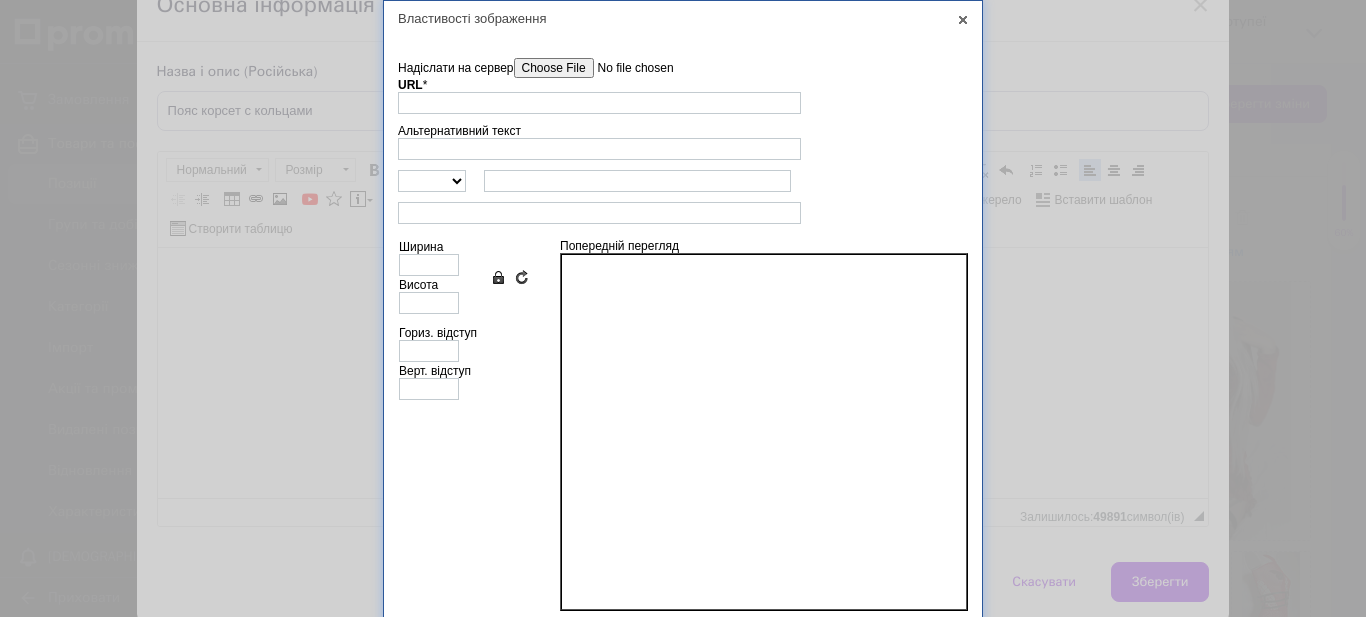 click on "Надіслати на сервер" at bounding box center [627, 68] 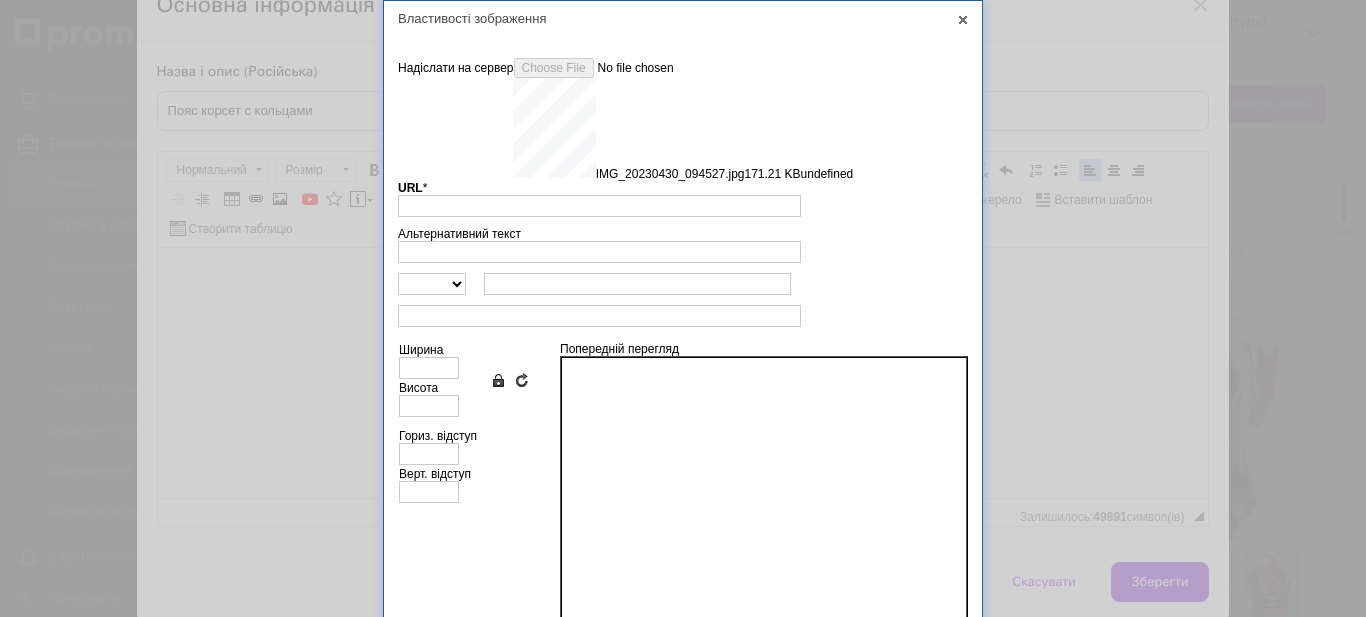 type on "[URL][DOMAIN_NAME]" 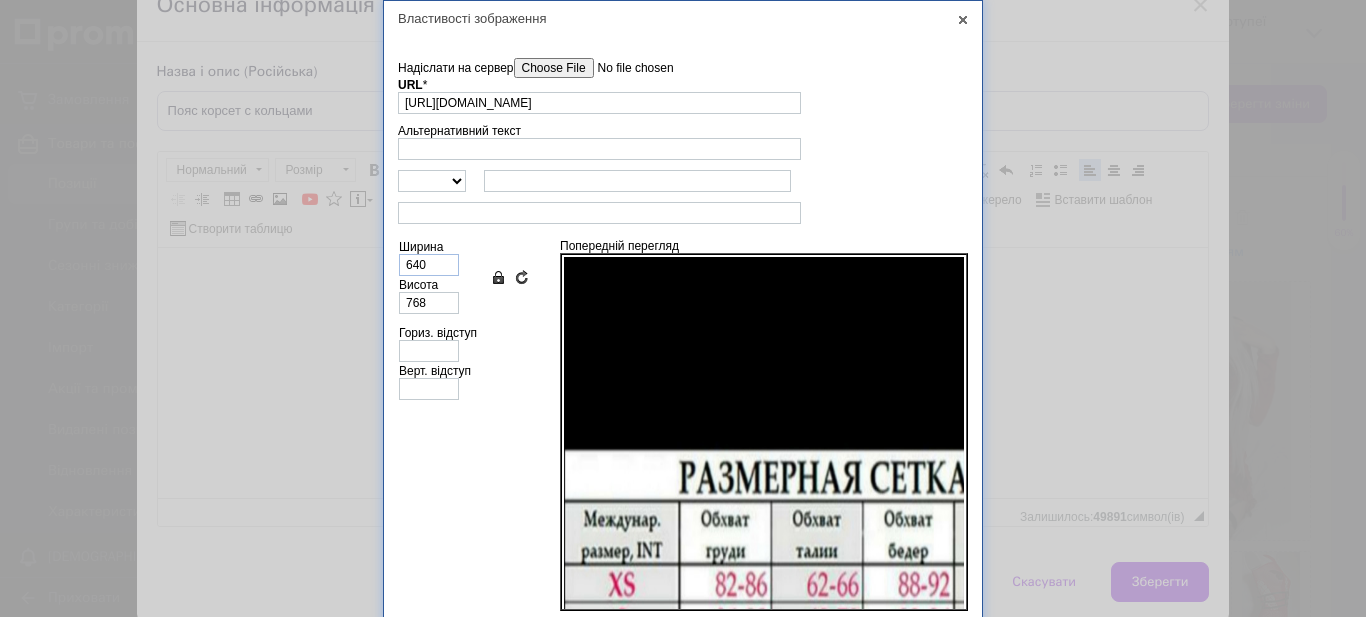 click on "Ширина 640" at bounding box center (429, 258) 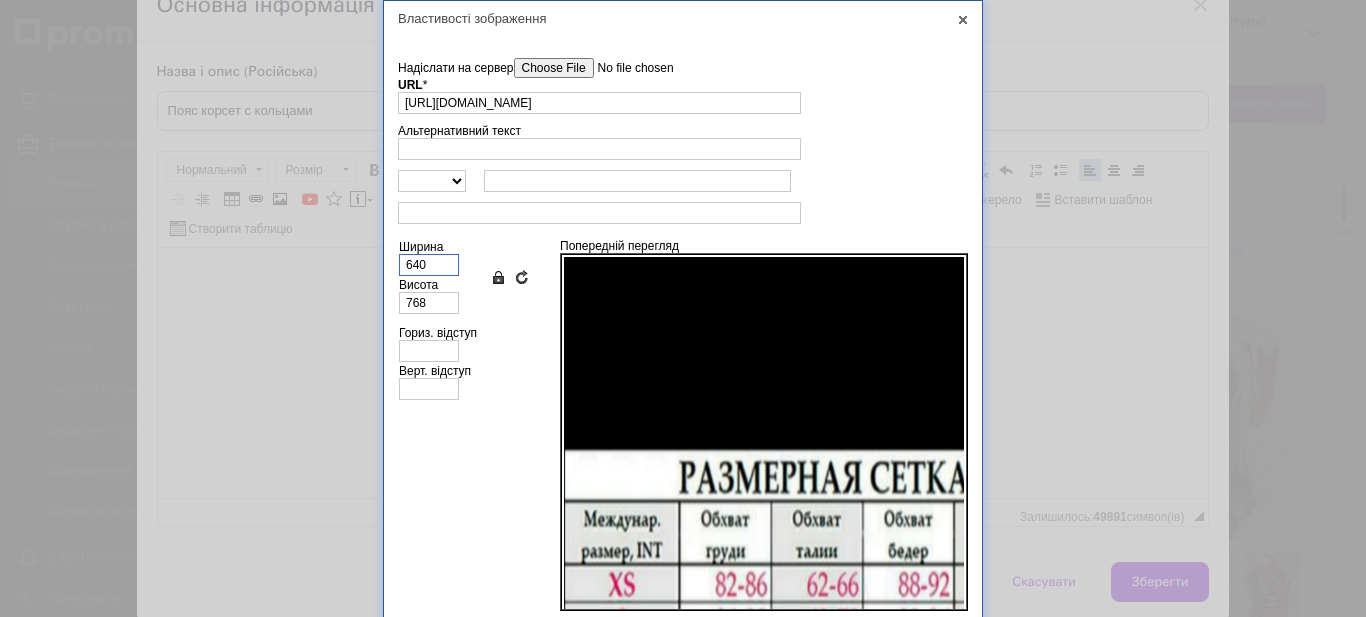 click on "640" at bounding box center [429, 265] 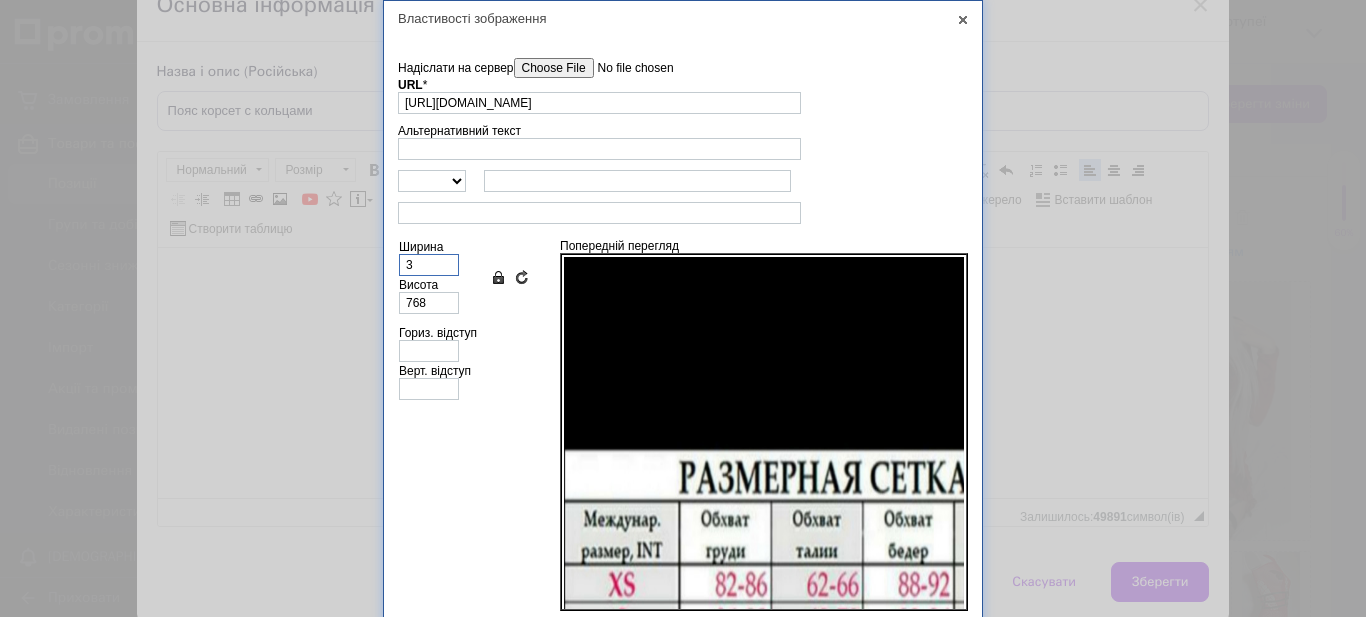 type on "30" 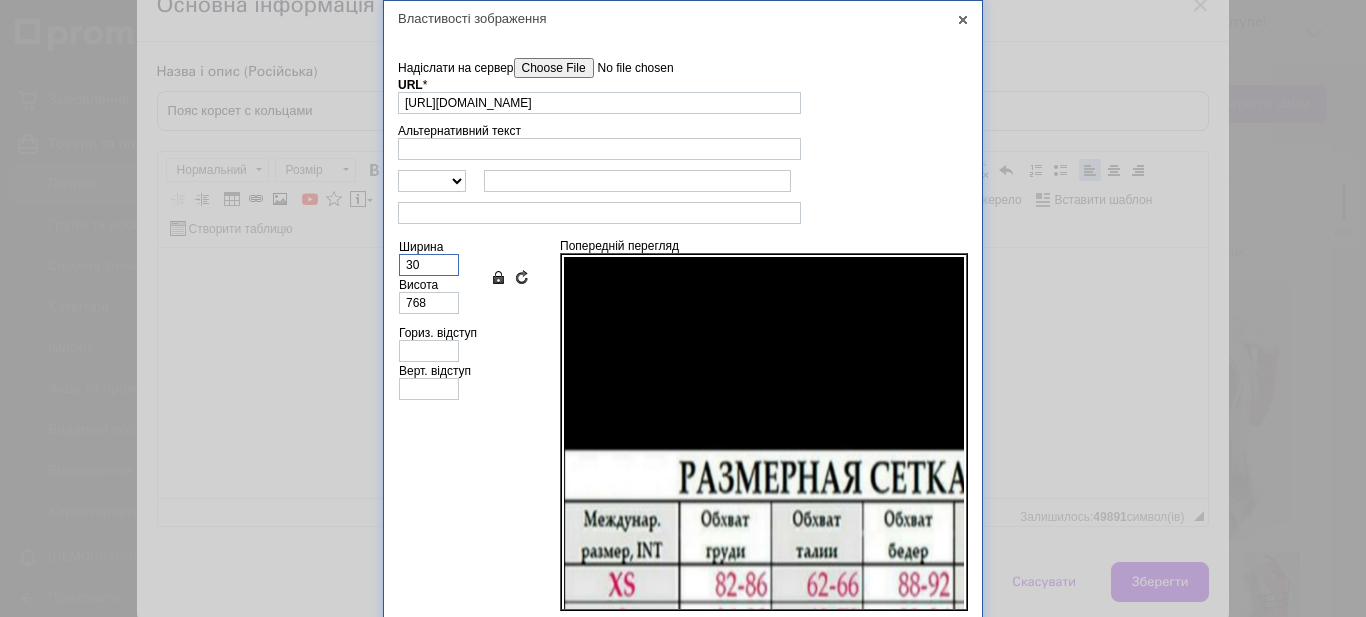 type on "36" 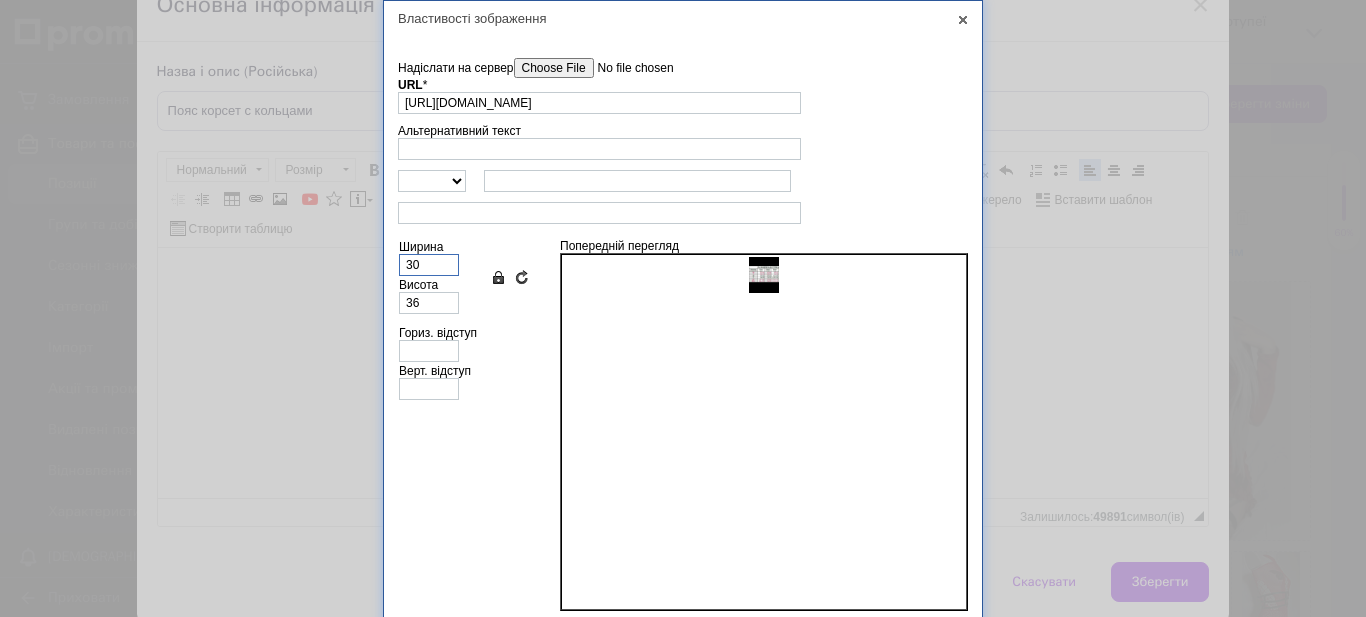 type on "300" 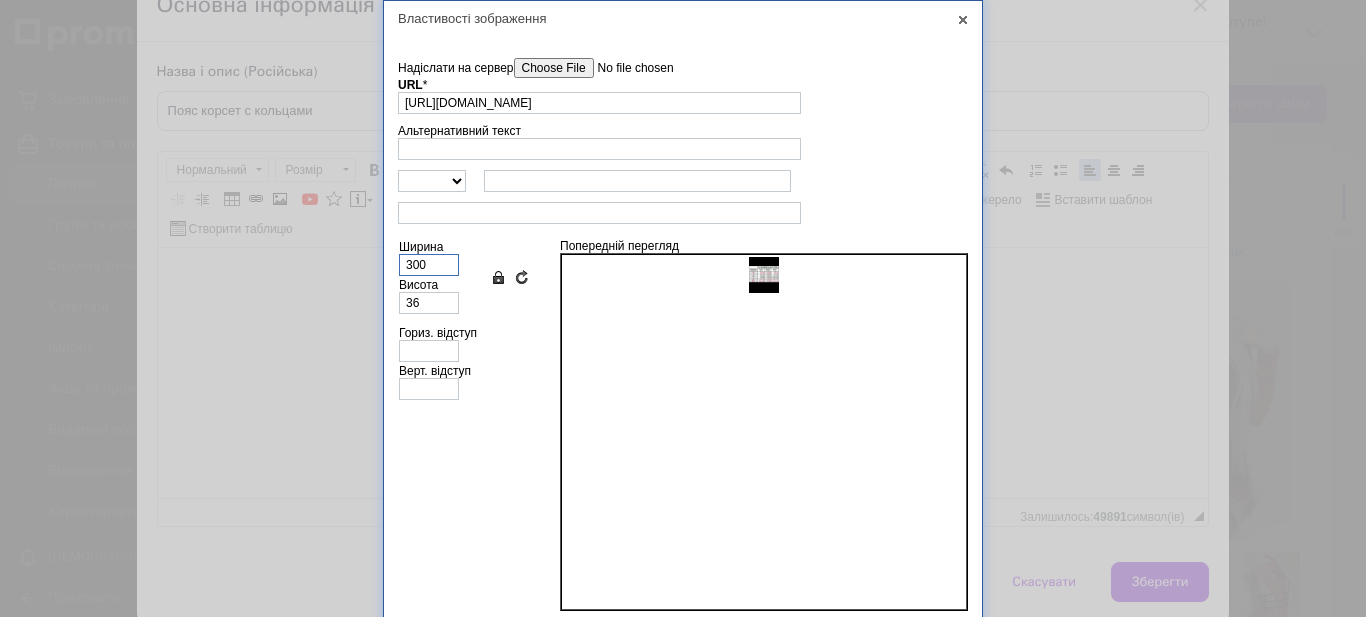 type on "360" 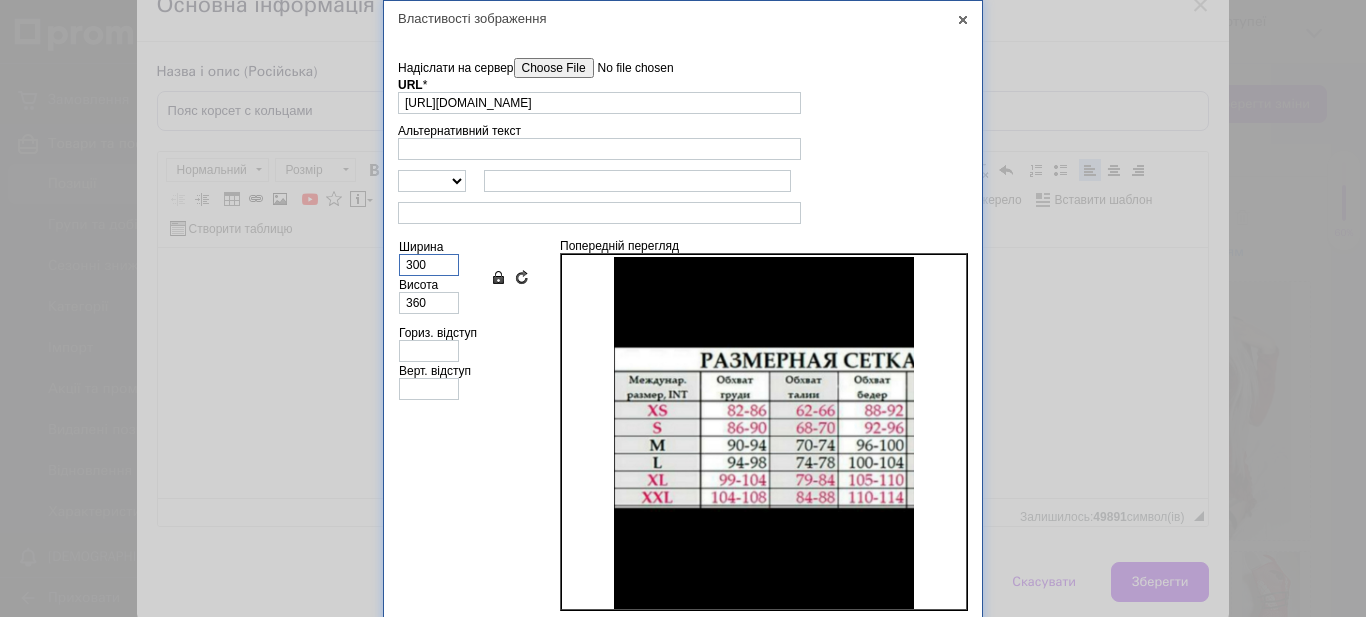 scroll, scrollTop: 19, scrollLeft: 0, axis: vertical 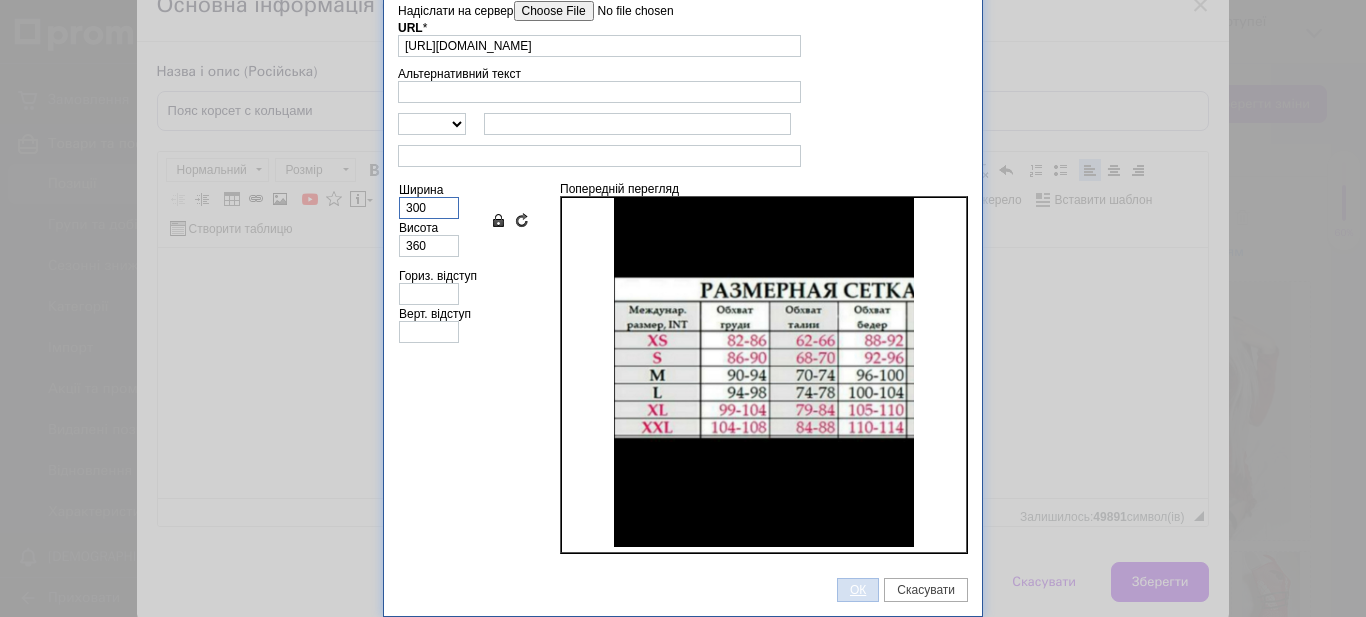 type on "300" 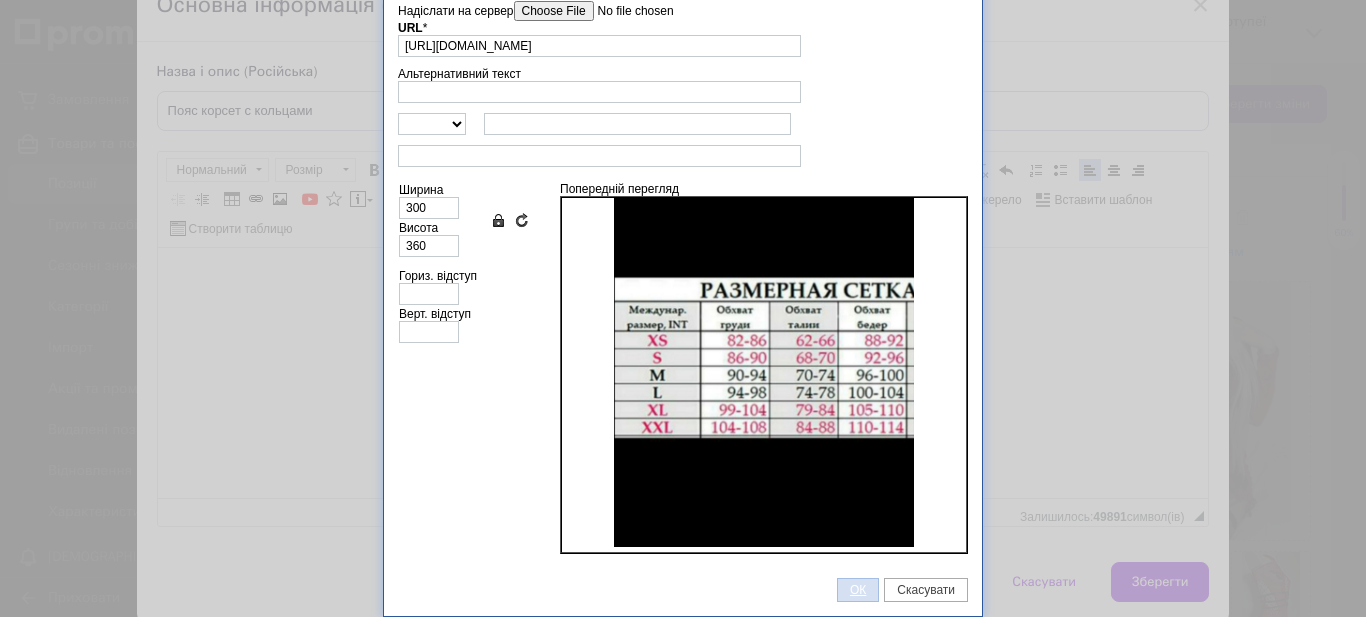 click on "ОК" at bounding box center (858, 590) 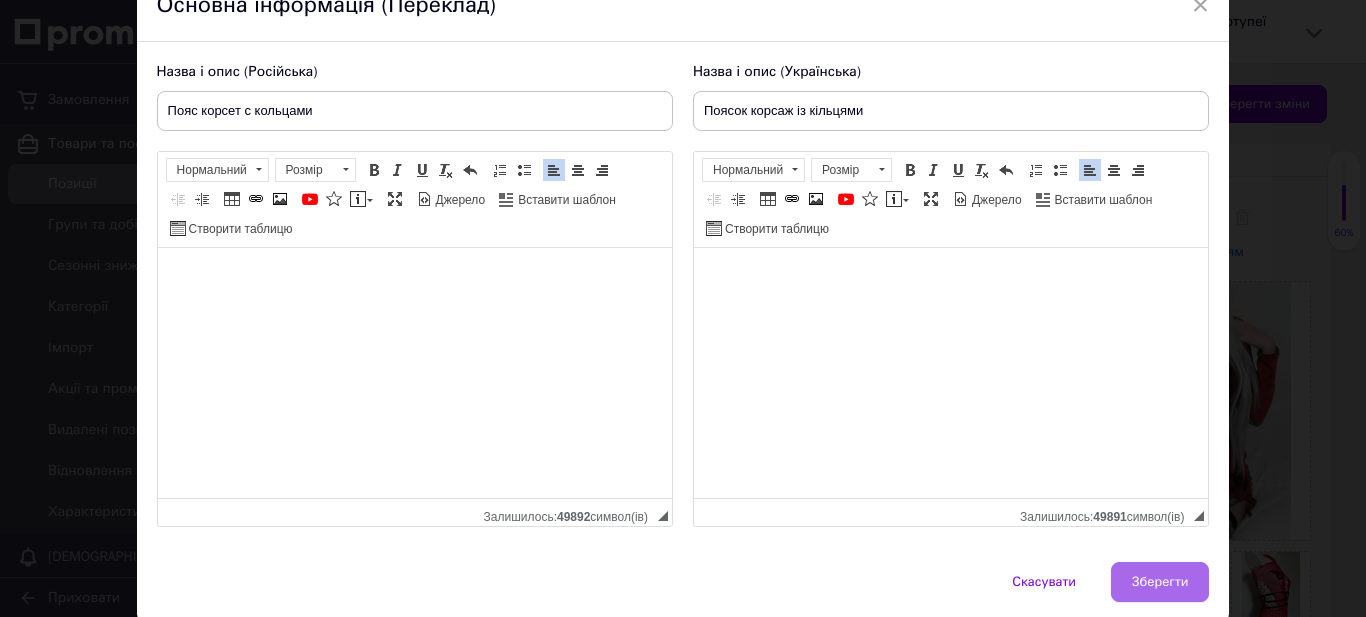 click on "Зберегти" at bounding box center [1160, 582] 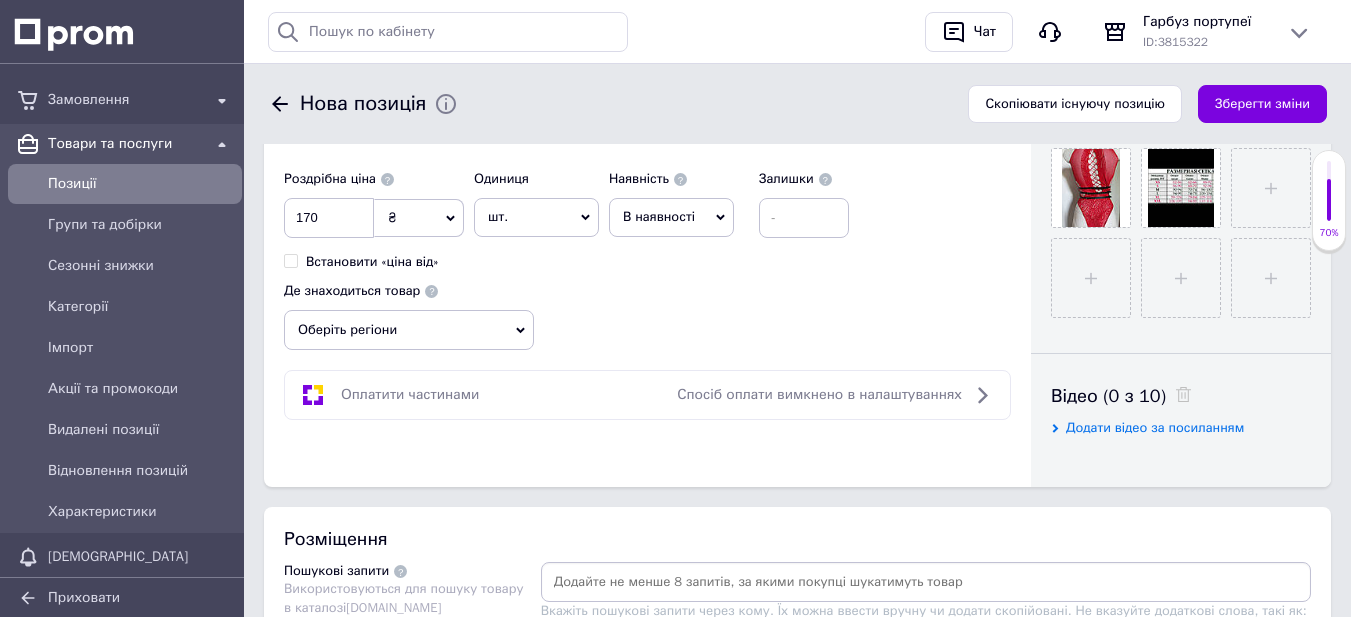 scroll, scrollTop: 800, scrollLeft: 0, axis: vertical 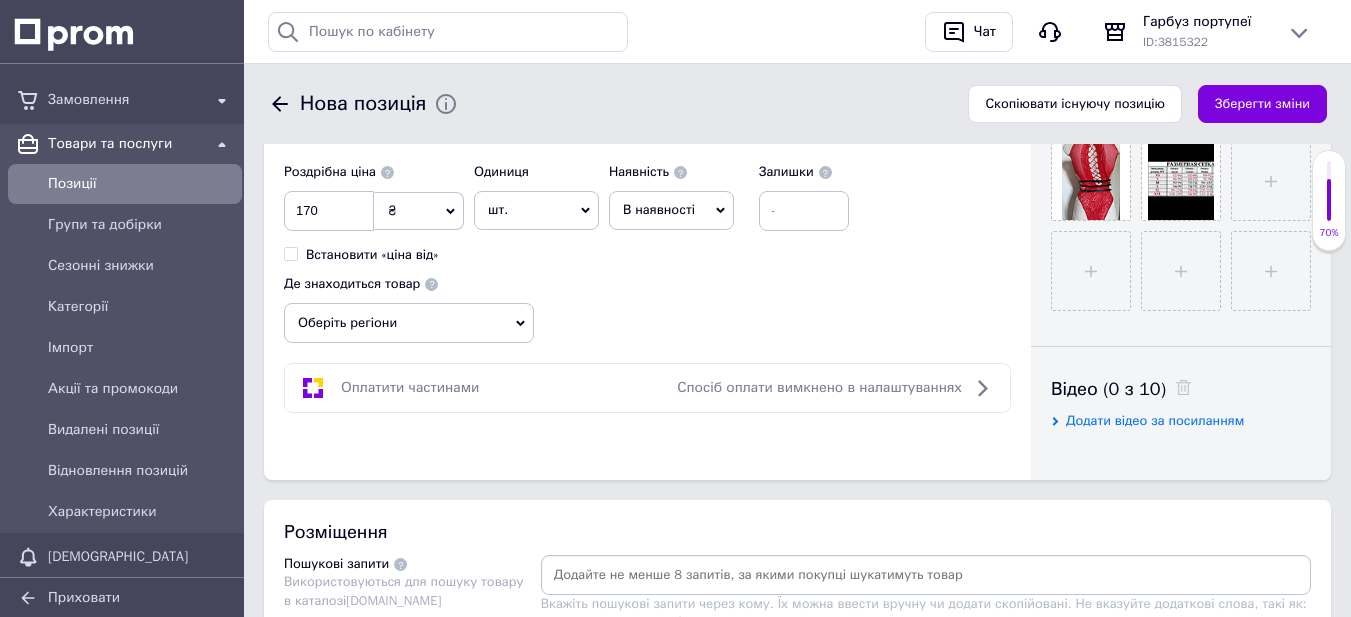 click on "В наявності" at bounding box center (671, 210) 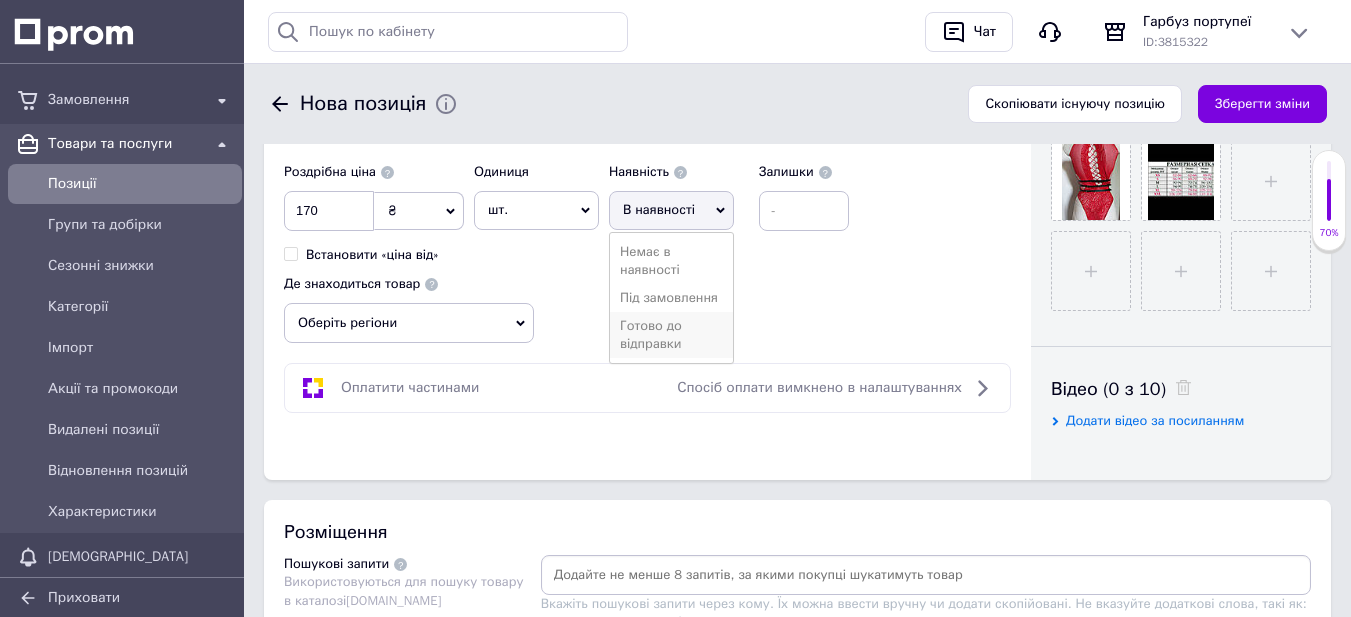 click on "Готово до відправки" at bounding box center (671, 335) 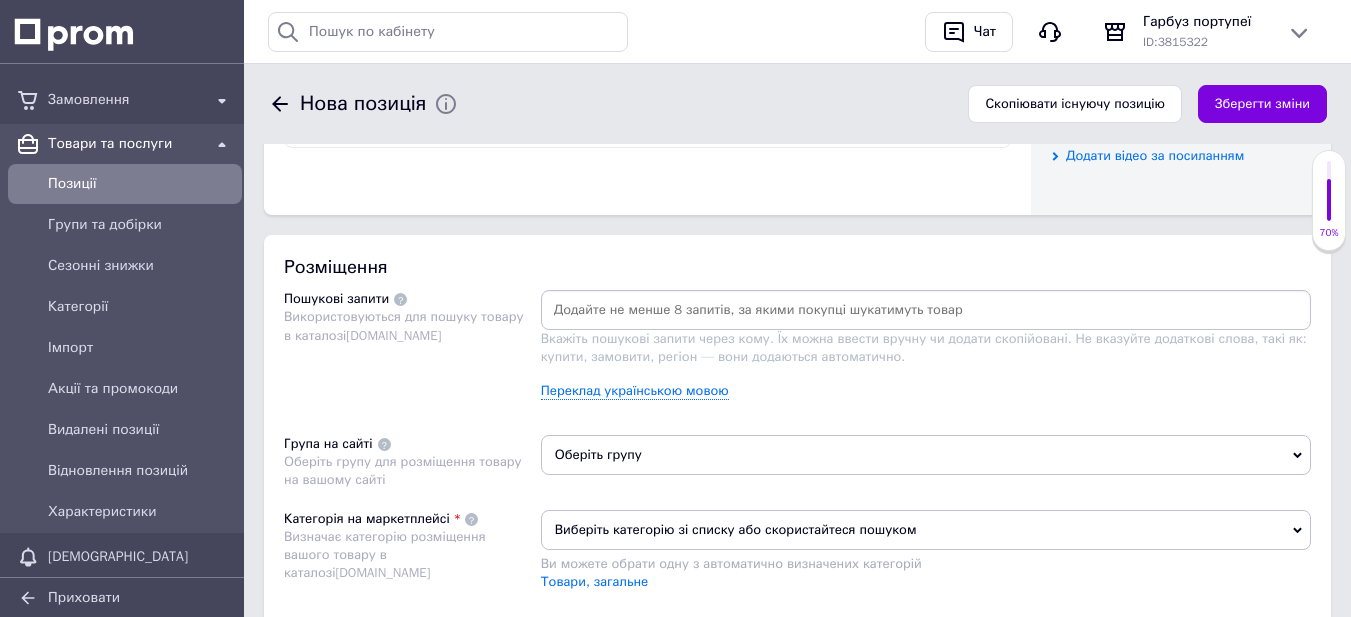 scroll, scrollTop: 1100, scrollLeft: 0, axis: vertical 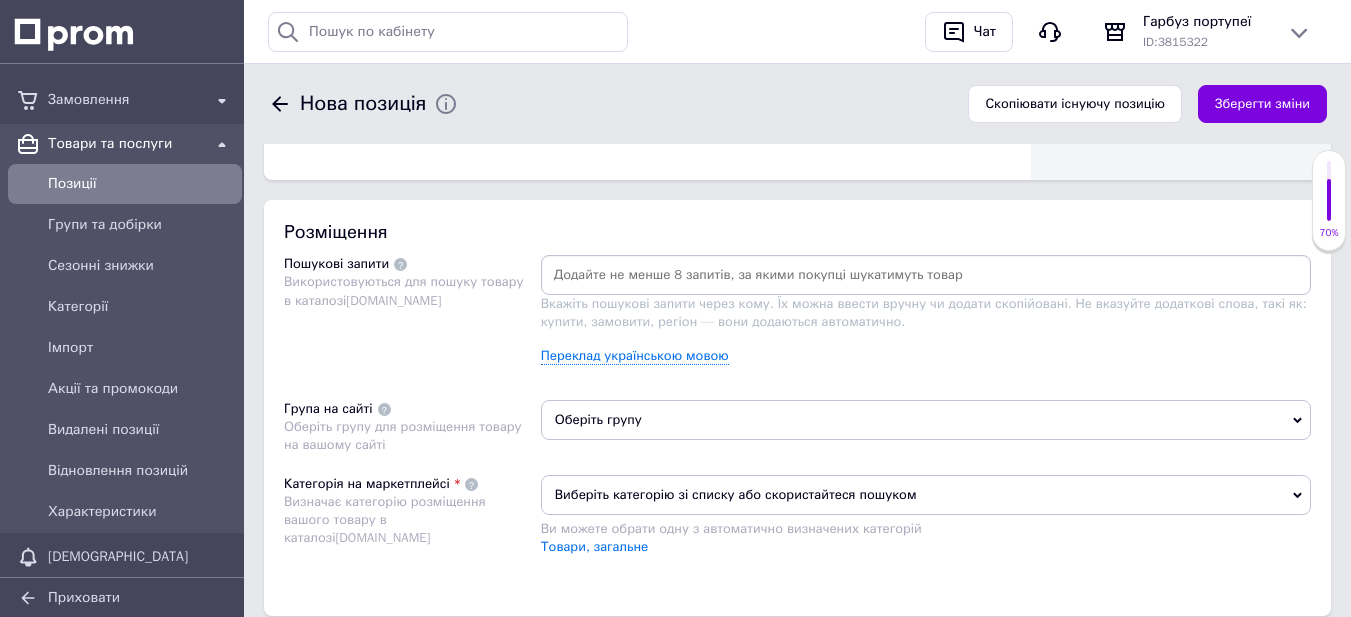 click on "Оберіть групу" at bounding box center [926, 420] 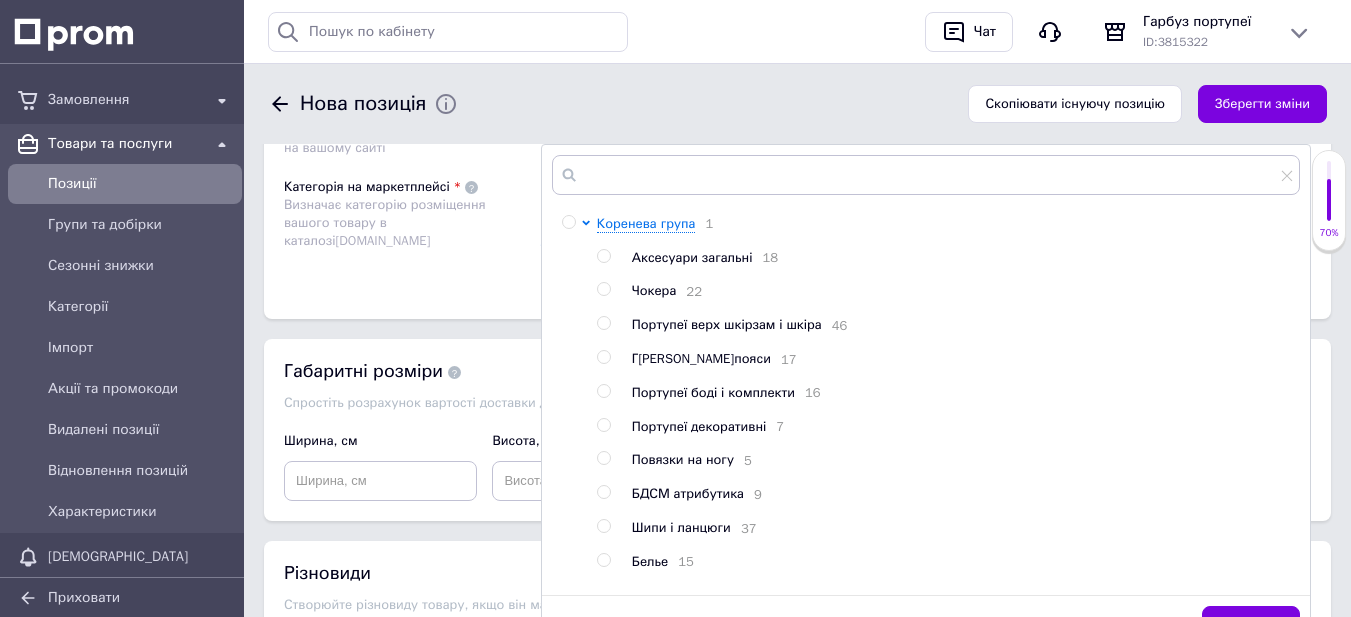scroll, scrollTop: 1400, scrollLeft: 0, axis: vertical 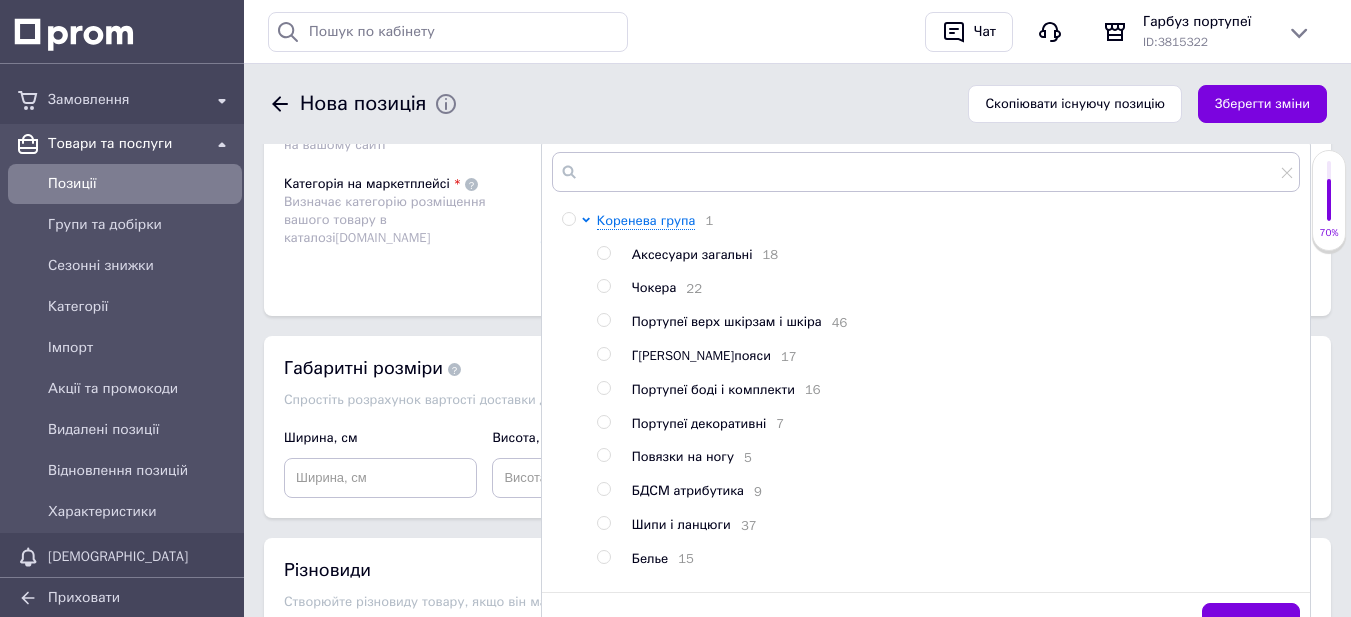 click at bounding box center (607, 322) 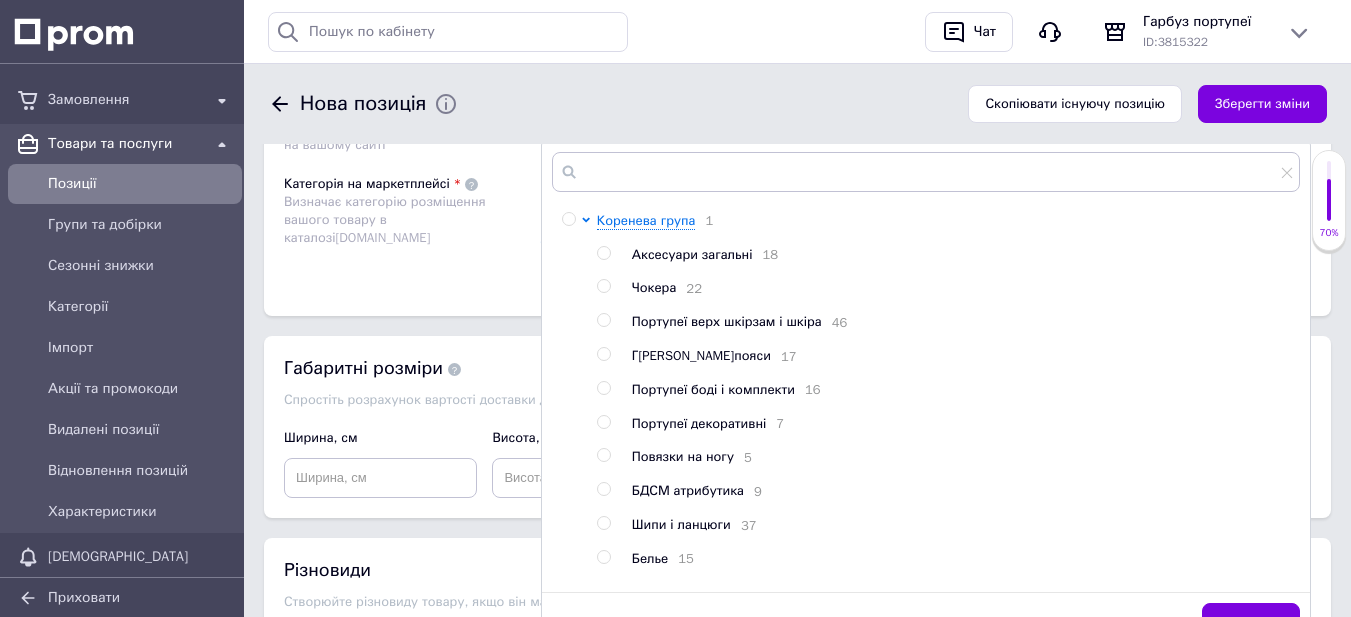 click at bounding box center (603, 320) 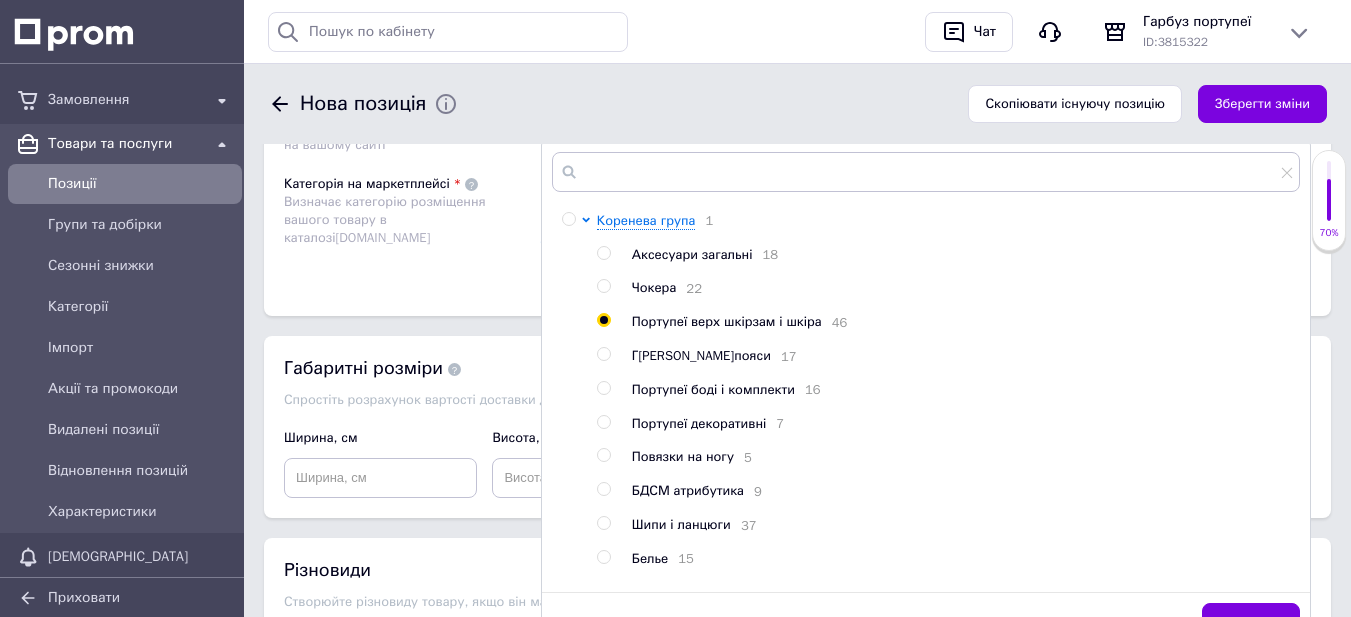 radio on "true" 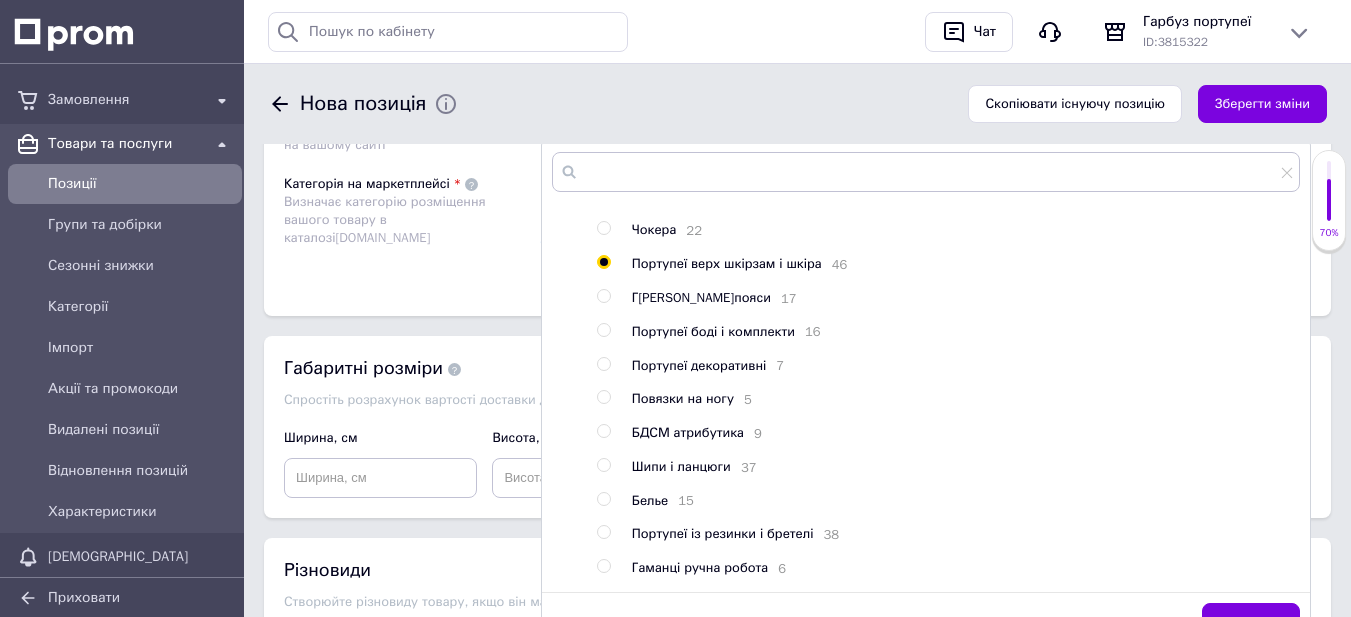 scroll, scrollTop: 103, scrollLeft: 0, axis: vertical 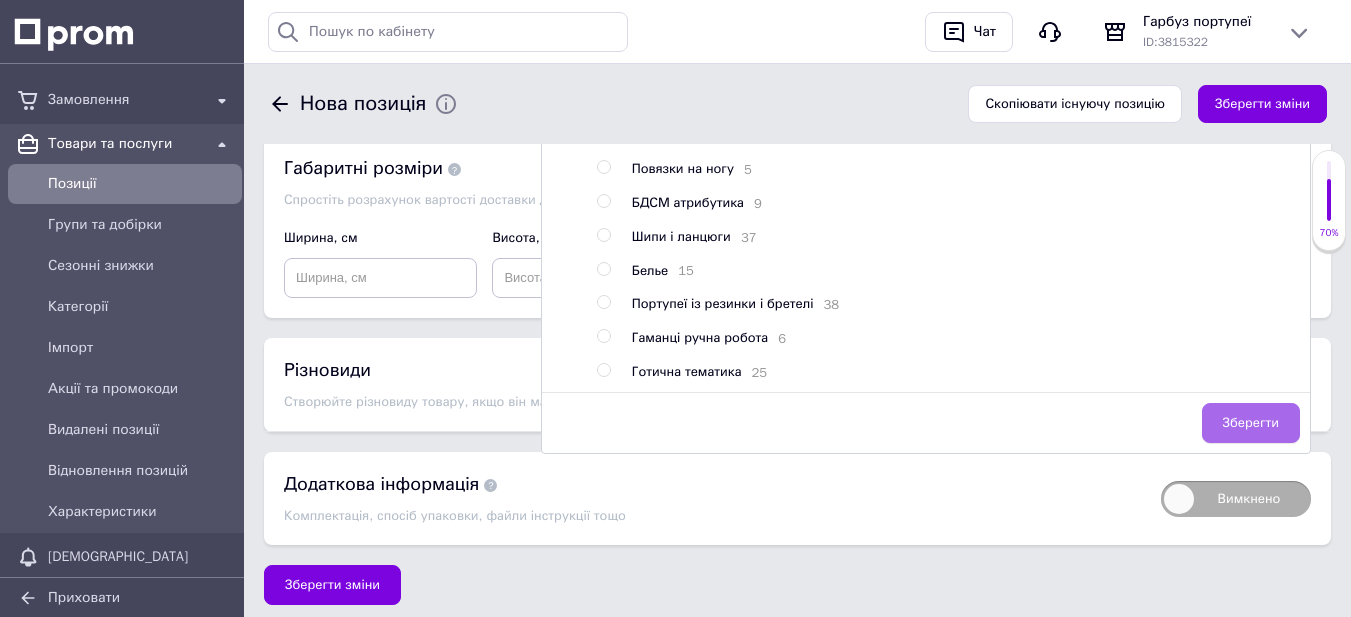 click on "Зберегти" at bounding box center (1251, 423) 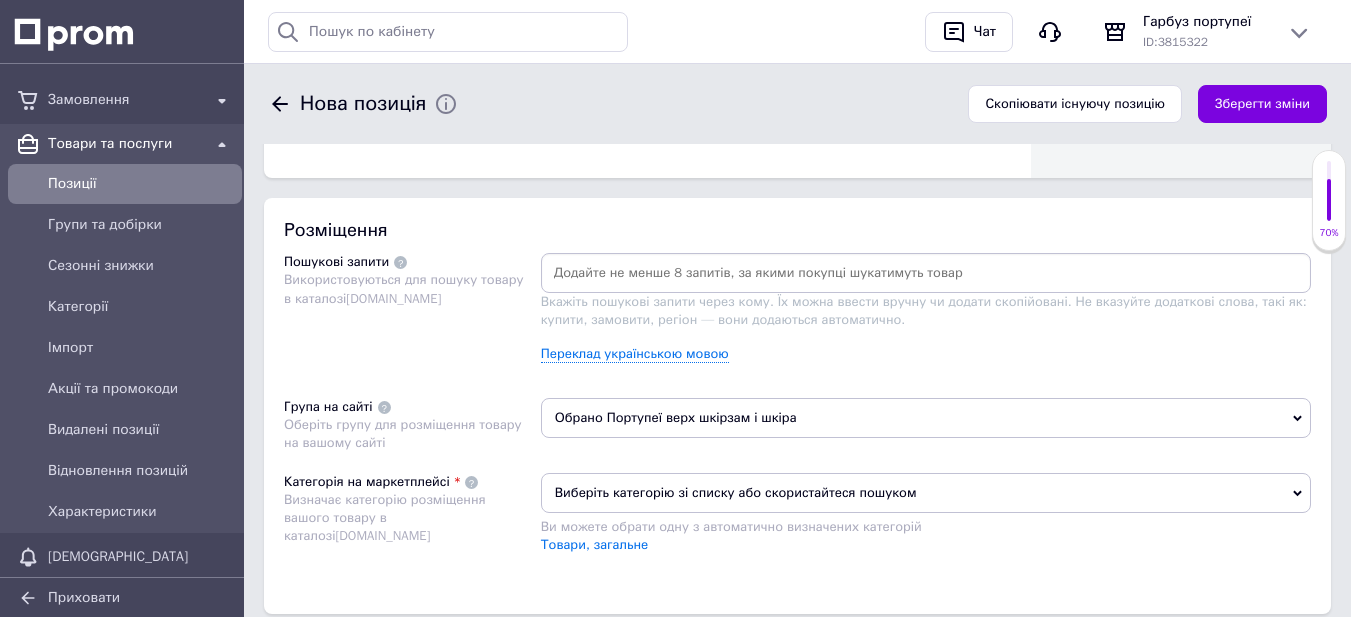 scroll, scrollTop: 1100, scrollLeft: 0, axis: vertical 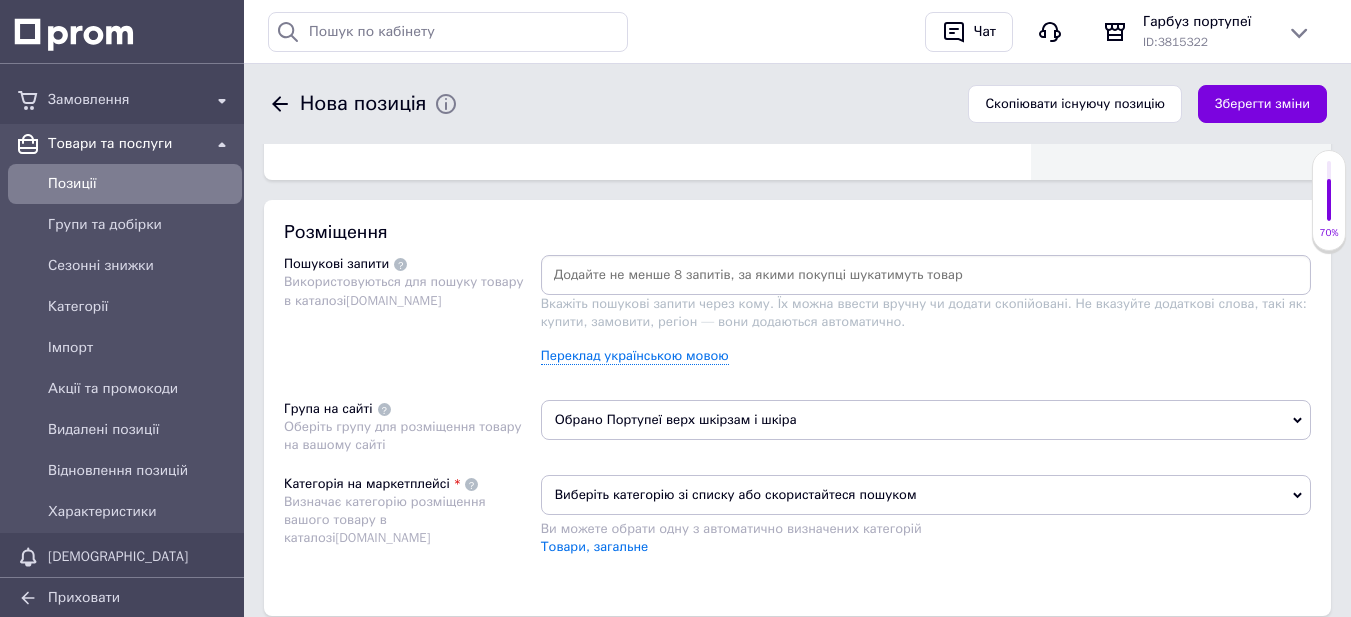 click on "Виберіть категорію зі списку або скористайтеся пошуком" at bounding box center (926, 495) 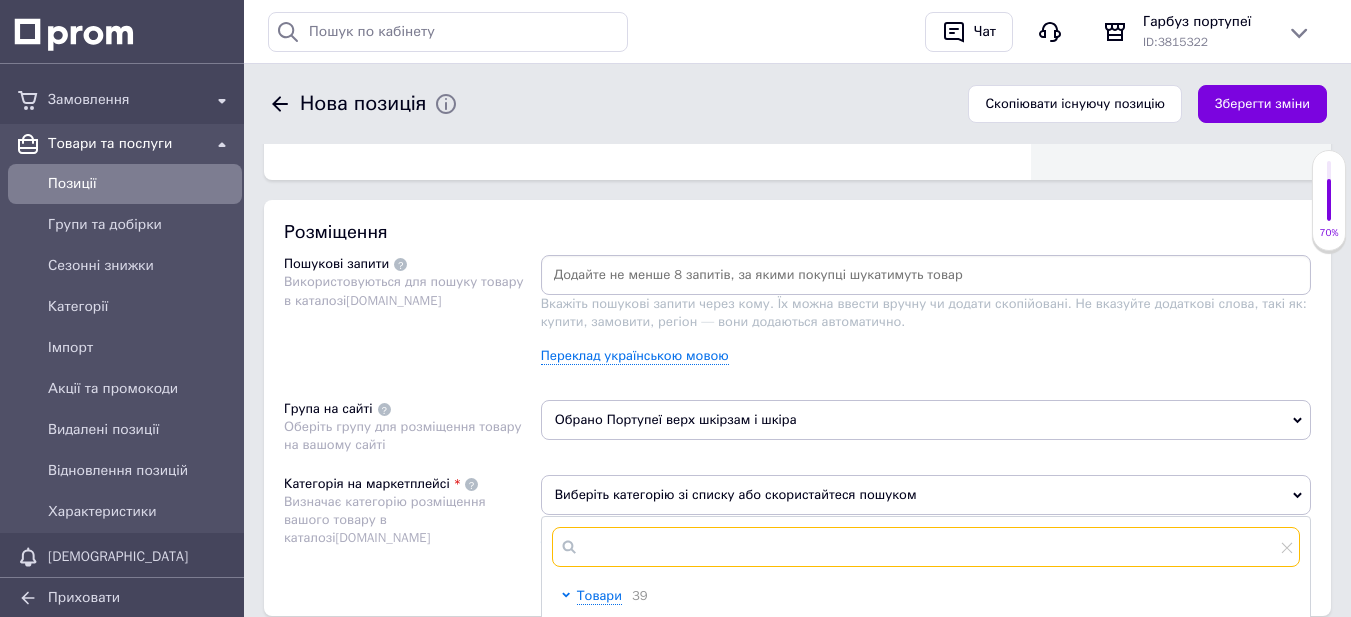 click at bounding box center (926, 547) 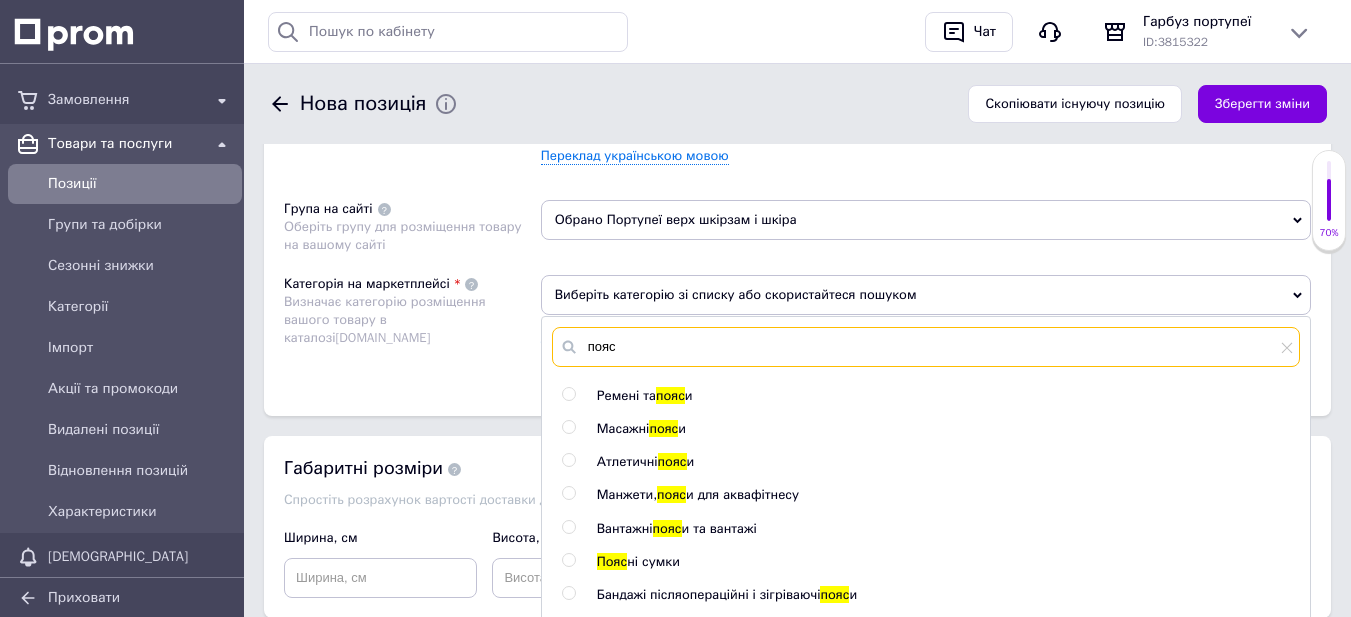 scroll, scrollTop: 1400, scrollLeft: 0, axis: vertical 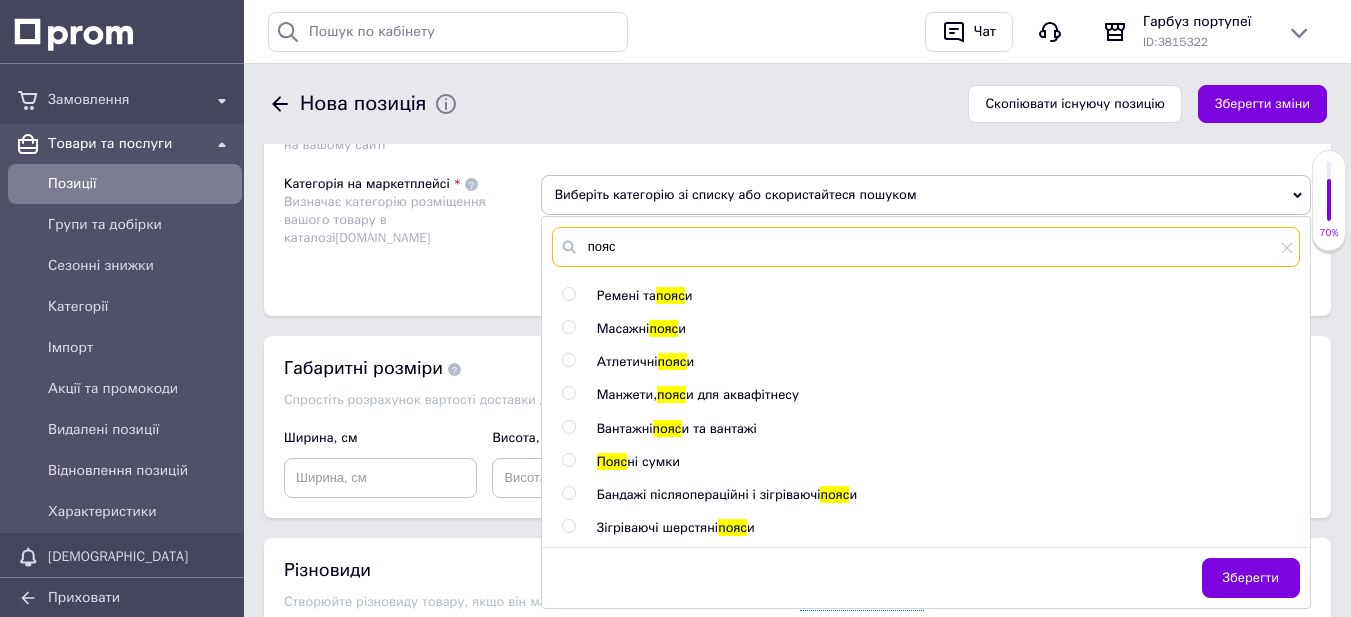 type on "пояс" 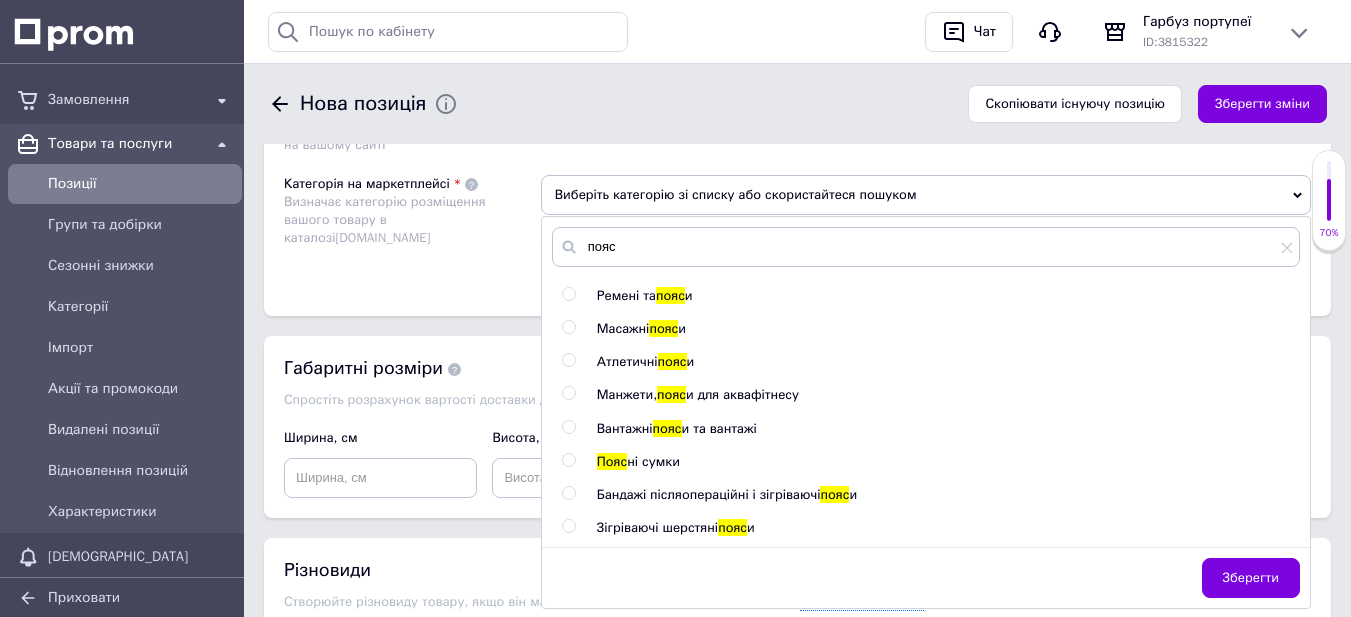click at bounding box center [568, 294] 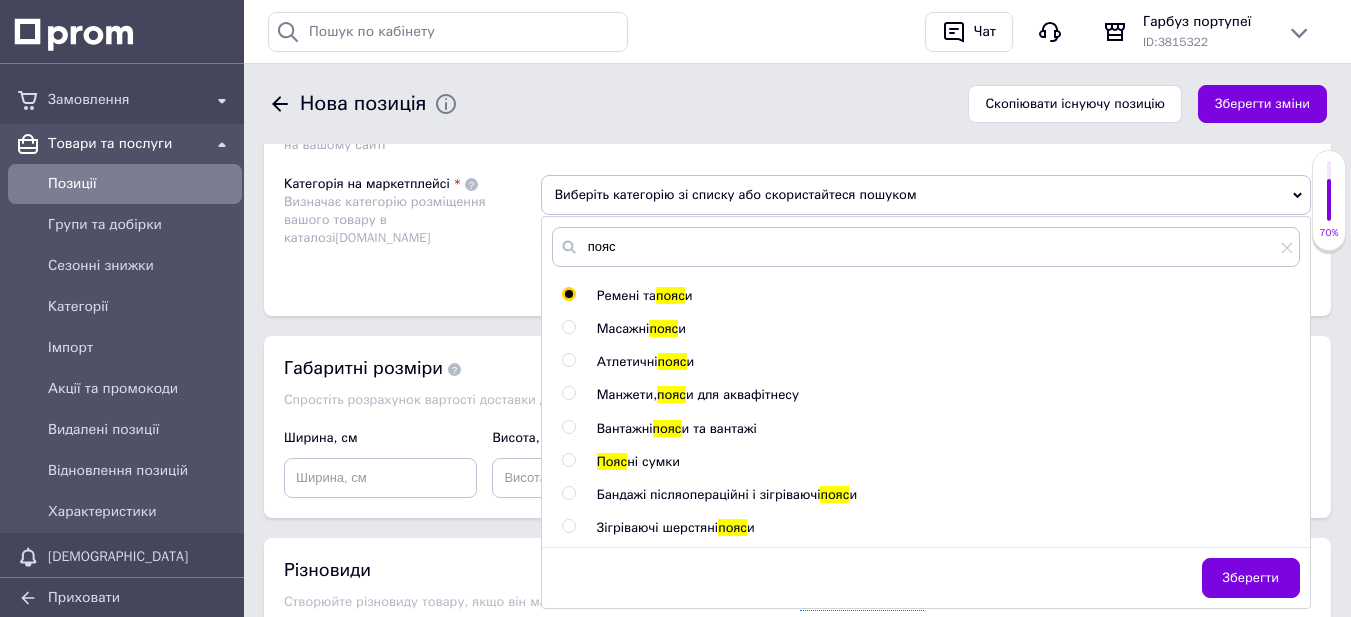 radio on "true" 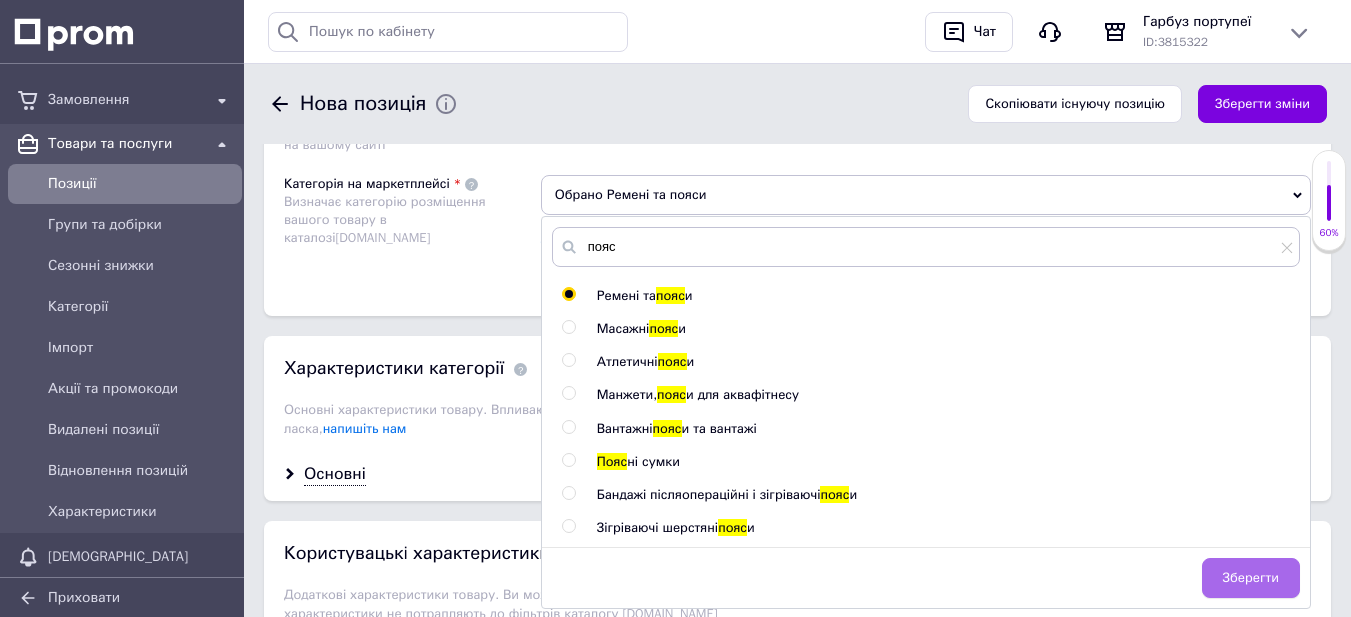 click on "Зберегти" at bounding box center (1251, 578) 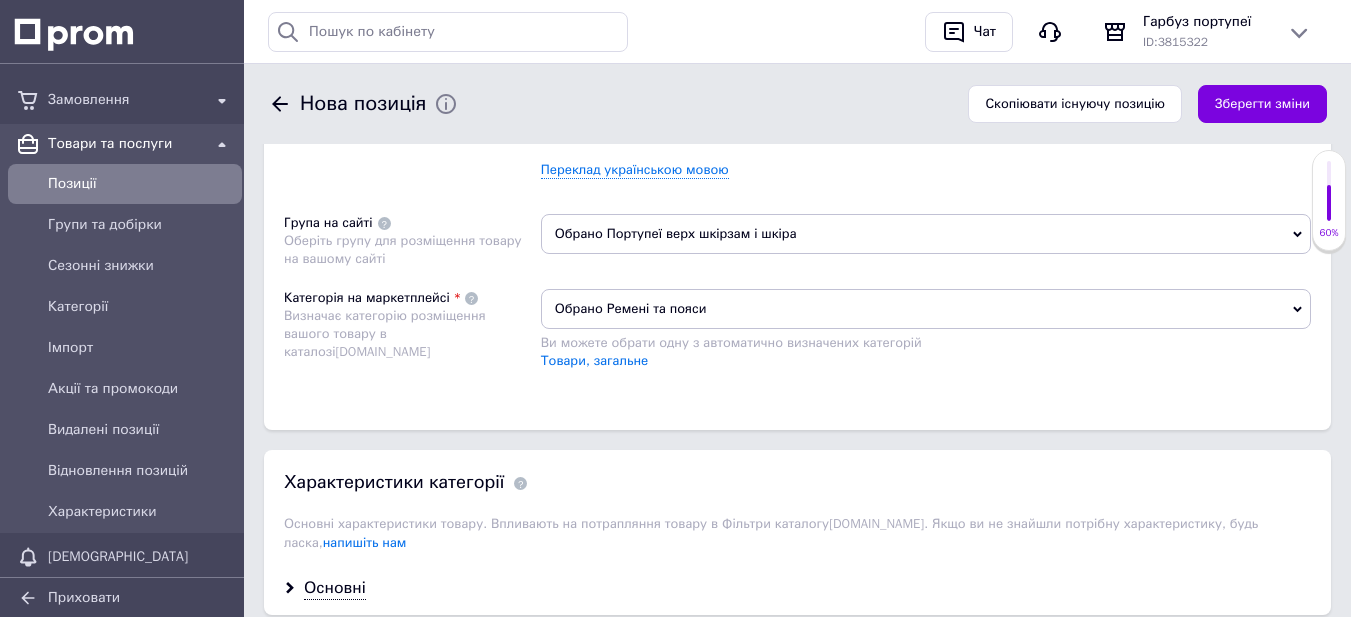 scroll, scrollTop: 1100, scrollLeft: 0, axis: vertical 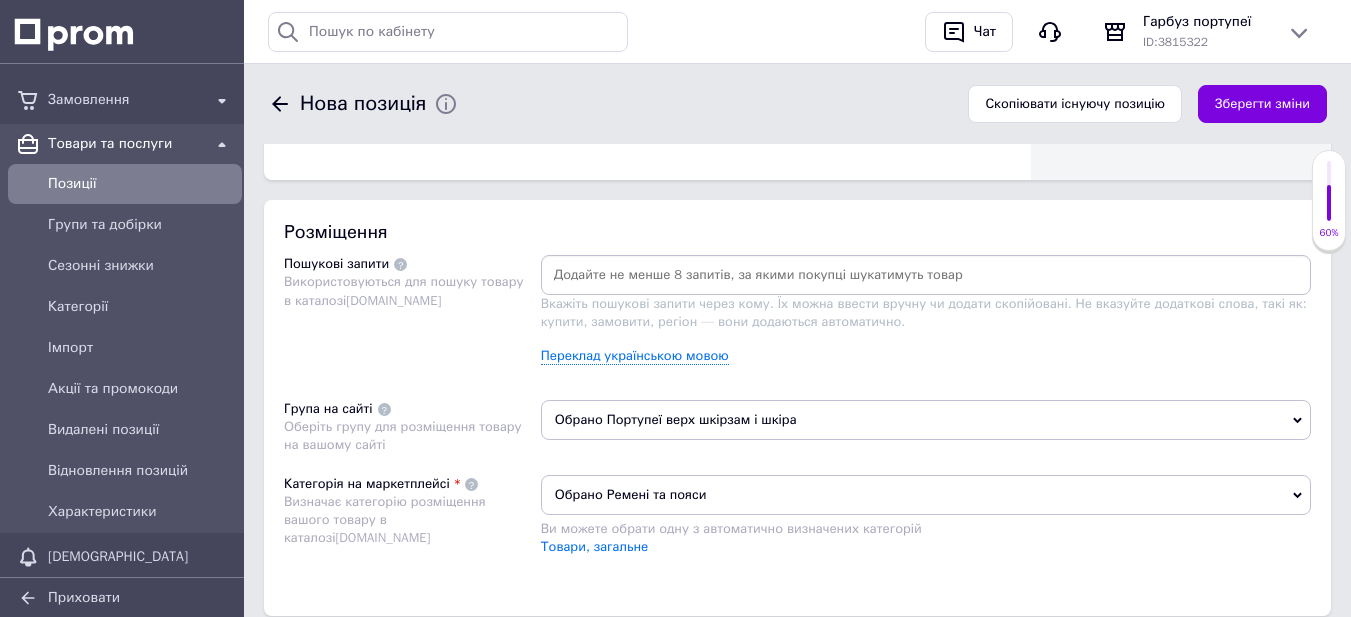 click on "Обрано Ремені та пояси" at bounding box center (926, 495) 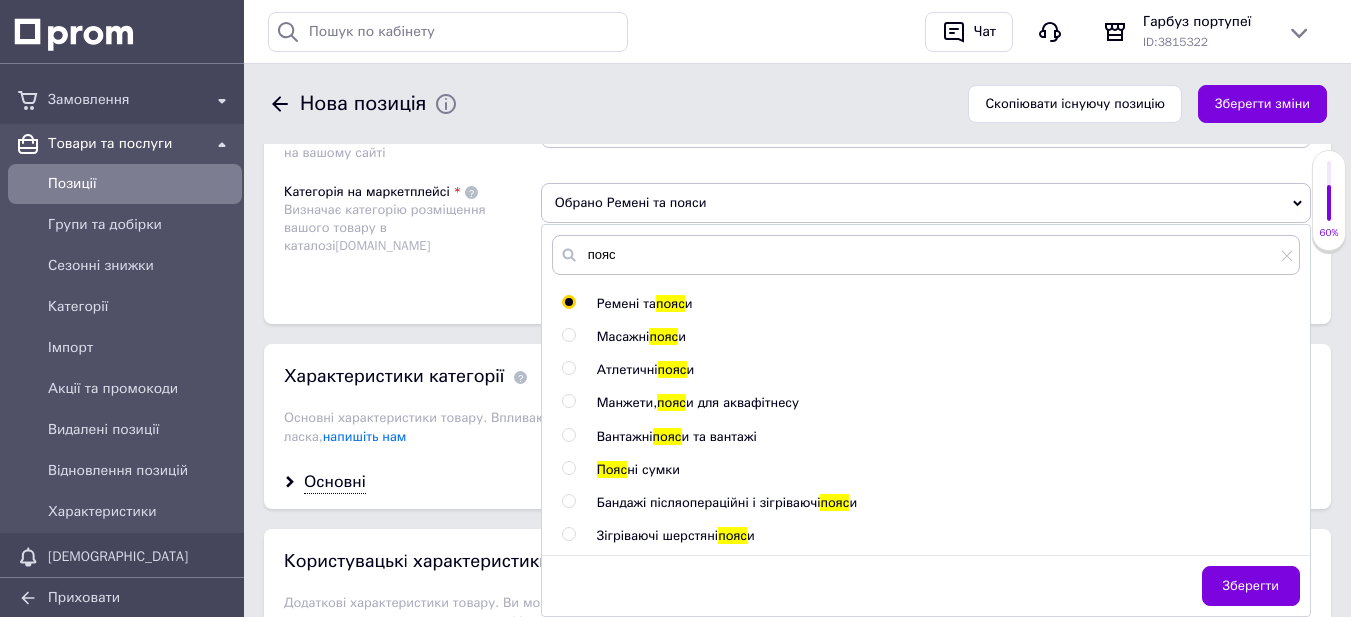 scroll, scrollTop: 1400, scrollLeft: 0, axis: vertical 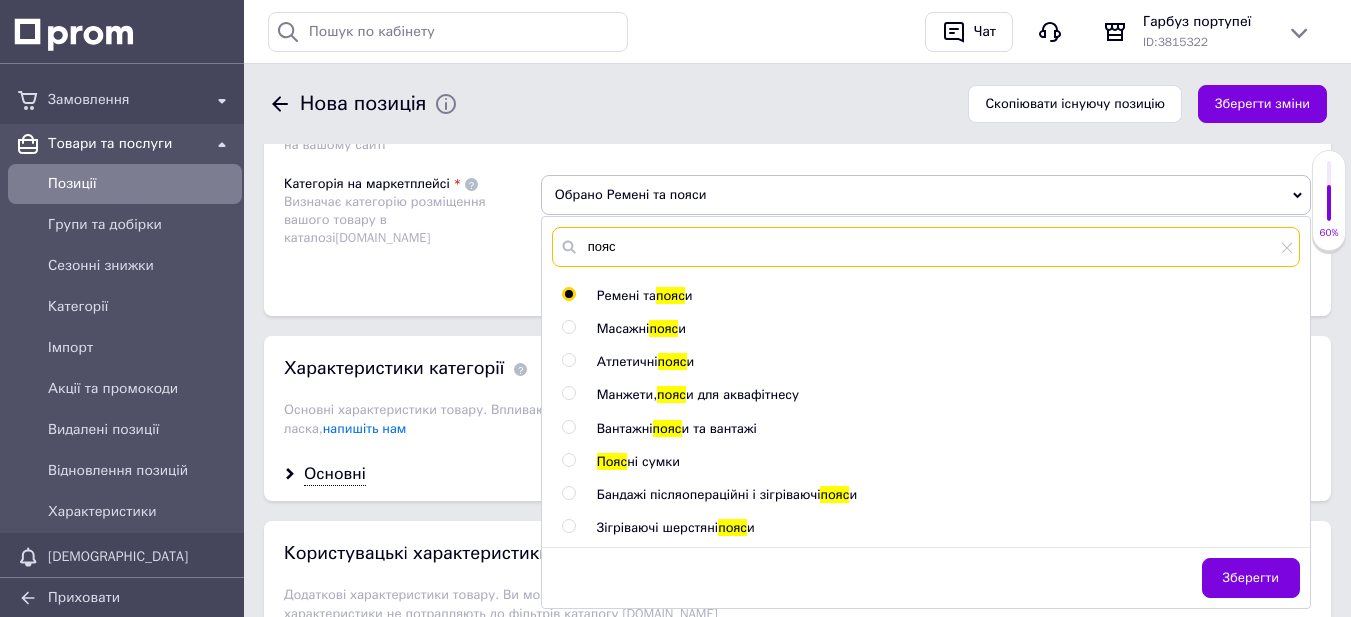 click on "пояс" at bounding box center [926, 247] 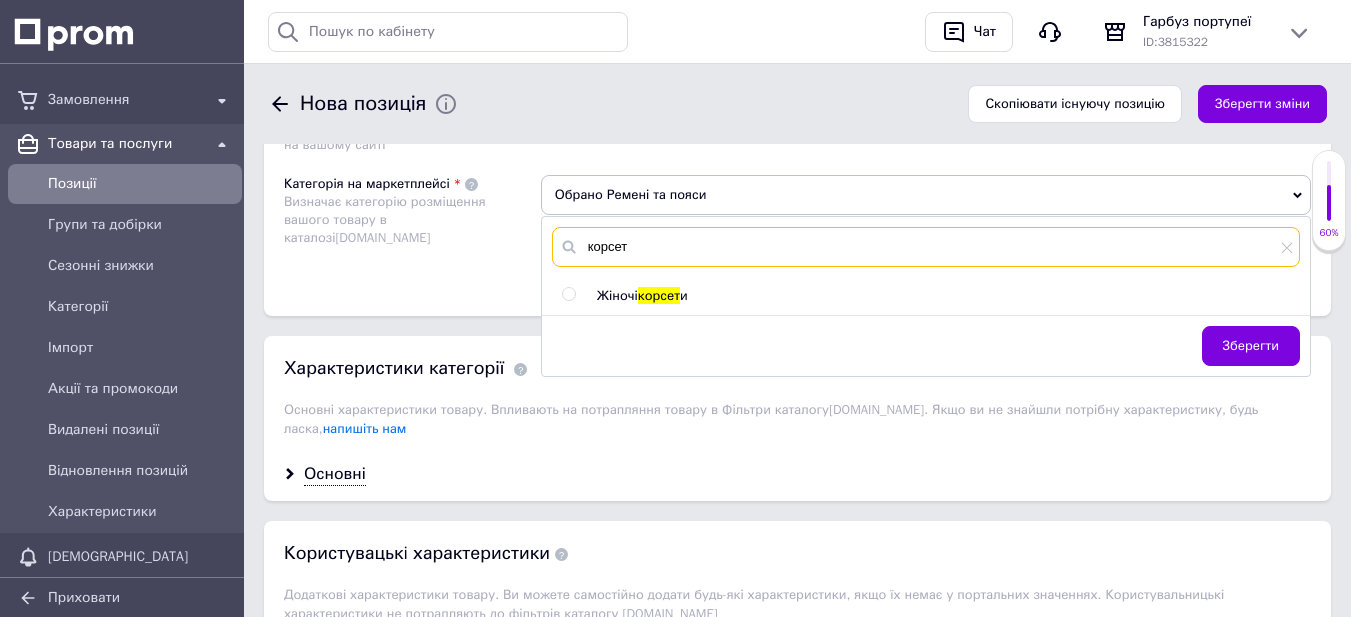 type on "корсет" 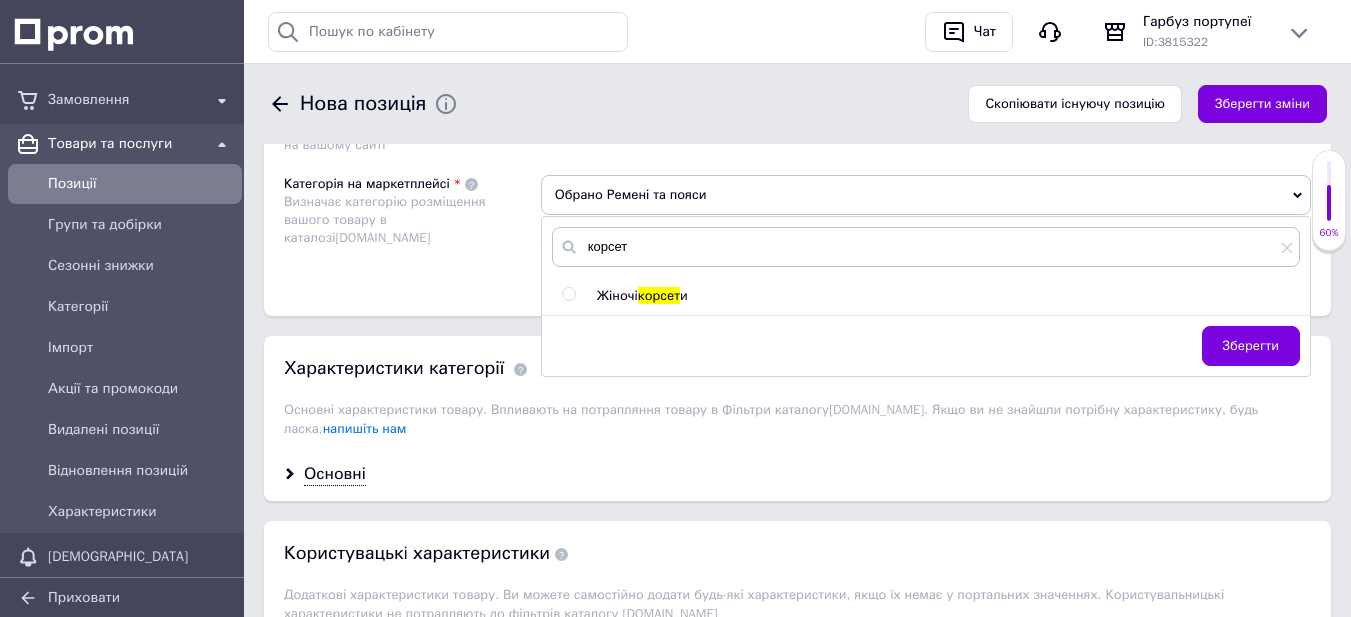 click at bounding box center (568, 294) 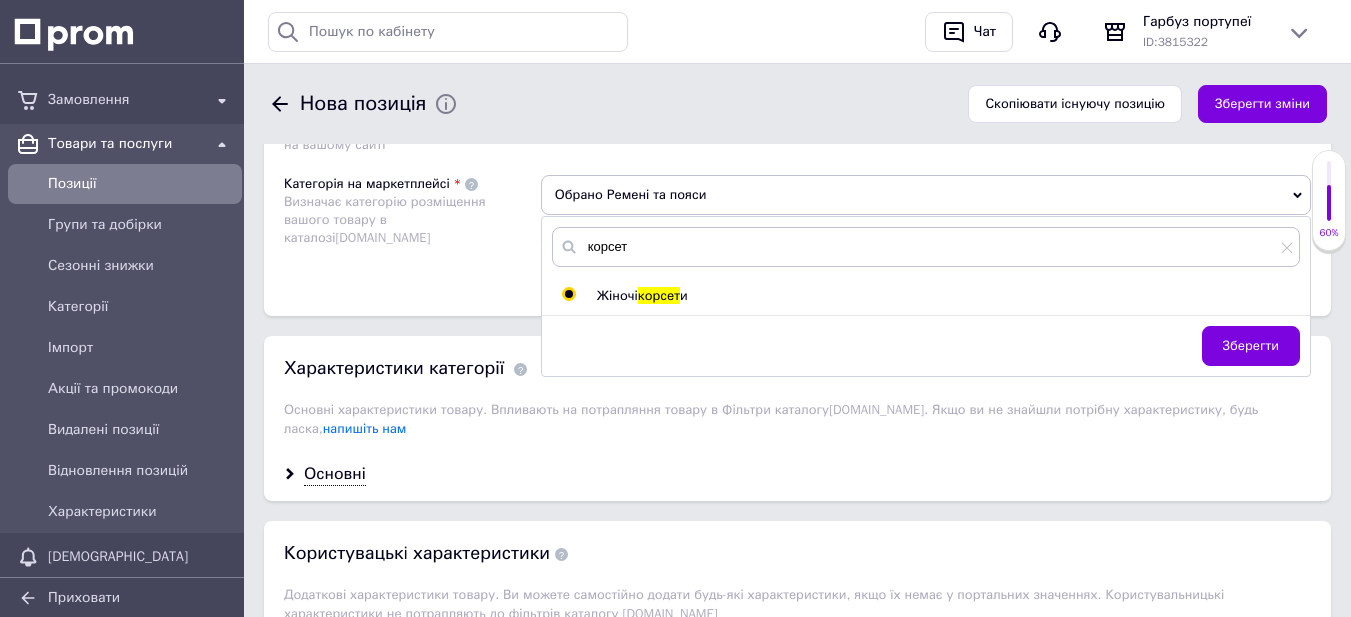 radio on "true" 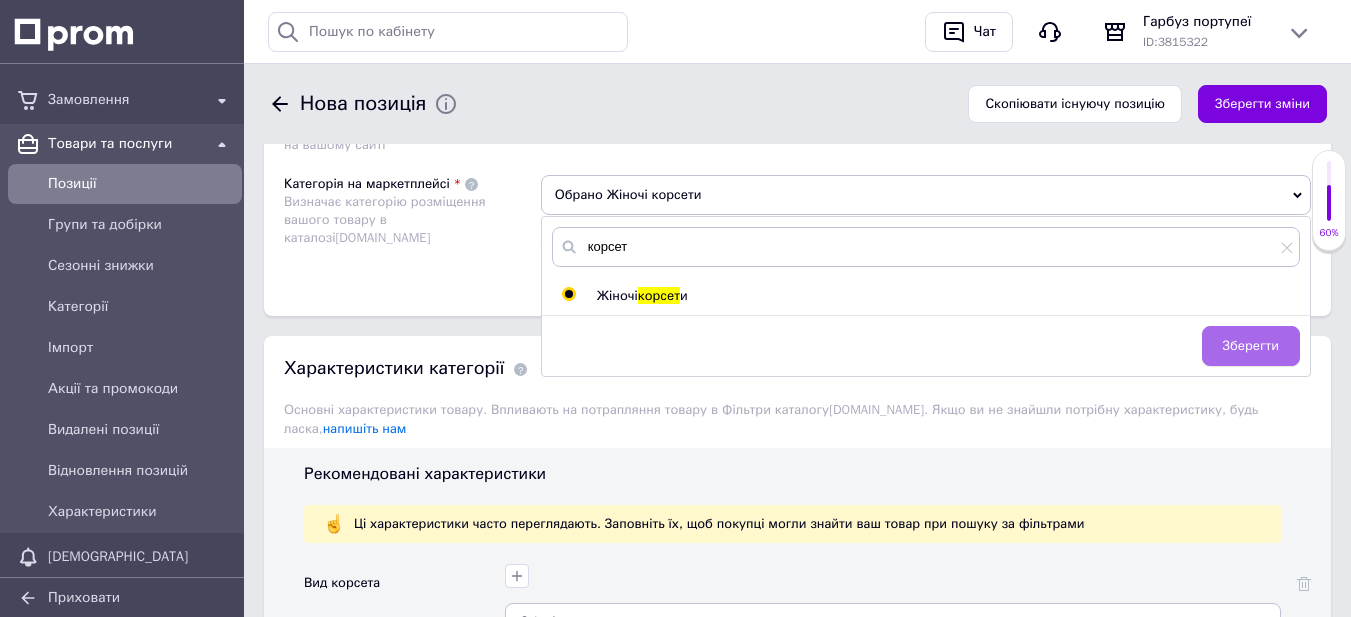 click on "Зберегти" at bounding box center [1251, 346] 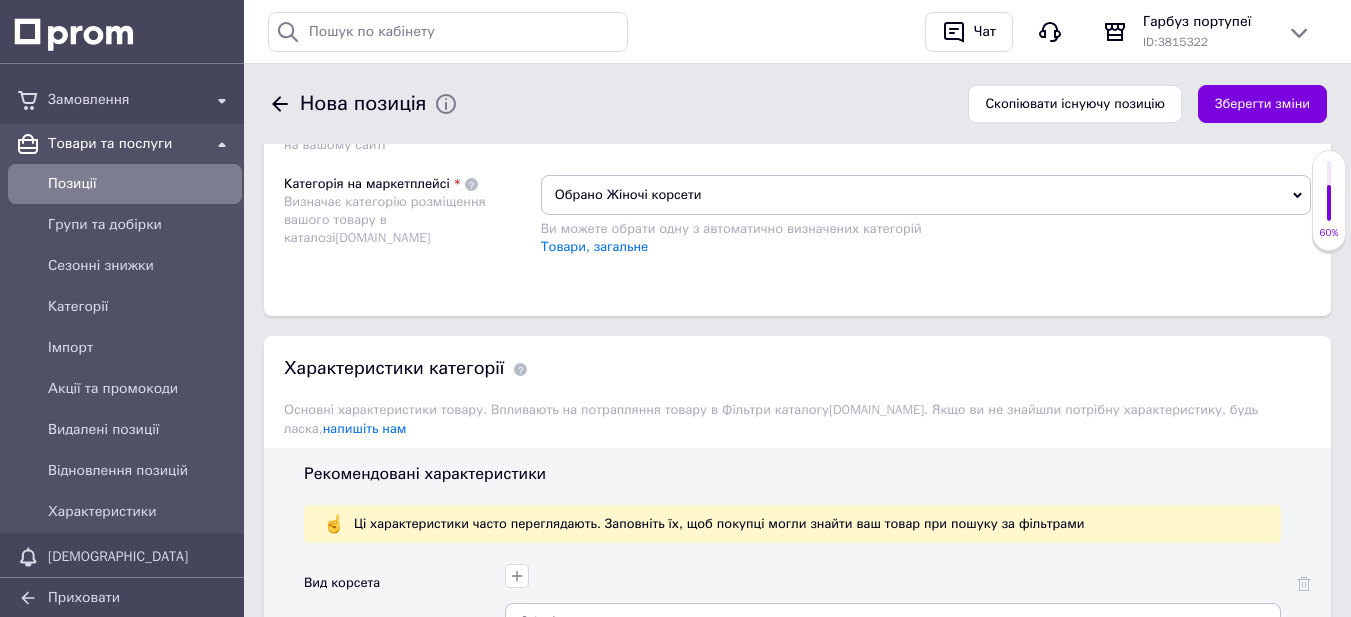 click on "Обрано Жіночі корсети" at bounding box center (926, 195) 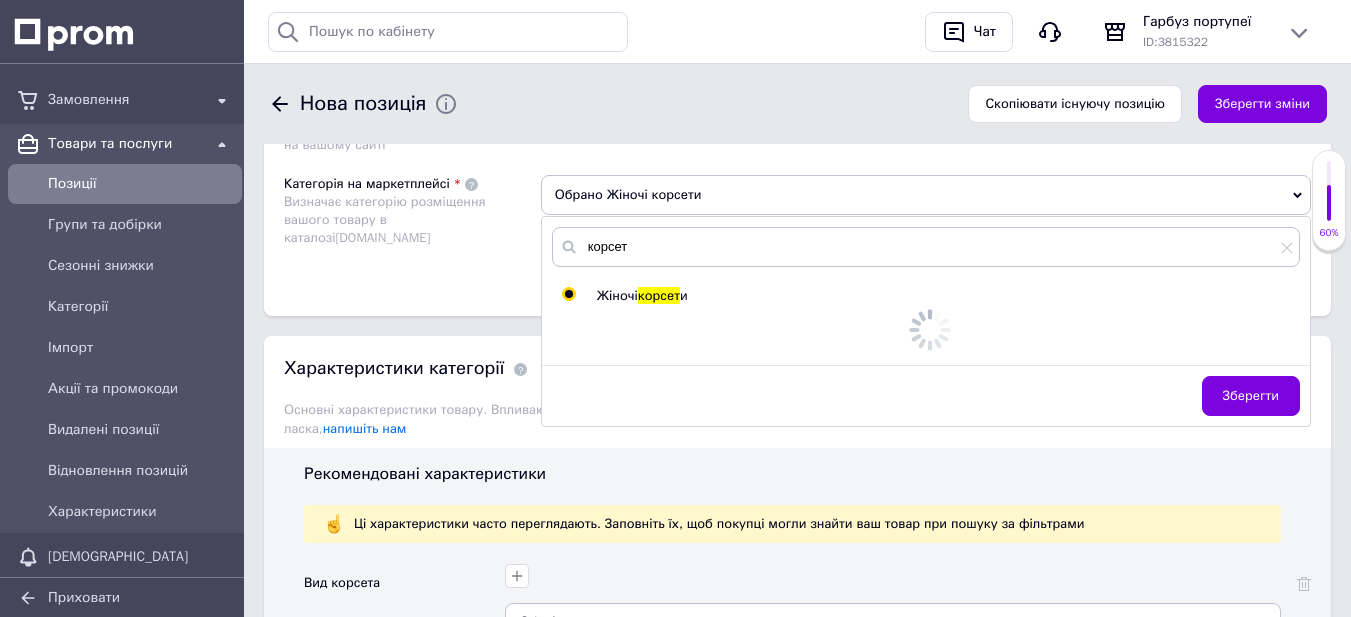 click on "Обрано Жіночі корсети" at bounding box center [926, 195] 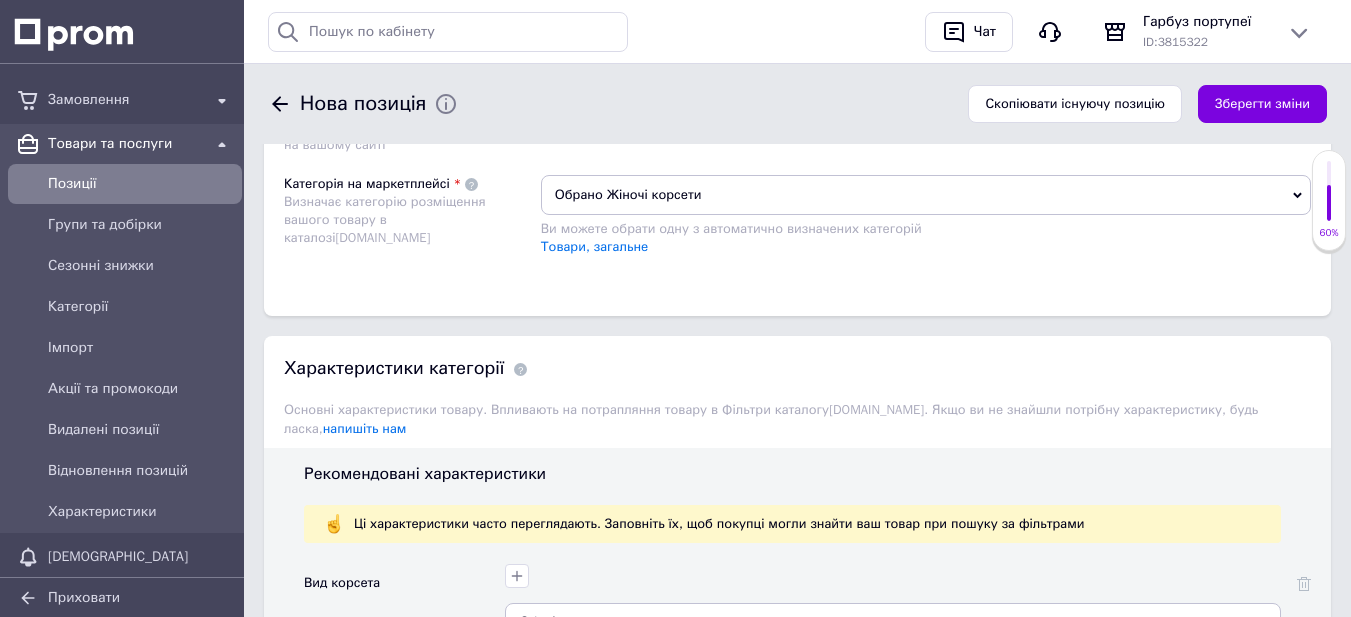 click on "Обрано Жіночі корсети" at bounding box center (926, 195) 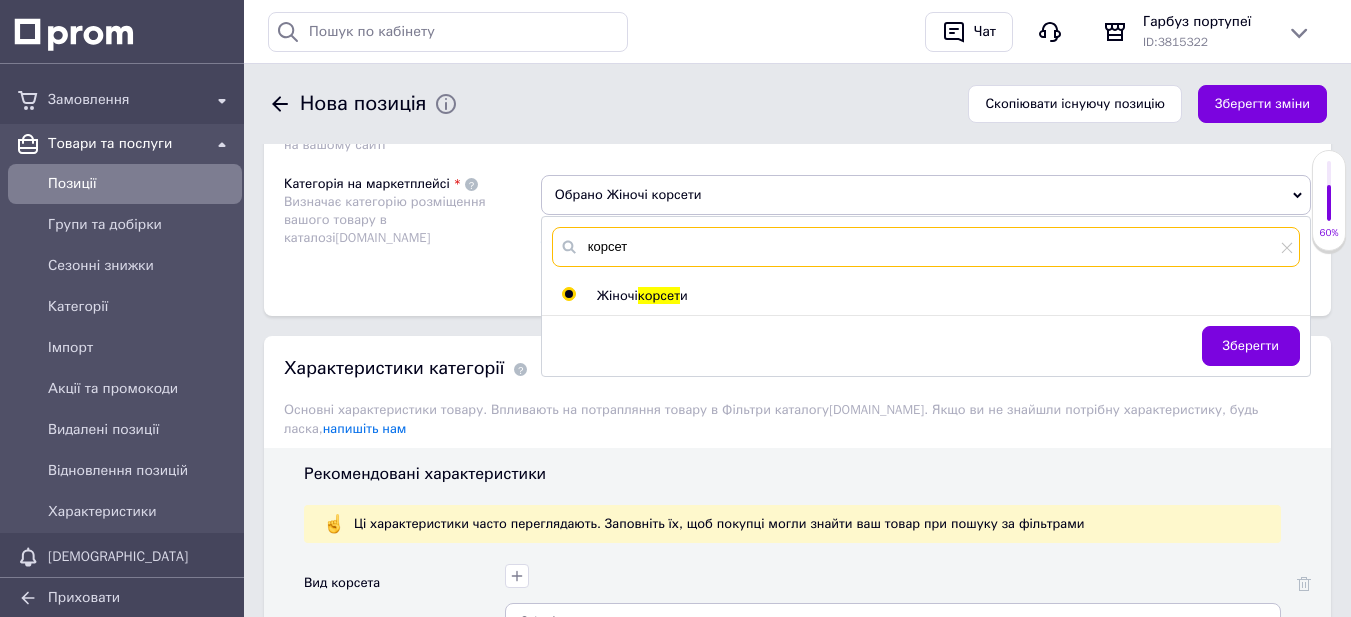 click on "корсет" at bounding box center [926, 247] 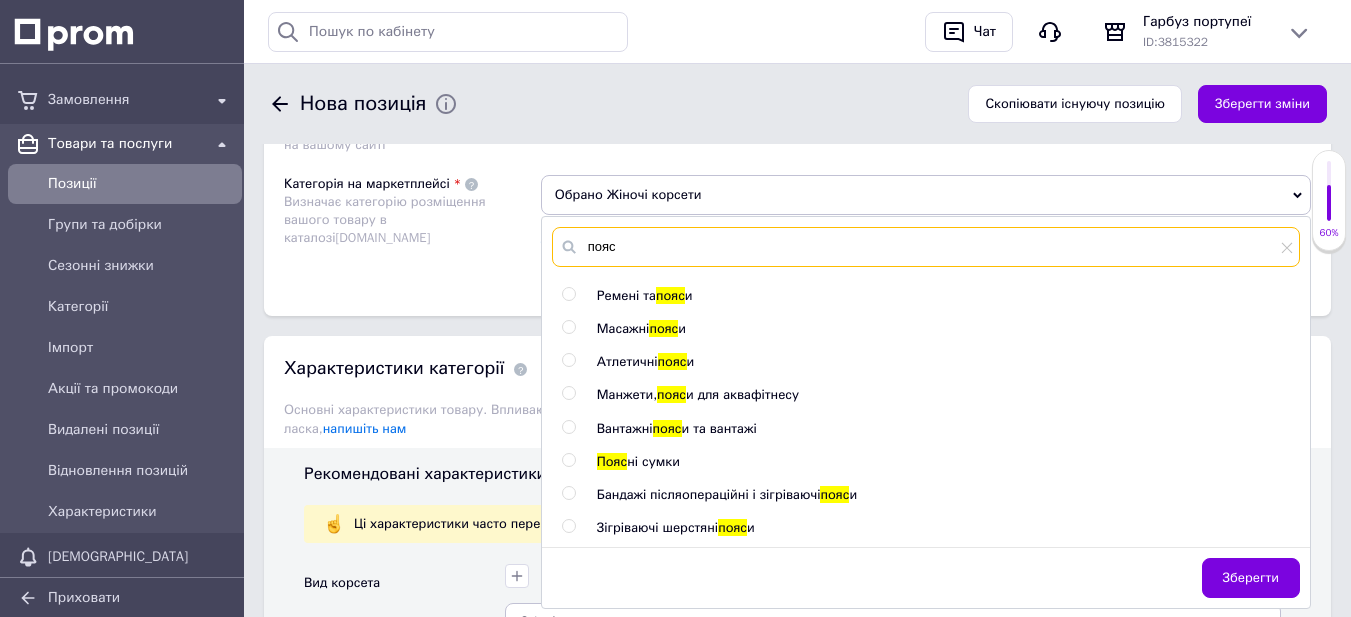 type on "пояс" 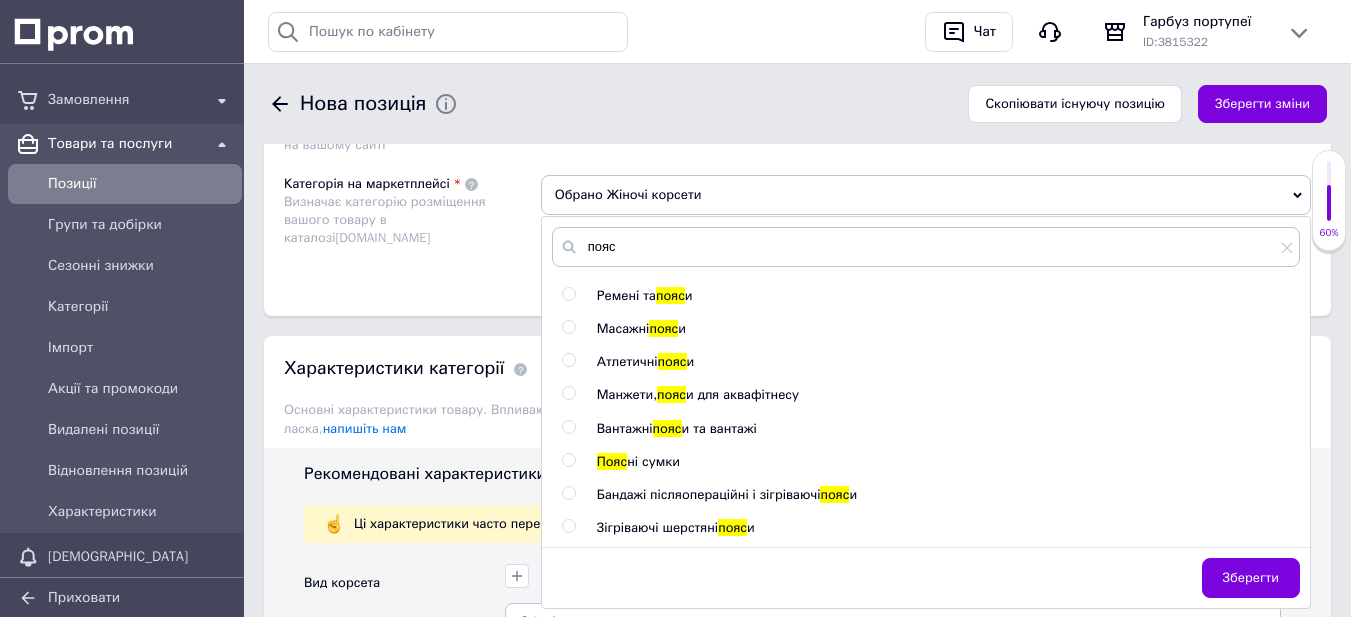 click at bounding box center (568, 294) 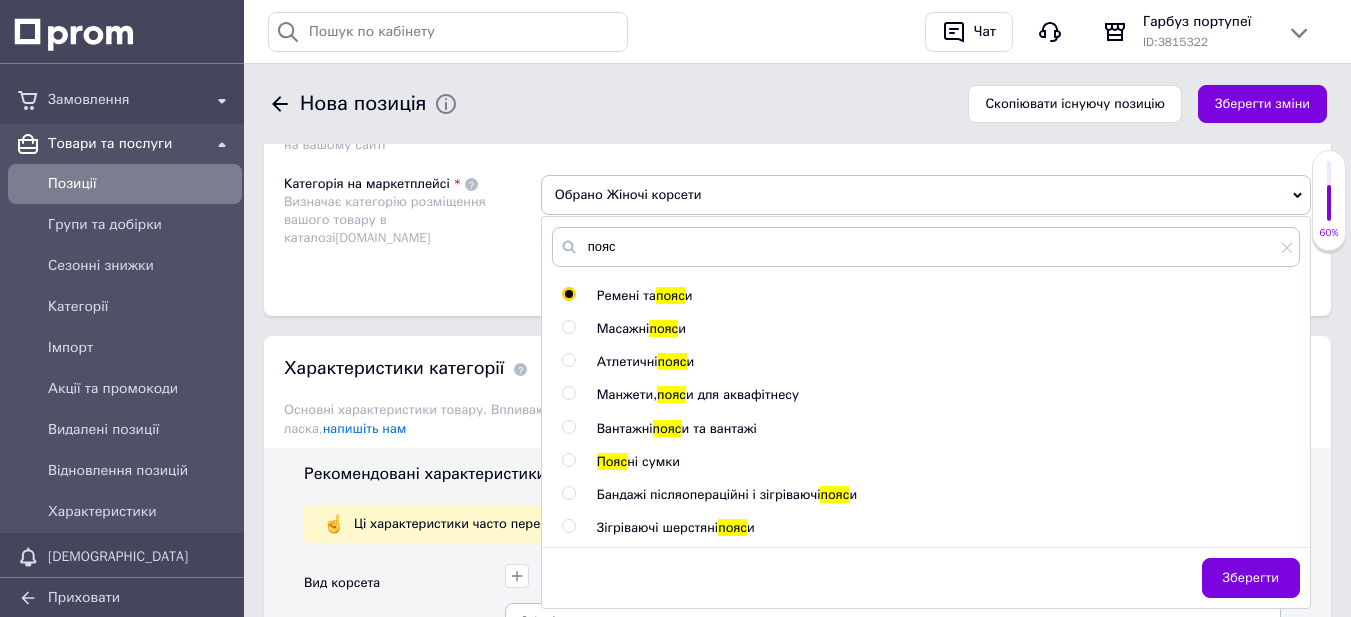 radio on "true" 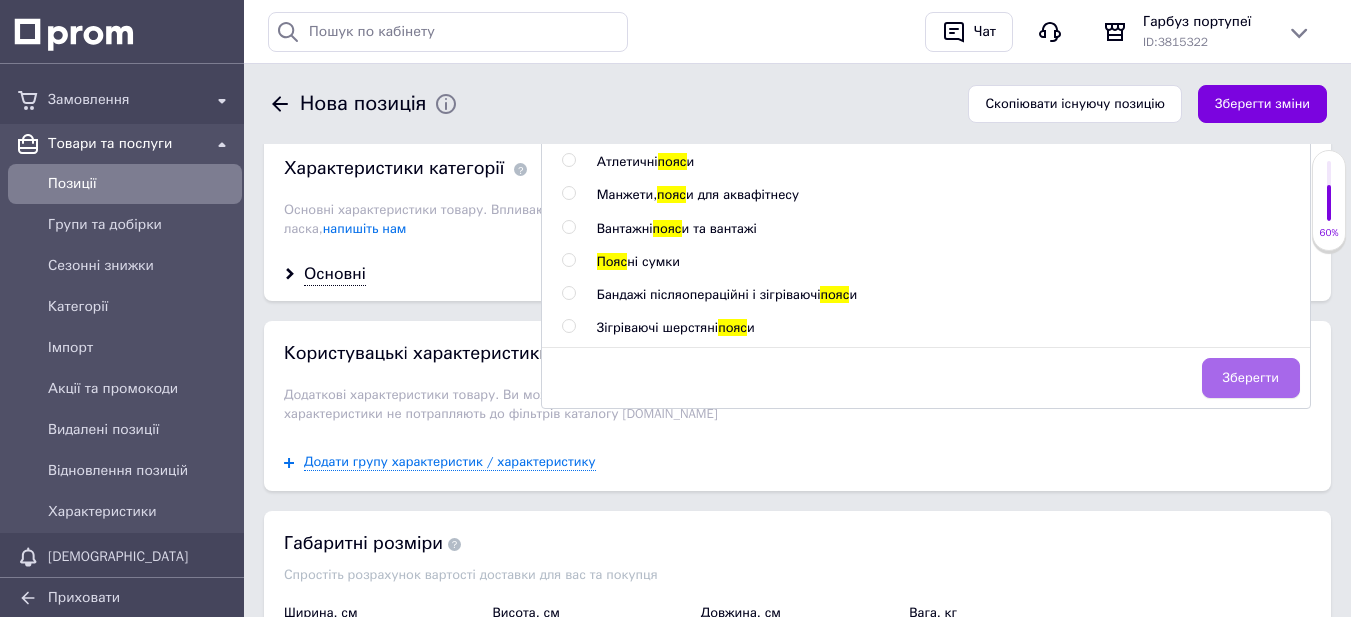 click on "Зберегти" at bounding box center (1251, 378) 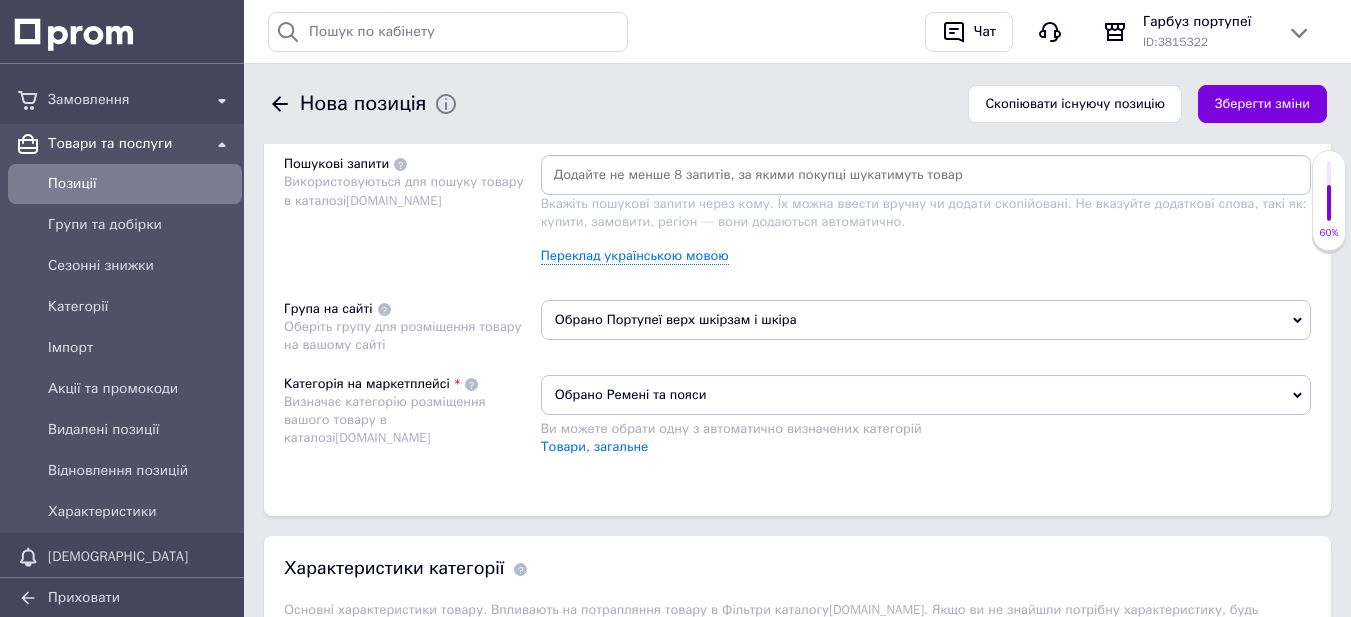 scroll, scrollTop: 1100, scrollLeft: 0, axis: vertical 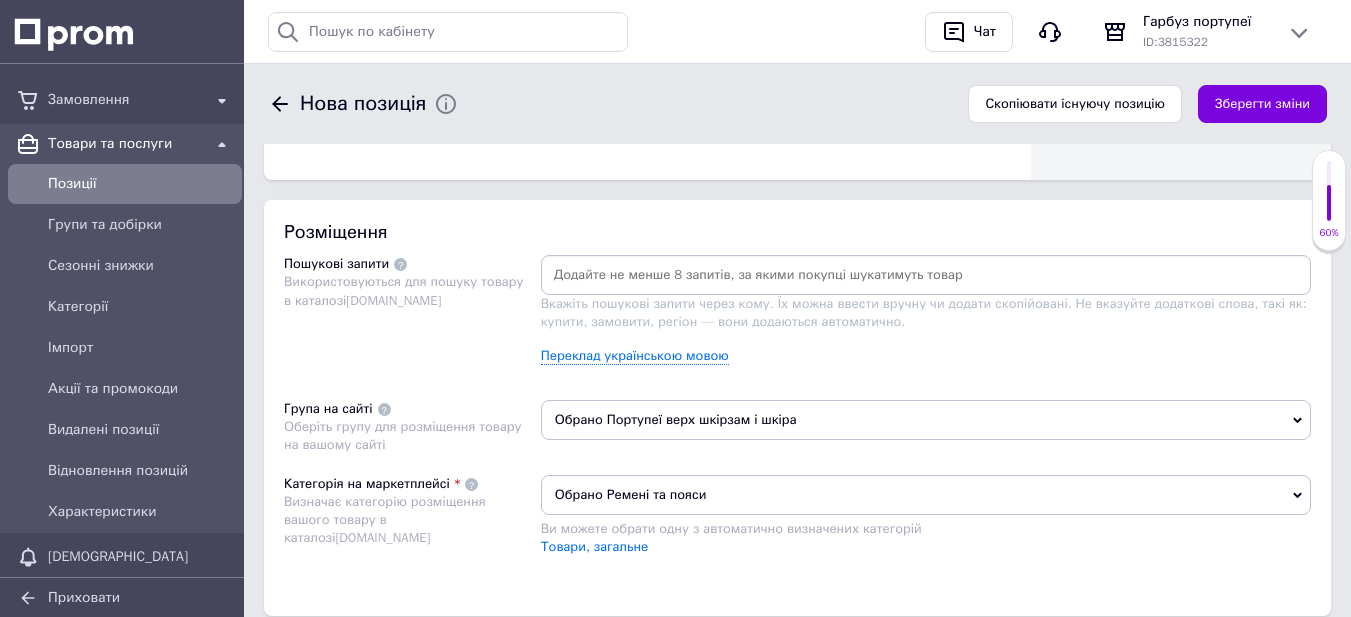 click on "Вкажіть пошукові запити через кому. Їх можна ввести вручну чи додати скопійовані. Не вказуйте додаткові слова, такі як: купити, замовити, регіон — вони додаються автоматично. Переклад українською мовою" at bounding box center (926, 317) 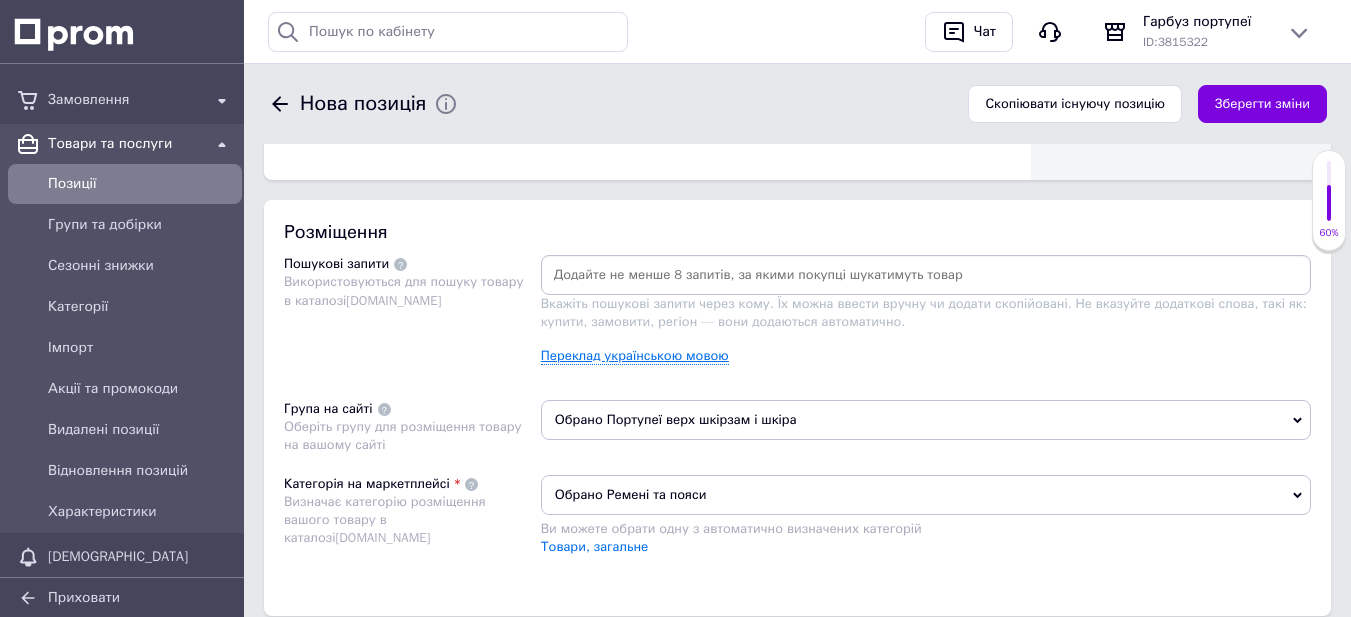 click on "Переклад українською мовою" at bounding box center [635, 356] 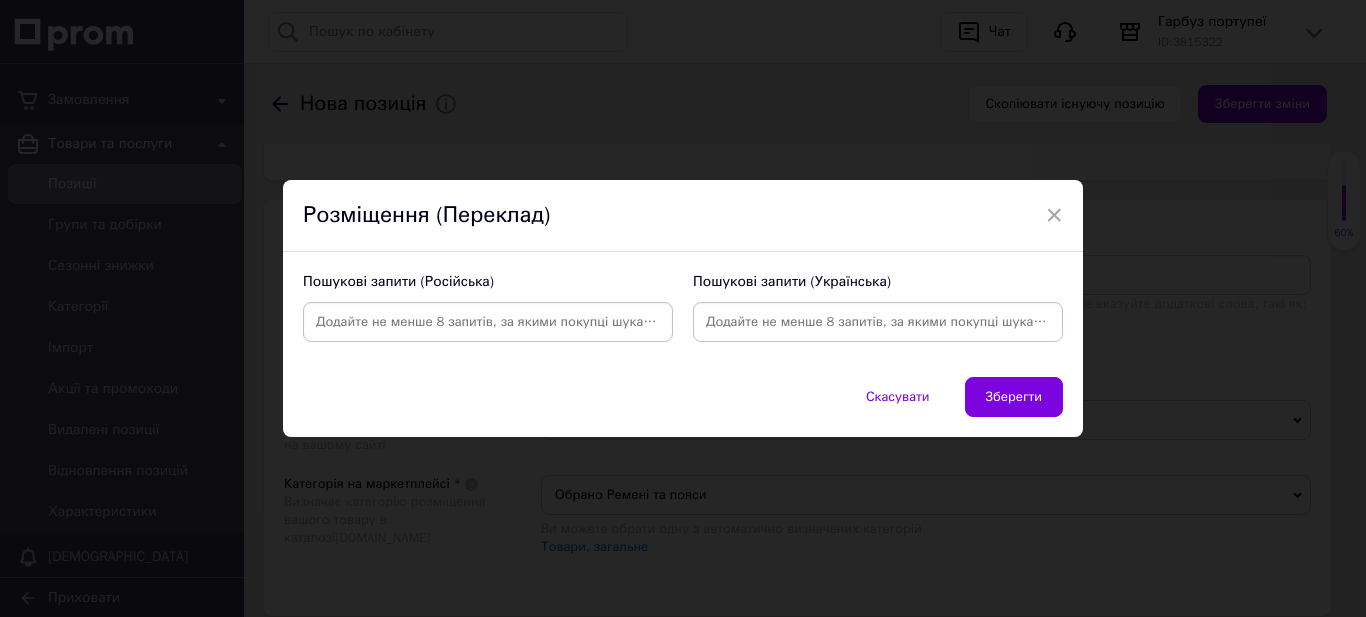 click at bounding box center (488, 322) 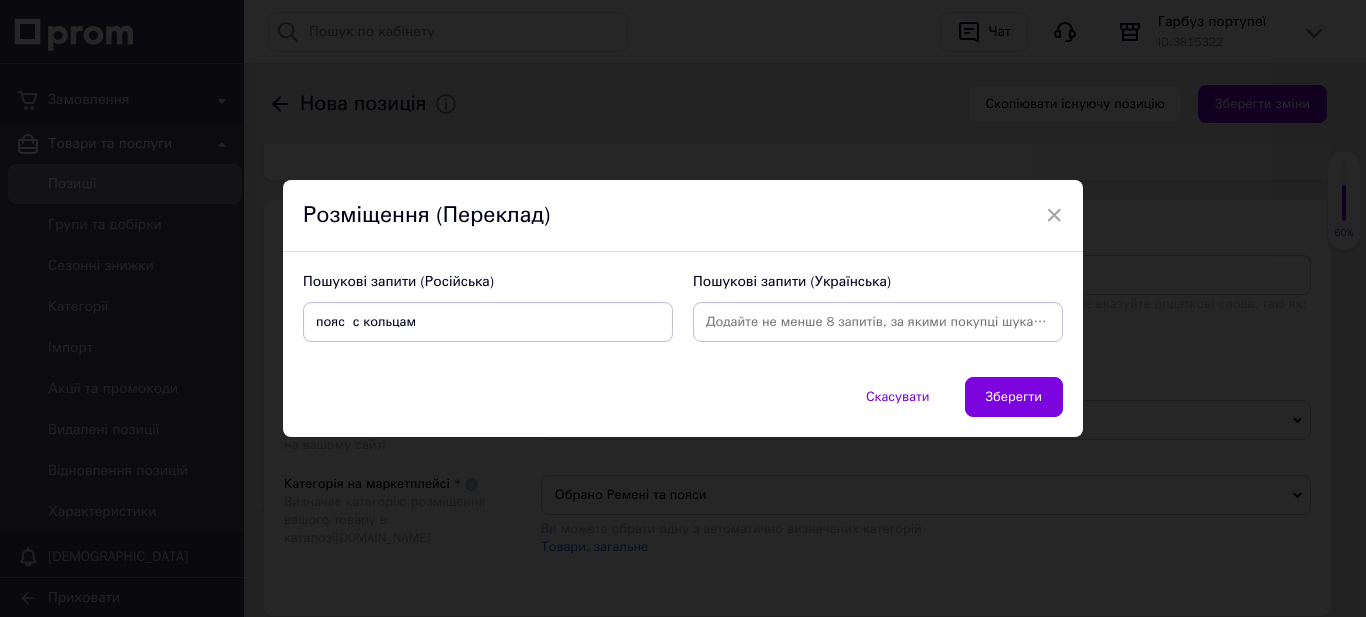 type on "пояс  с кольцами" 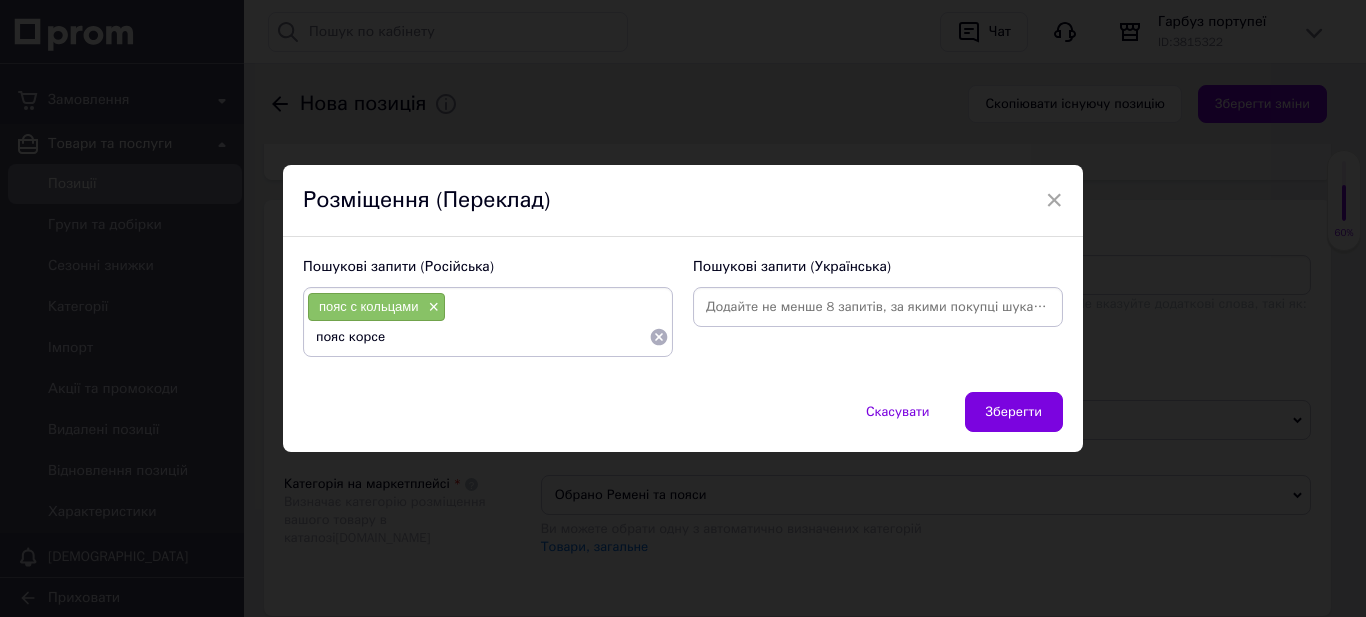 type on "пояс корсет" 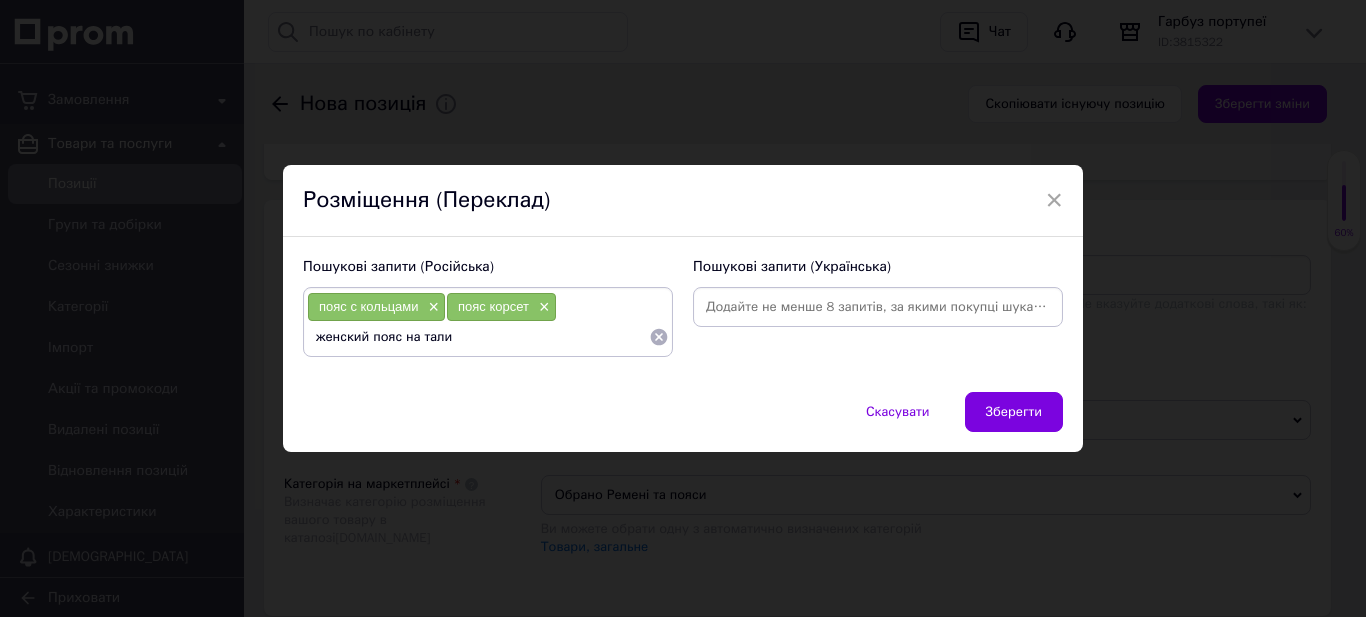 type on "женский пояс на талию" 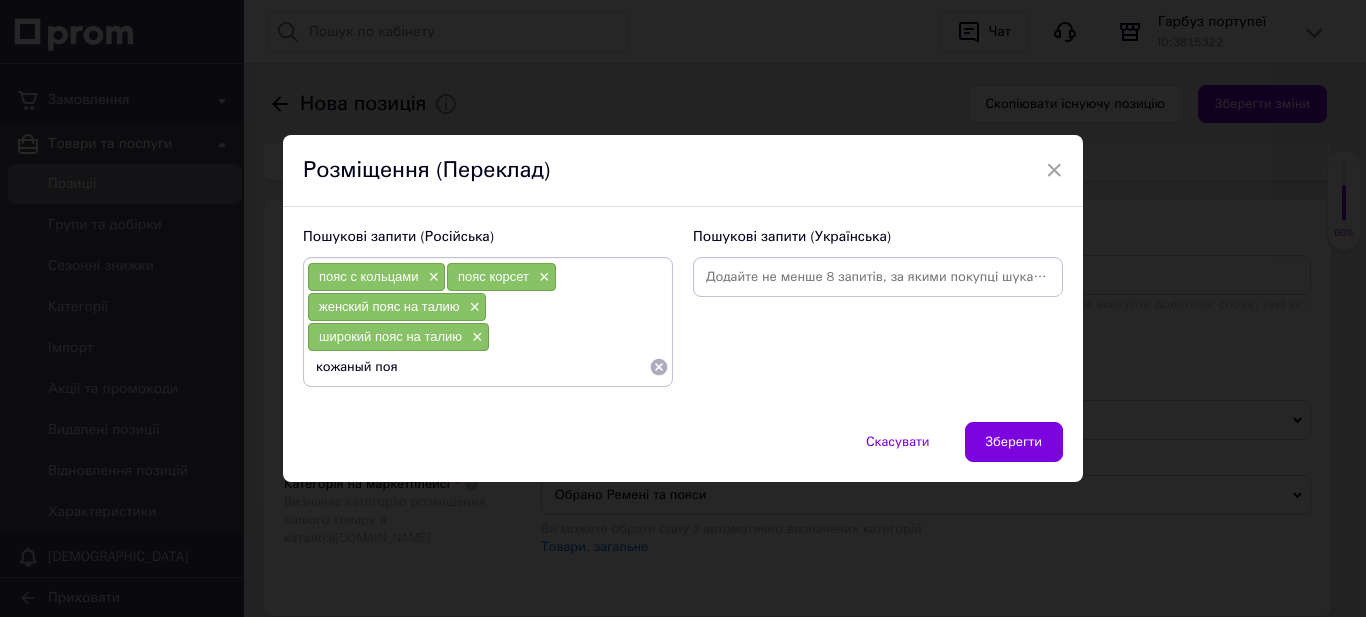type on "кожаный пояс" 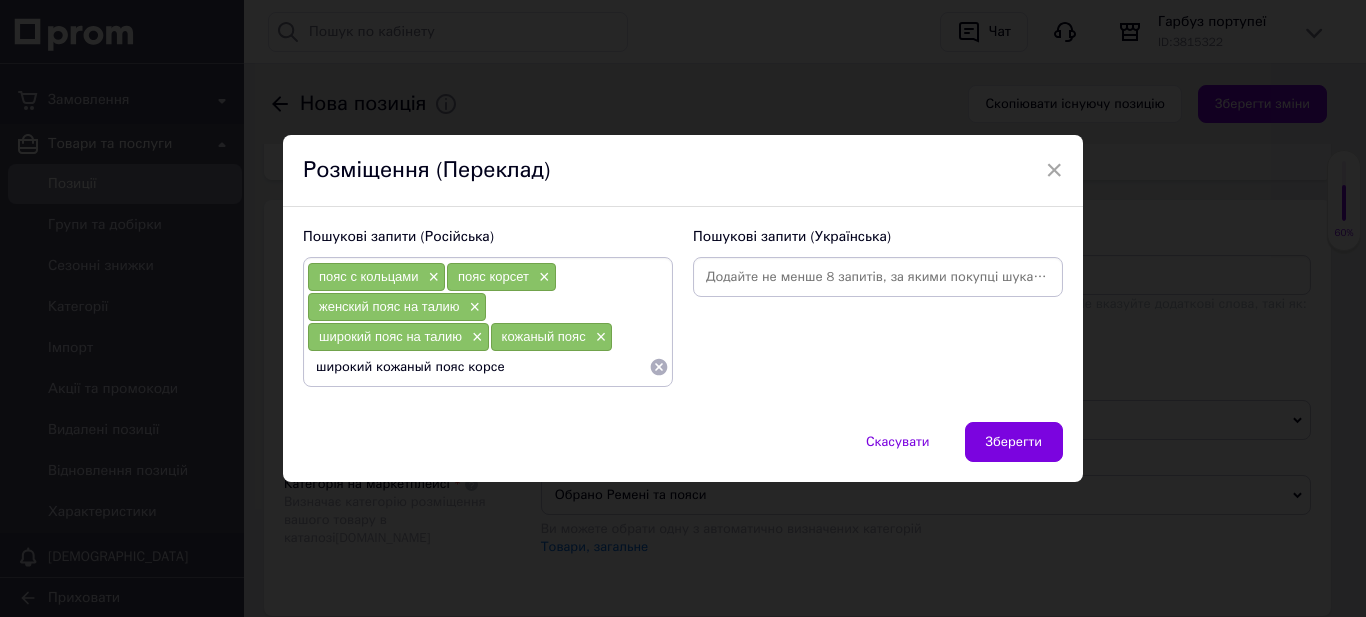 type on "широкий кожаный пояс корсет" 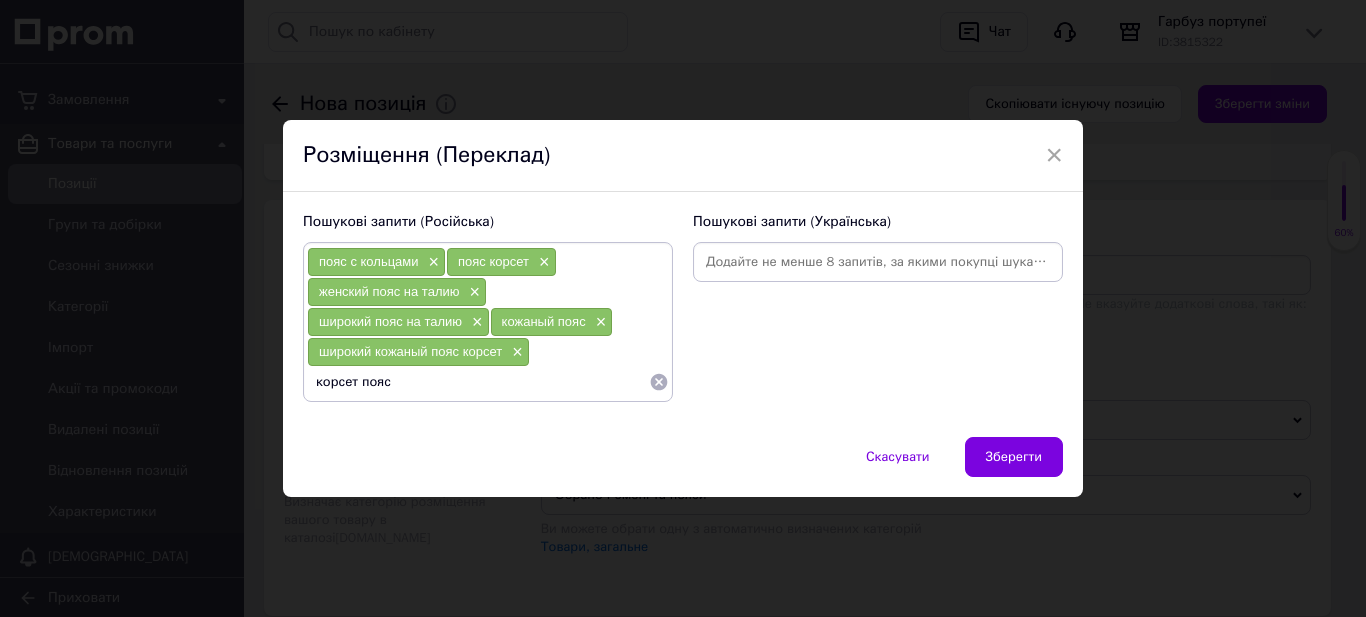 type on "корсет пояс" 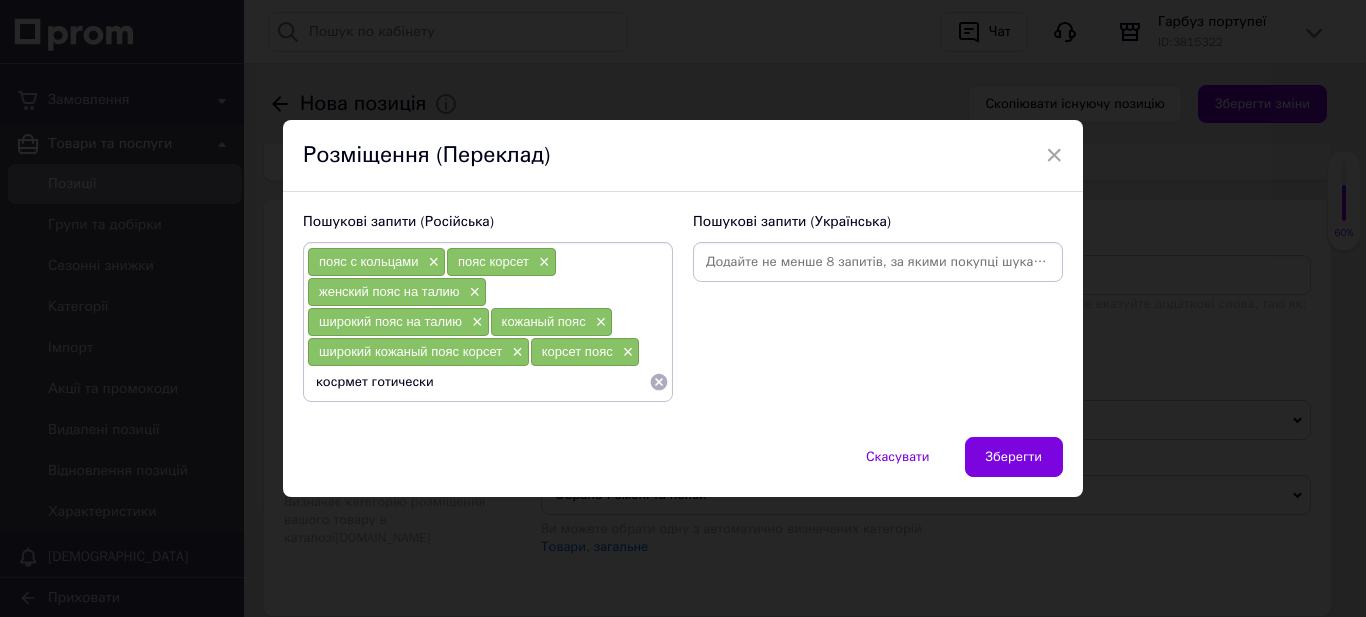 type on "косрмет готический" 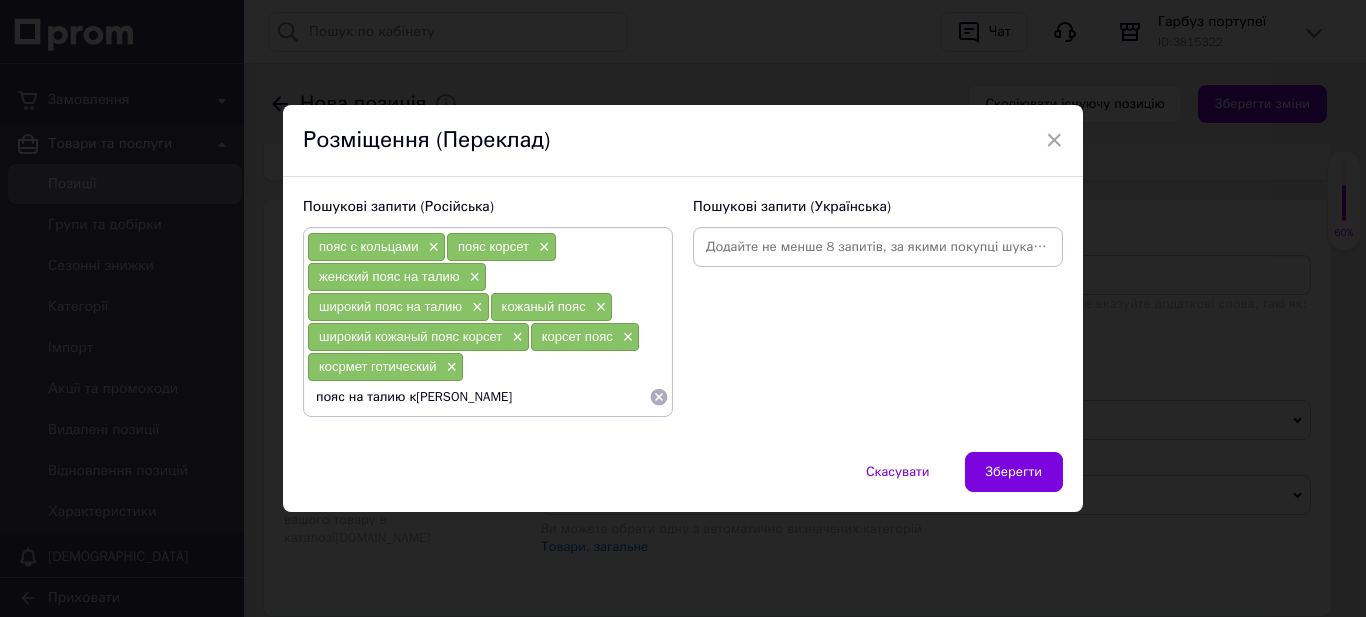 type on "пояс на талию косплей" 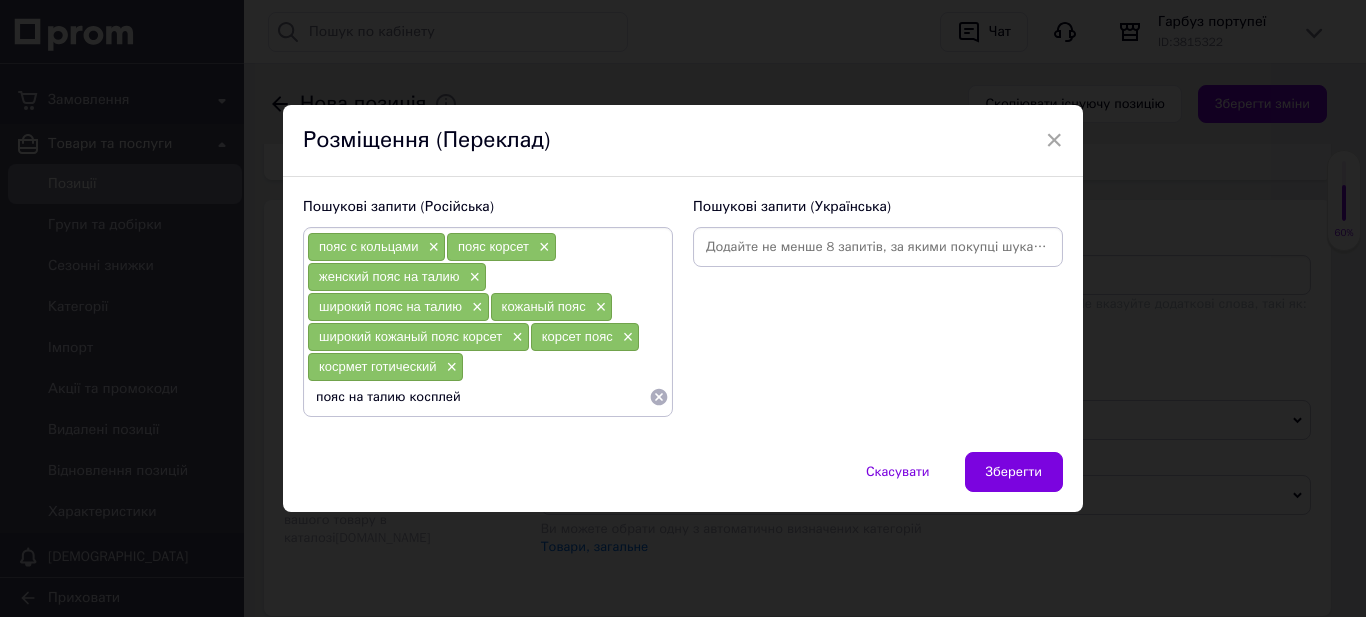 type 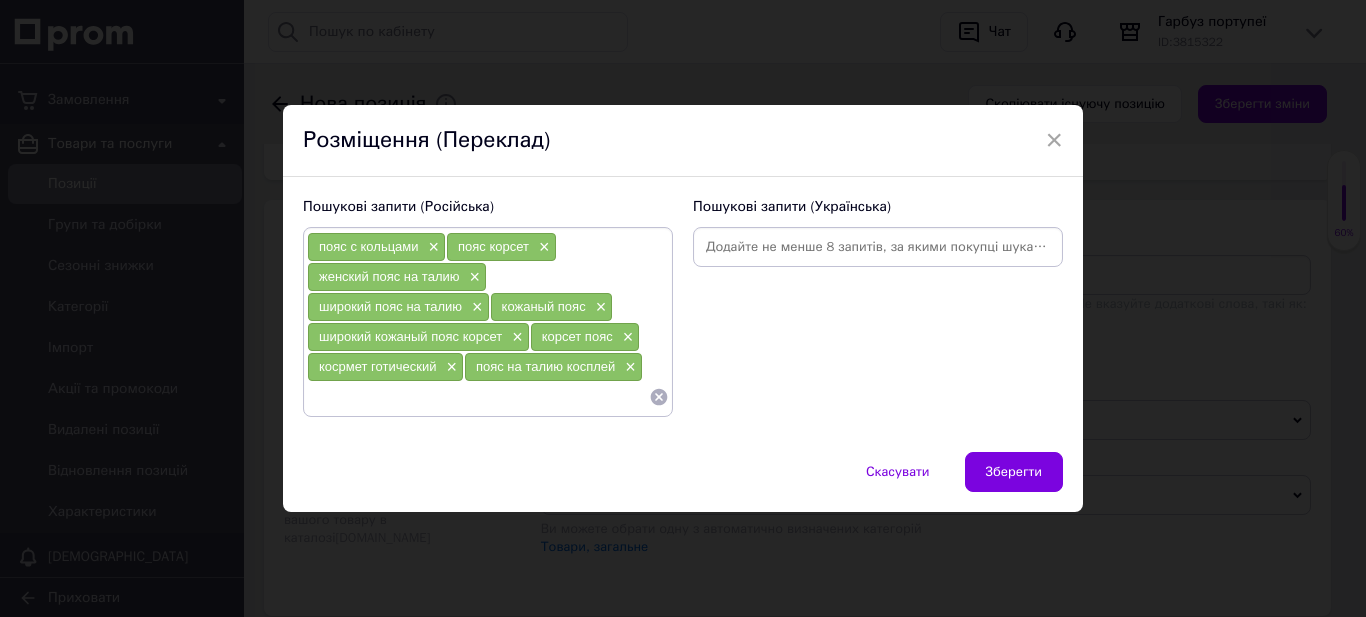 click at bounding box center (878, 247) 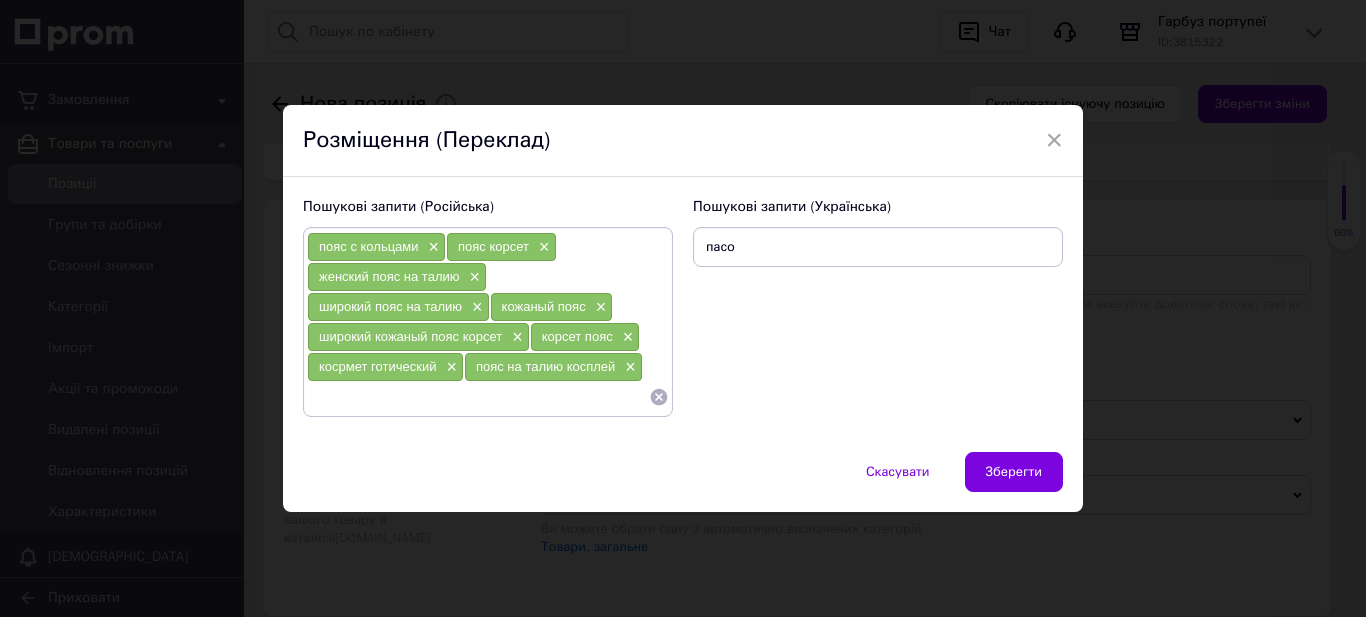 type on "пасок" 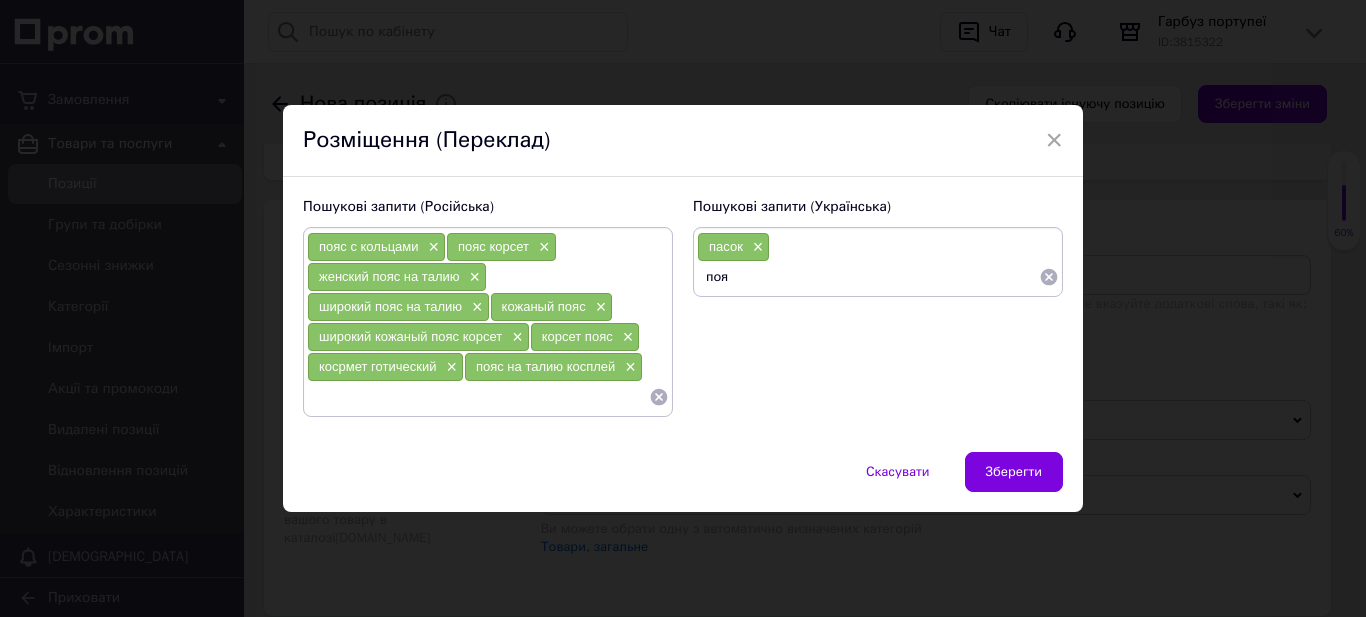 type on "пояс" 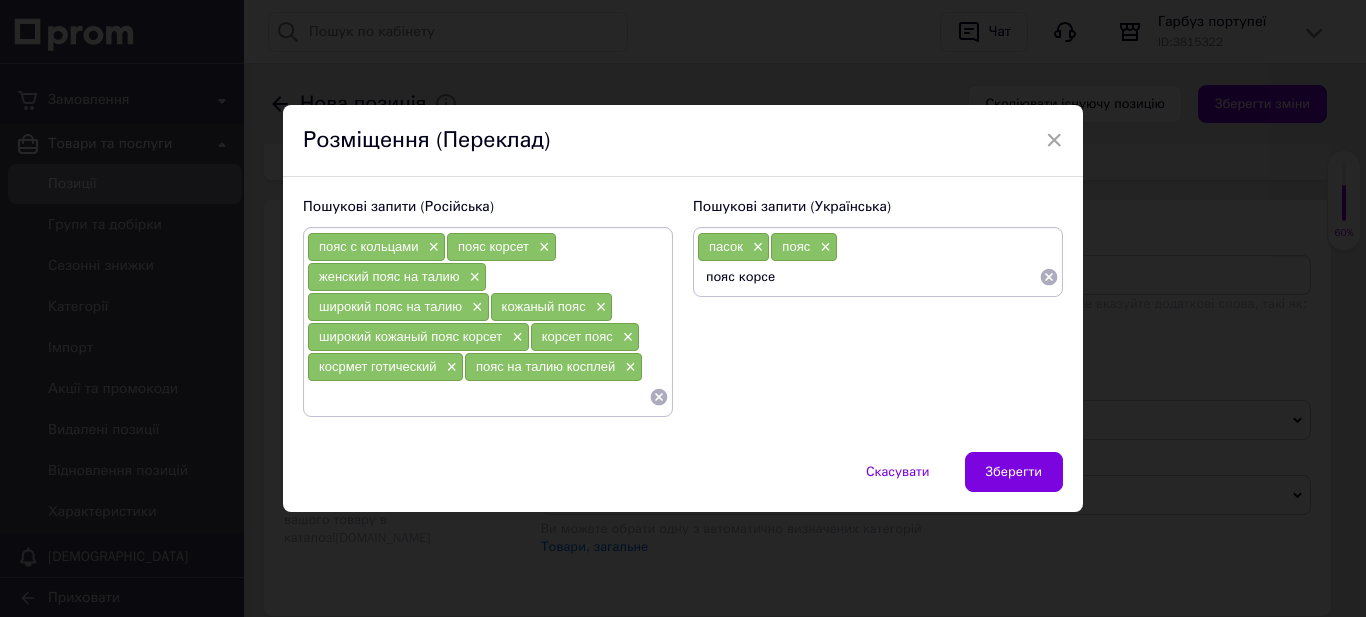 type on "пояс корсет" 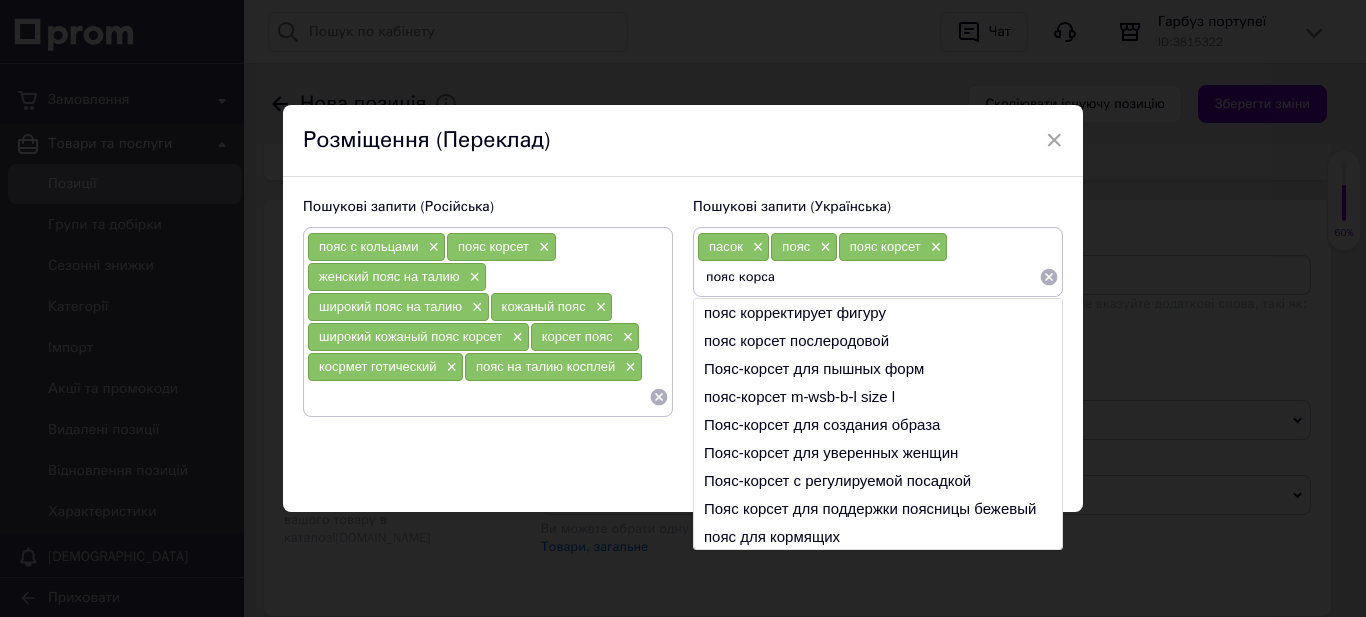 type on "пояс корсаж" 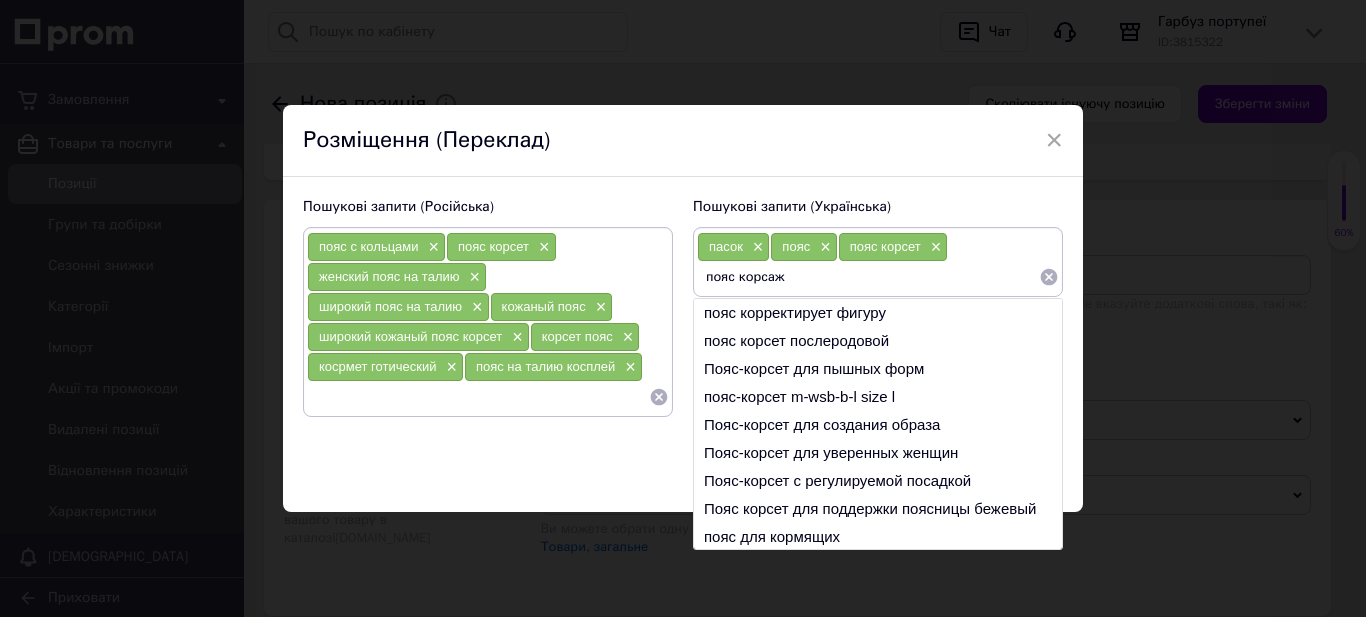 type 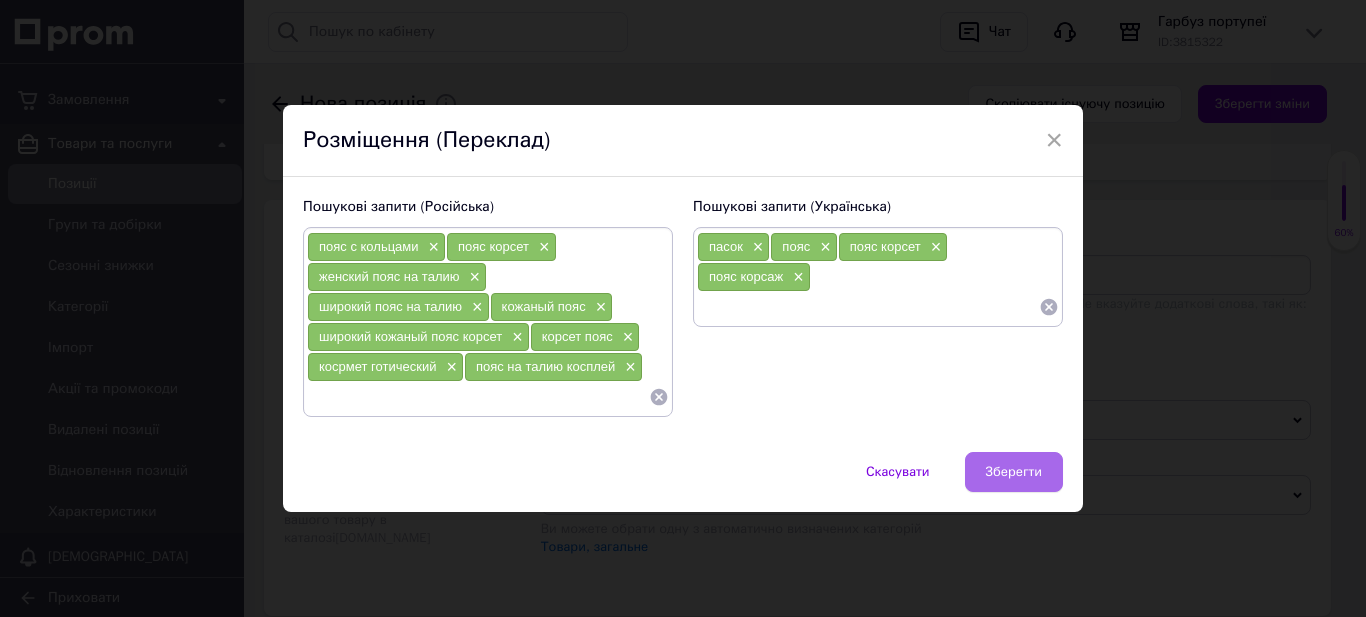click on "Зберегти" at bounding box center (1014, 472) 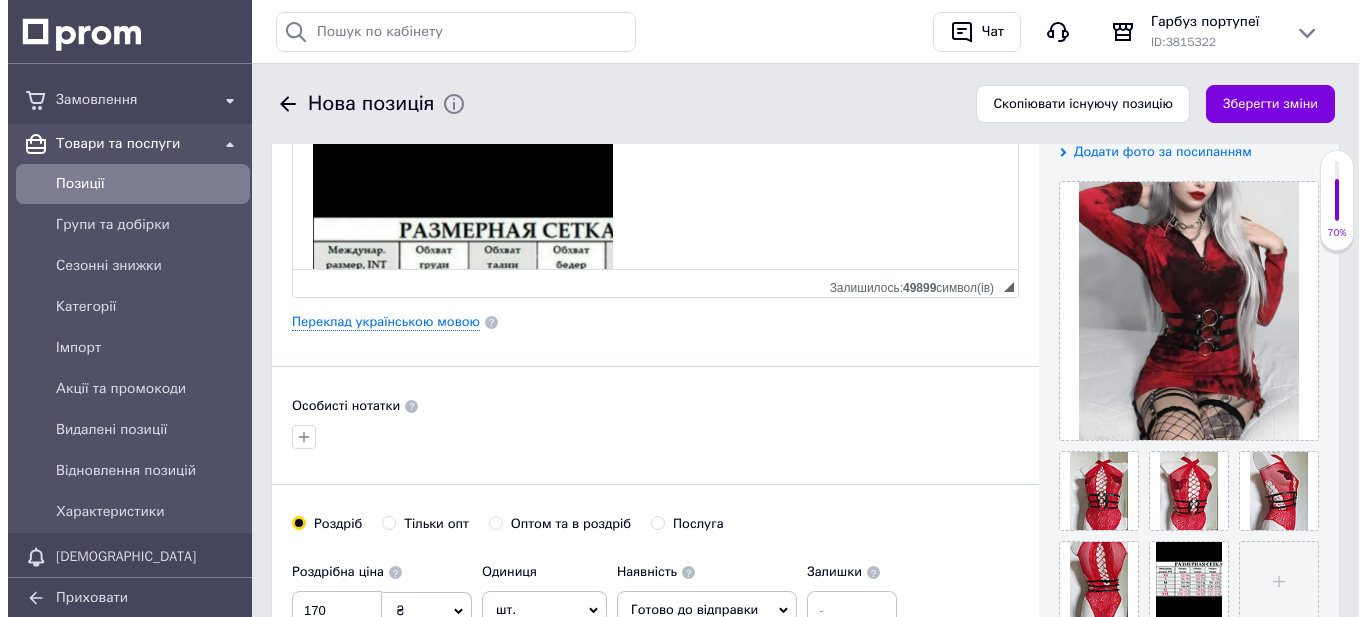 scroll, scrollTop: 300, scrollLeft: 0, axis: vertical 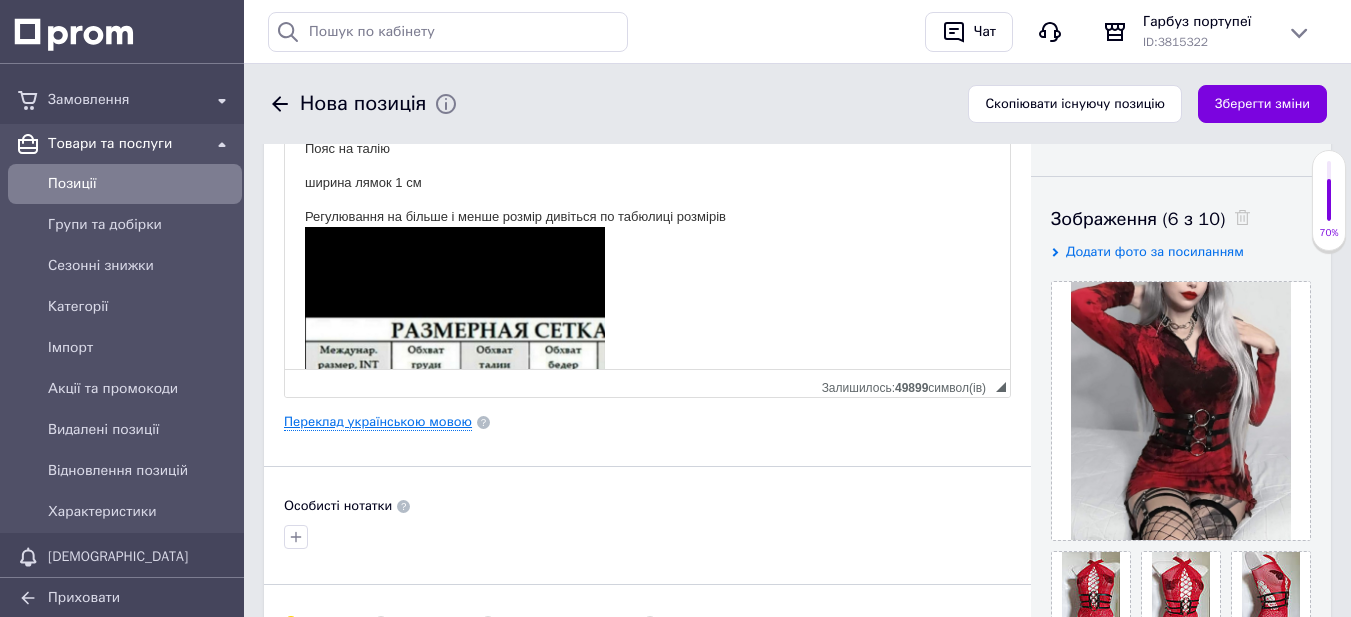 click on "Переклад українською мовою" at bounding box center [378, 422] 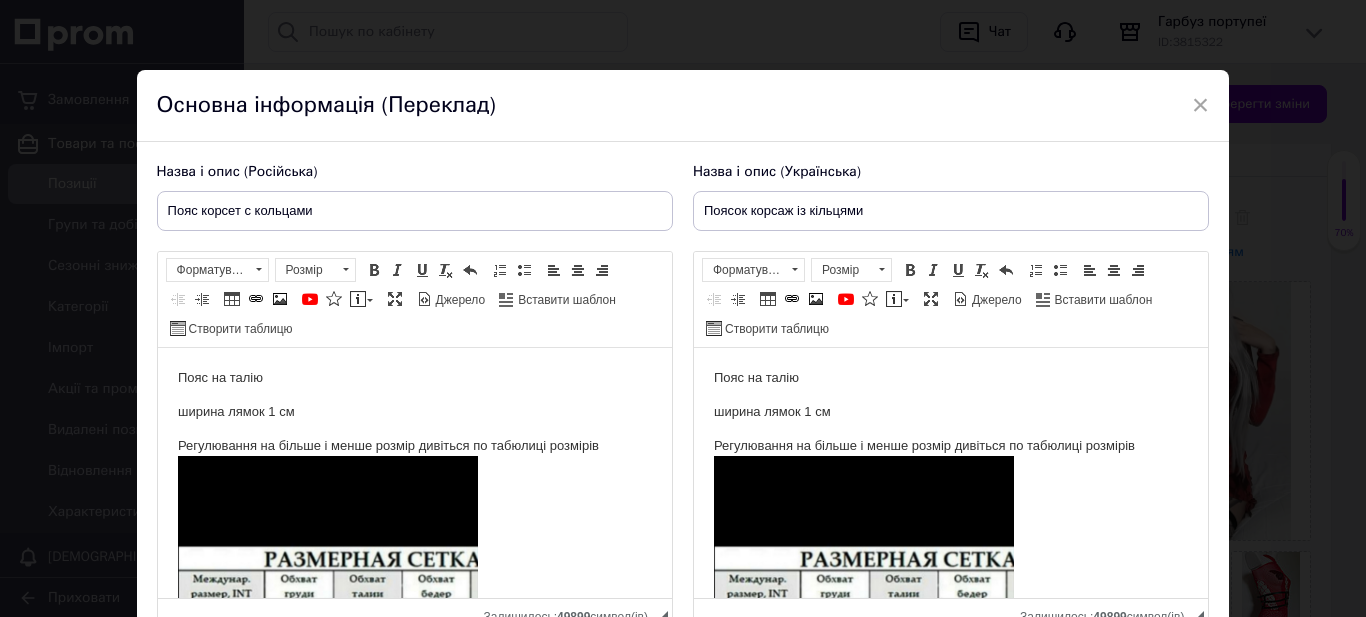 scroll, scrollTop: 0, scrollLeft: 0, axis: both 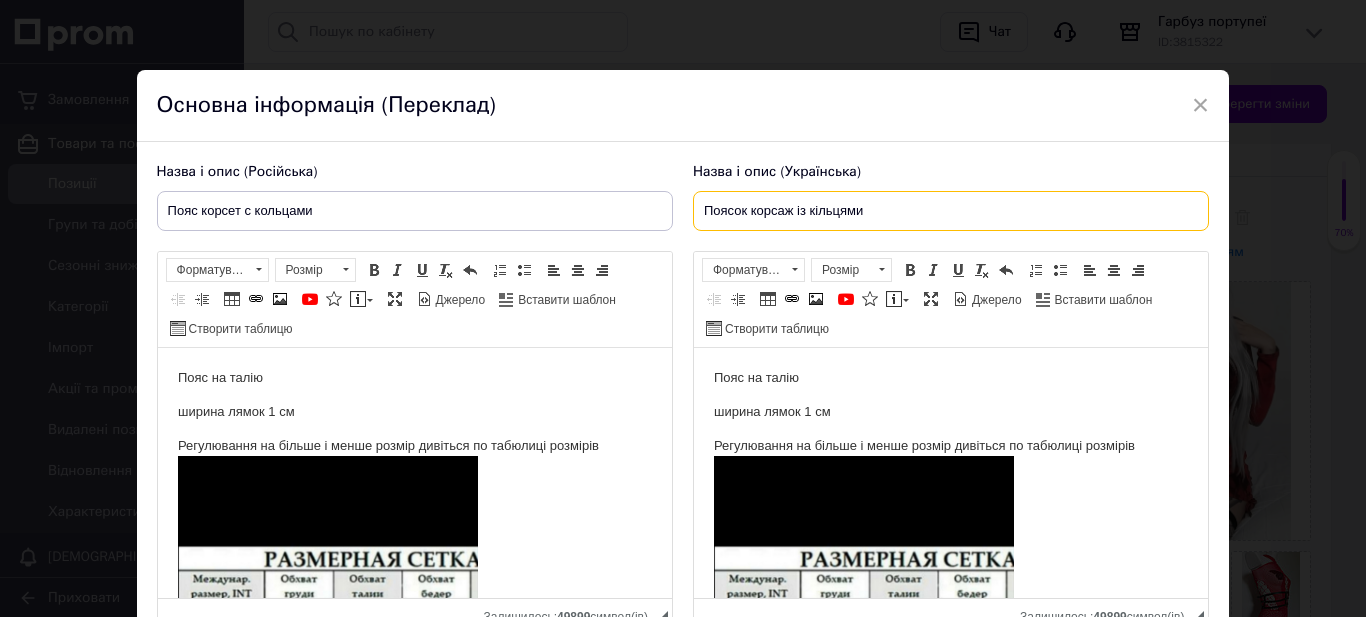 drag, startPoint x: 787, startPoint y: 212, endPoint x: 776, endPoint y: 218, distance: 12.529964 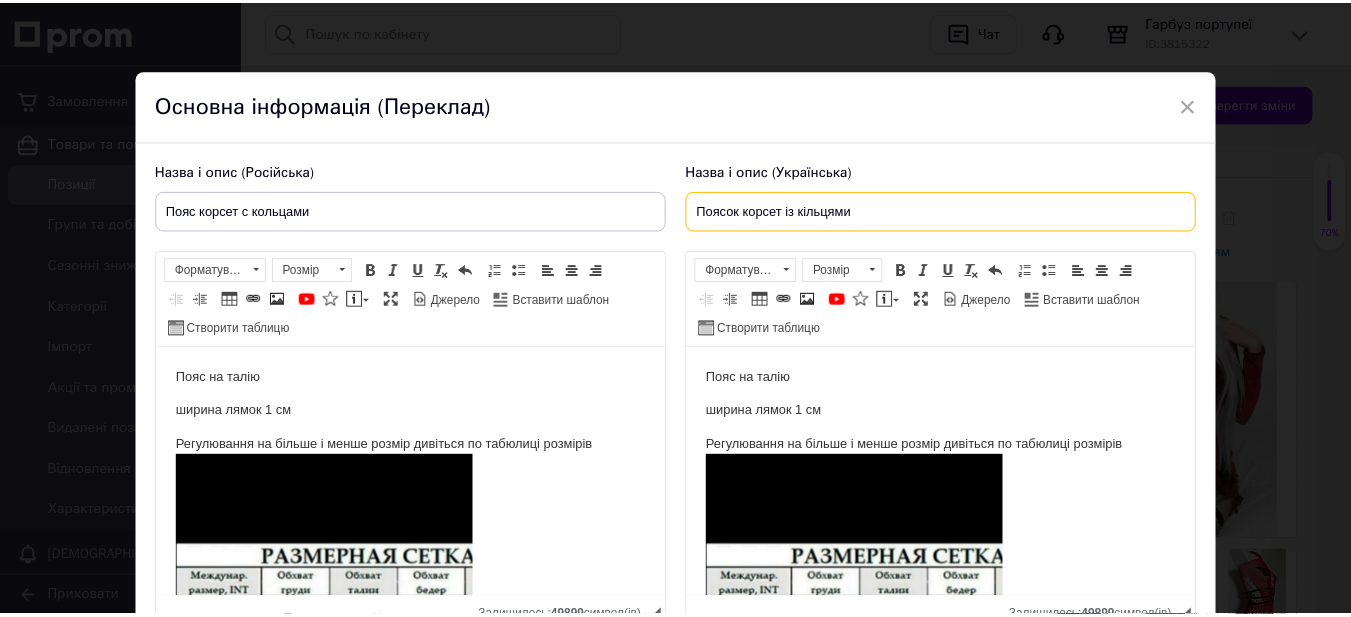 scroll, scrollTop: 175, scrollLeft: 0, axis: vertical 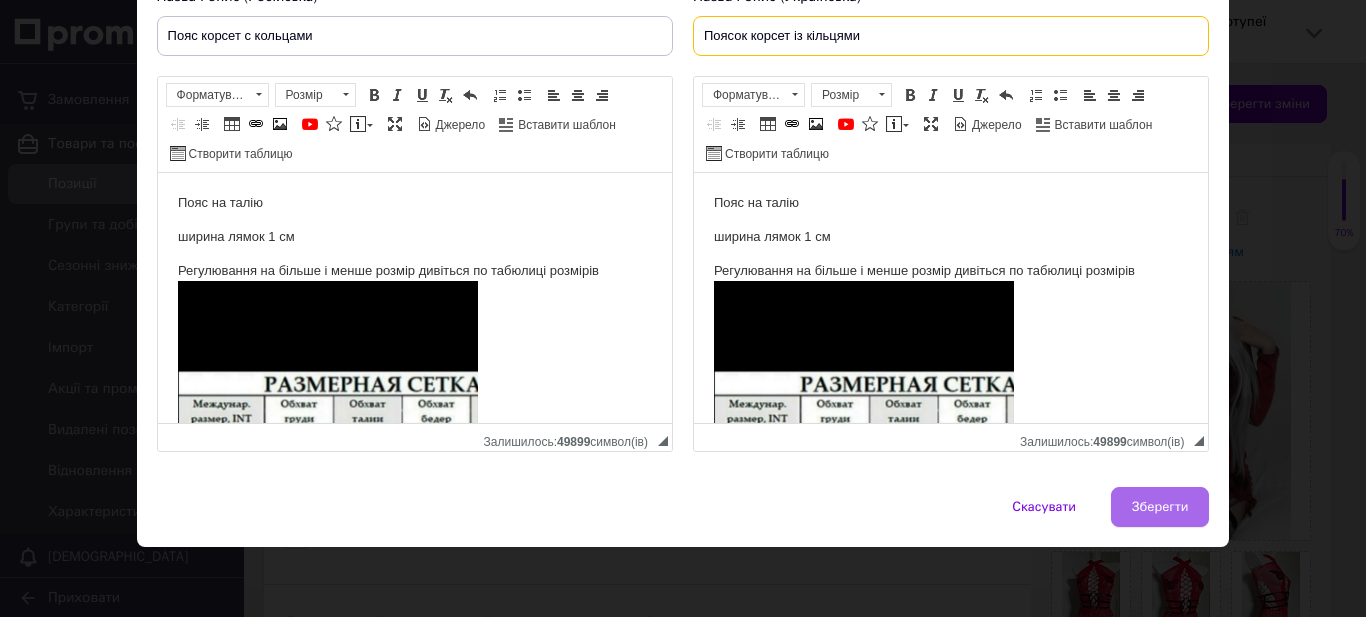 type on "Поясок корсет із кільцями" 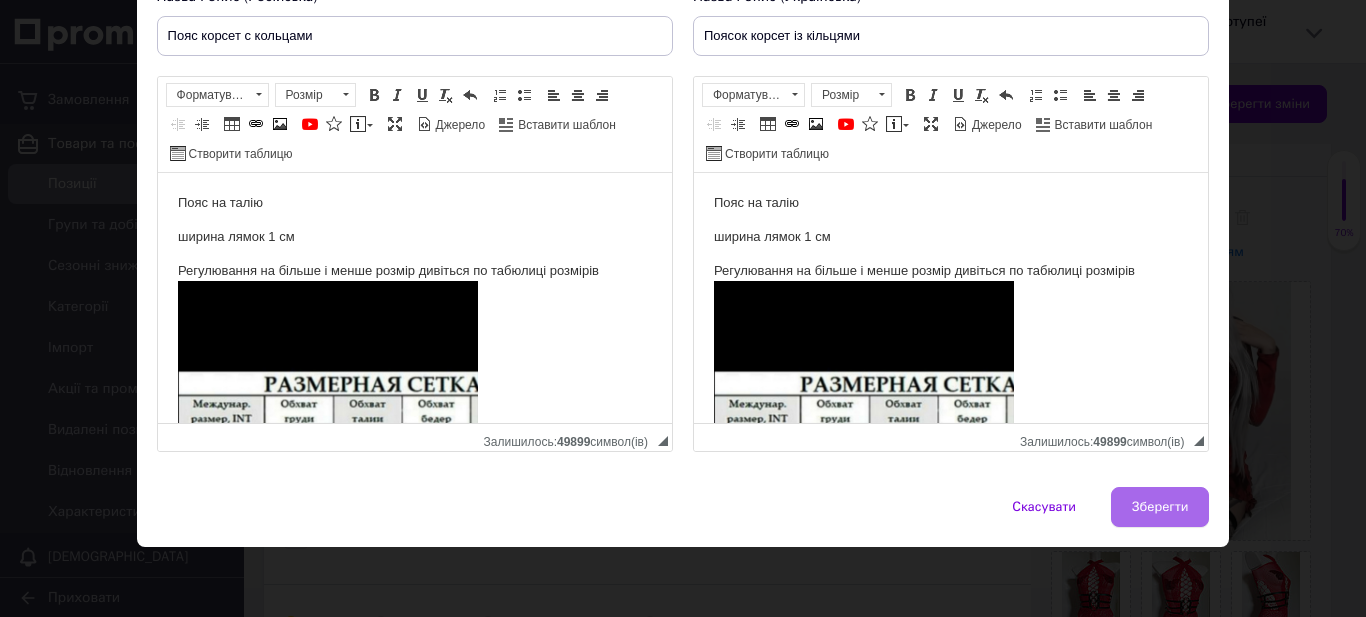 click on "Зберегти" at bounding box center (1160, 507) 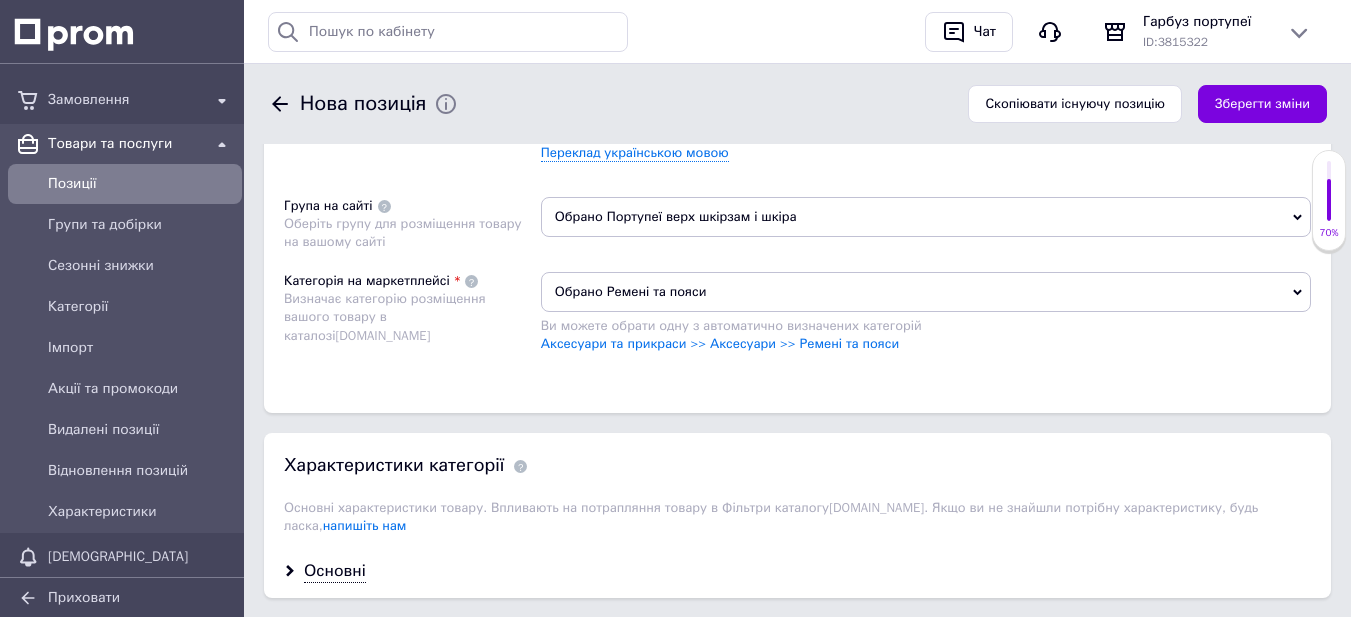 scroll, scrollTop: 1300, scrollLeft: 0, axis: vertical 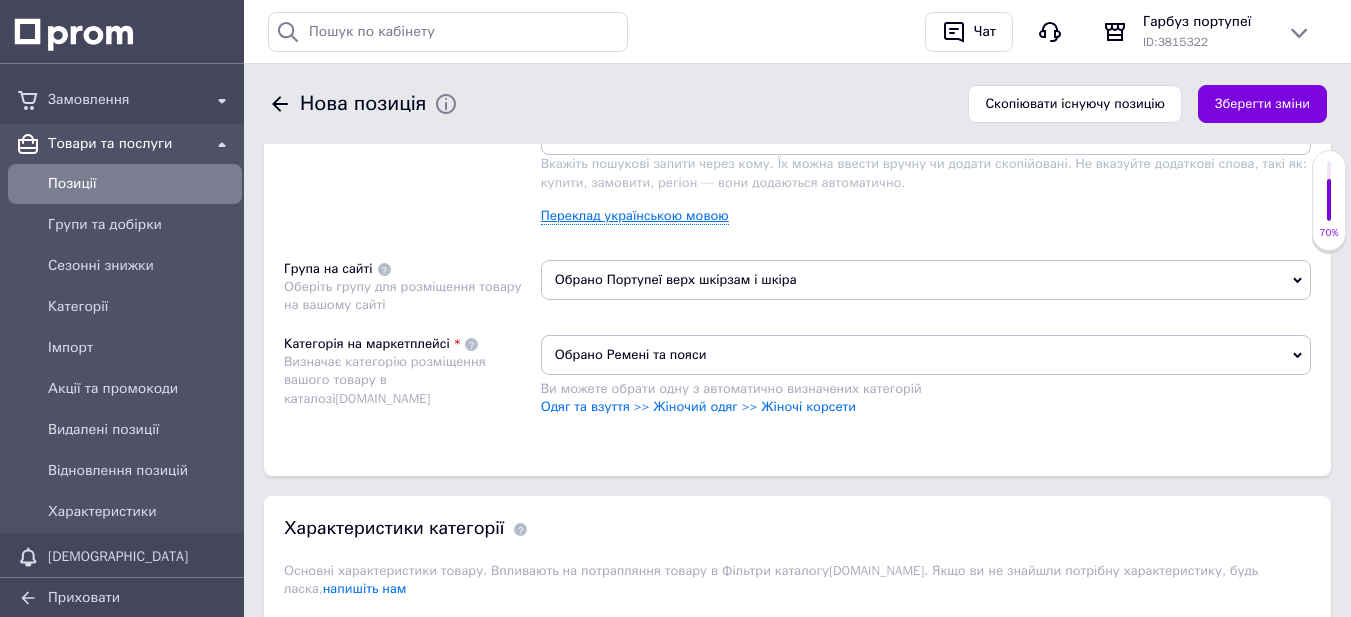 click on "Переклад українською мовою" at bounding box center [635, 216] 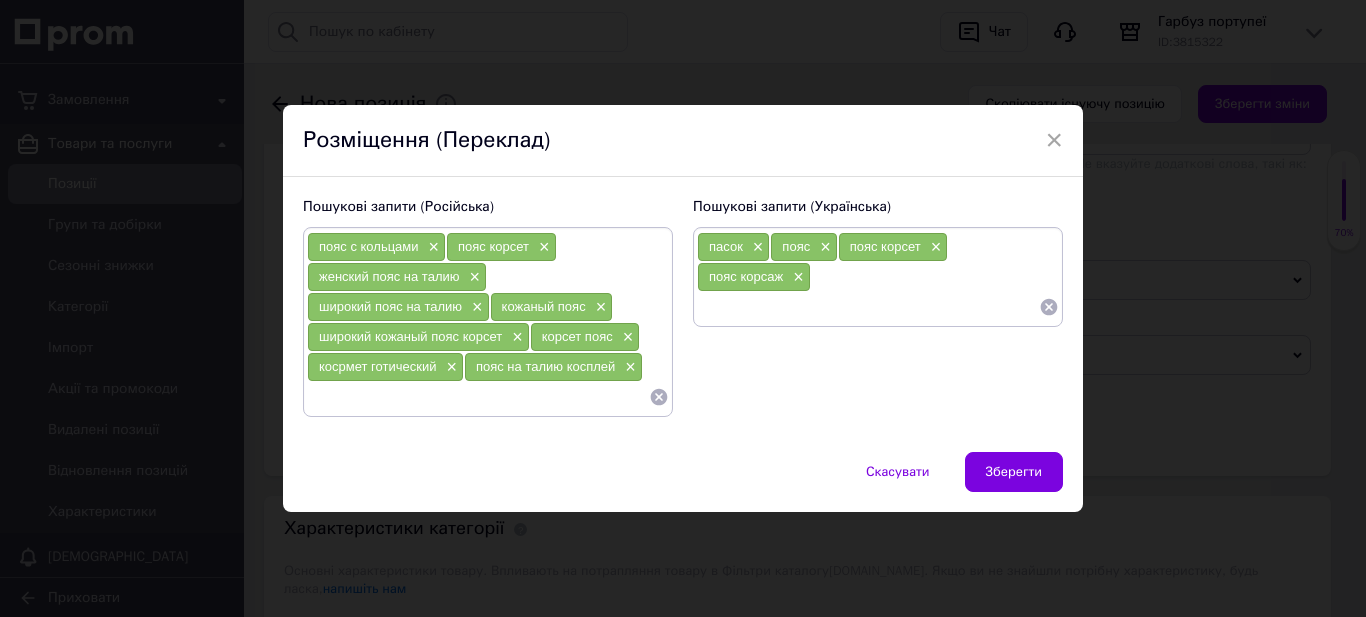 click on "пасок × пояс × пояс корсет × пояс корсаж ×" at bounding box center [878, 277] 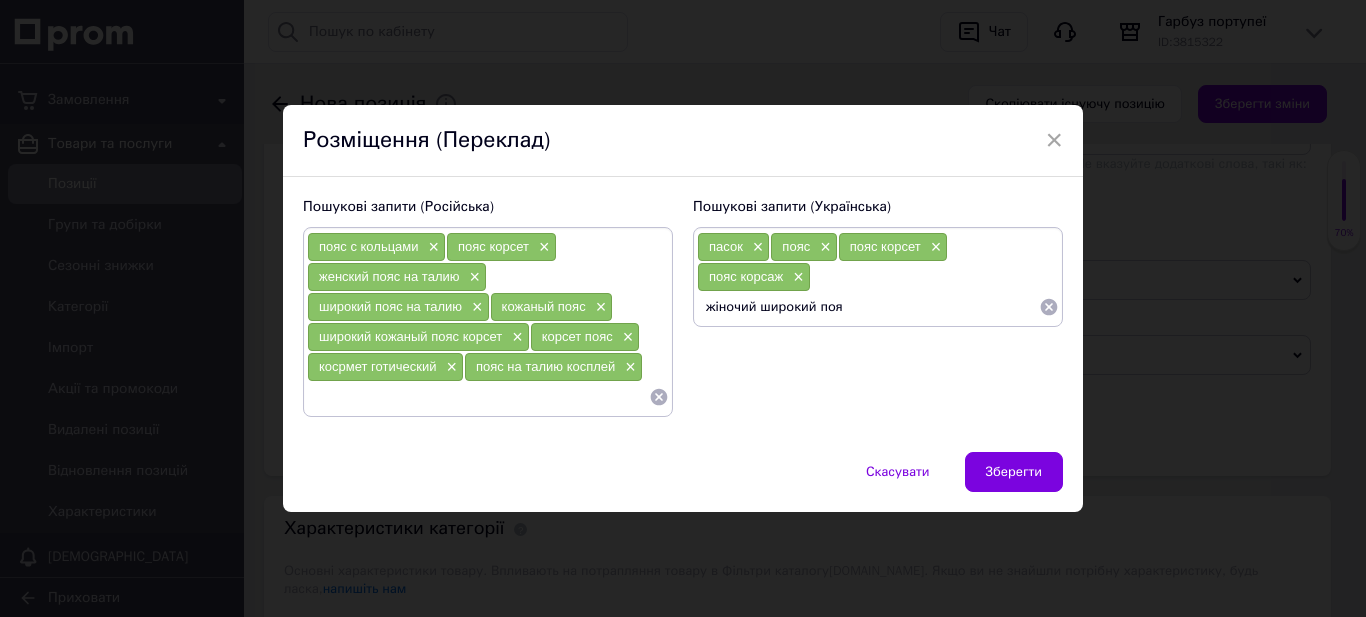 type on "жіночий широкий пояс" 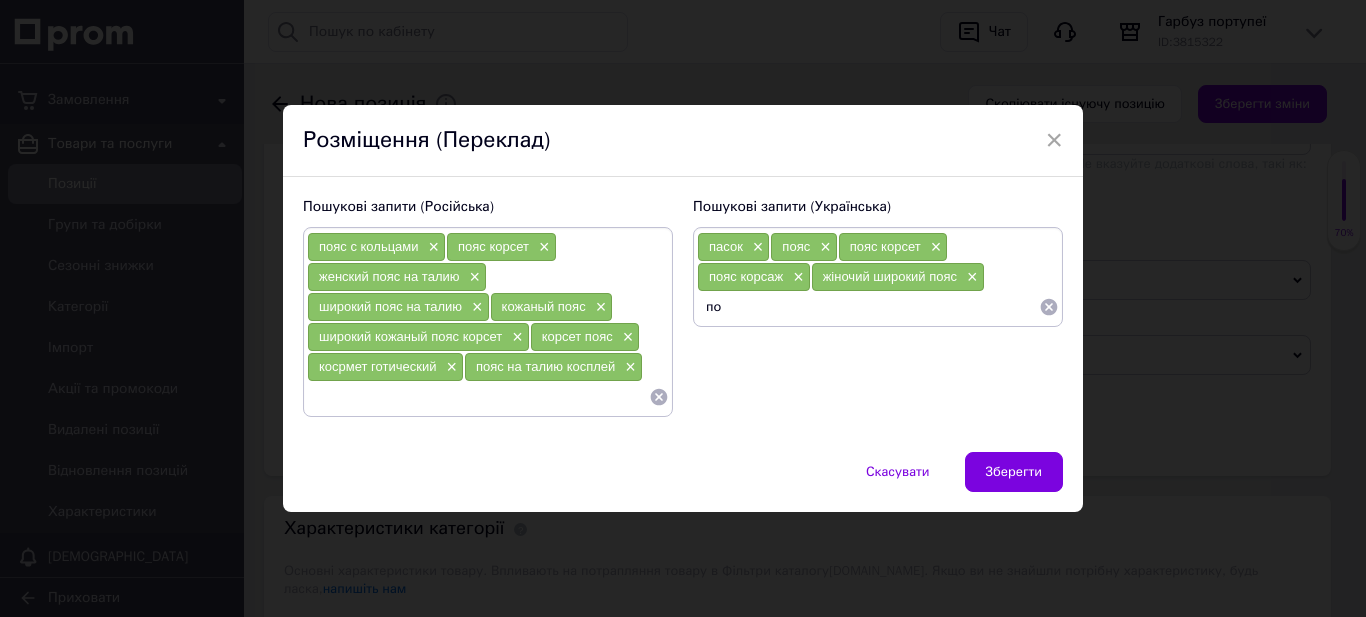 type on "п" 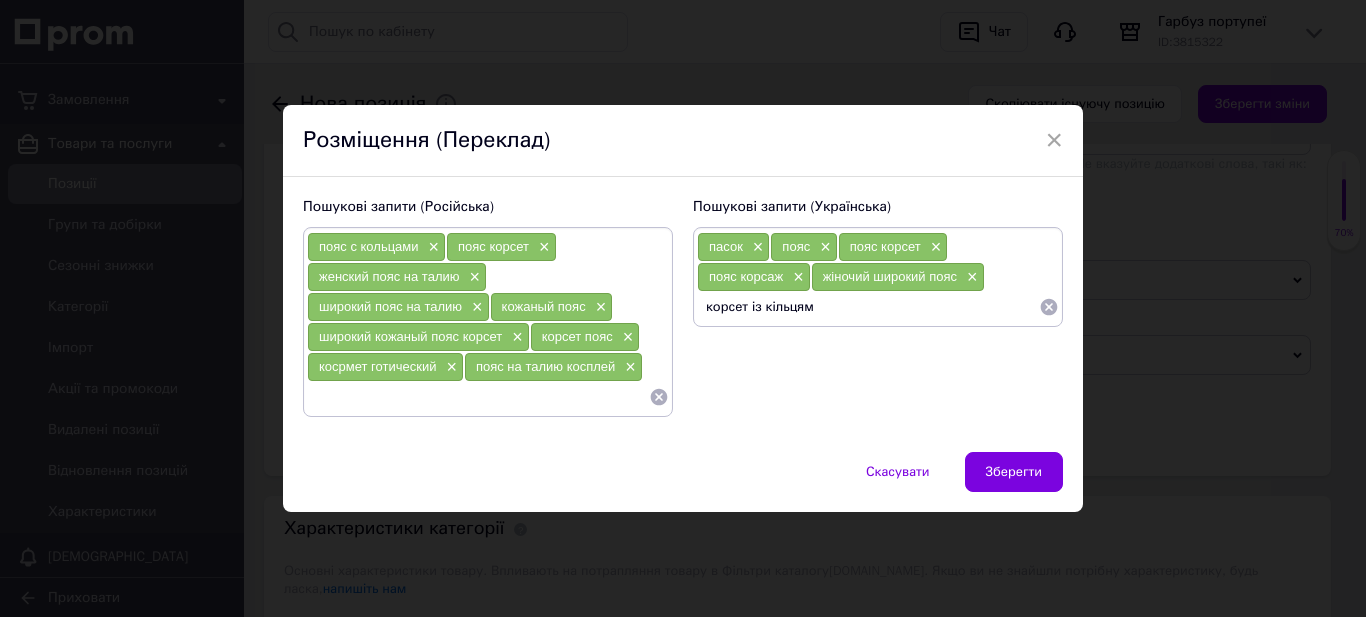 type on "корсет із кільцями" 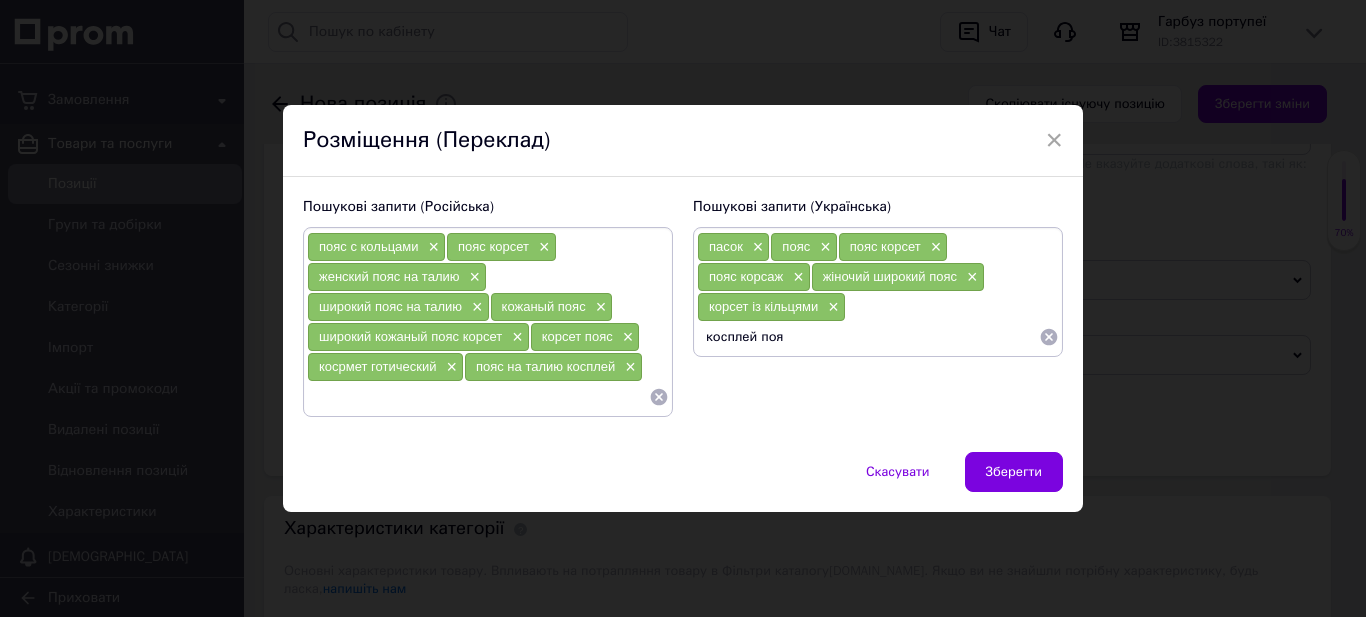 type on "косплей пояс" 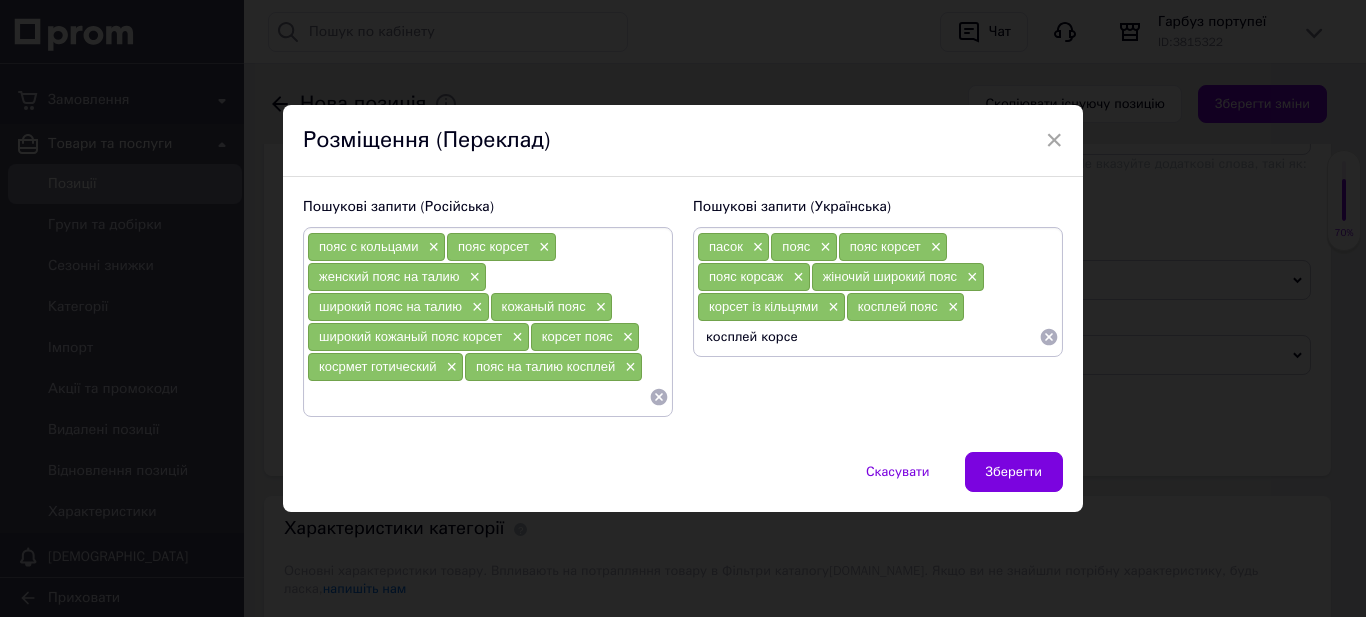 type on "косплей корсет" 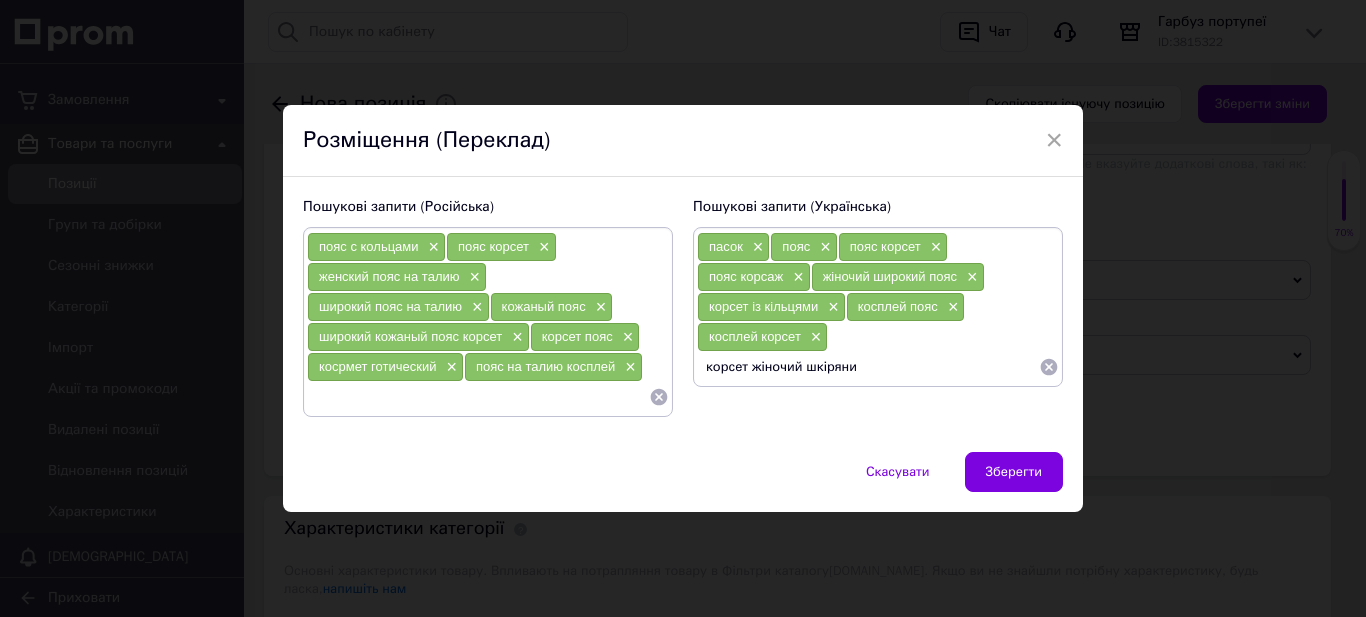 type on "корсет жіночий шкіряний" 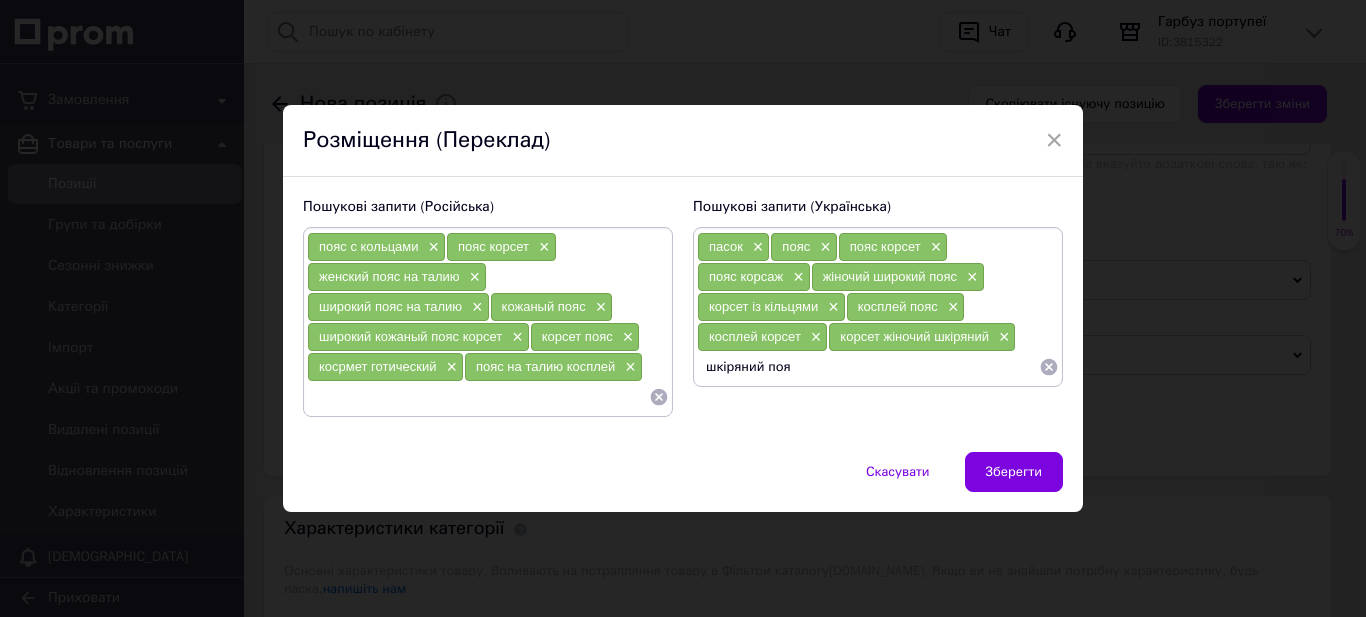 type on "шкіряний пояс" 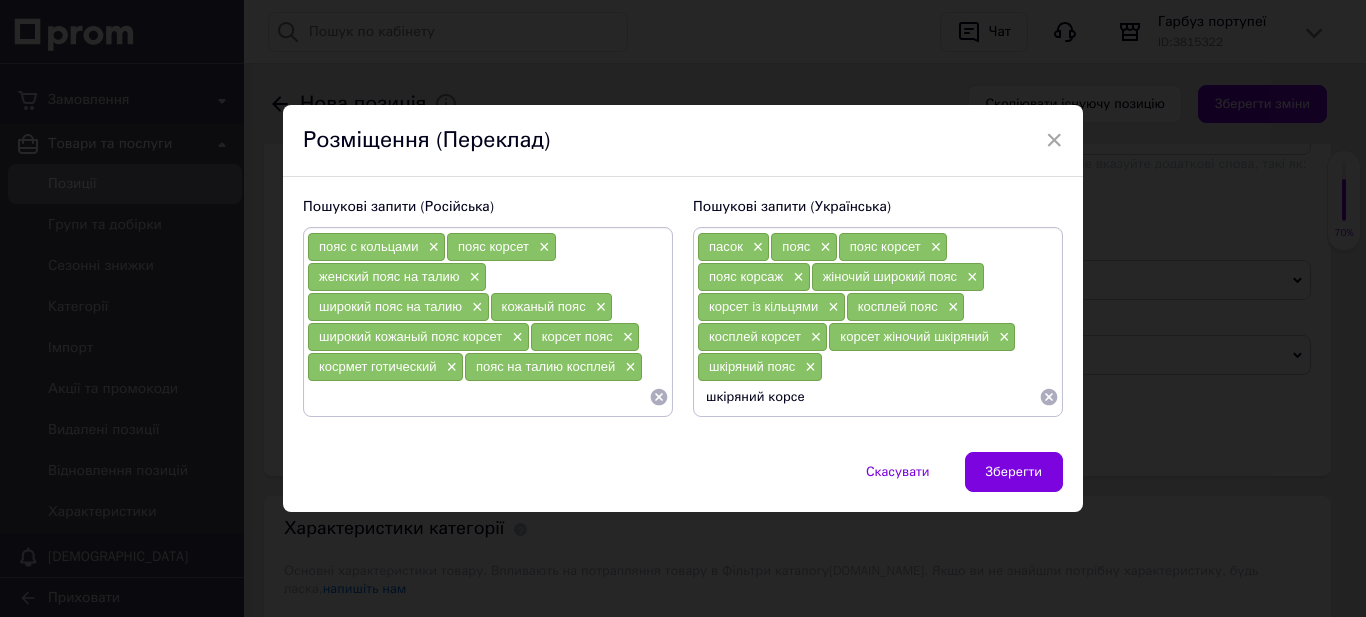 type on "шкіряний корсет" 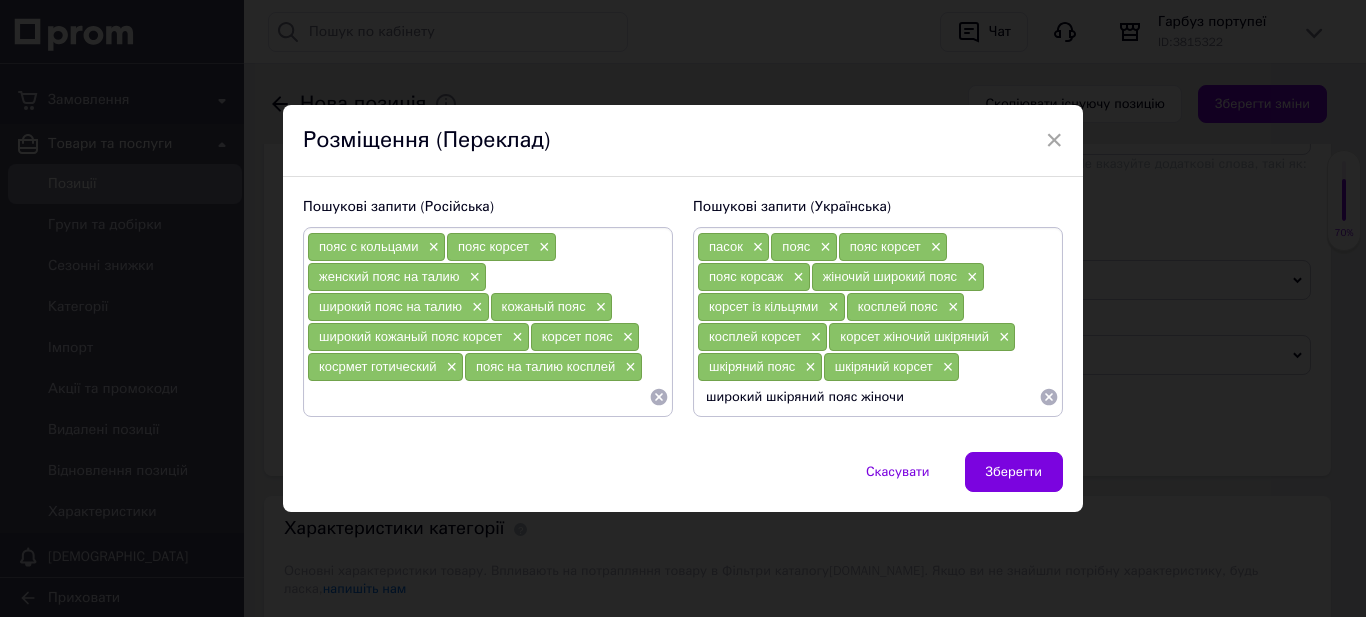 type on "широкий шкіряний пояс жіночий" 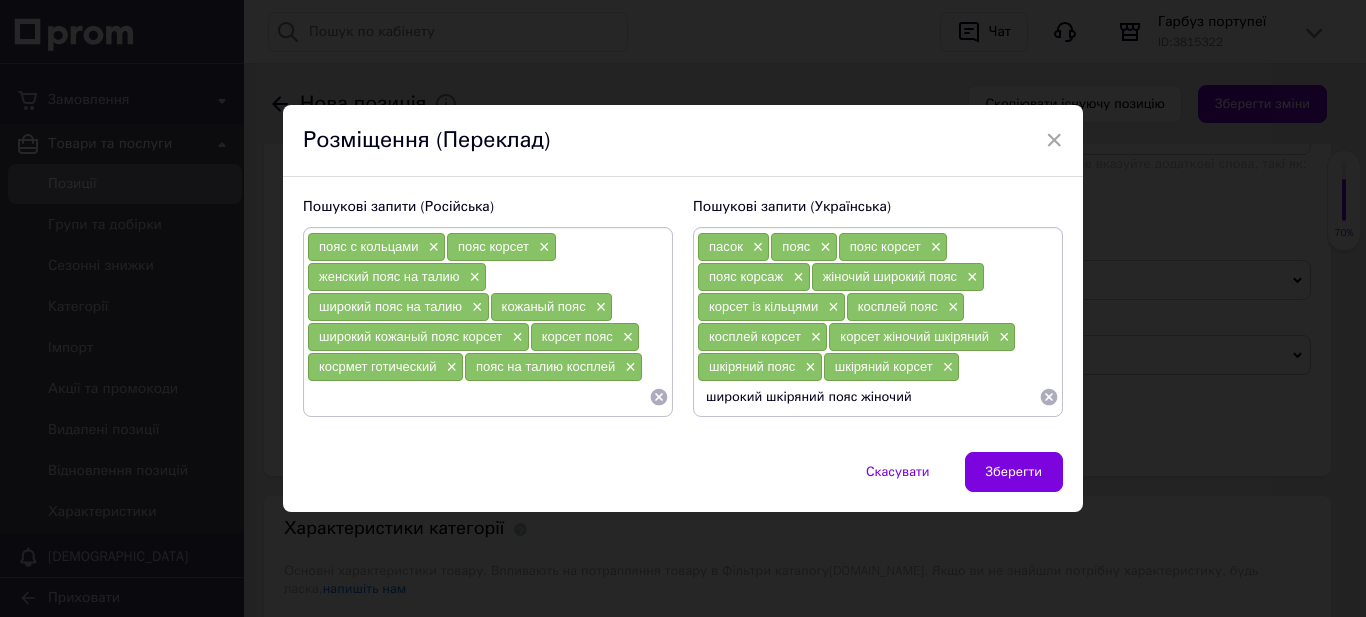 type 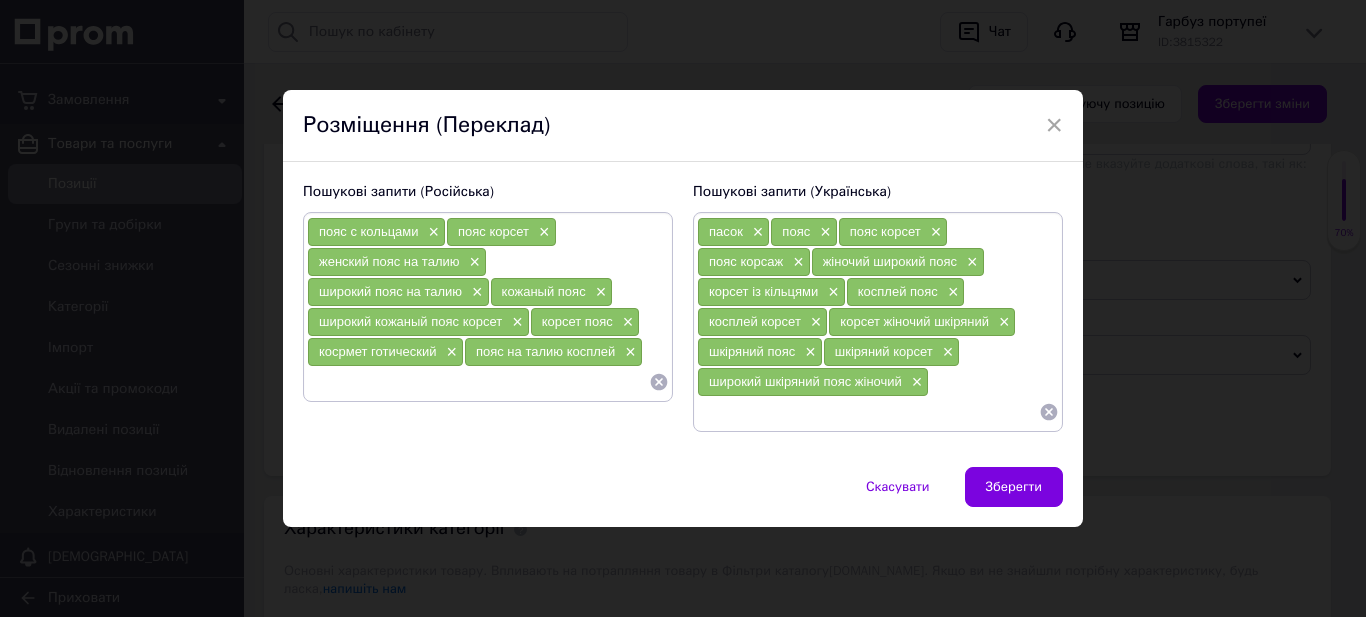 click on "Скасувати   Зберегти" at bounding box center (683, 497) 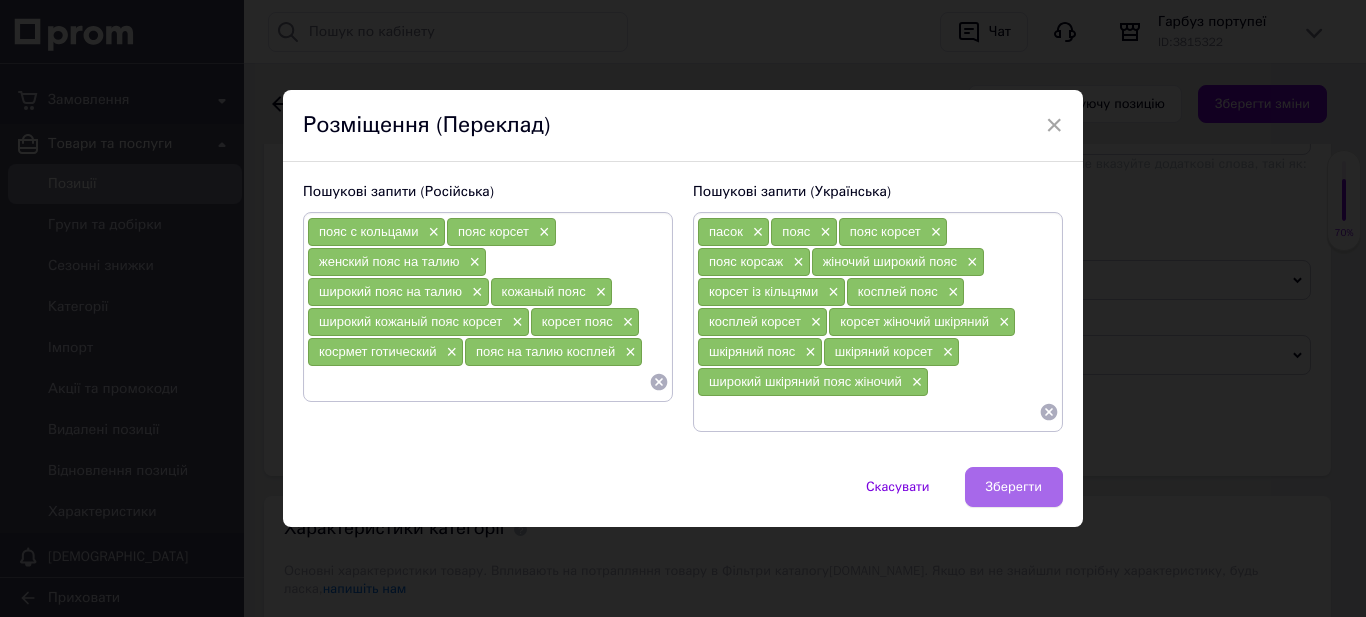 click on "Зберегти" at bounding box center (1014, 487) 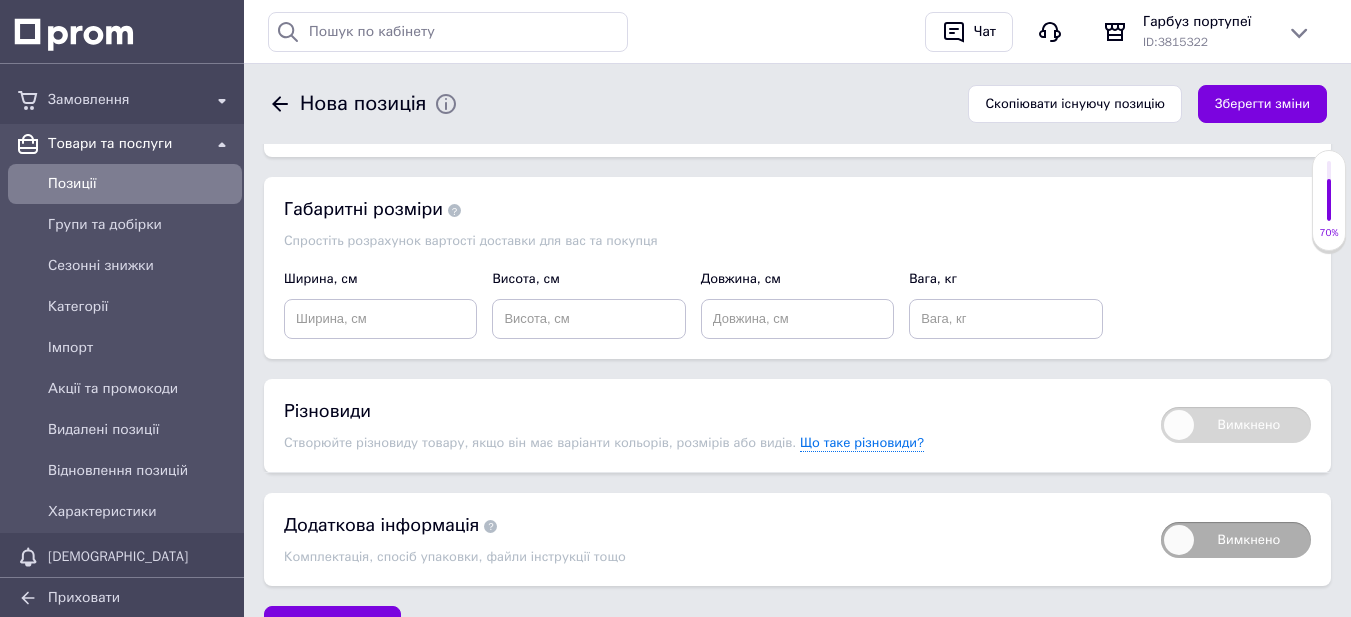 scroll, scrollTop: 2000, scrollLeft: 0, axis: vertical 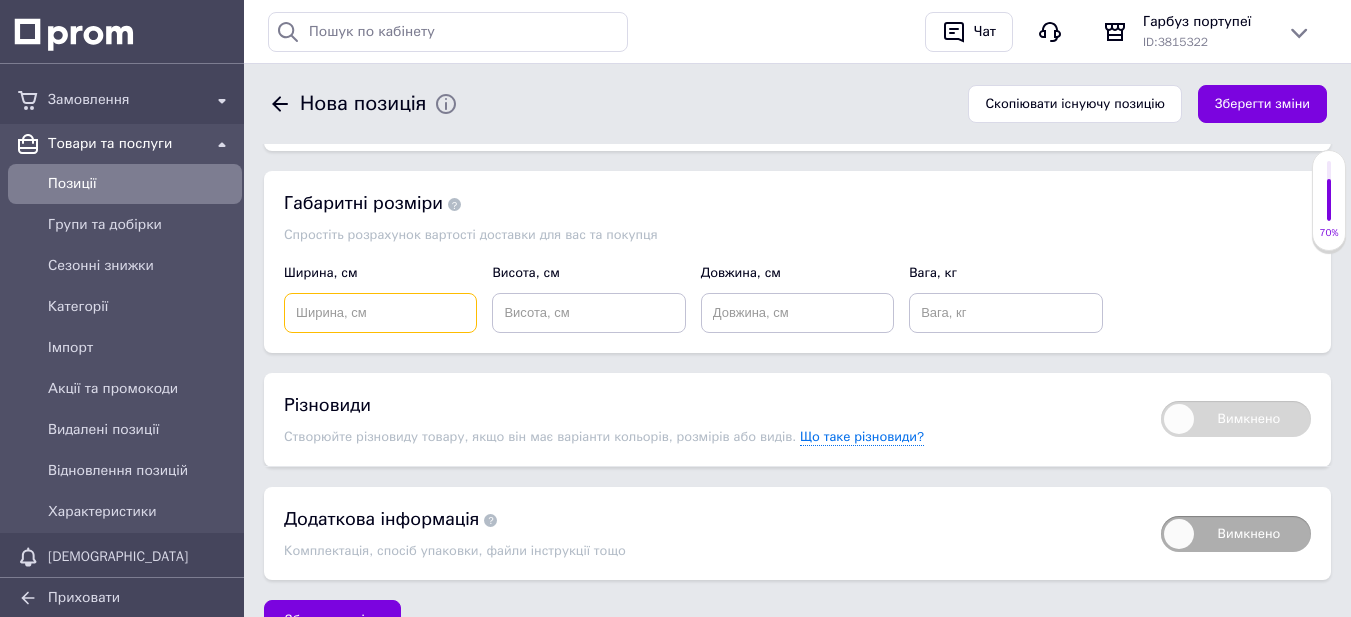 click at bounding box center [380, 313] 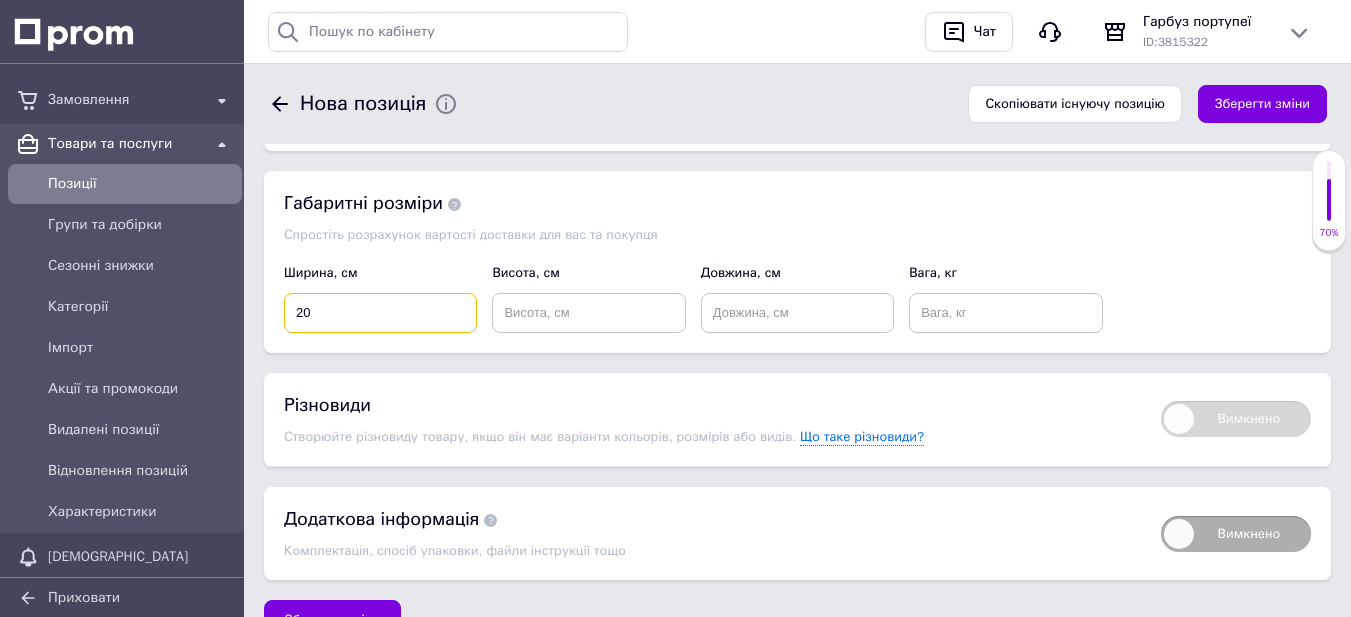 type on "20" 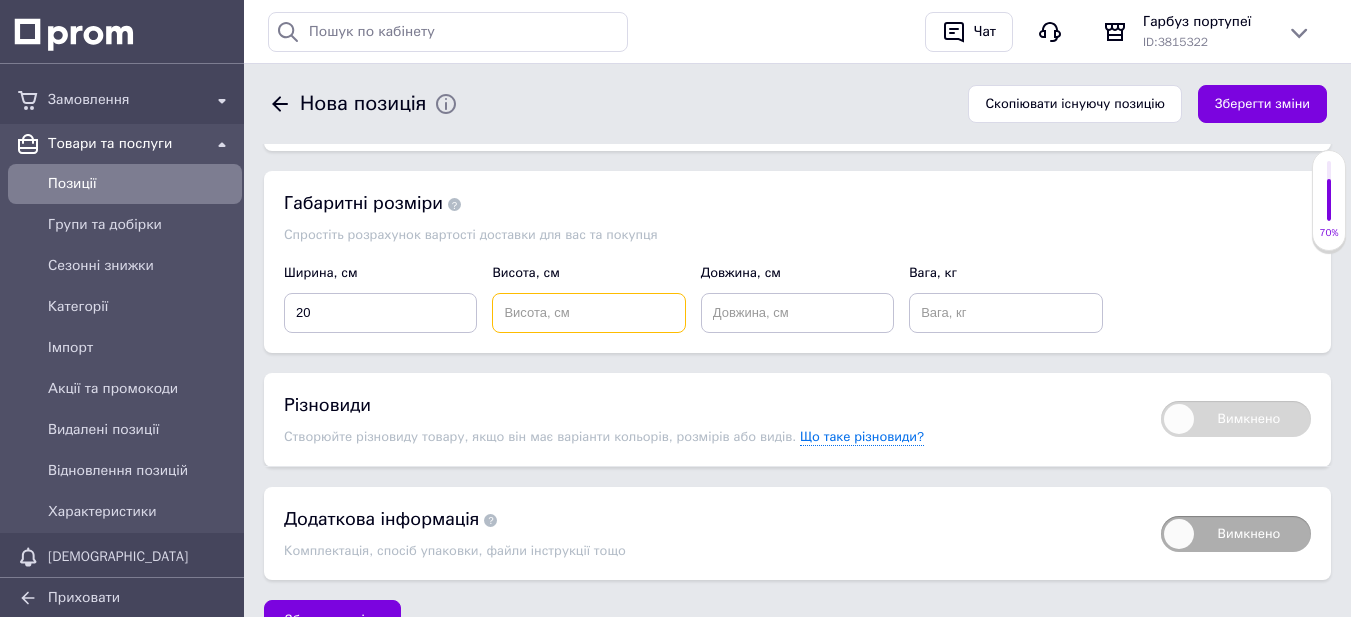click at bounding box center [588, 313] 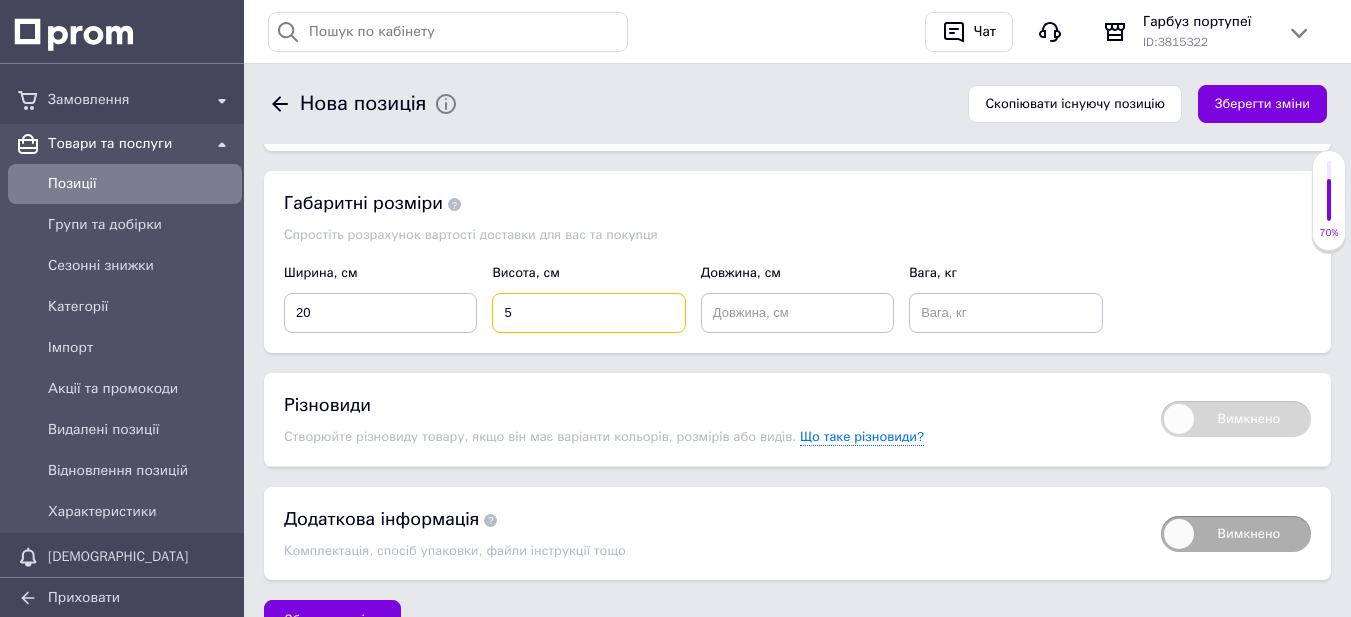 type on "5" 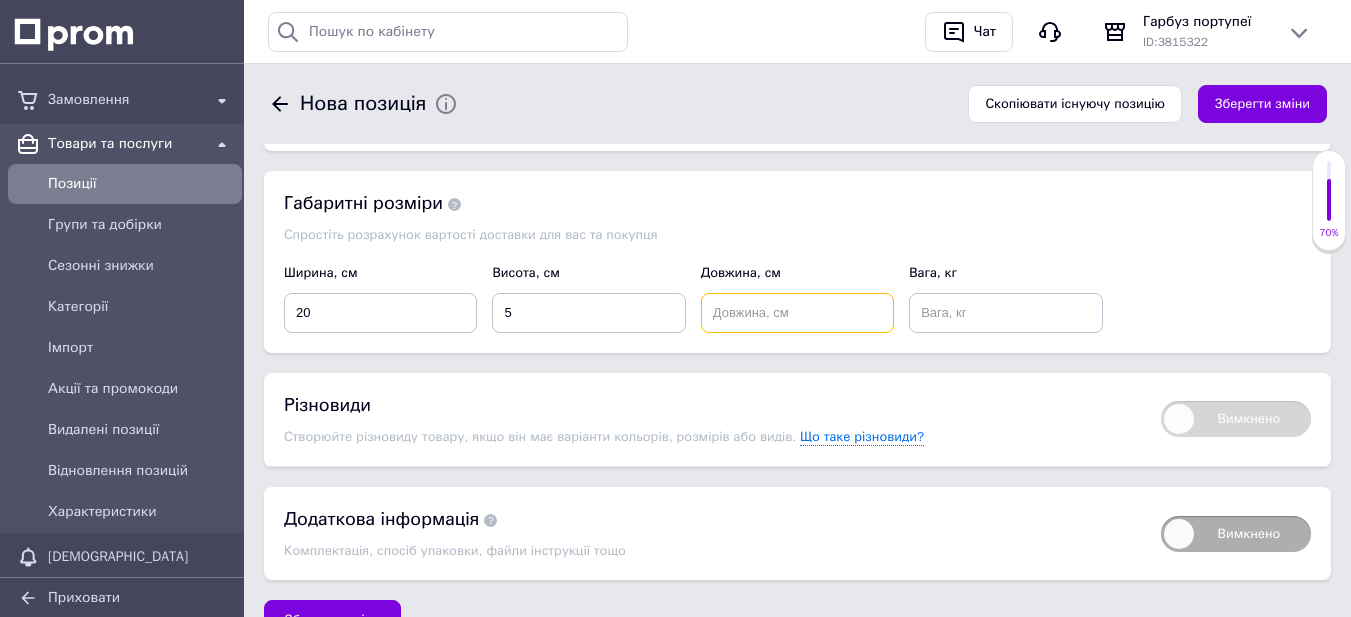 click at bounding box center [797, 313] 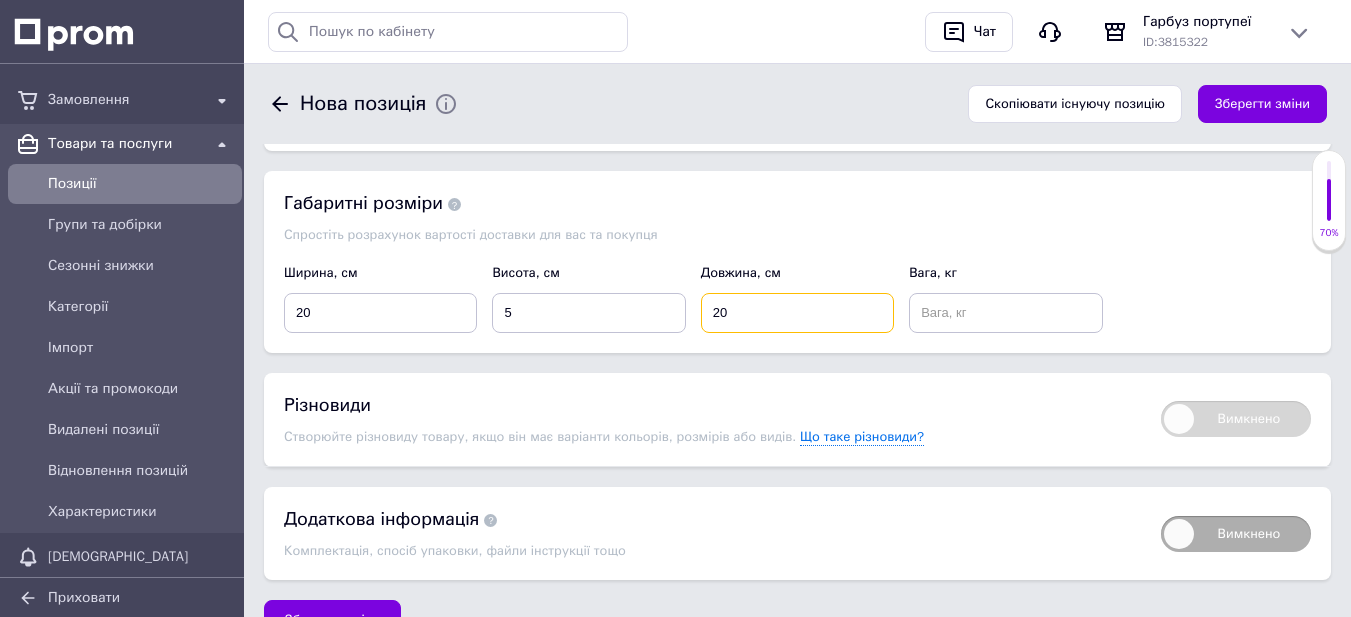 type on "20" 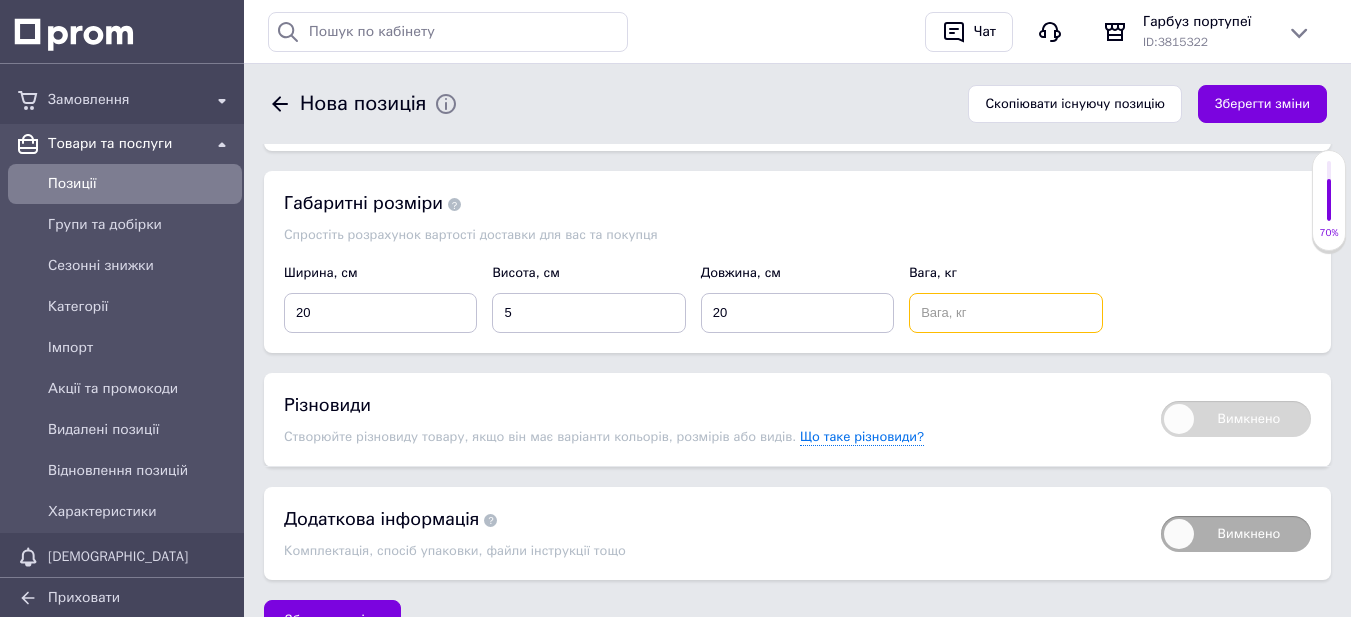 click at bounding box center [1005, 313] 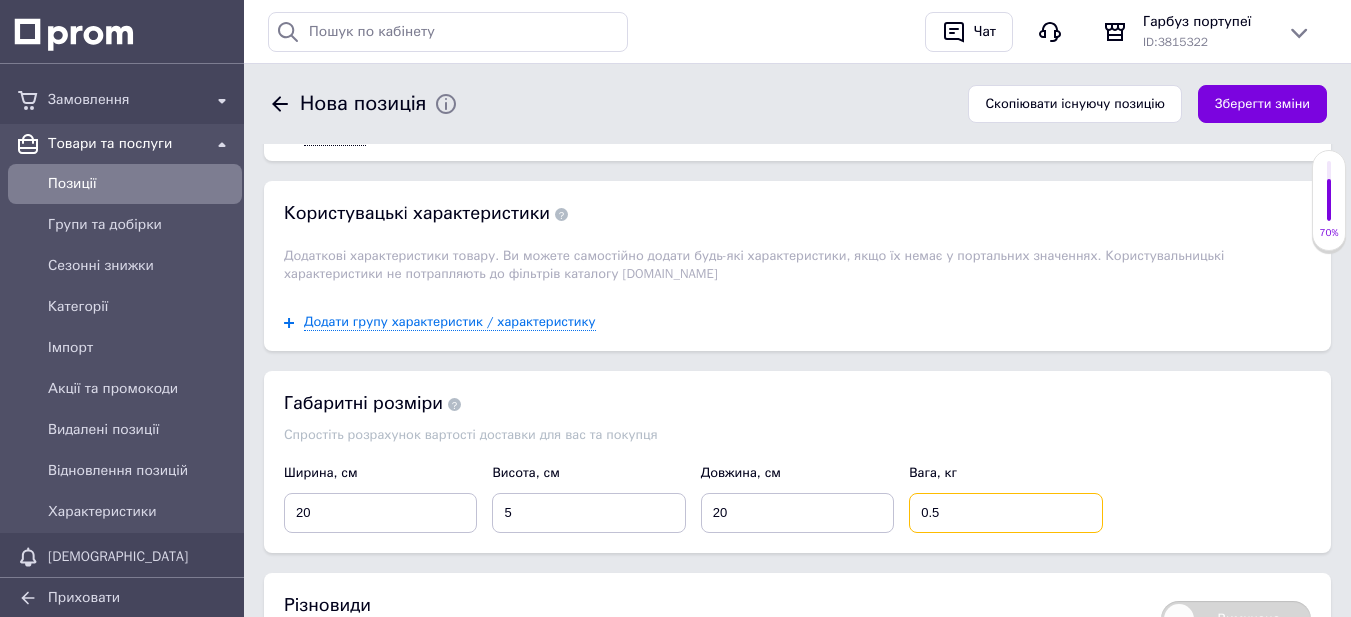 scroll, scrollTop: 1700, scrollLeft: 0, axis: vertical 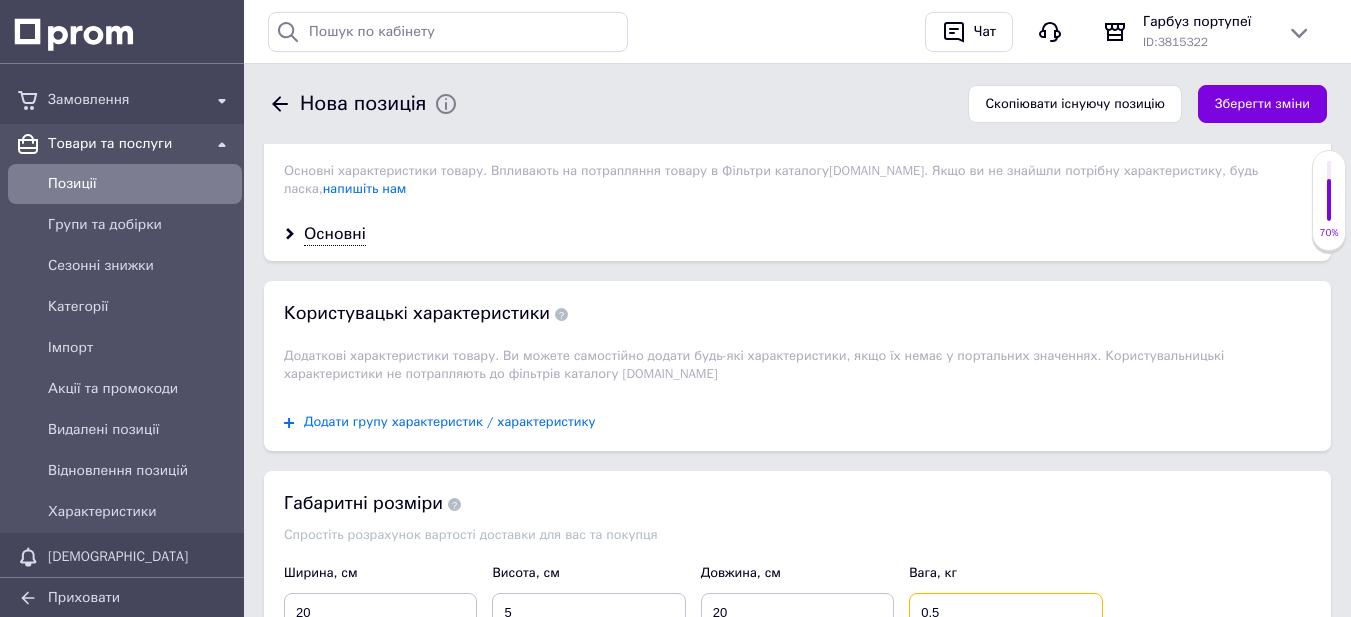 type on "0.5" 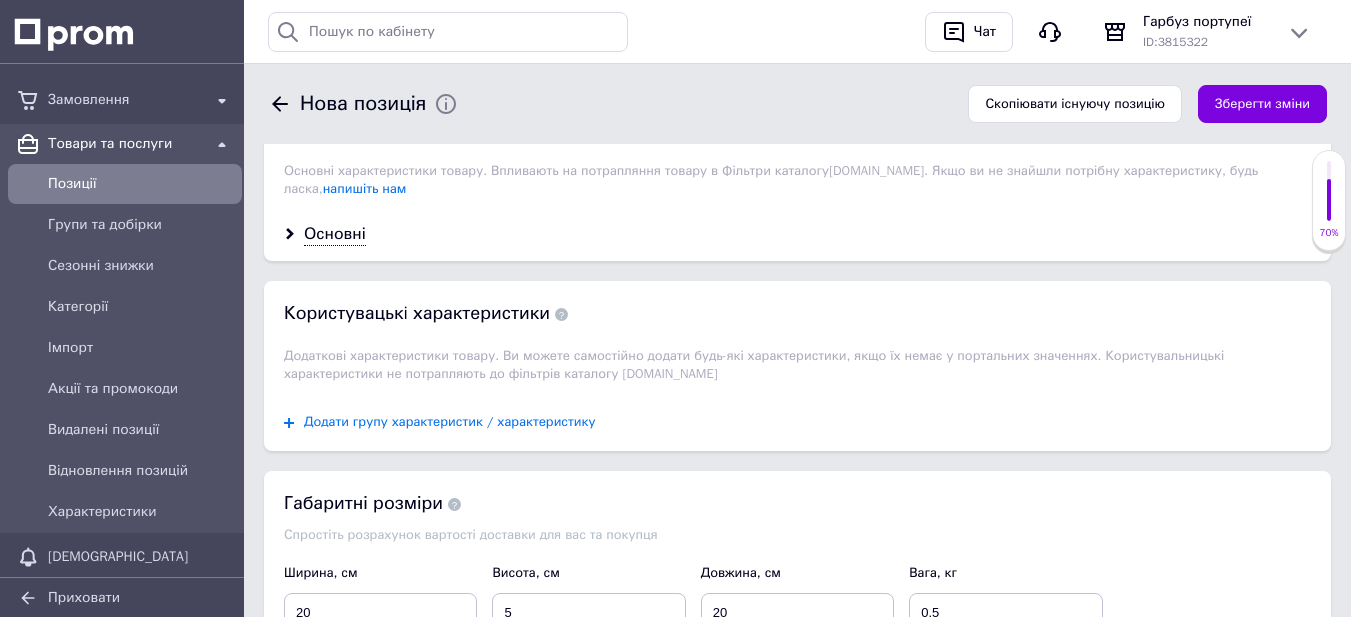 click on "Додати групу характеристик / характеристику" at bounding box center (450, 422) 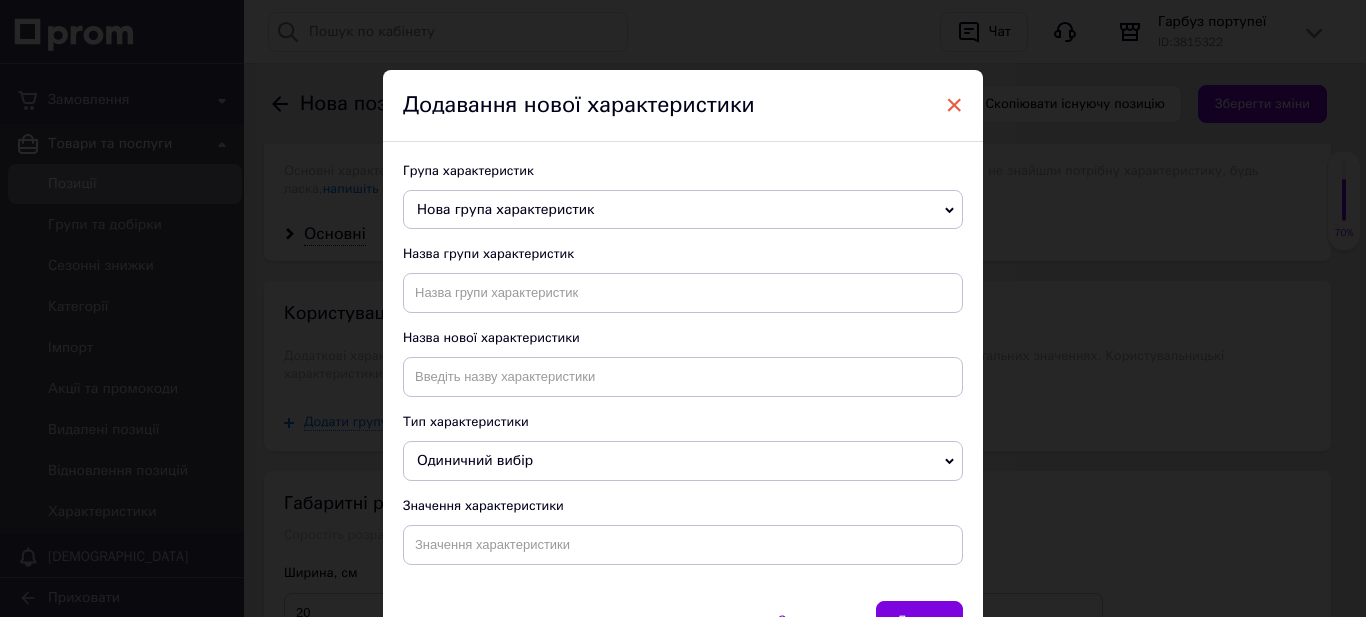 click on "×" at bounding box center [954, 105] 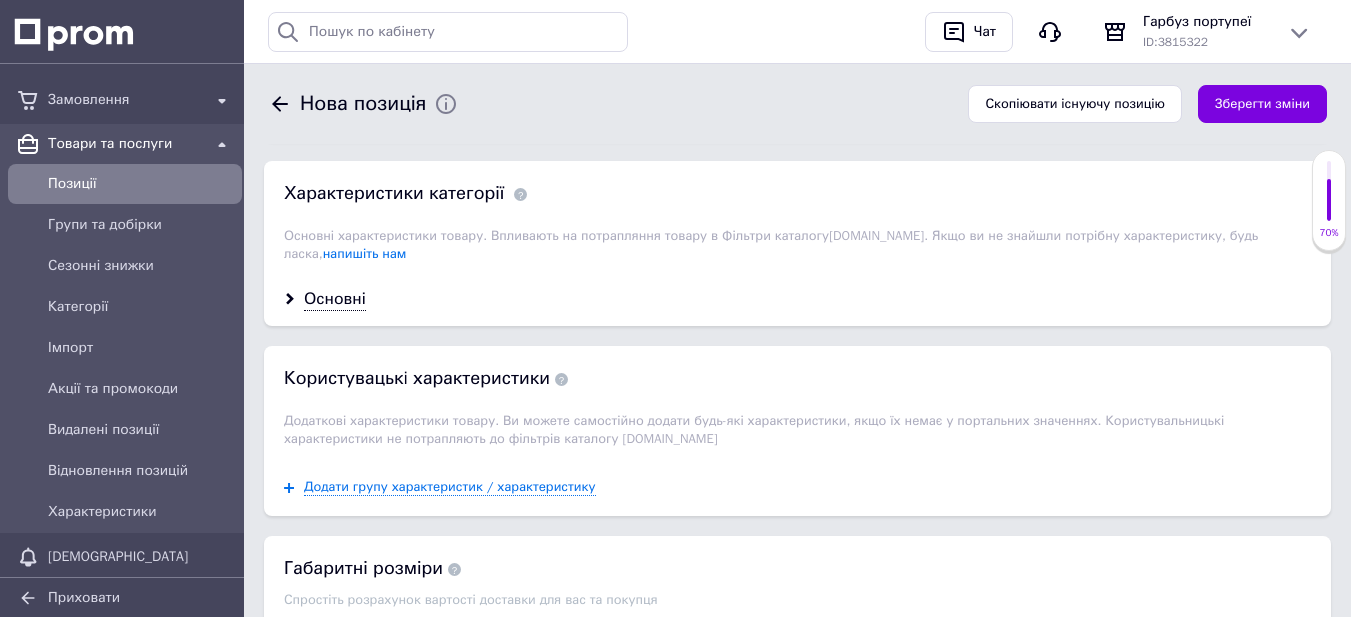 scroll, scrollTop: 1600, scrollLeft: 0, axis: vertical 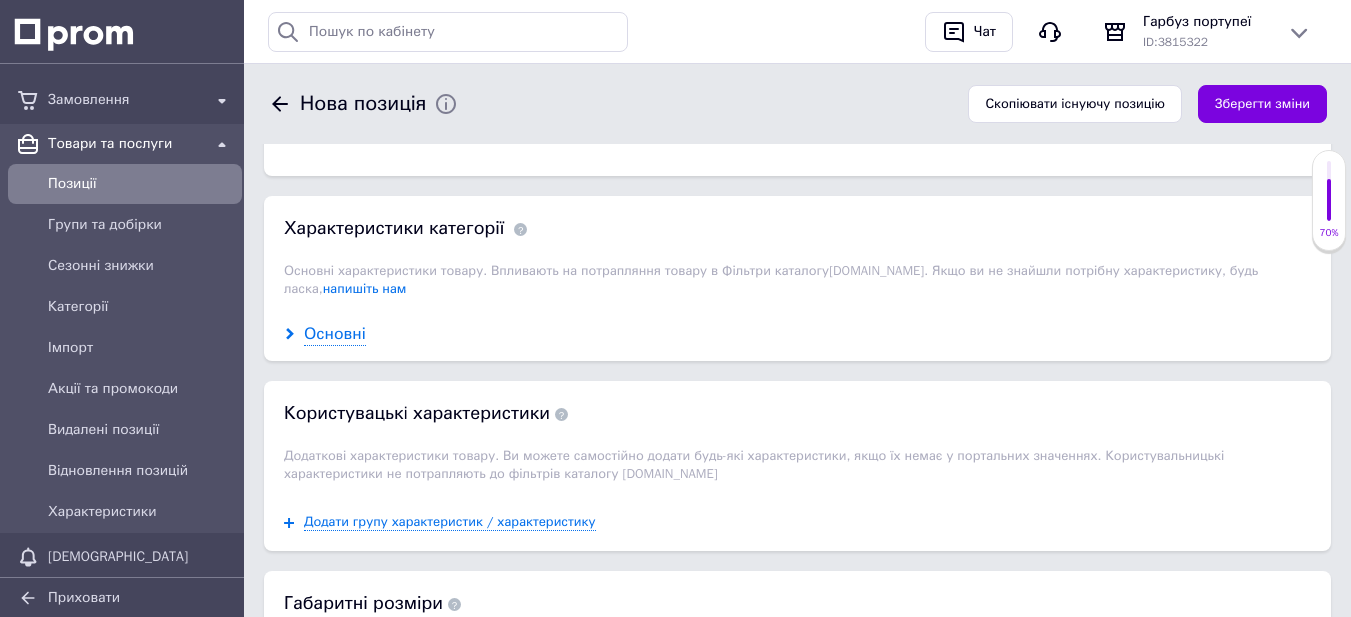click on "Основні" at bounding box center (335, 334) 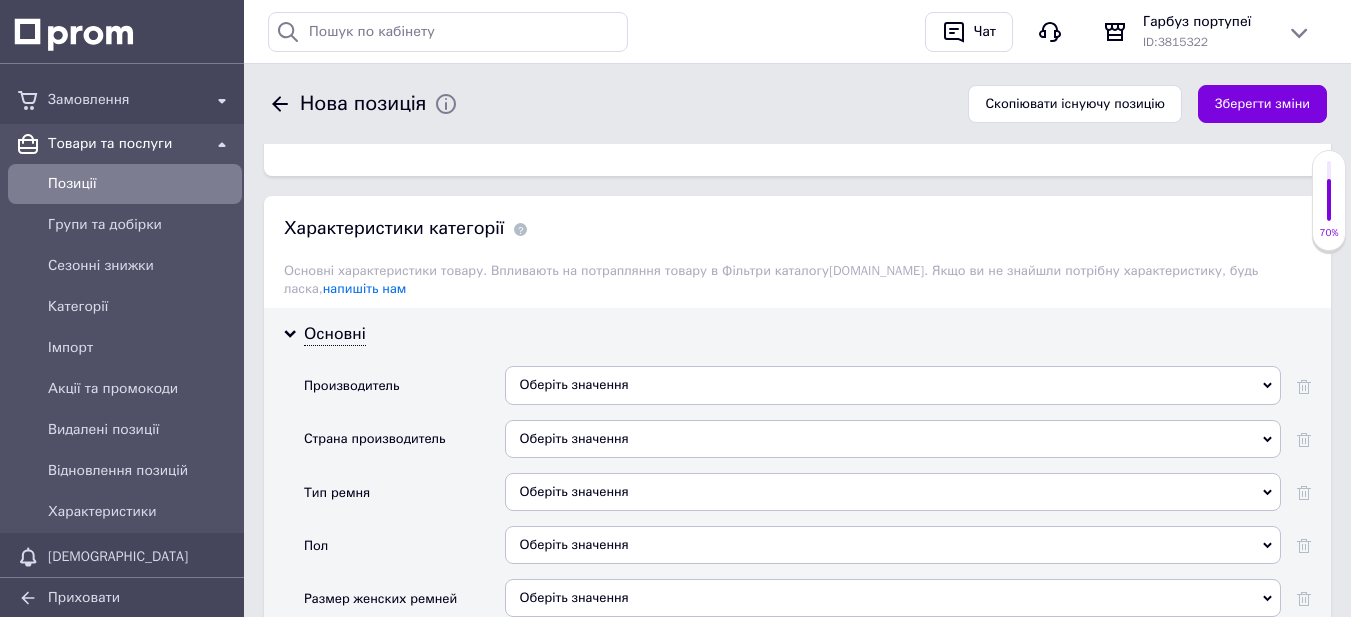 click on "Оберіть значення" at bounding box center (893, 385) 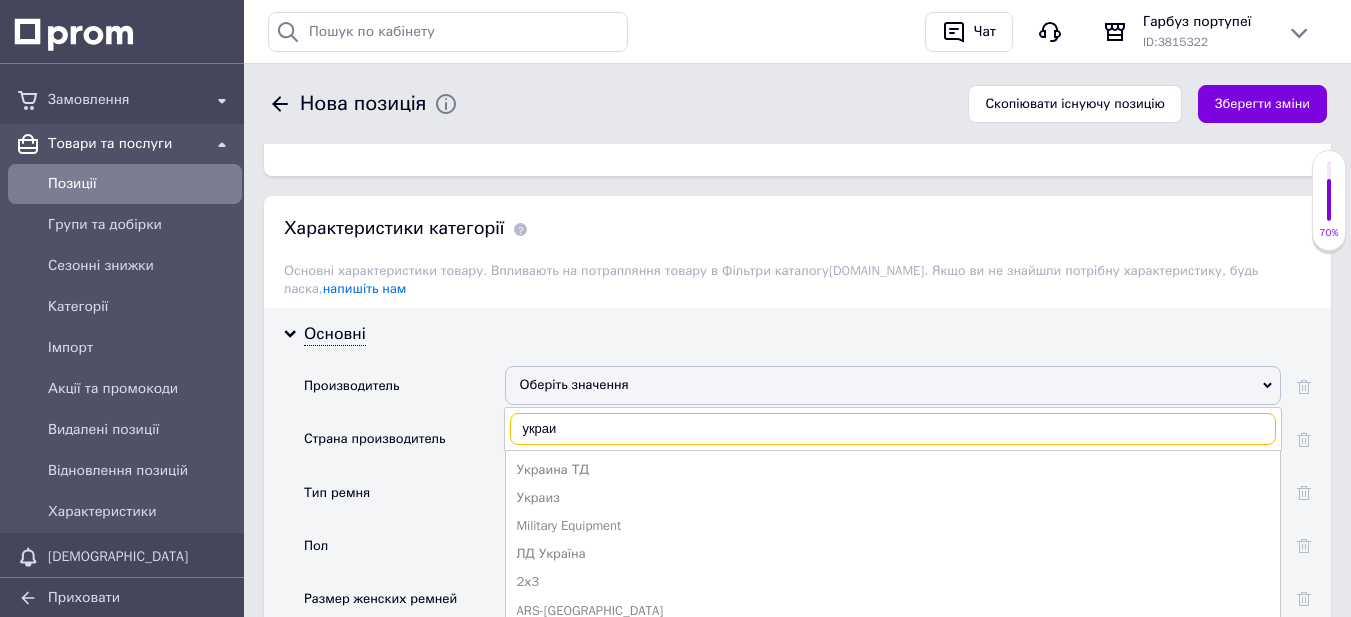 drag, startPoint x: 570, startPoint y: 413, endPoint x: 424, endPoint y: 404, distance: 146.27713 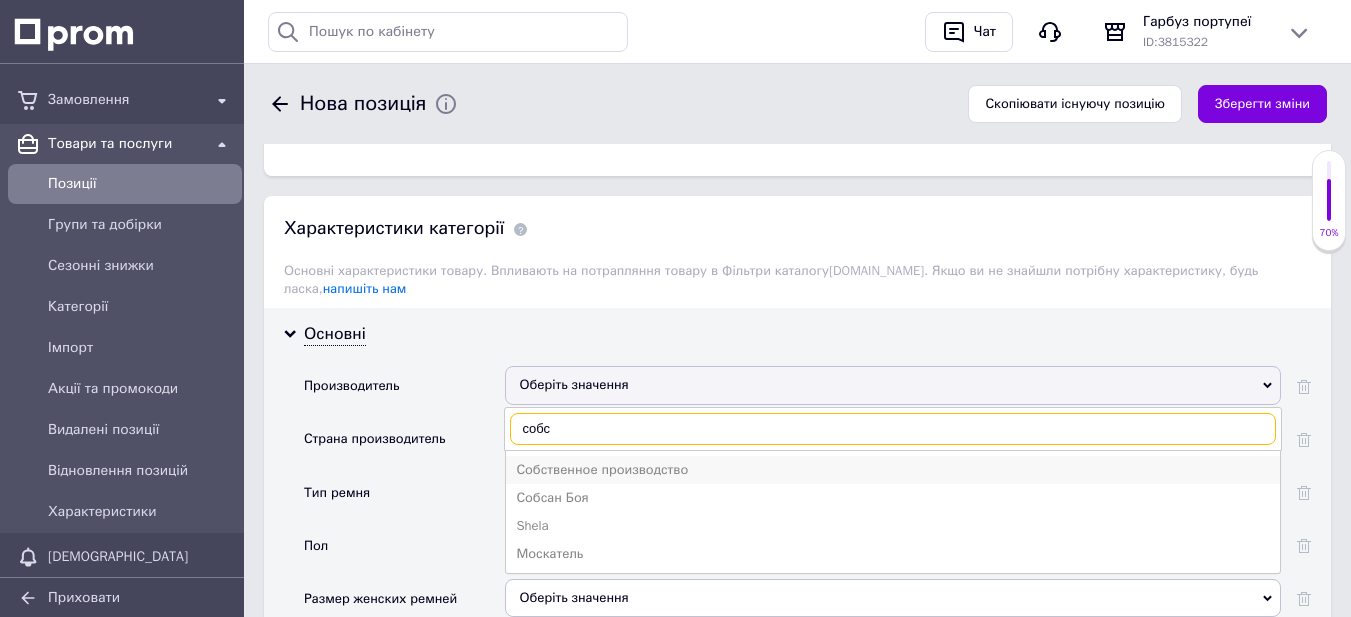 type on "собс" 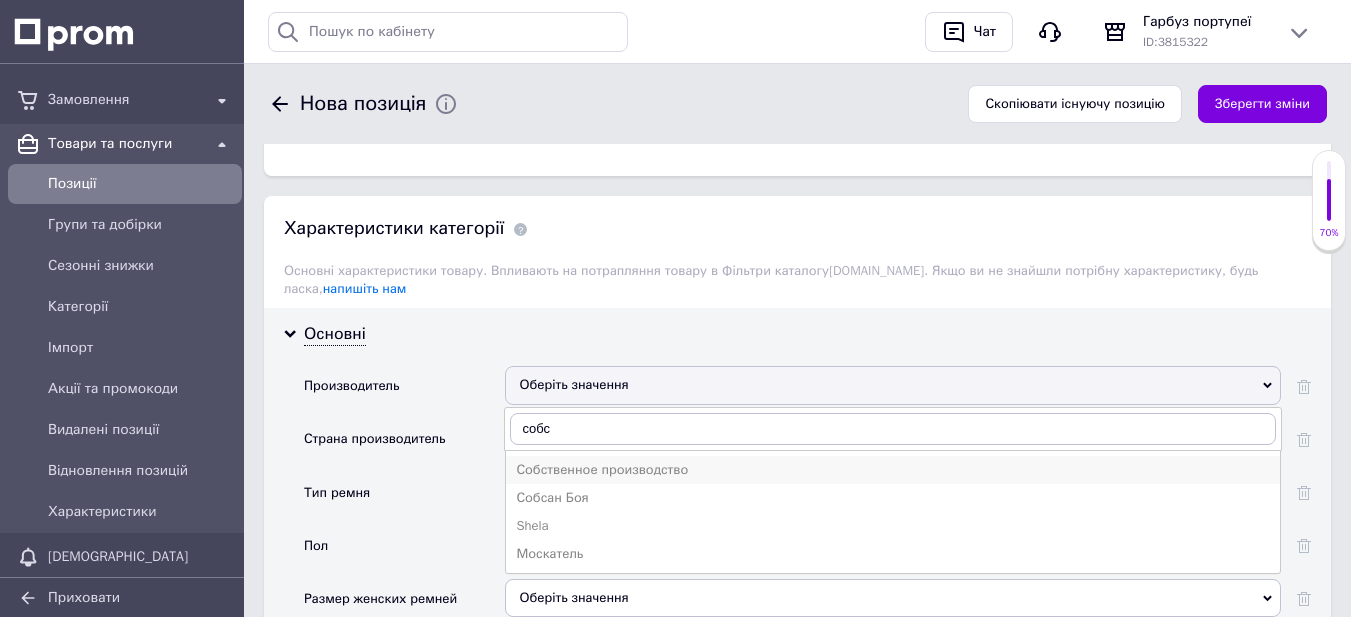 click on "Собственное производство" at bounding box center (893, 470) 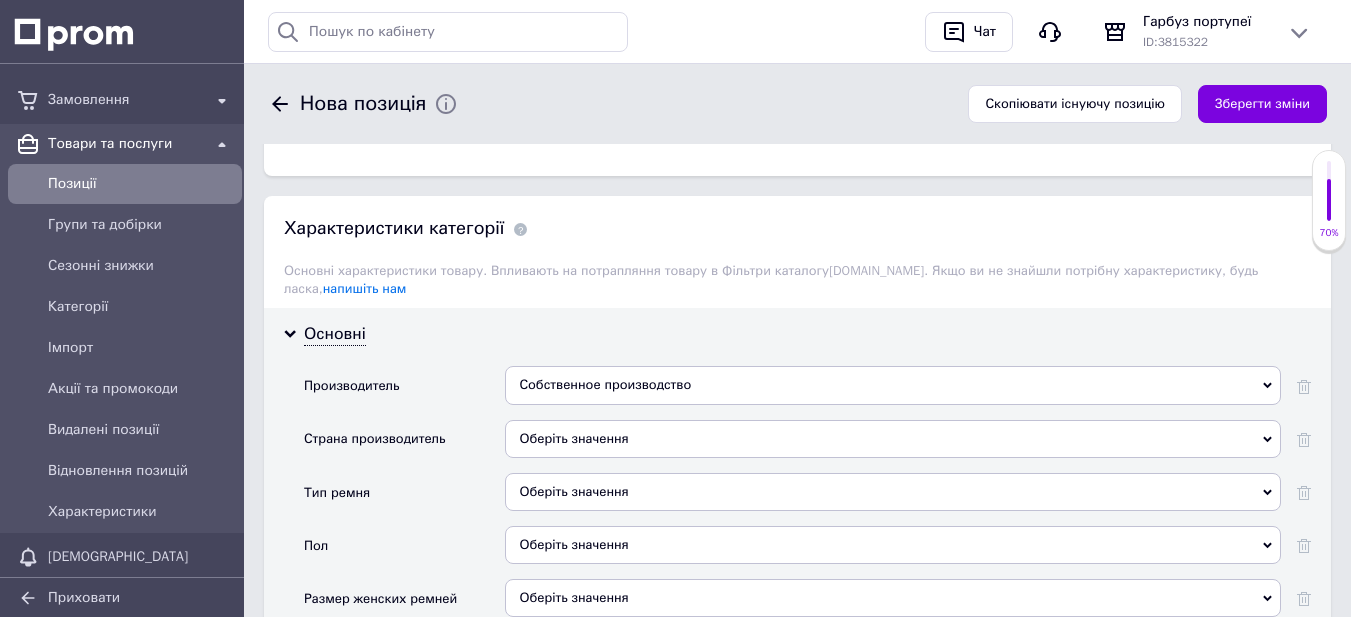 click on "Оберіть значення" at bounding box center (893, 439) 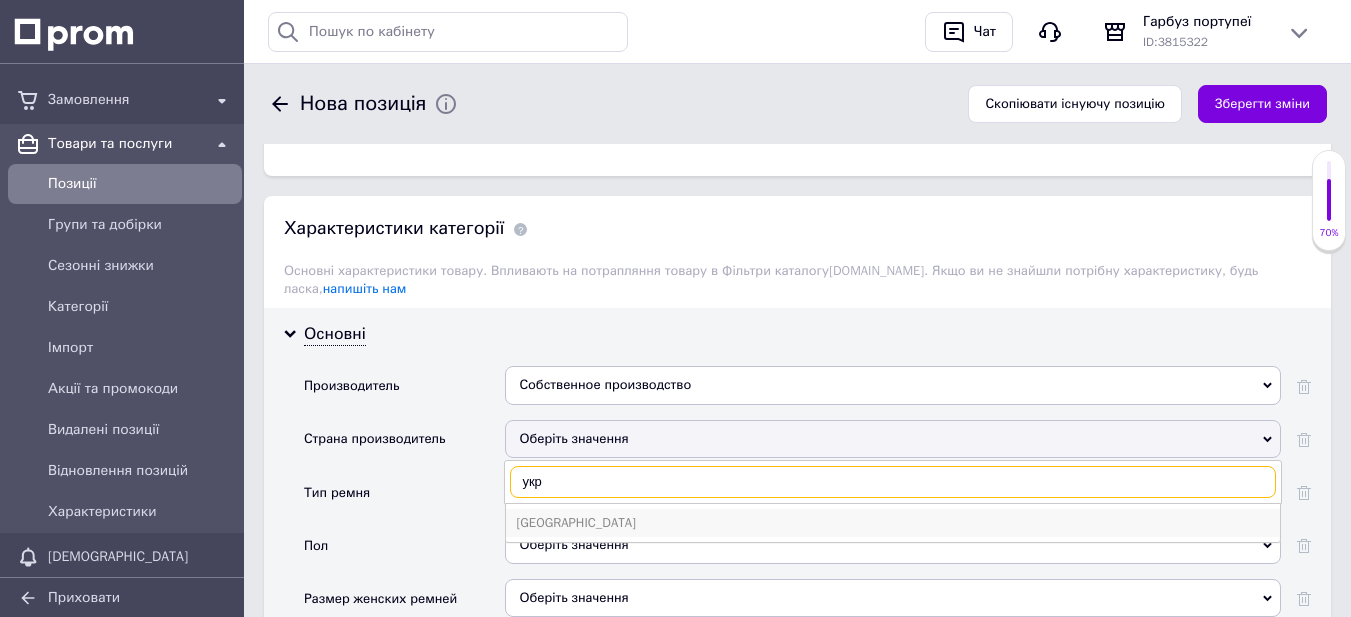 type on "укр" 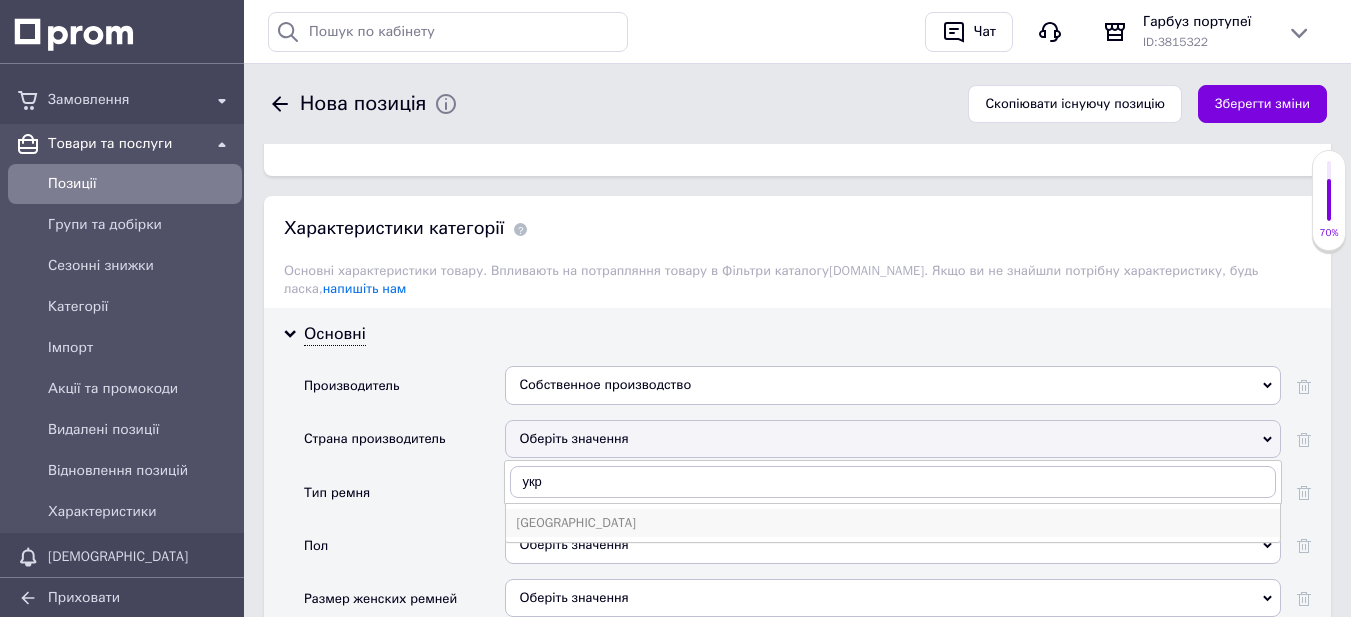 click on "[GEOGRAPHIC_DATA]" at bounding box center [893, 523] 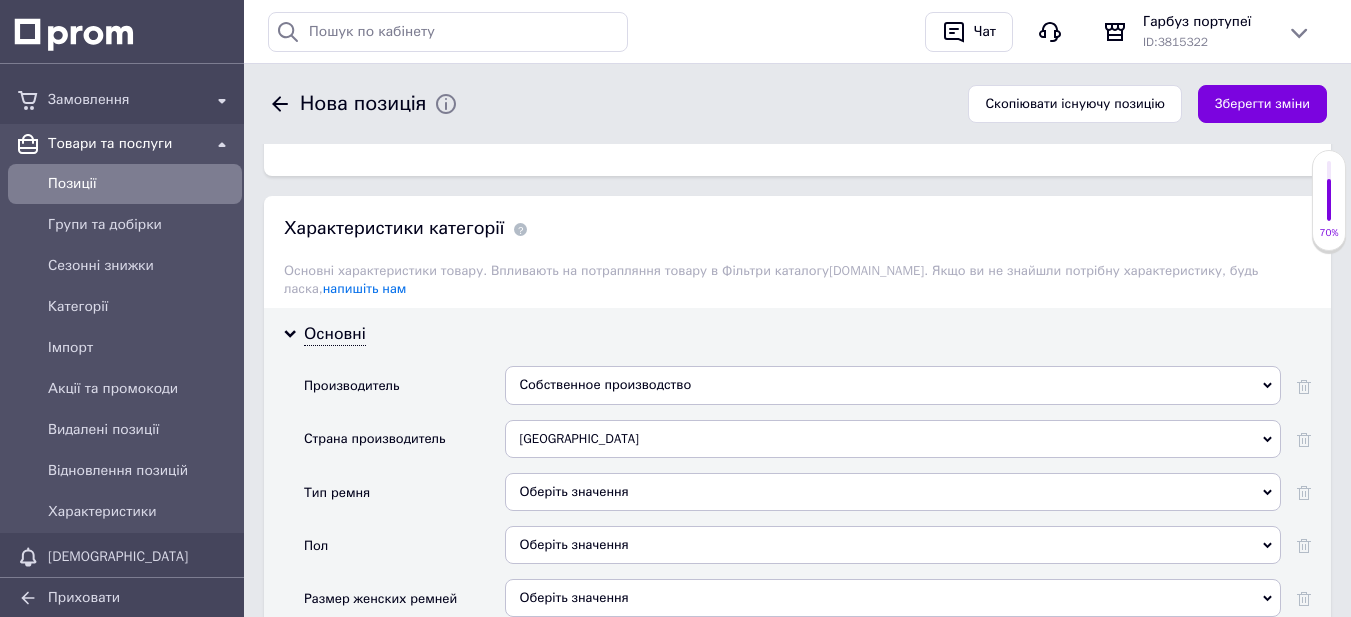 click on "Оберіть значення" at bounding box center [893, 492] 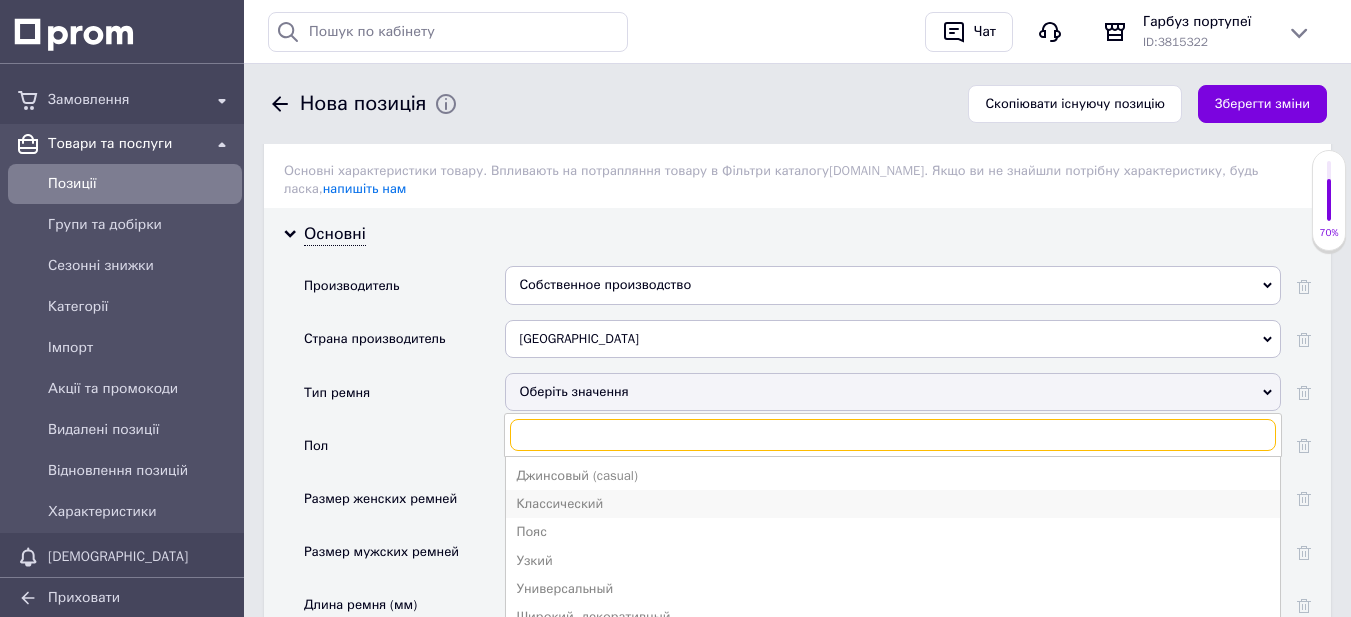 scroll, scrollTop: 1800, scrollLeft: 0, axis: vertical 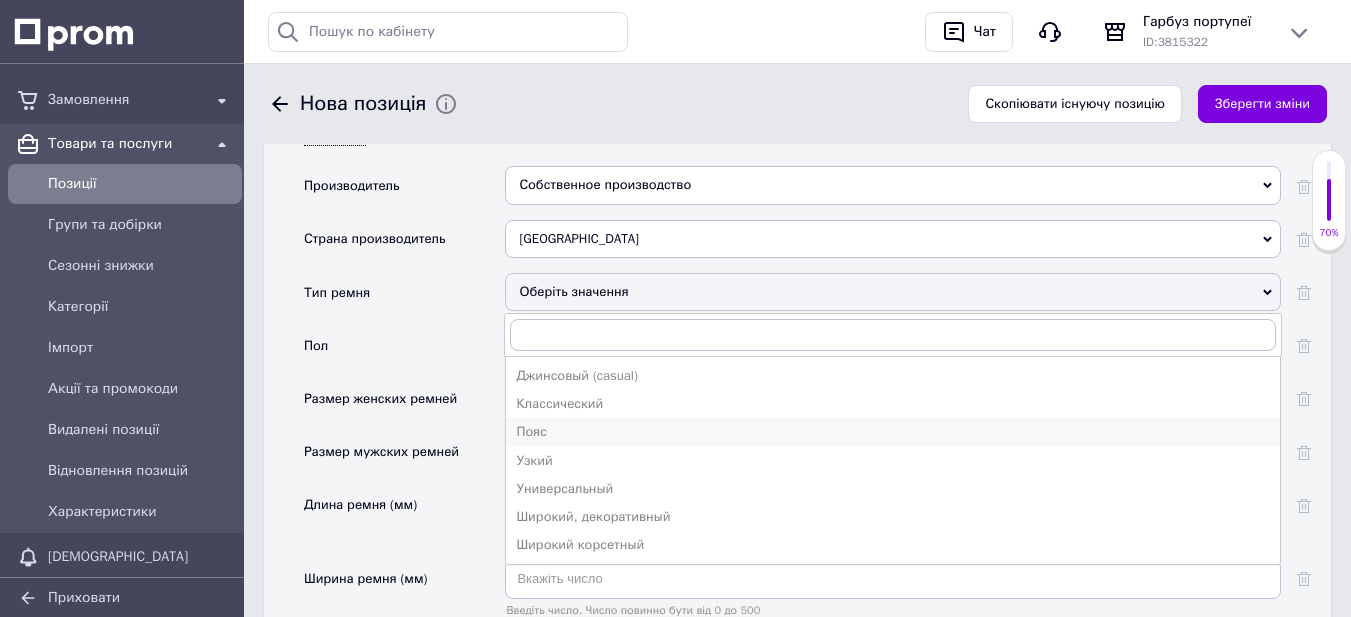 click on "Пояс" at bounding box center [893, 432] 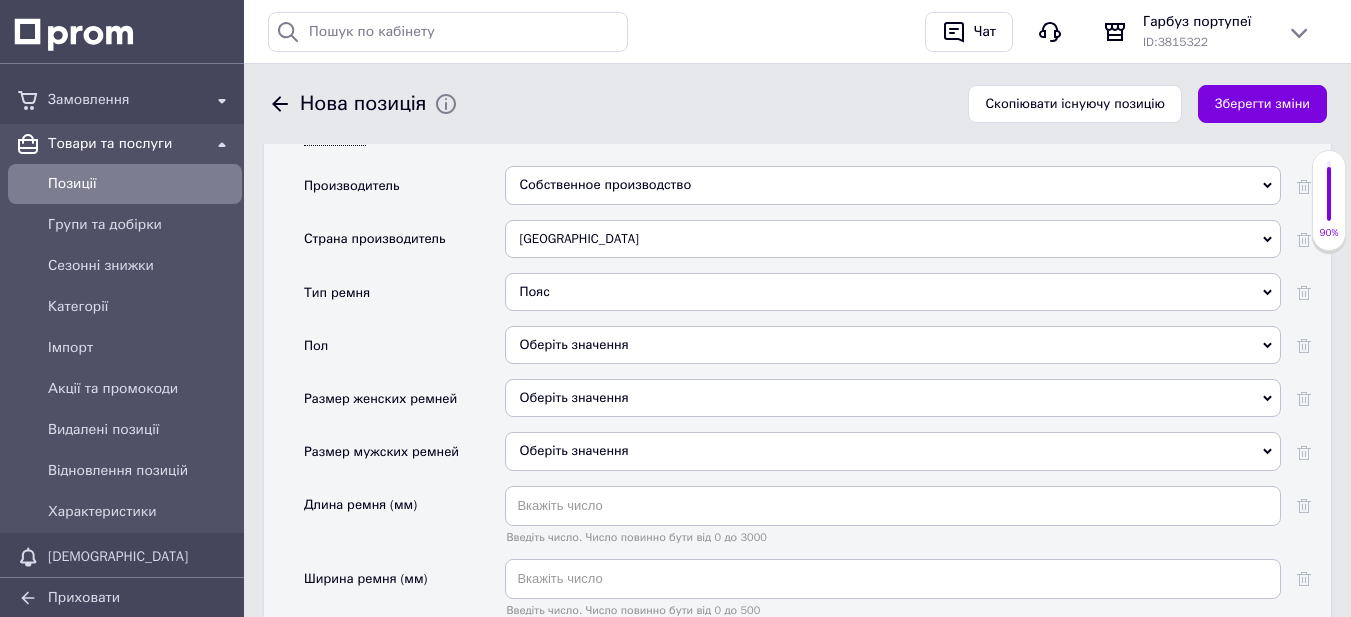 click on "Оберіть значення" at bounding box center (893, 345) 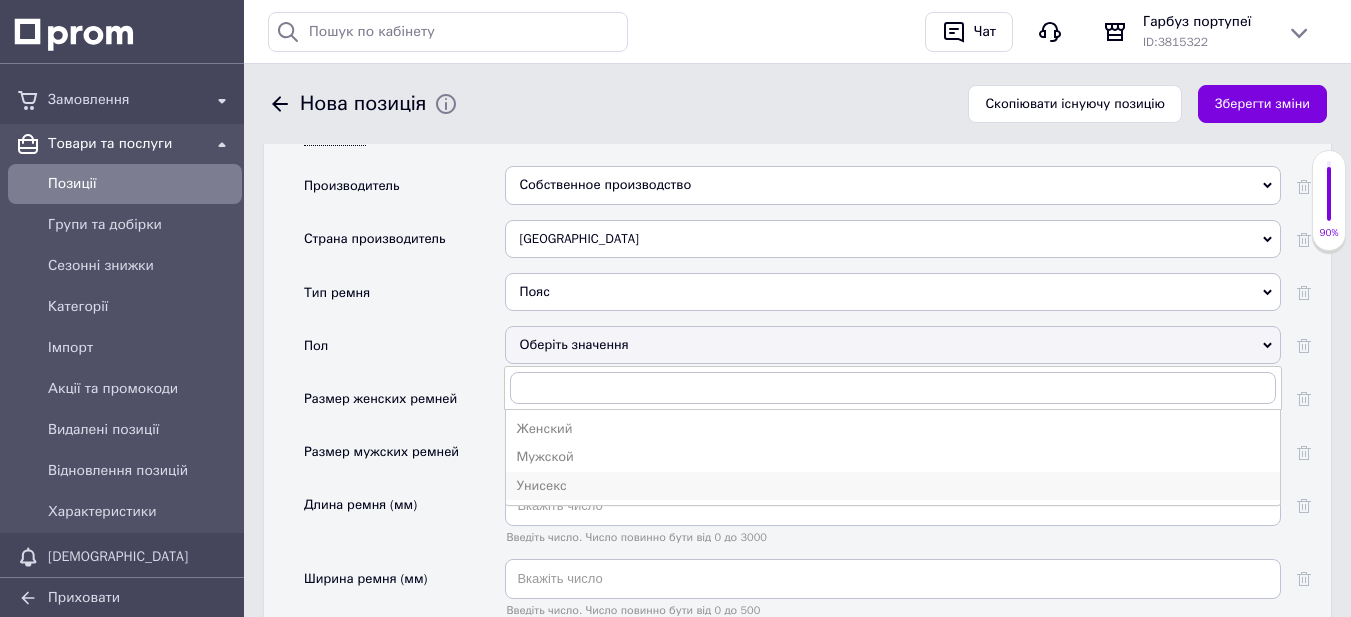 click on "Унисекс" at bounding box center (893, 486) 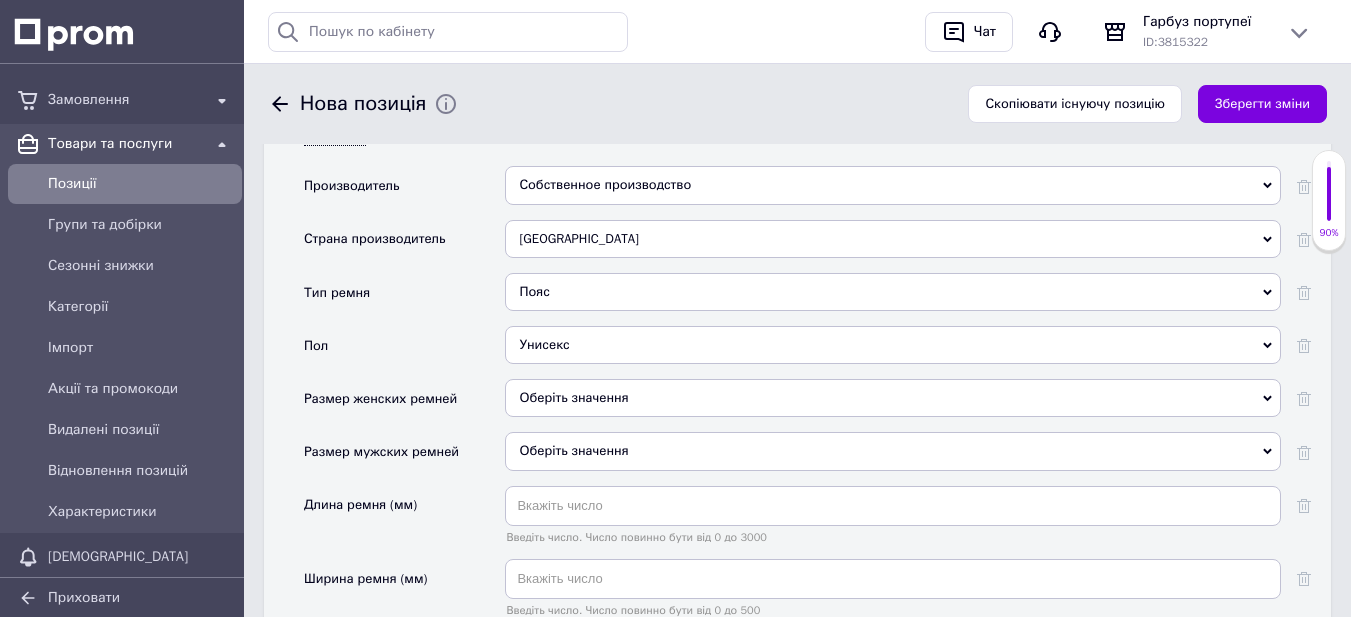 click on "Оберіть значення" at bounding box center [893, 398] 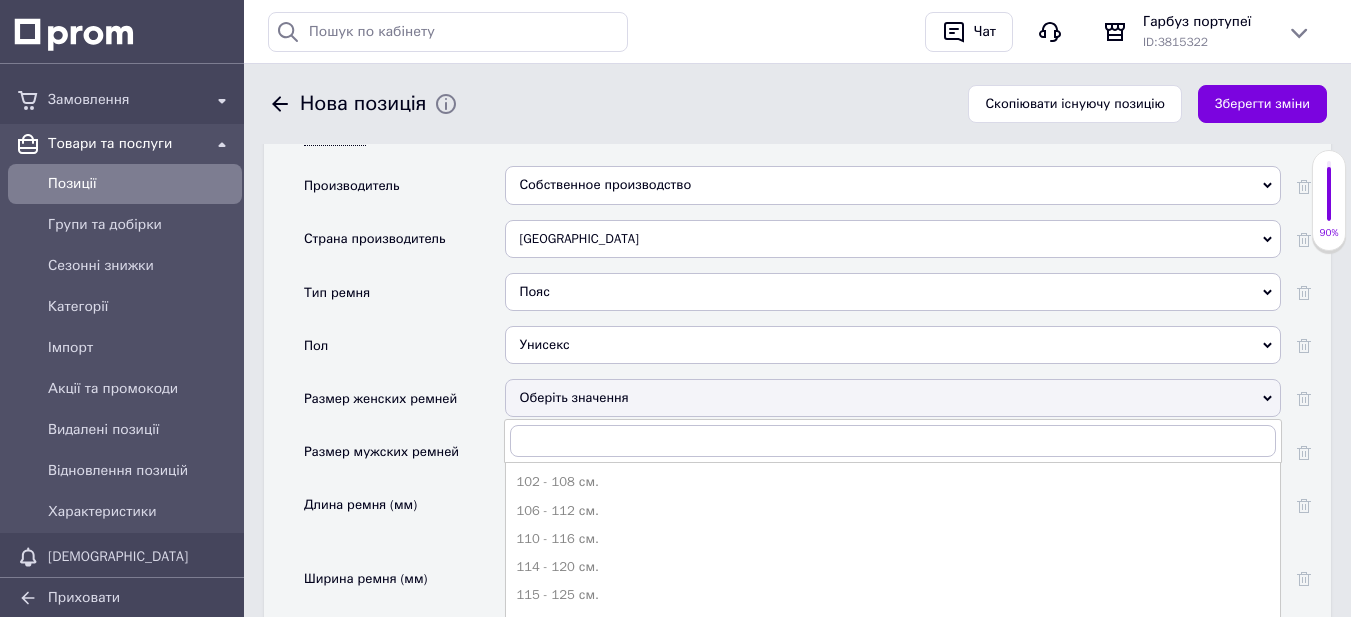 click on "Оберіть значення" at bounding box center (893, 398) 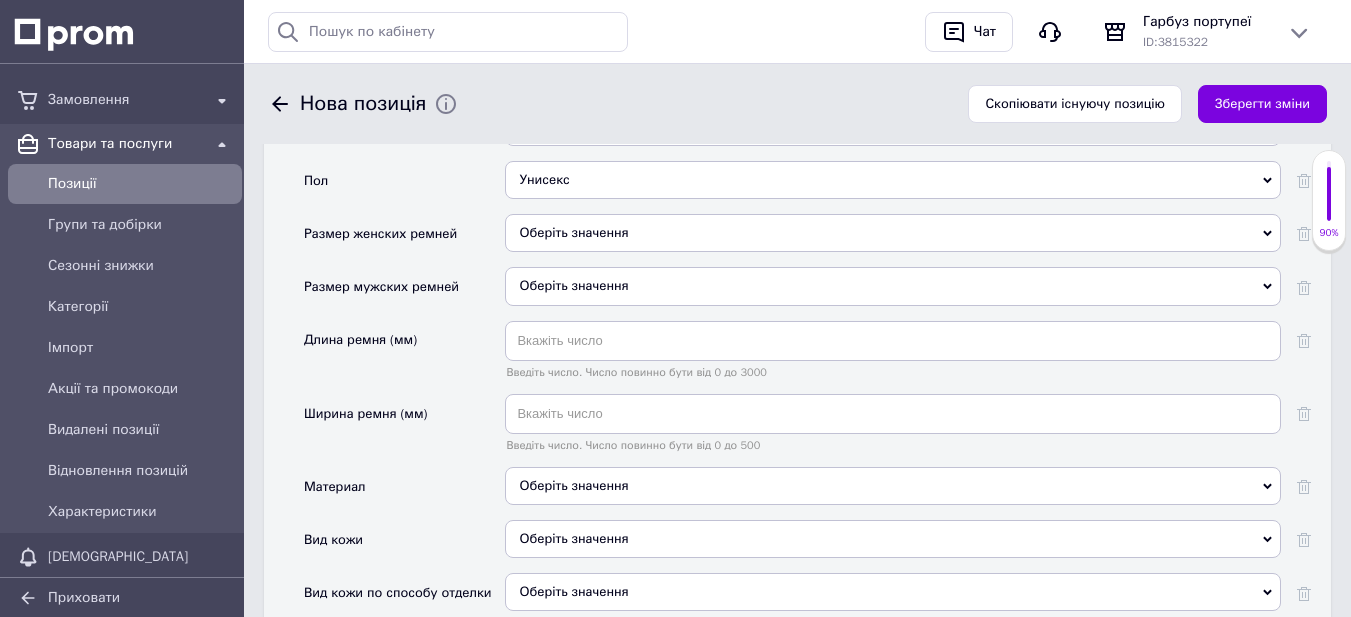 scroll, scrollTop: 2000, scrollLeft: 0, axis: vertical 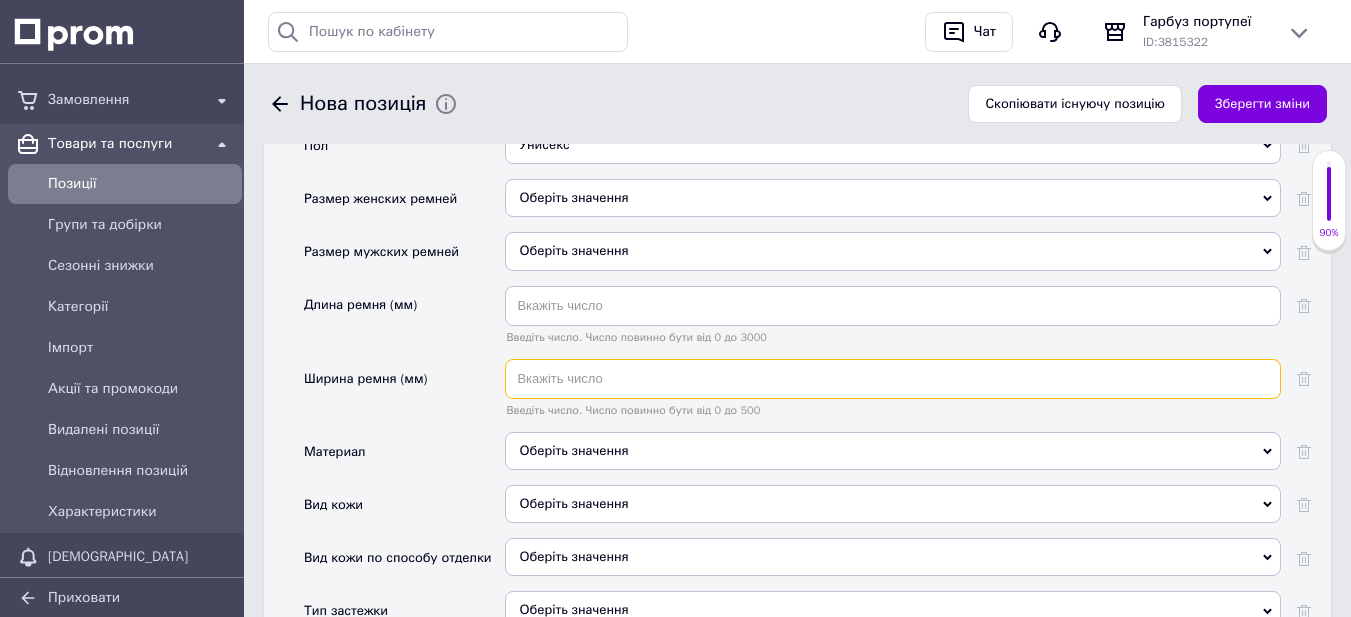 click at bounding box center [893, 379] 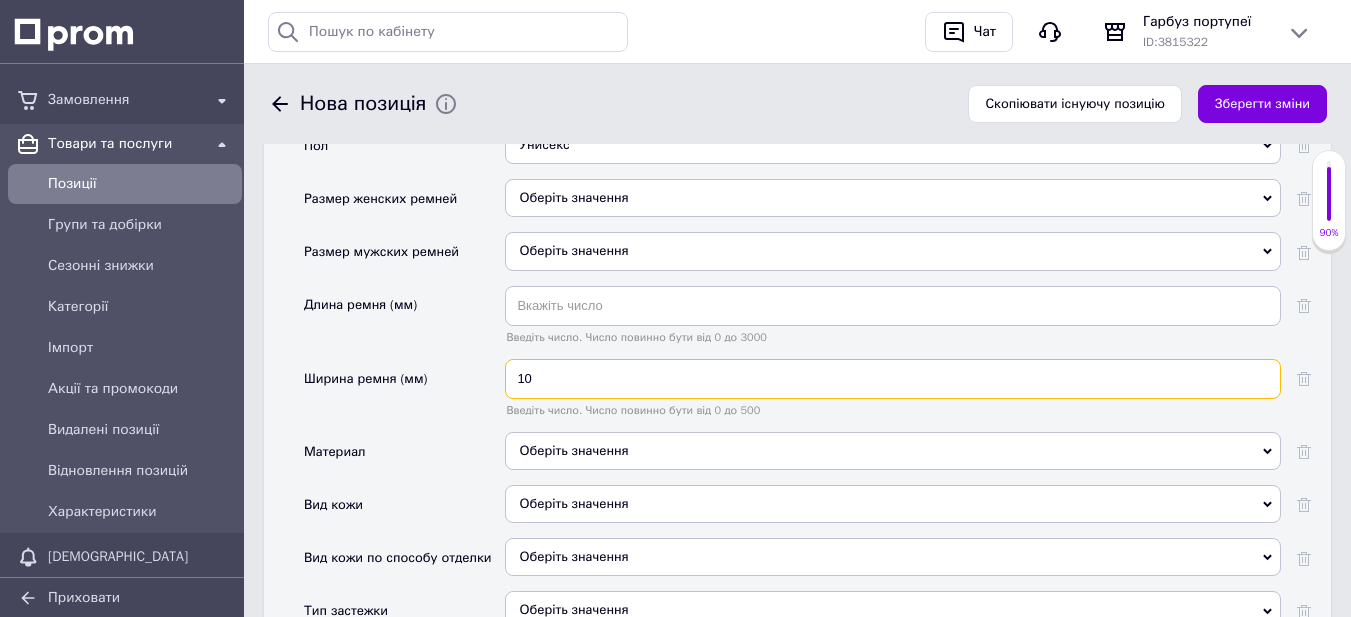type on "10" 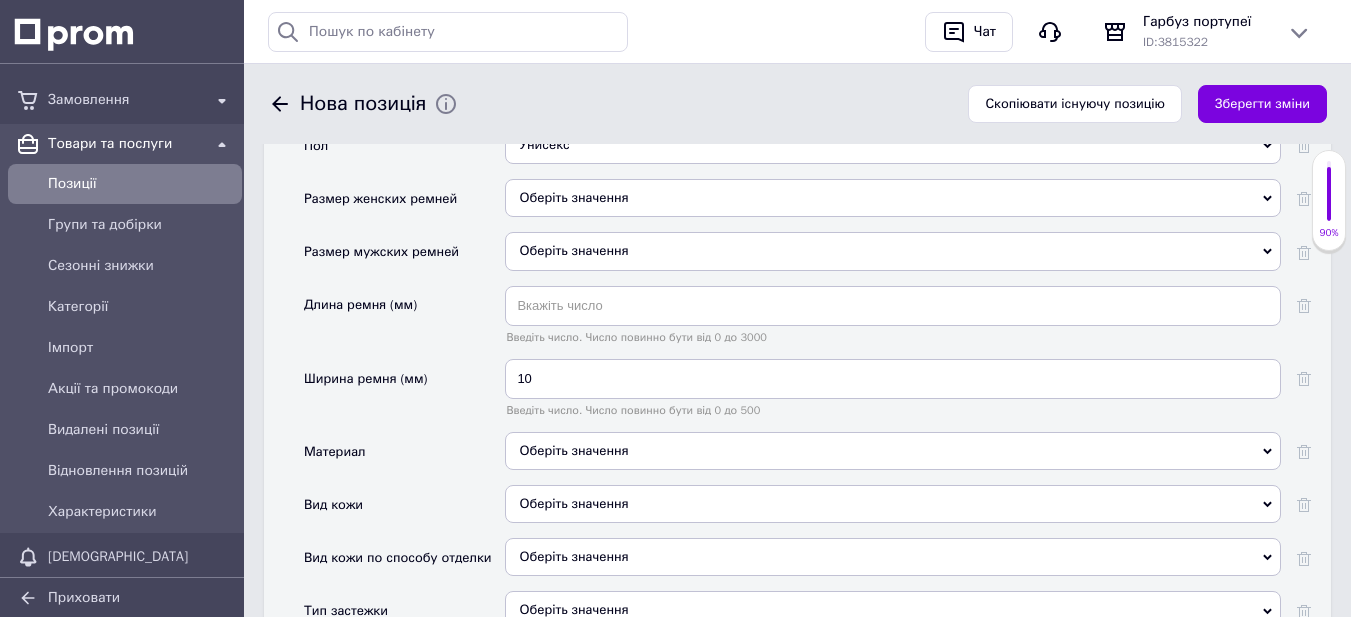 click on "Оберіть значення" at bounding box center (893, 451) 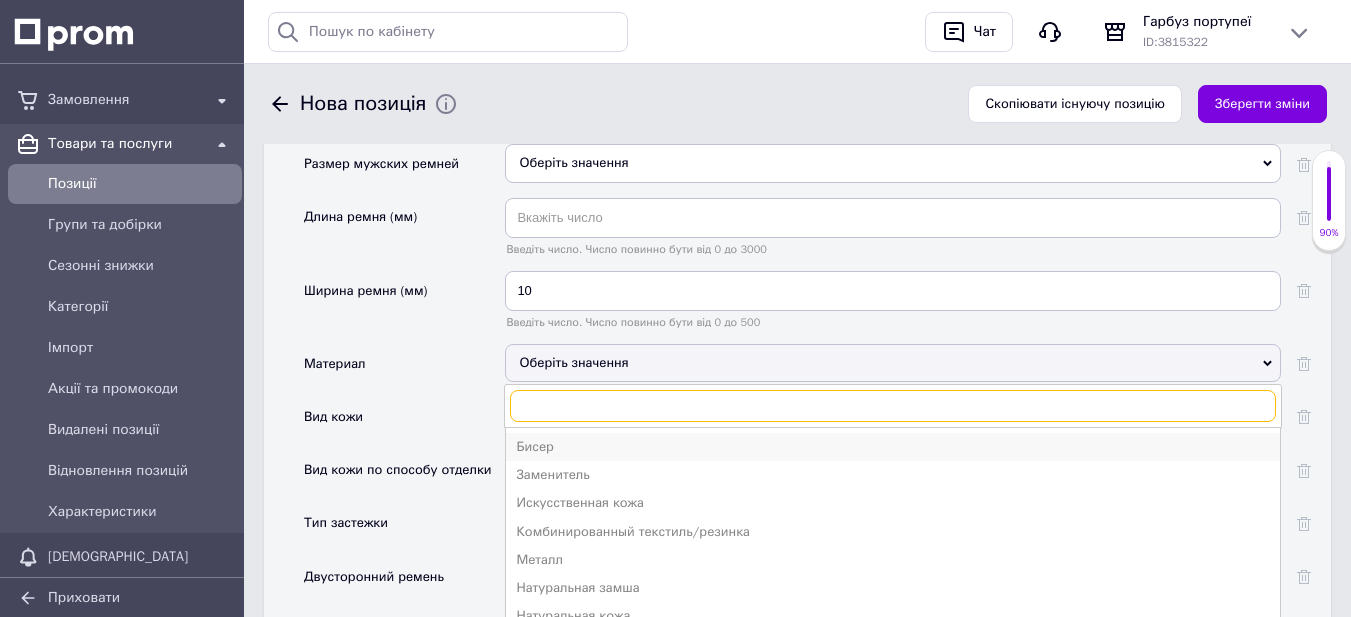 scroll, scrollTop: 2100, scrollLeft: 0, axis: vertical 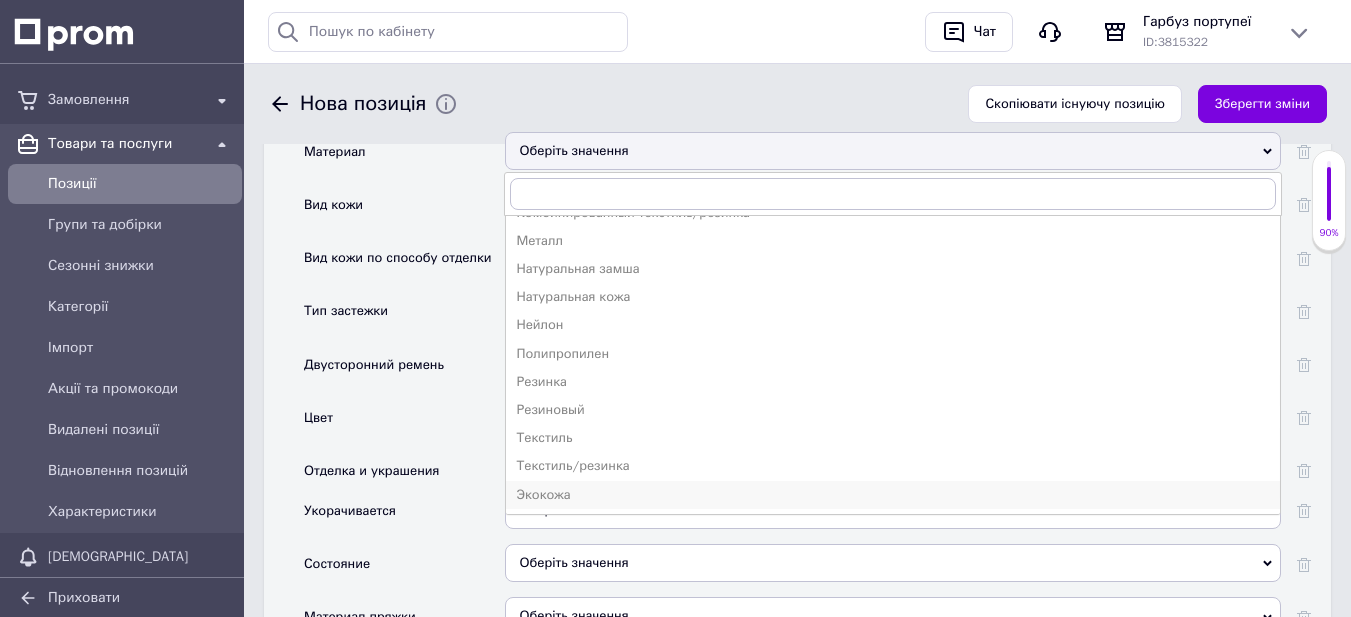 click on "Экокожа" at bounding box center (893, 495) 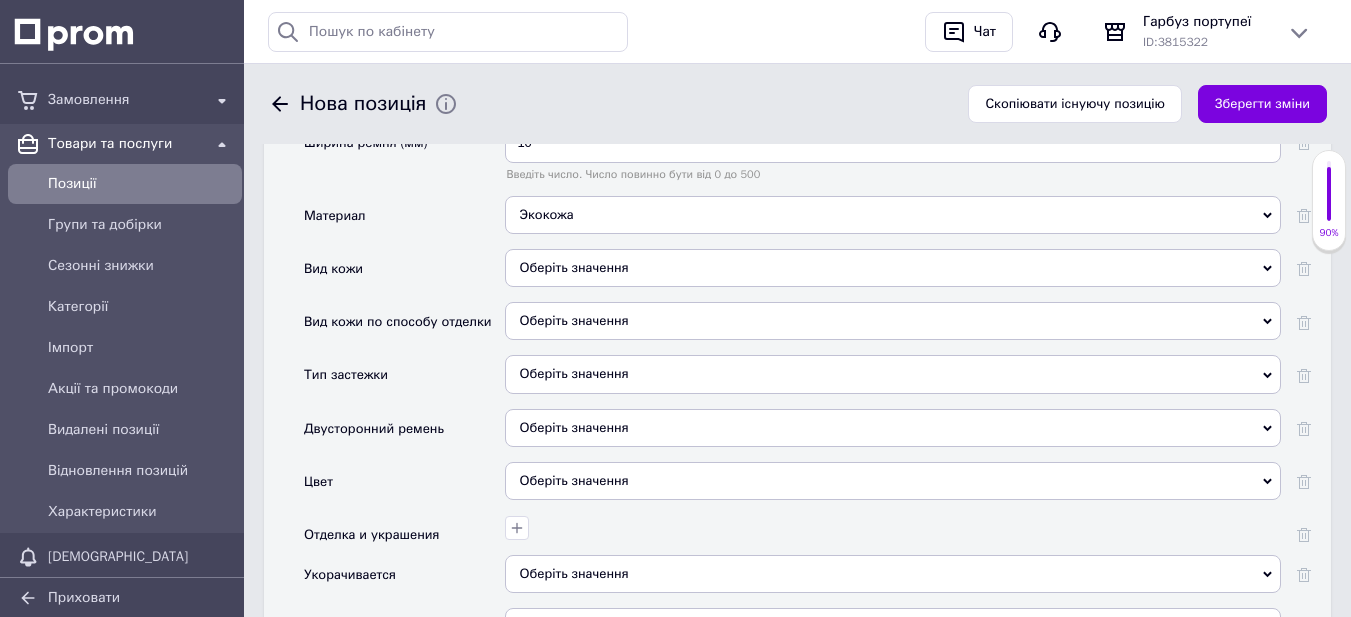 scroll, scrollTop: 2200, scrollLeft: 0, axis: vertical 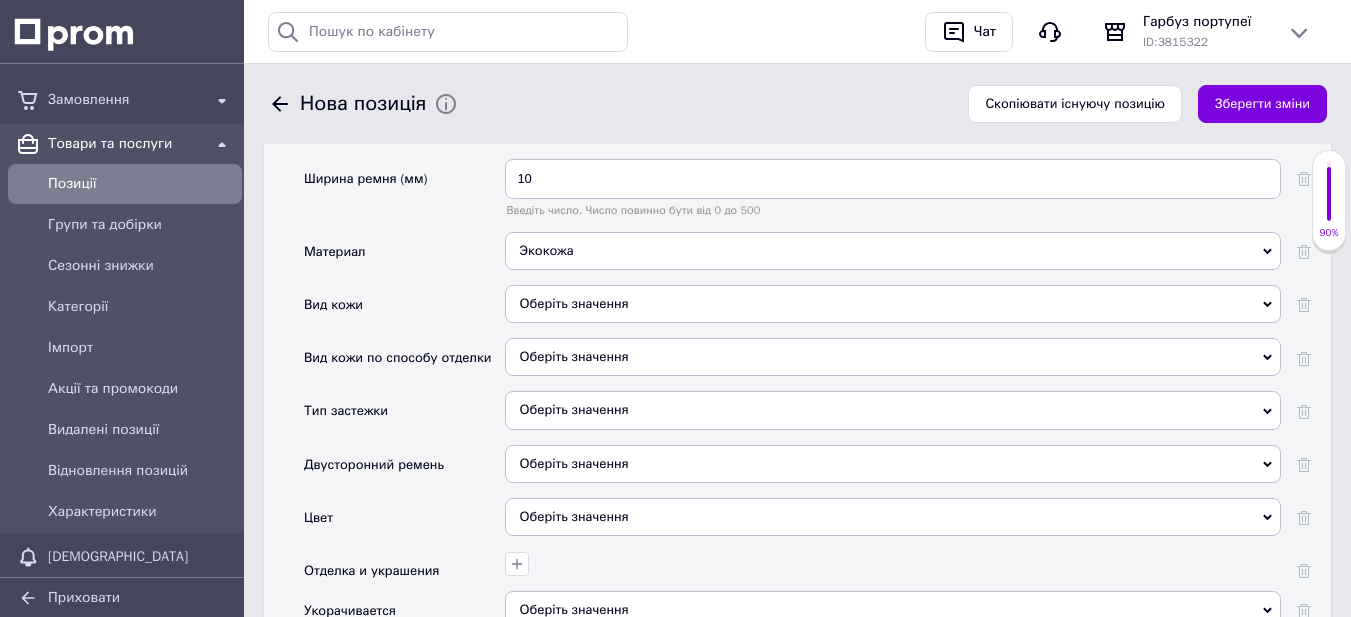 click on "Экокожа" at bounding box center [893, 251] 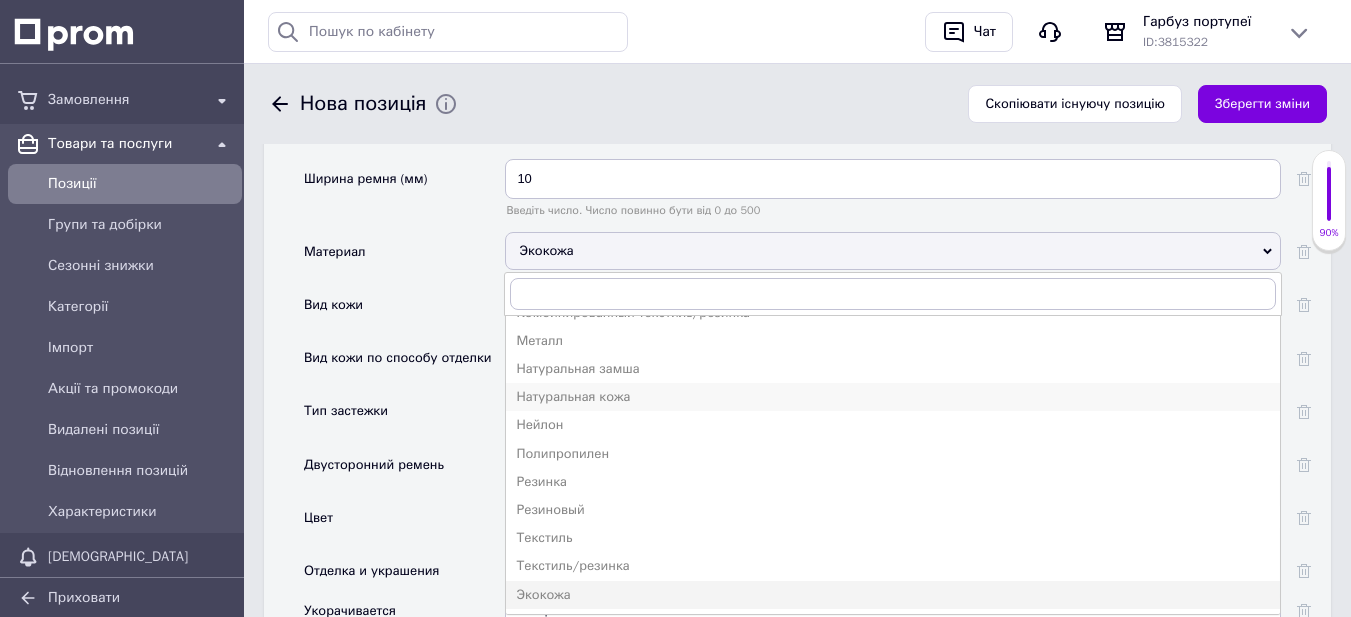 click on "Натуральная кожа" at bounding box center (893, 397) 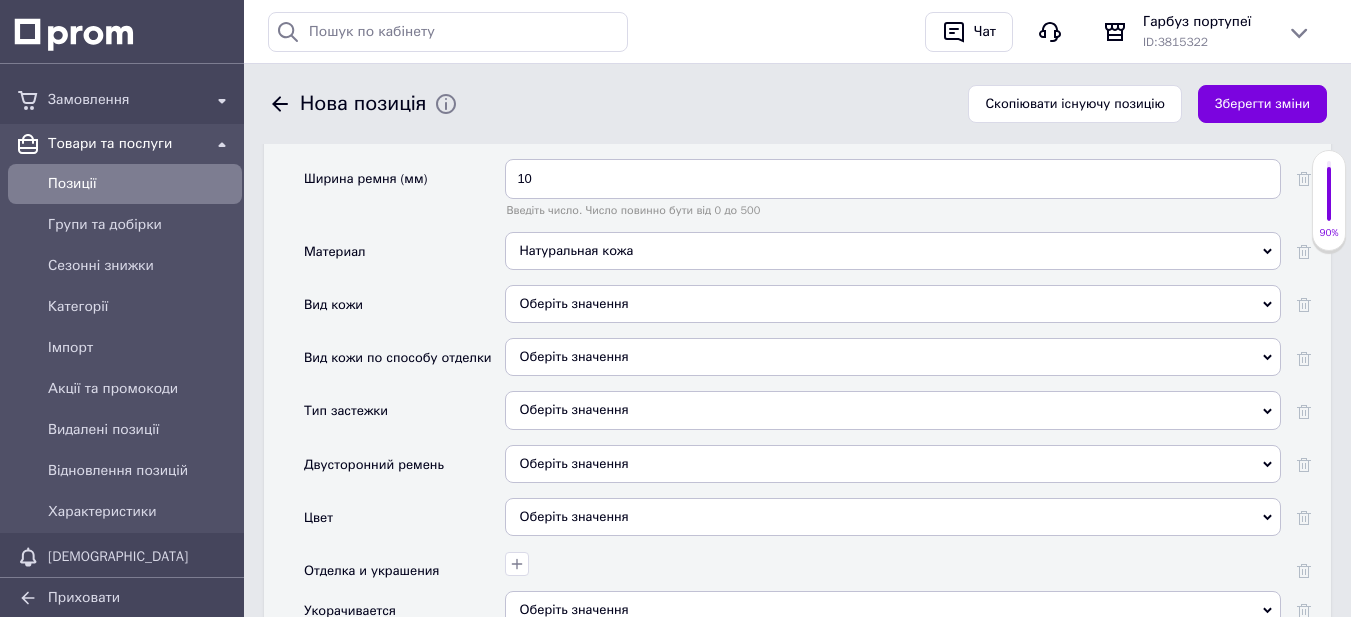 click on "Натуральная кожа" at bounding box center [893, 251] 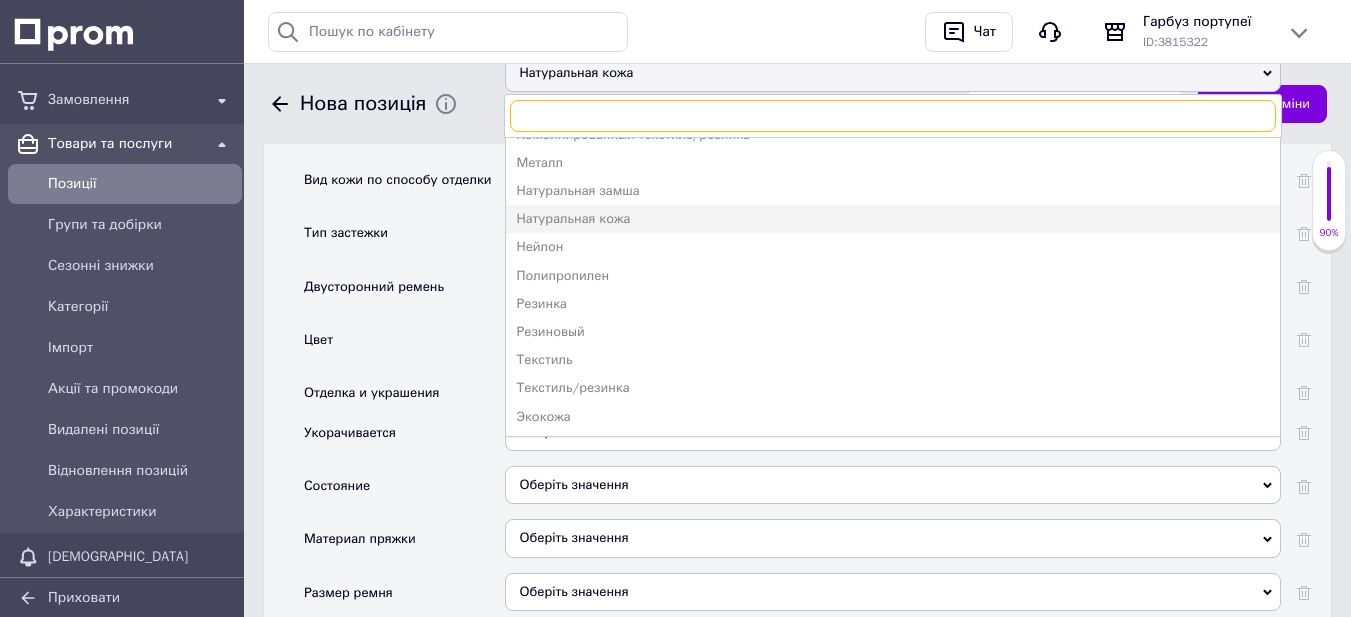 scroll, scrollTop: 2400, scrollLeft: 0, axis: vertical 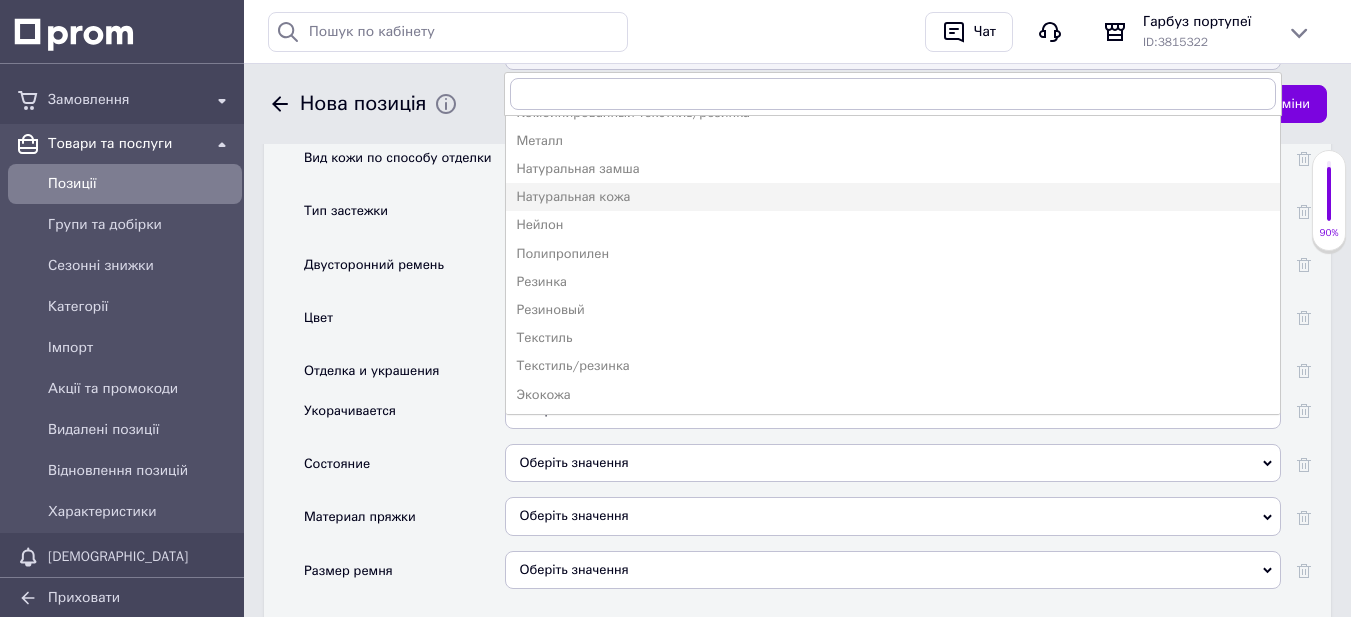click on "Экокожа" at bounding box center (893, 395) 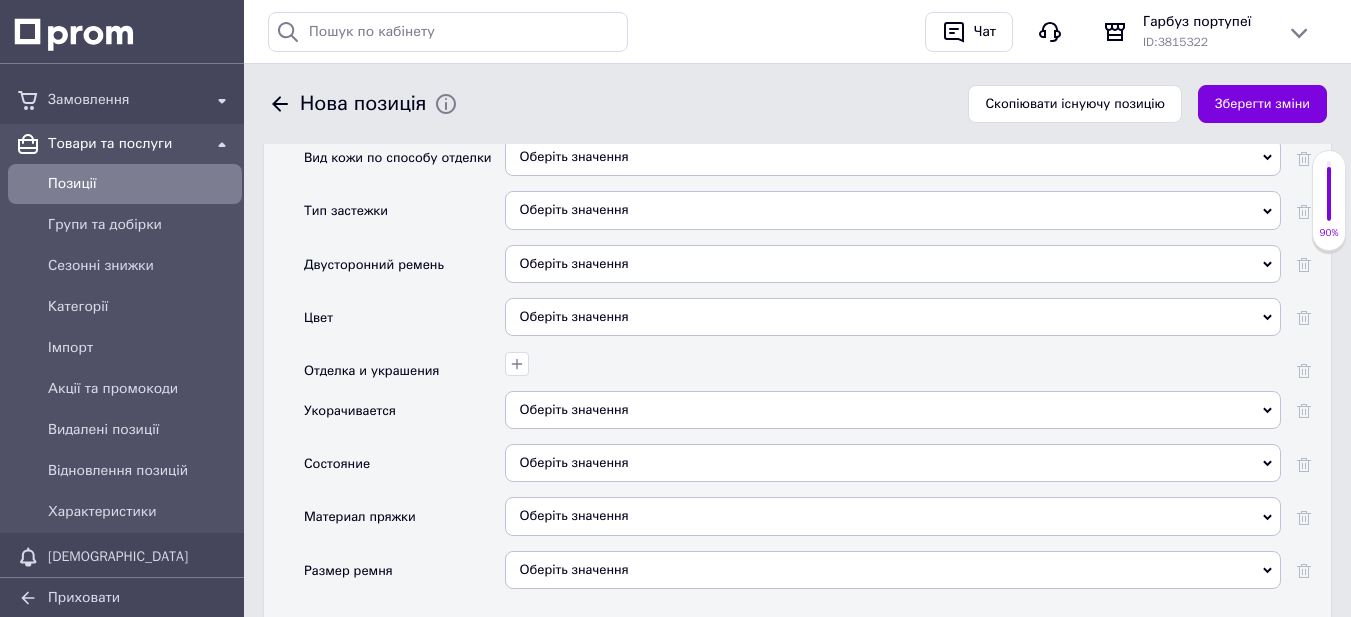 click on "Оберіть значення" at bounding box center (893, 210) 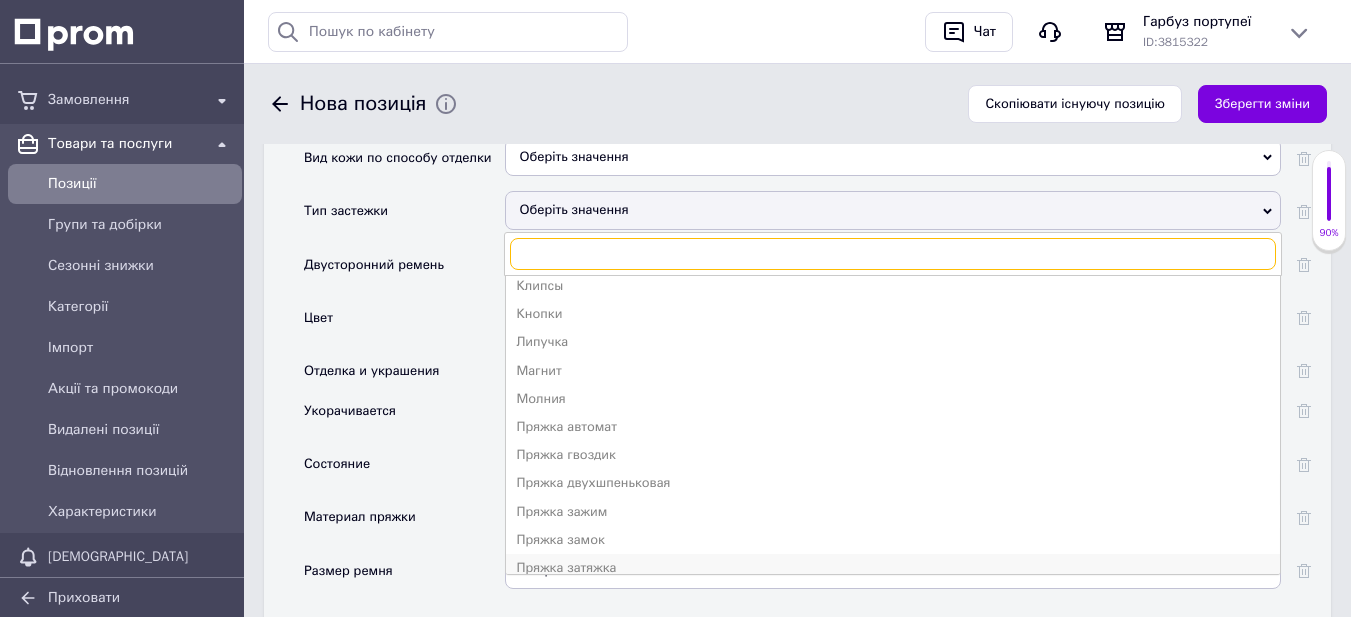 scroll, scrollTop: 100, scrollLeft: 0, axis: vertical 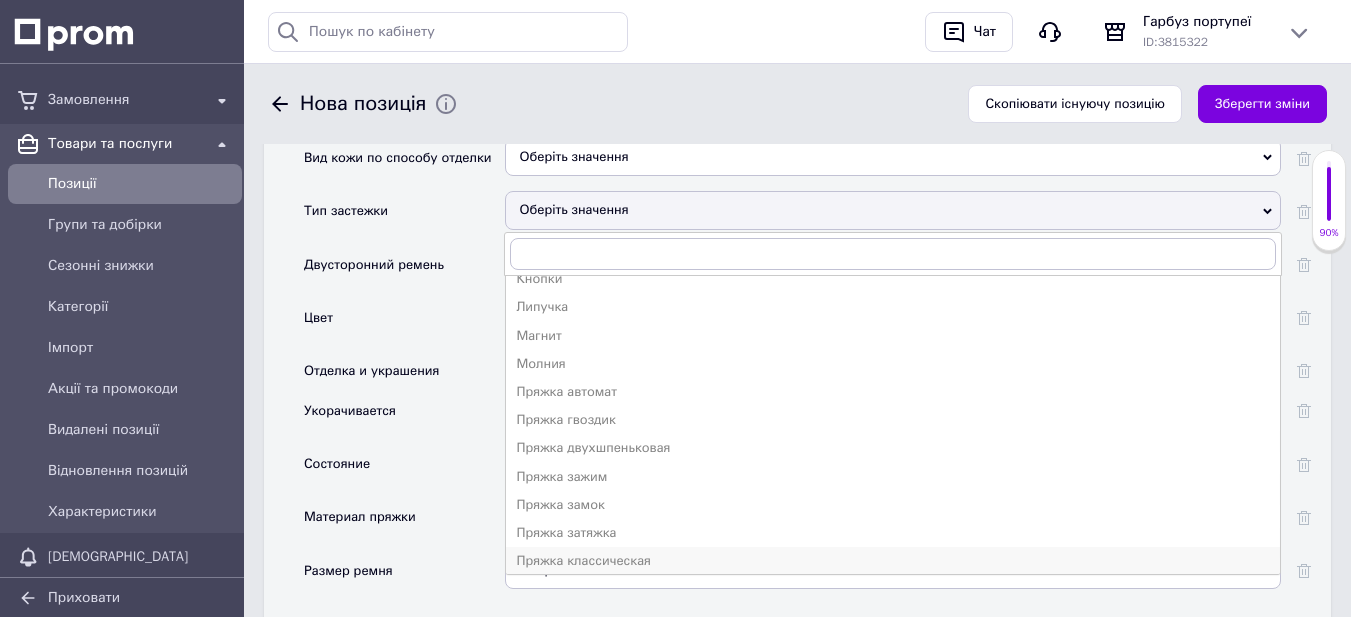 click on "Пряжка классическая" at bounding box center (893, 561) 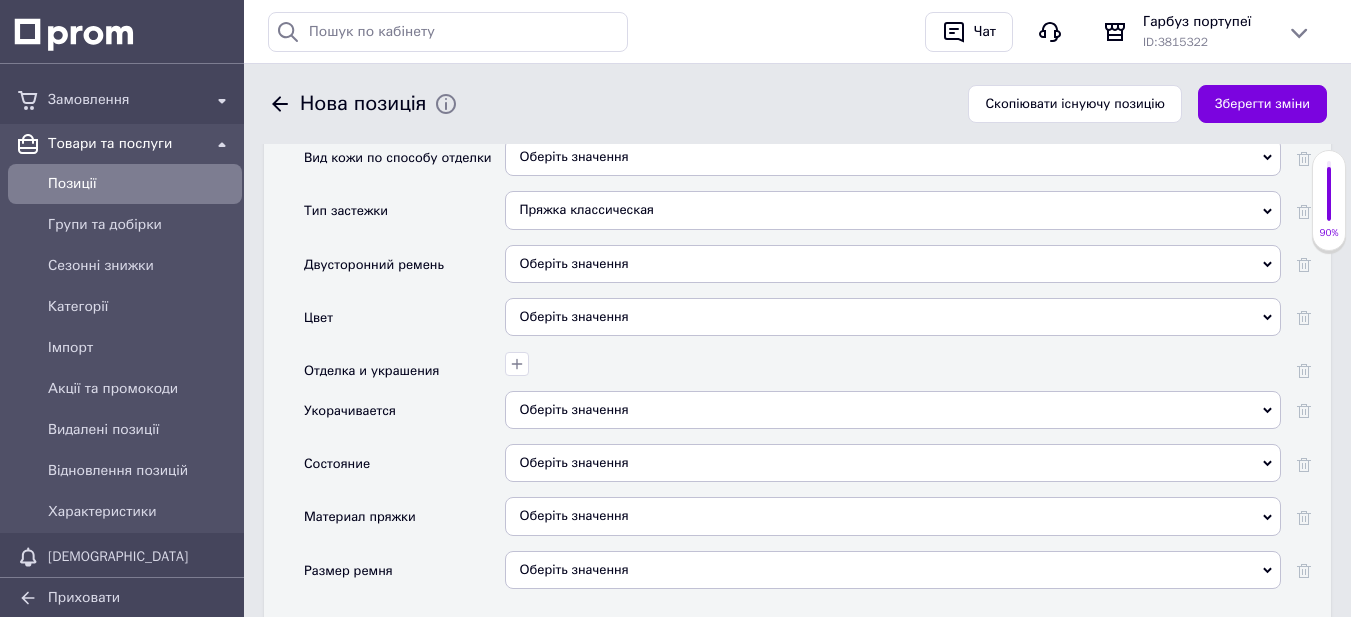 click on "Оберіть значення" at bounding box center [893, 317] 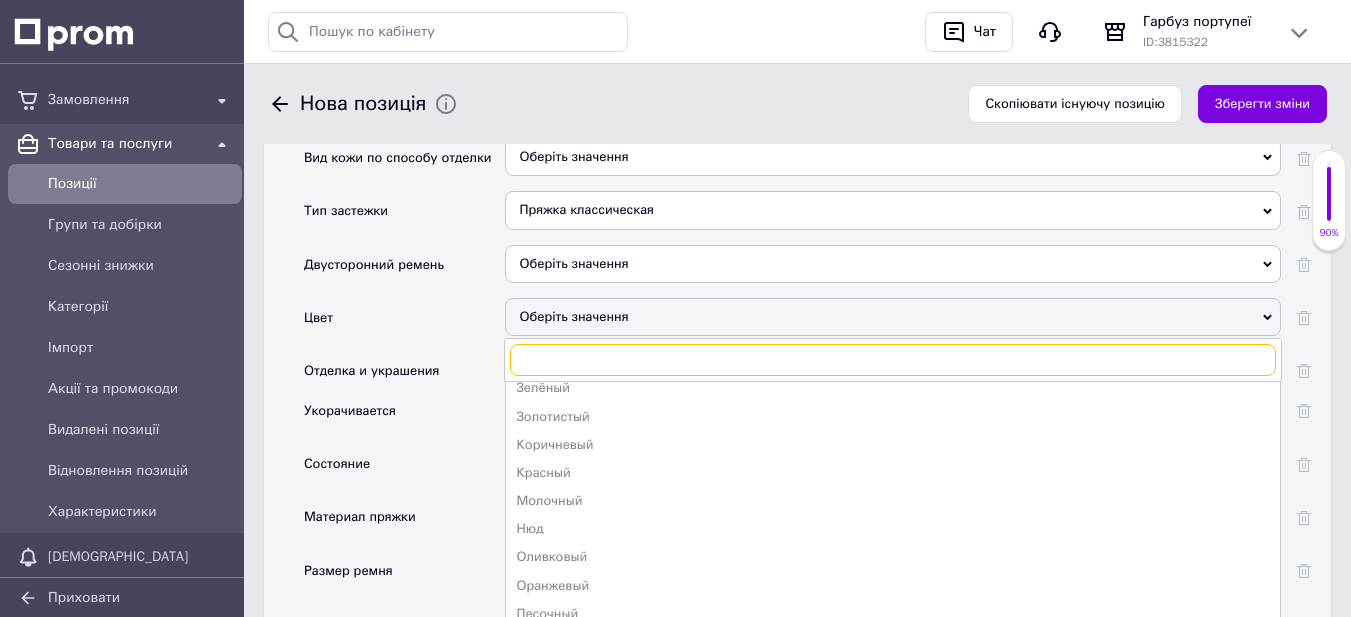 scroll, scrollTop: 529, scrollLeft: 0, axis: vertical 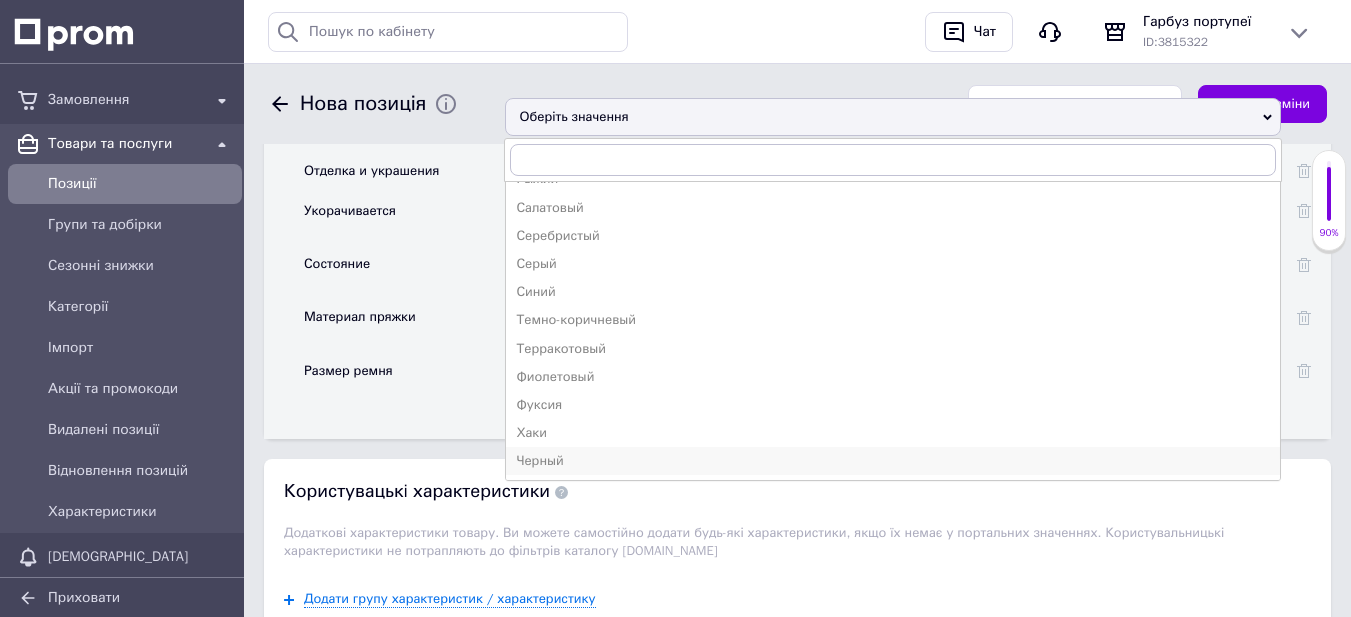 click on "Черный" at bounding box center [893, 461] 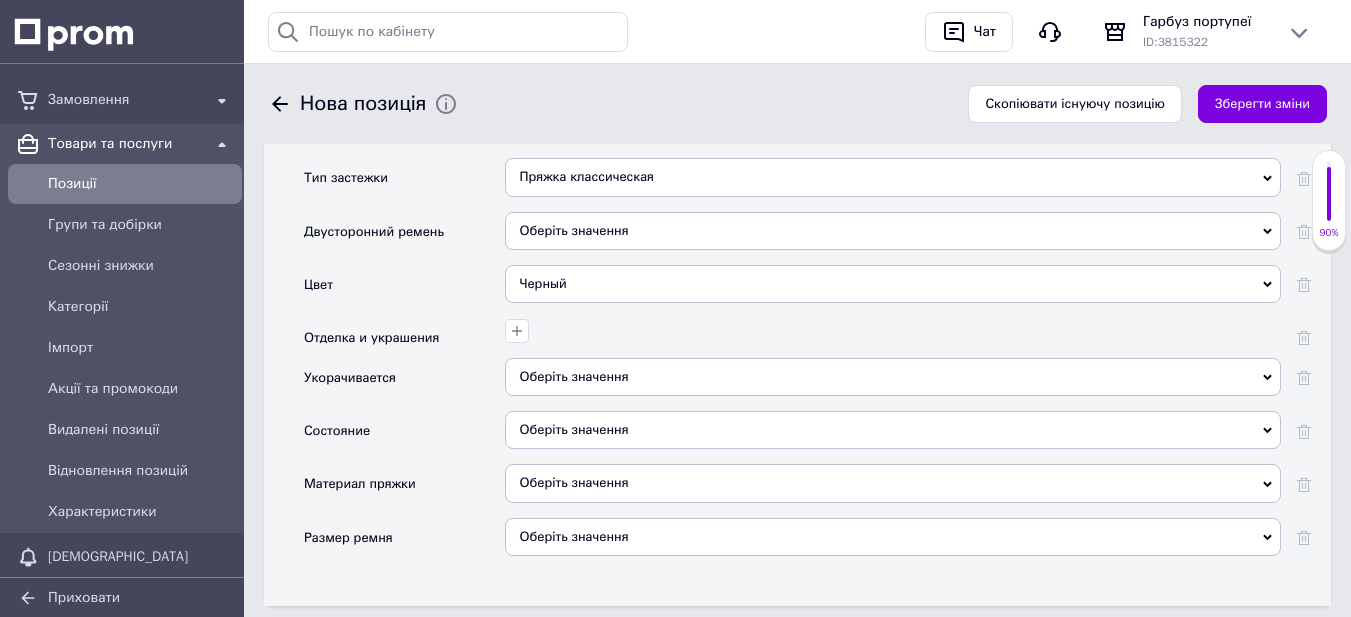 scroll, scrollTop: 2400, scrollLeft: 0, axis: vertical 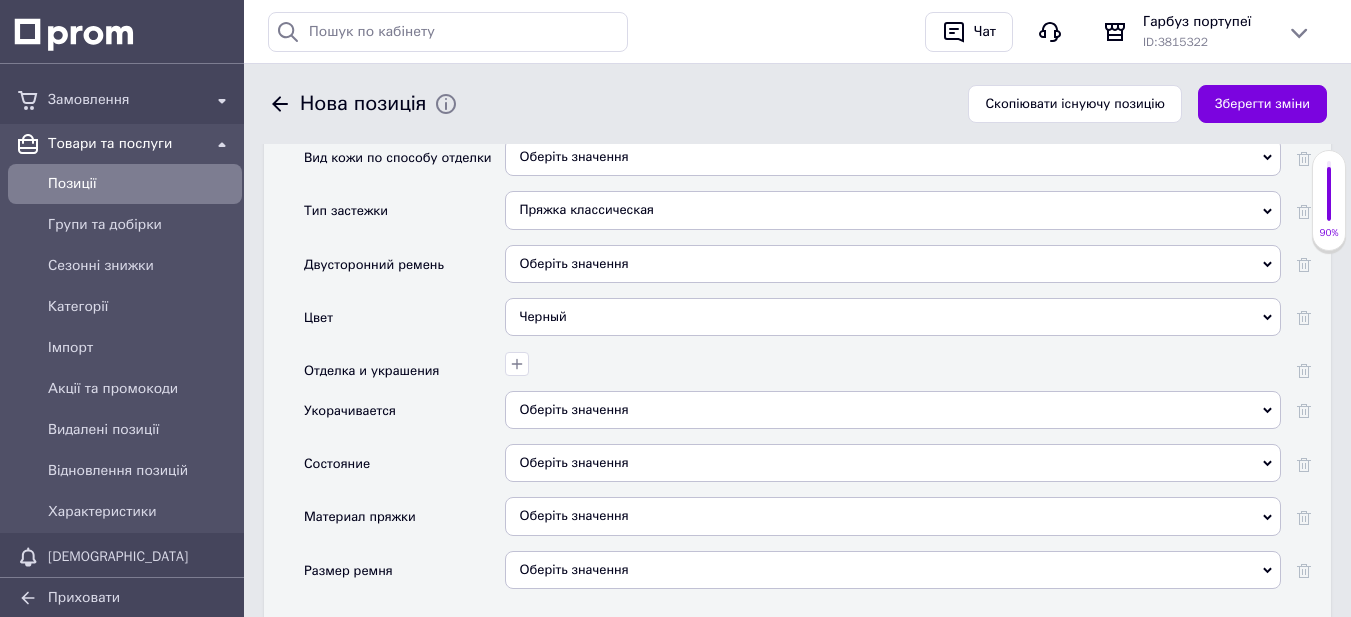 click on "Оберіть значення" at bounding box center [573, 409] 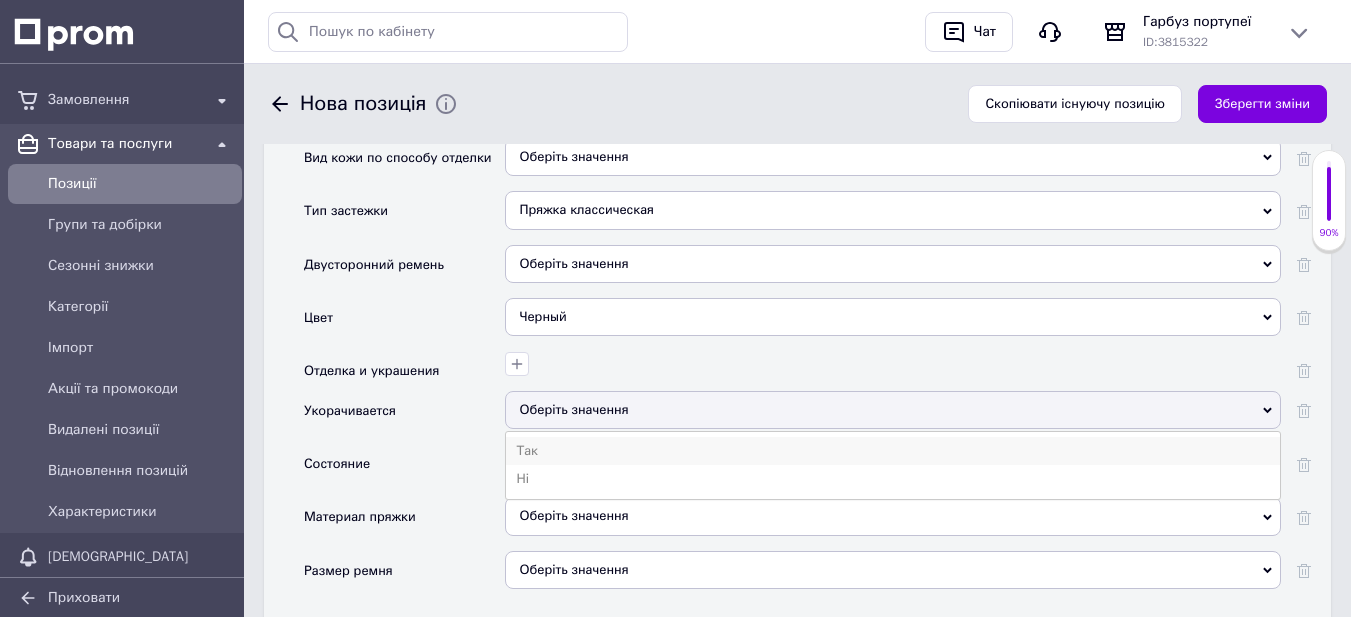 click on "Так" at bounding box center (893, 451) 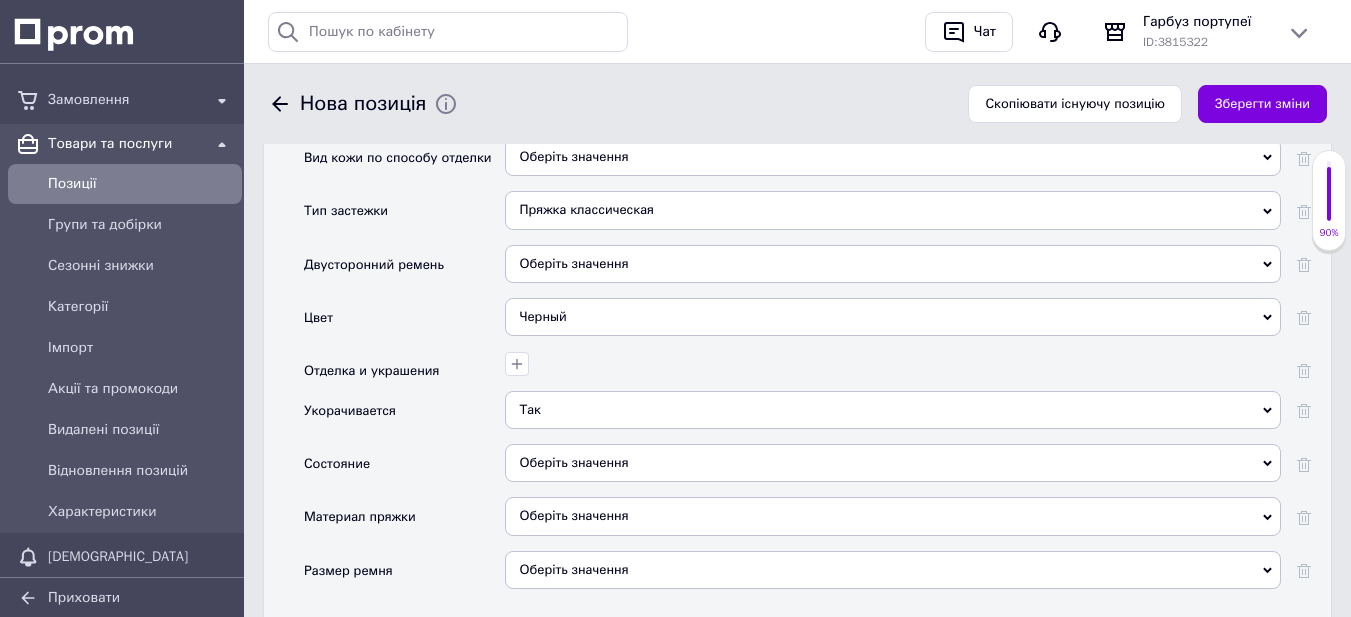 click on "Оберіть значення" at bounding box center [893, 463] 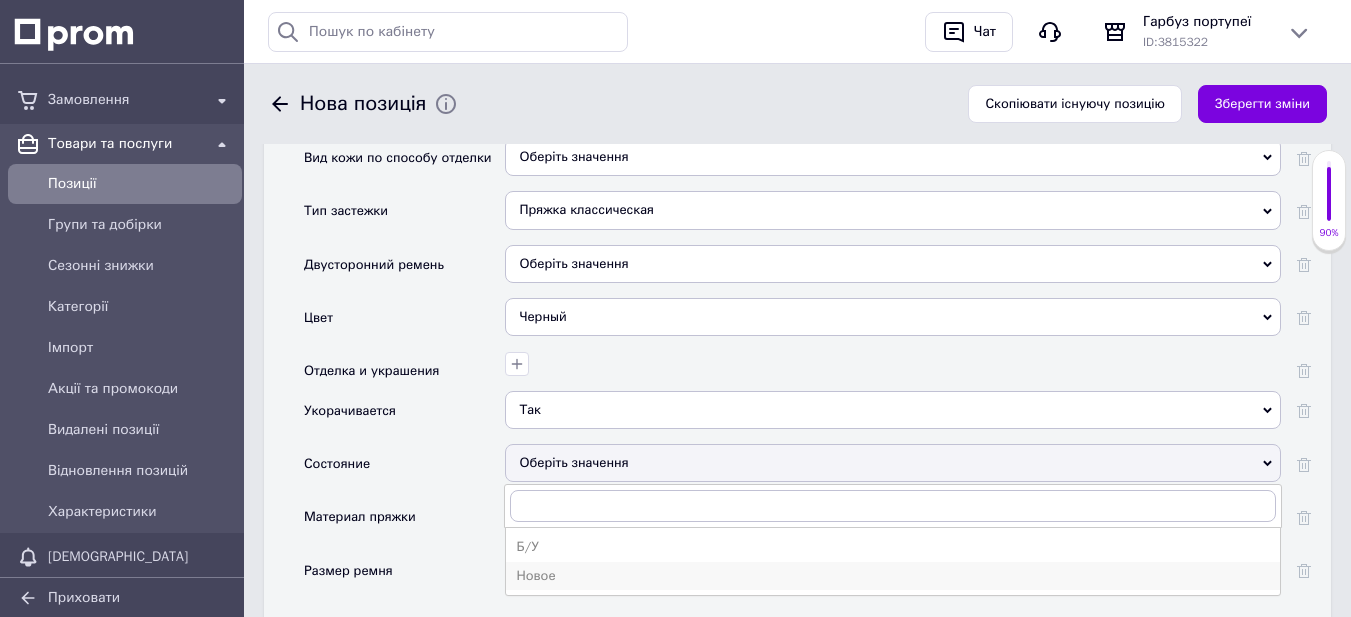 click on "Новое" at bounding box center [893, 576] 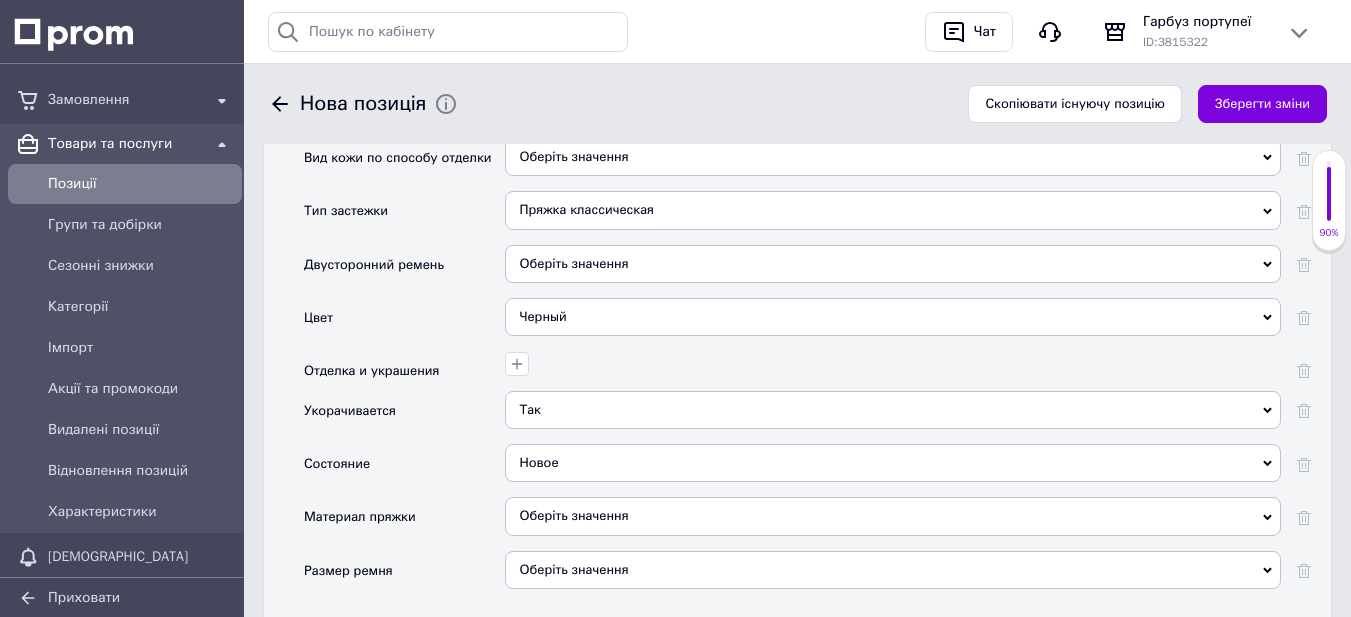 click on "Оберіть значення" at bounding box center (893, 516) 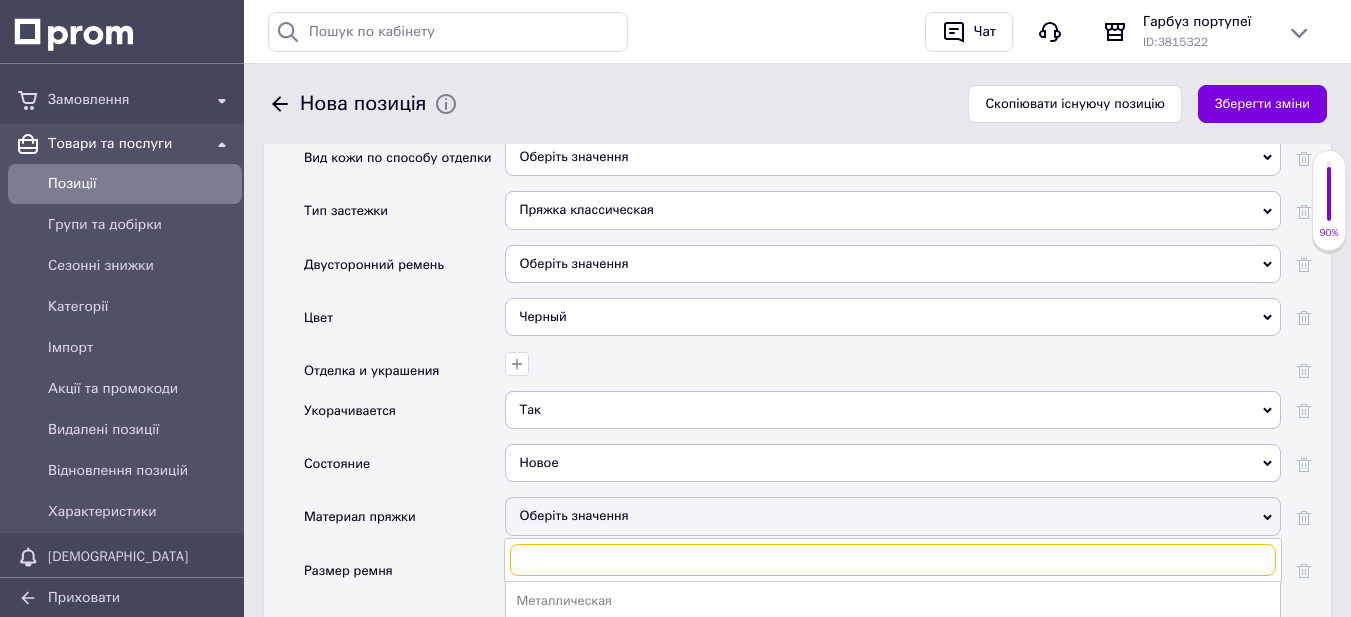 scroll, scrollTop: 2500, scrollLeft: 0, axis: vertical 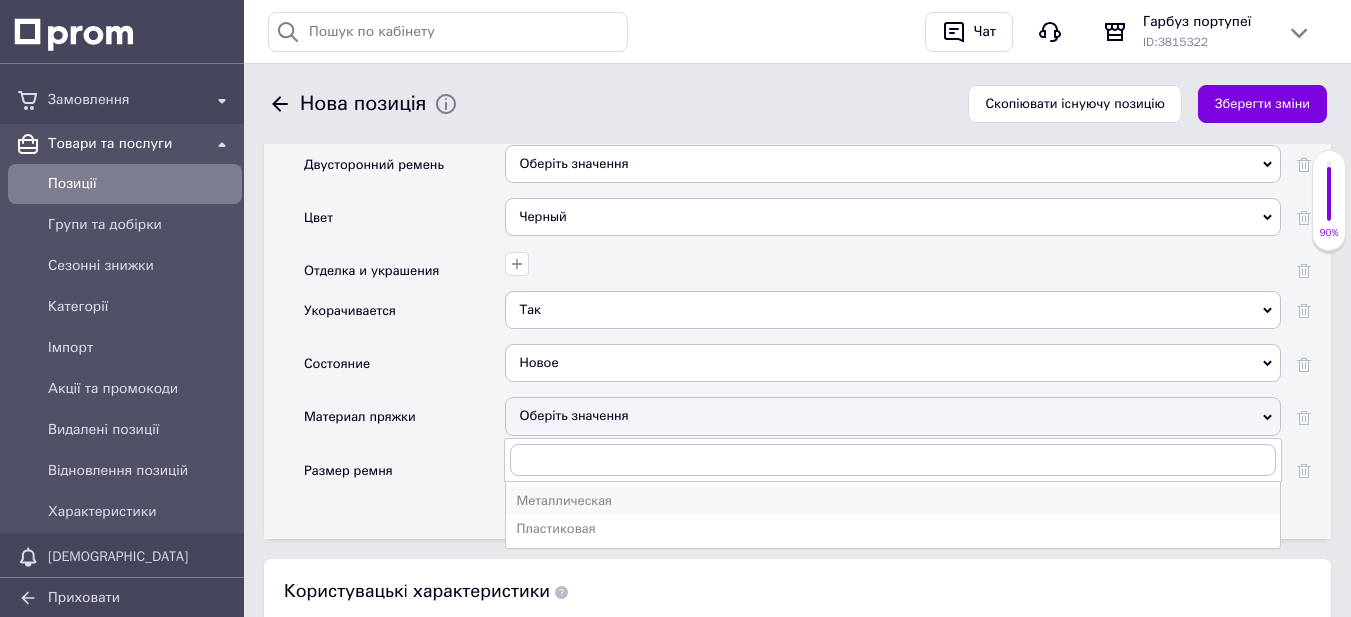 click on "Металлическая" at bounding box center [893, 501] 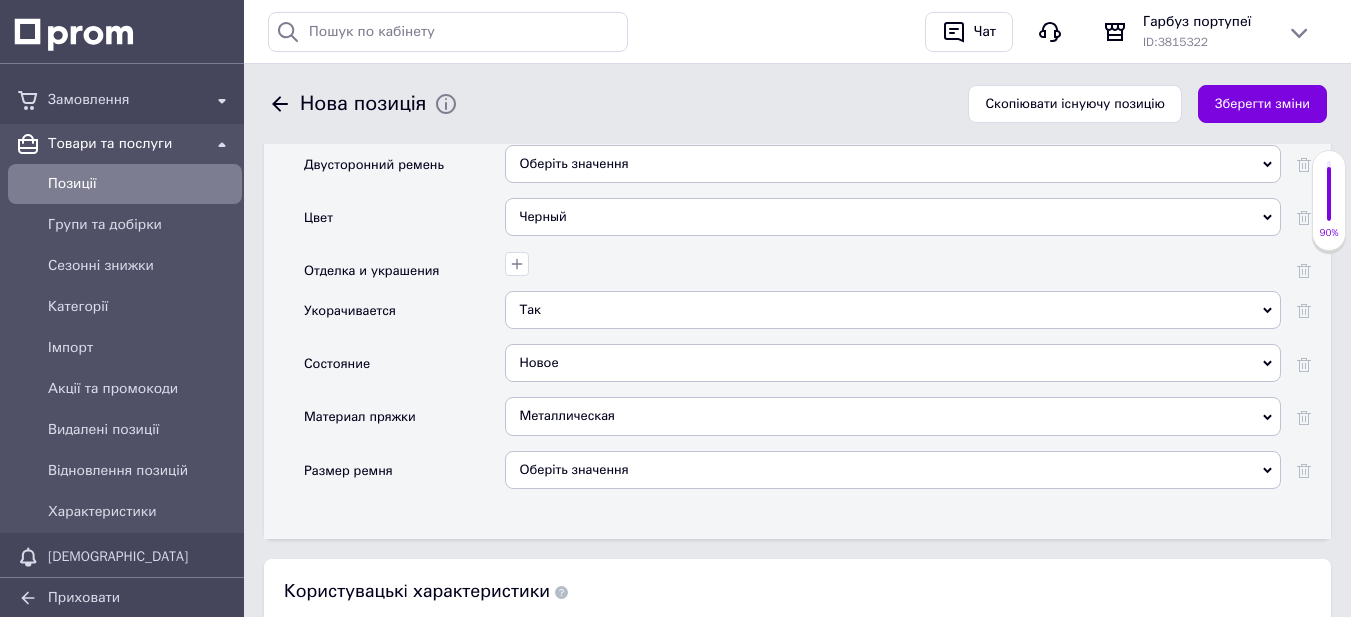 click on "Оберіть значення" at bounding box center [893, 470] 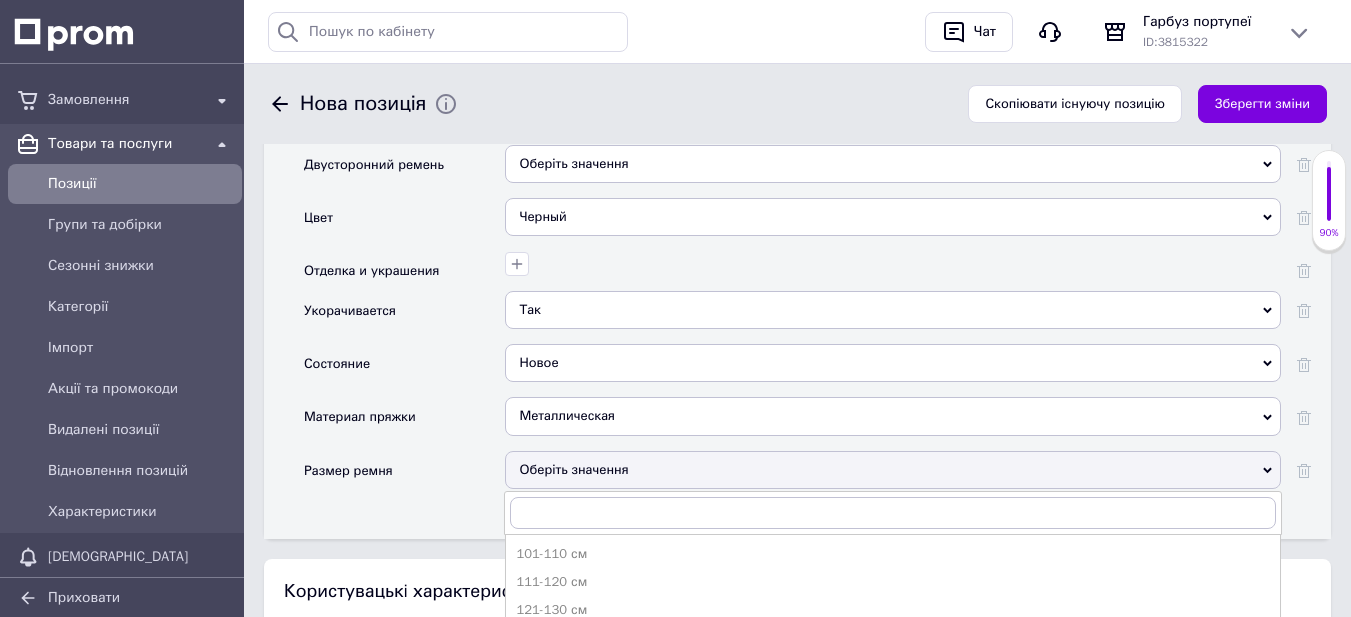 click on "Оберіть значення" at bounding box center [893, 470] 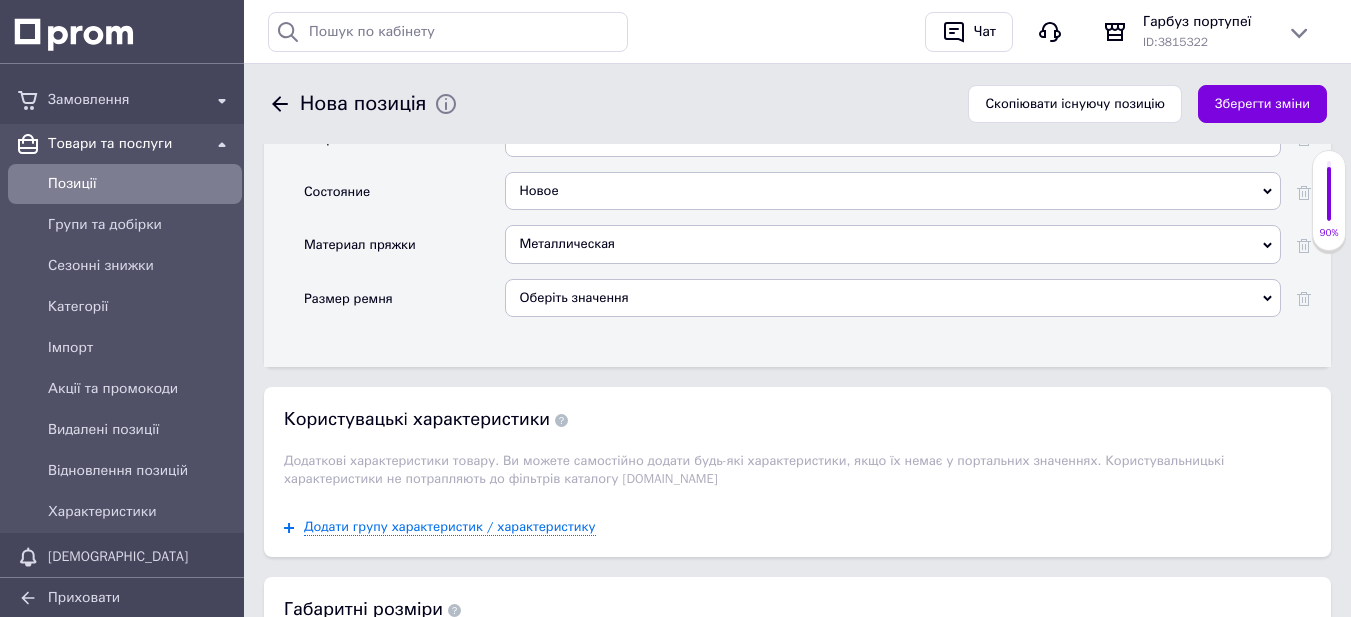 scroll, scrollTop: 2800, scrollLeft: 0, axis: vertical 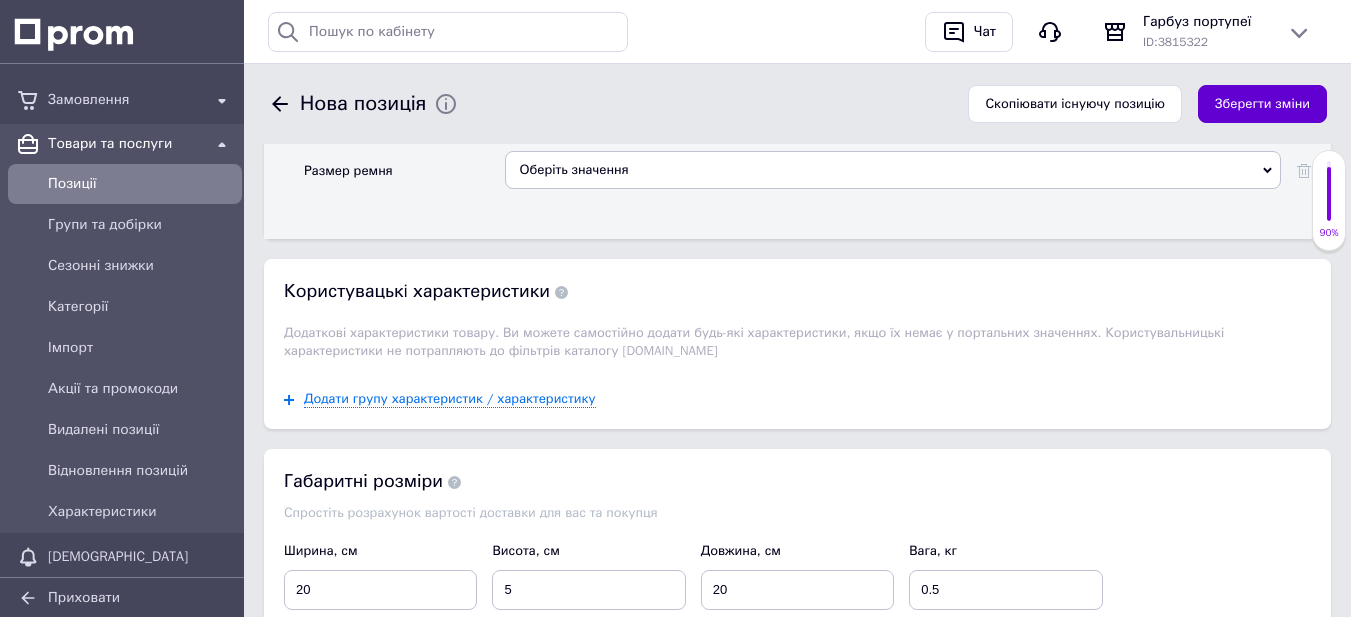 click on "Зберегти зміни" at bounding box center [1262, 104] 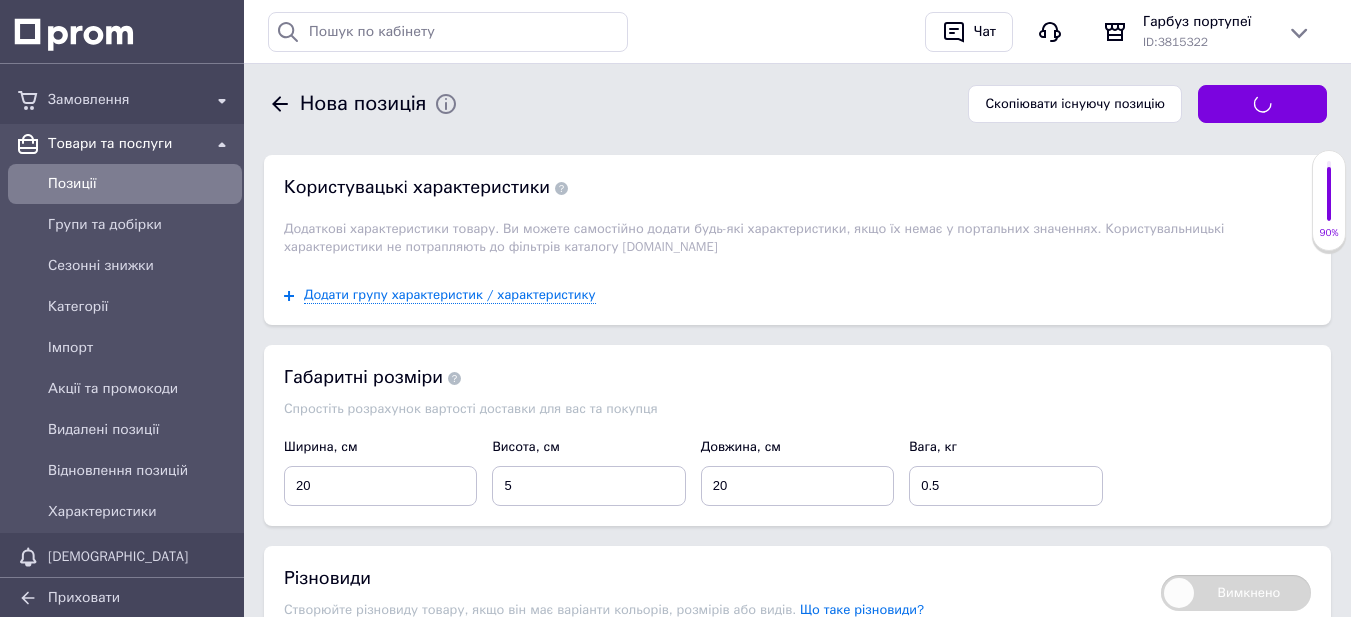 scroll, scrollTop: 3100, scrollLeft: 0, axis: vertical 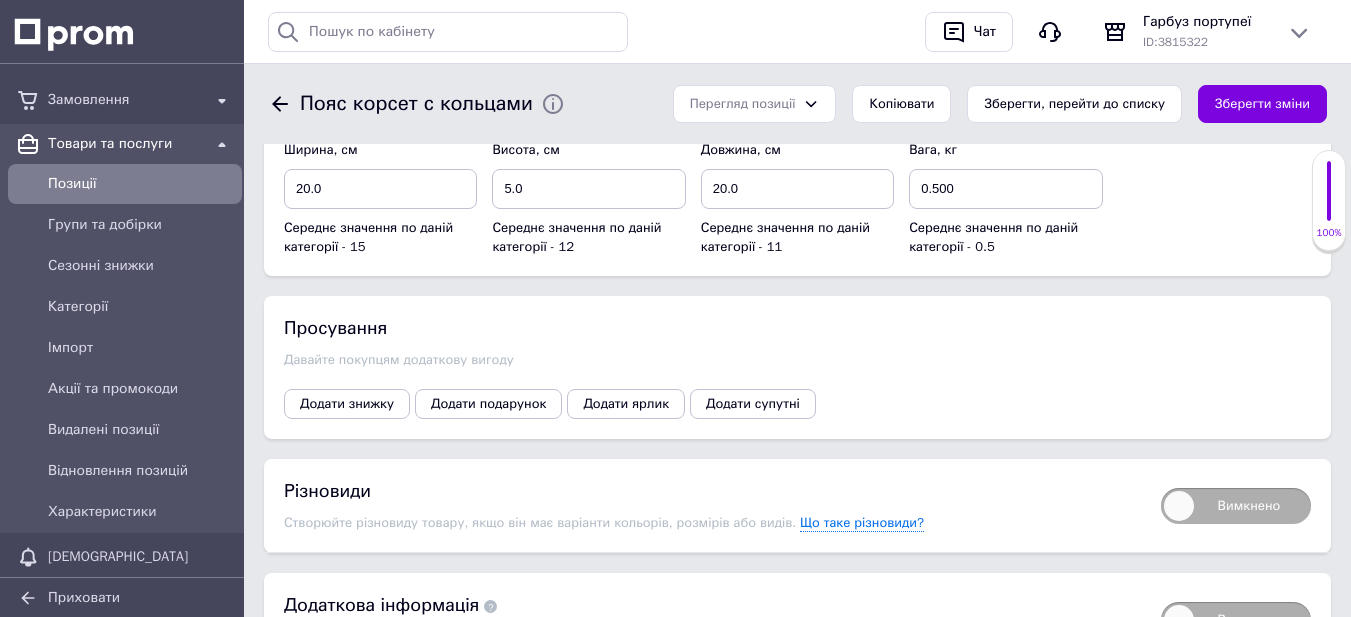 click on "Вимкнено" at bounding box center [1236, 506] 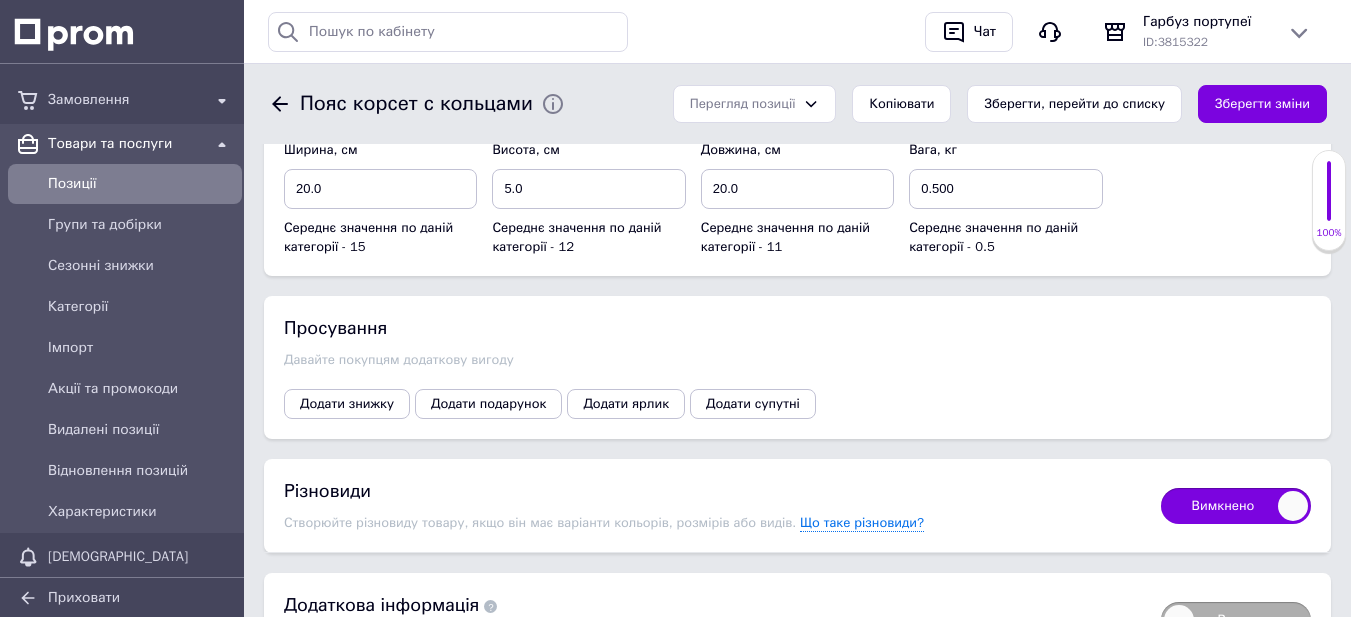 checkbox on "true" 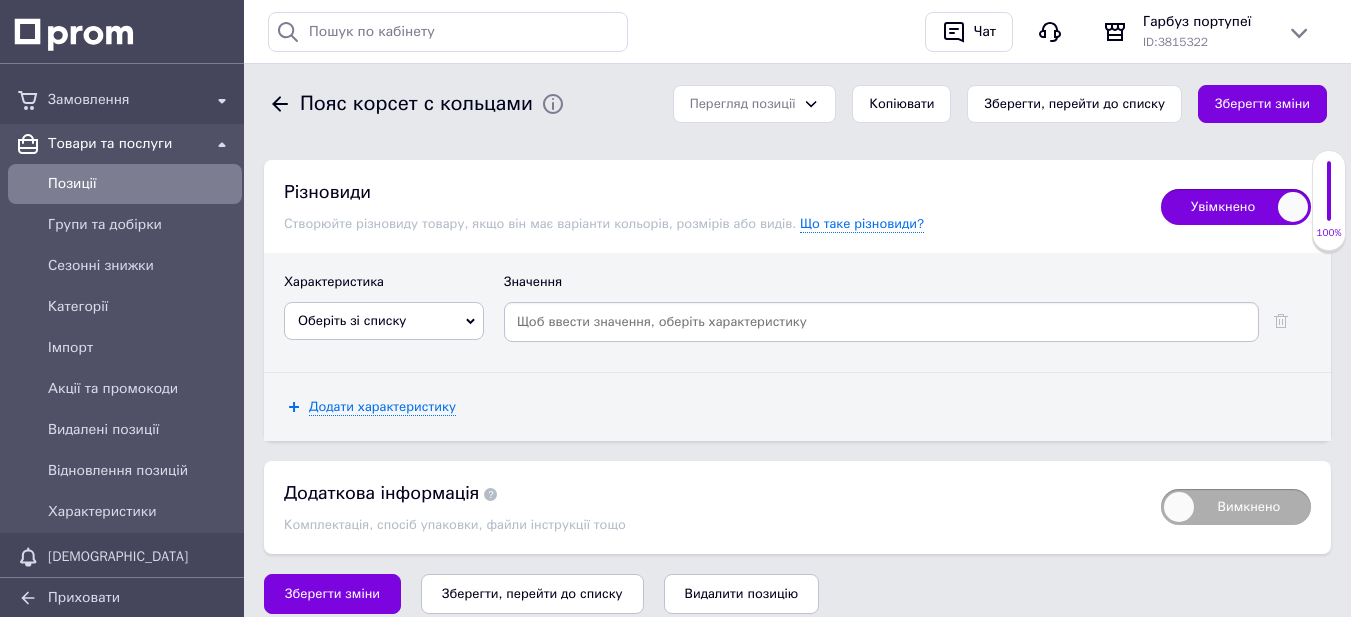 scroll, scrollTop: 2400, scrollLeft: 0, axis: vertical 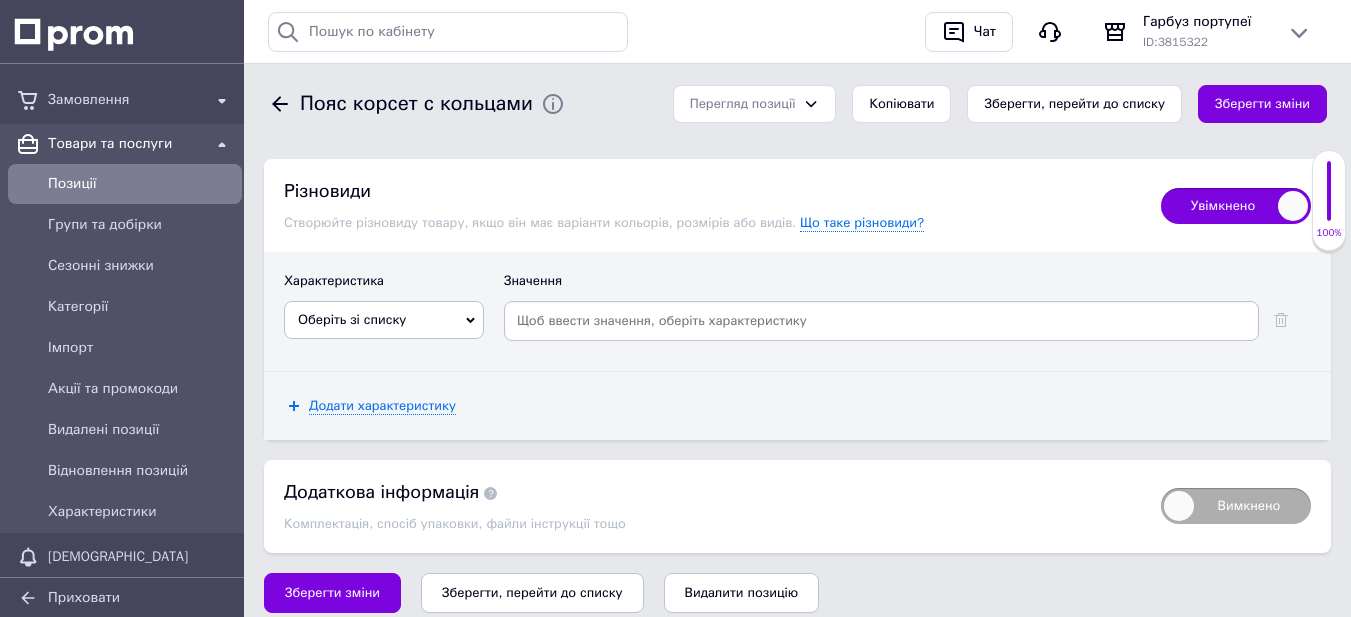 click on "Характеристика" at bounding box center (384, 286) 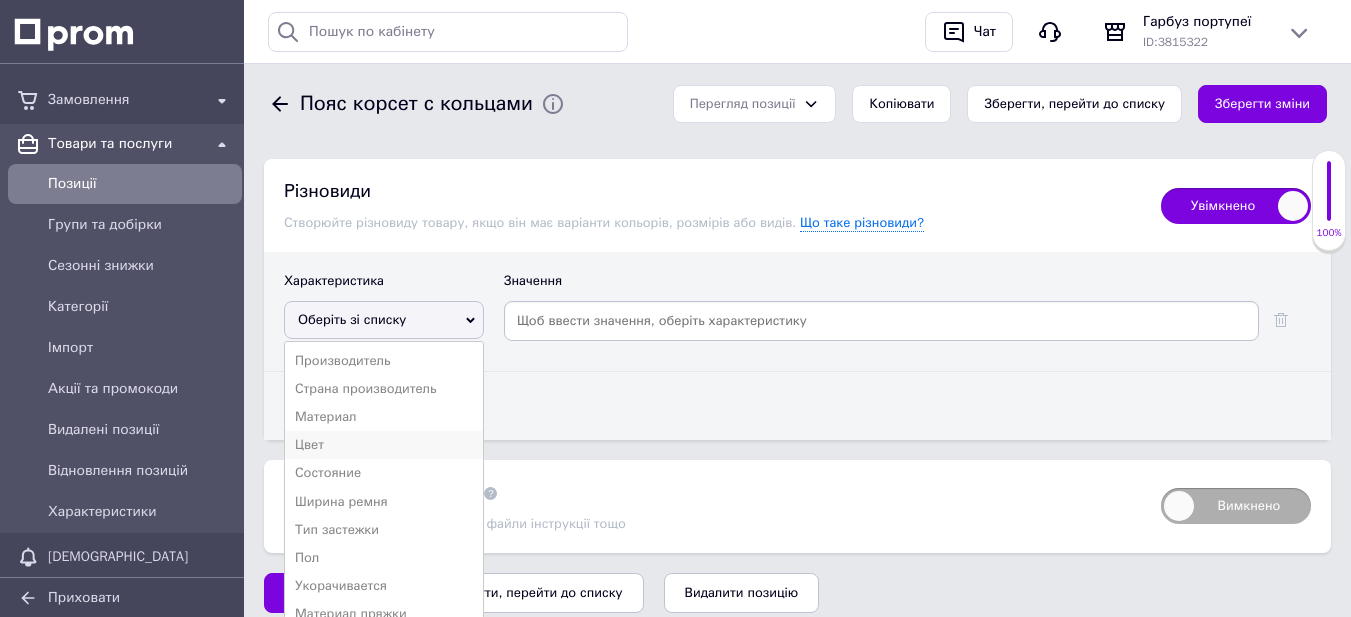 click on "Цвет" at bounding box center [384, 445] 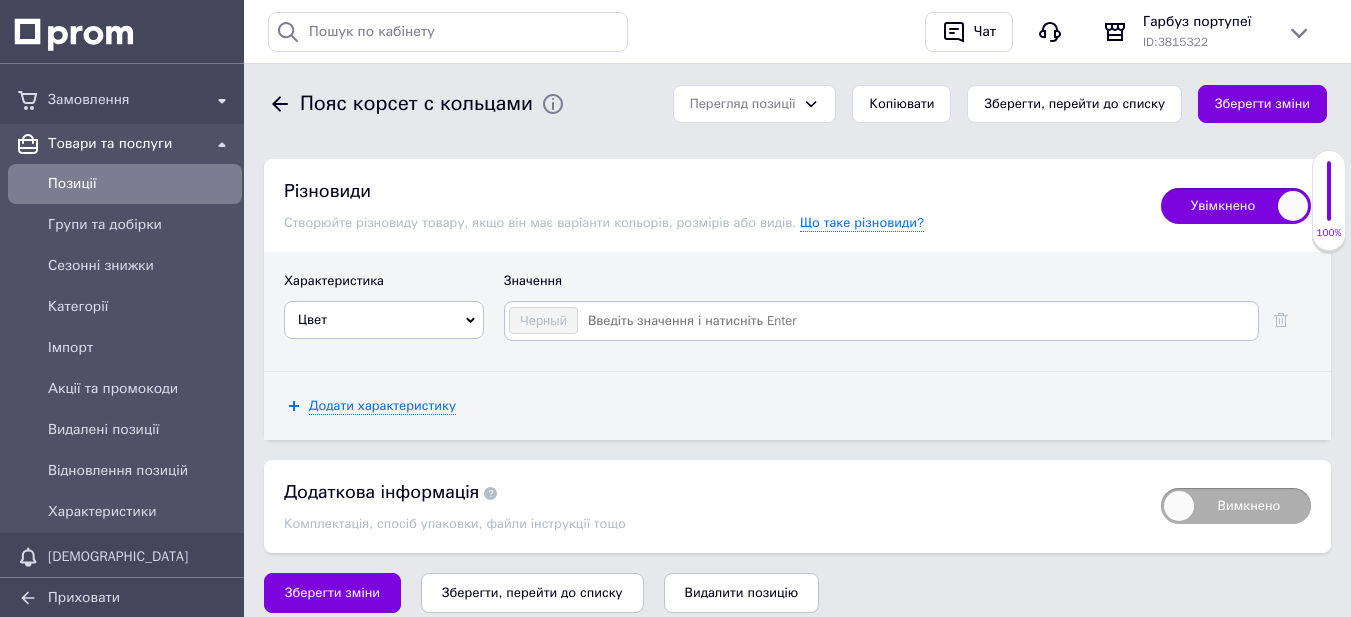 click at bounding box center (917, 321) 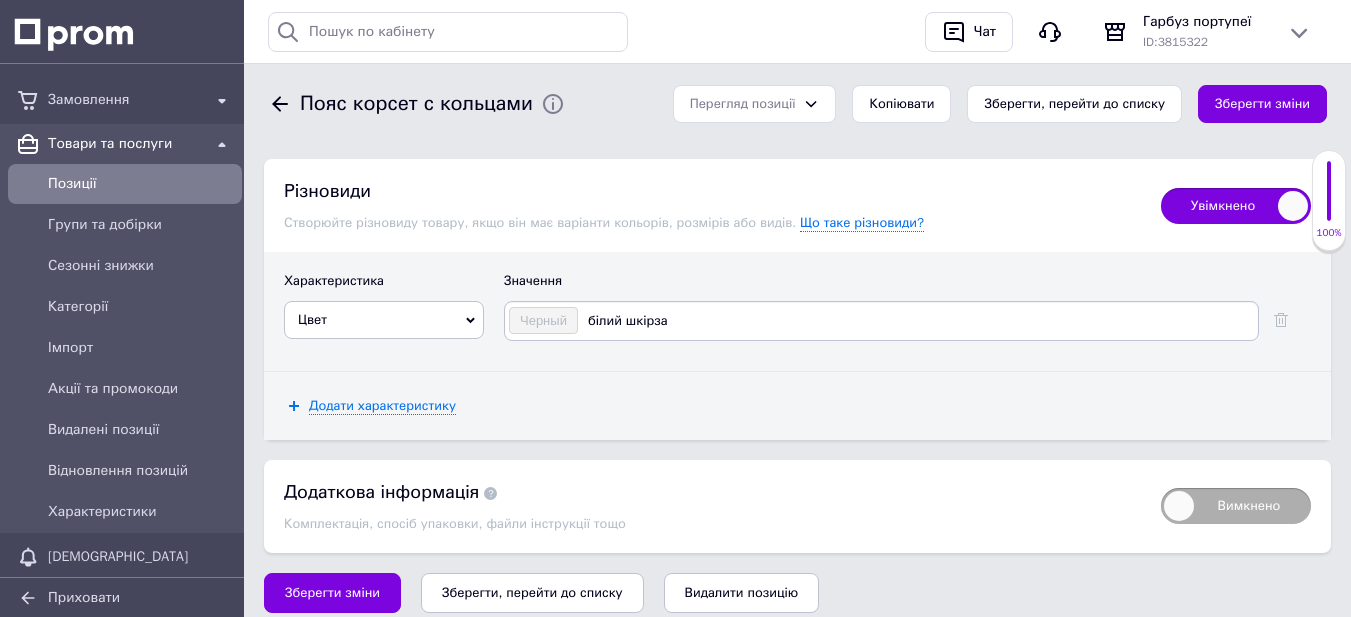 type on "білий шкірзам" 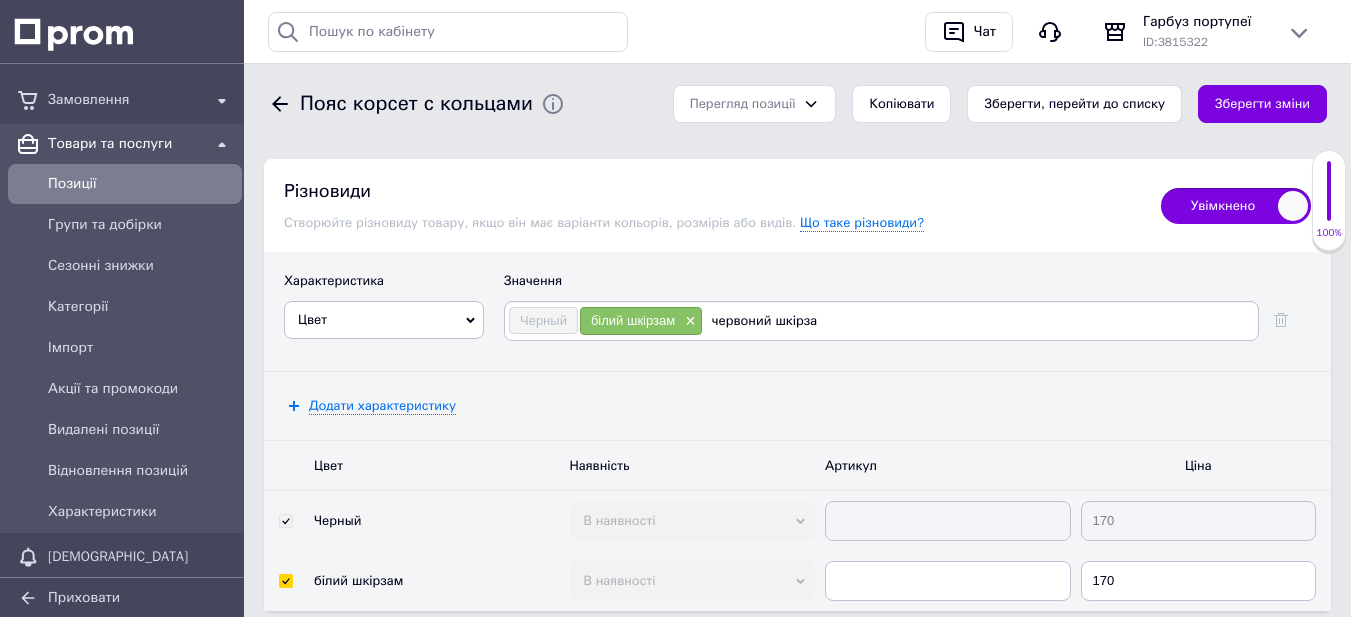 type on "червоний шкірзам" 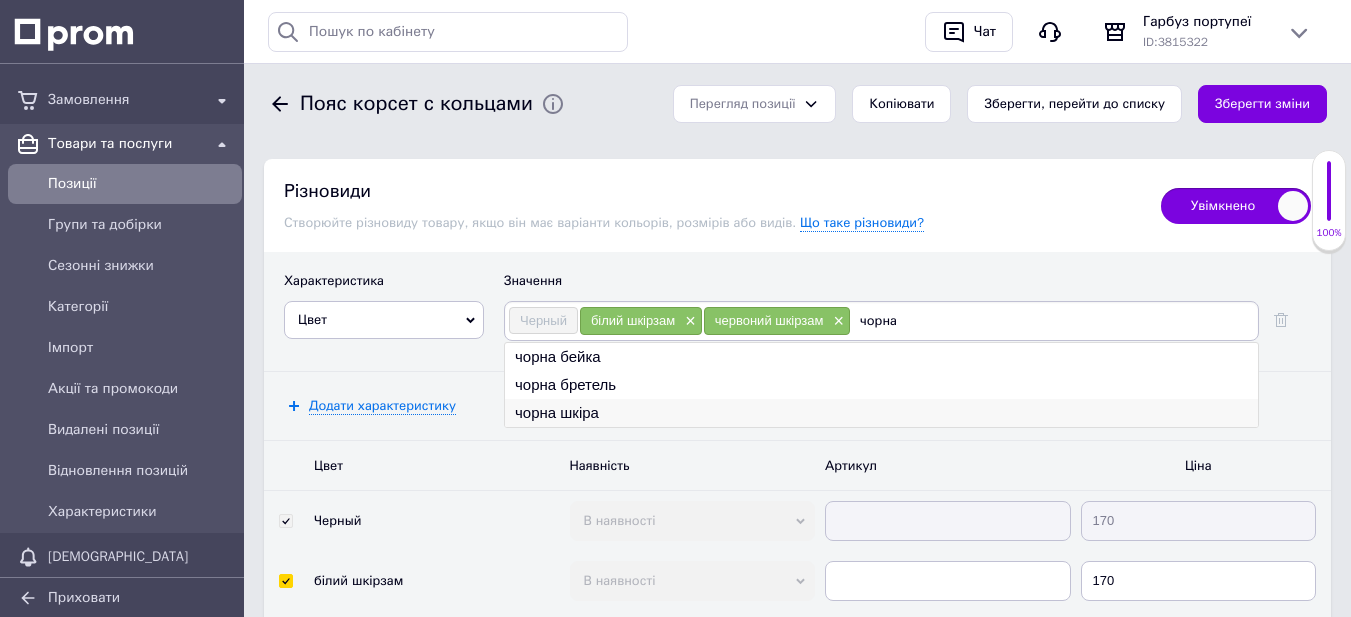 type on "чорна" 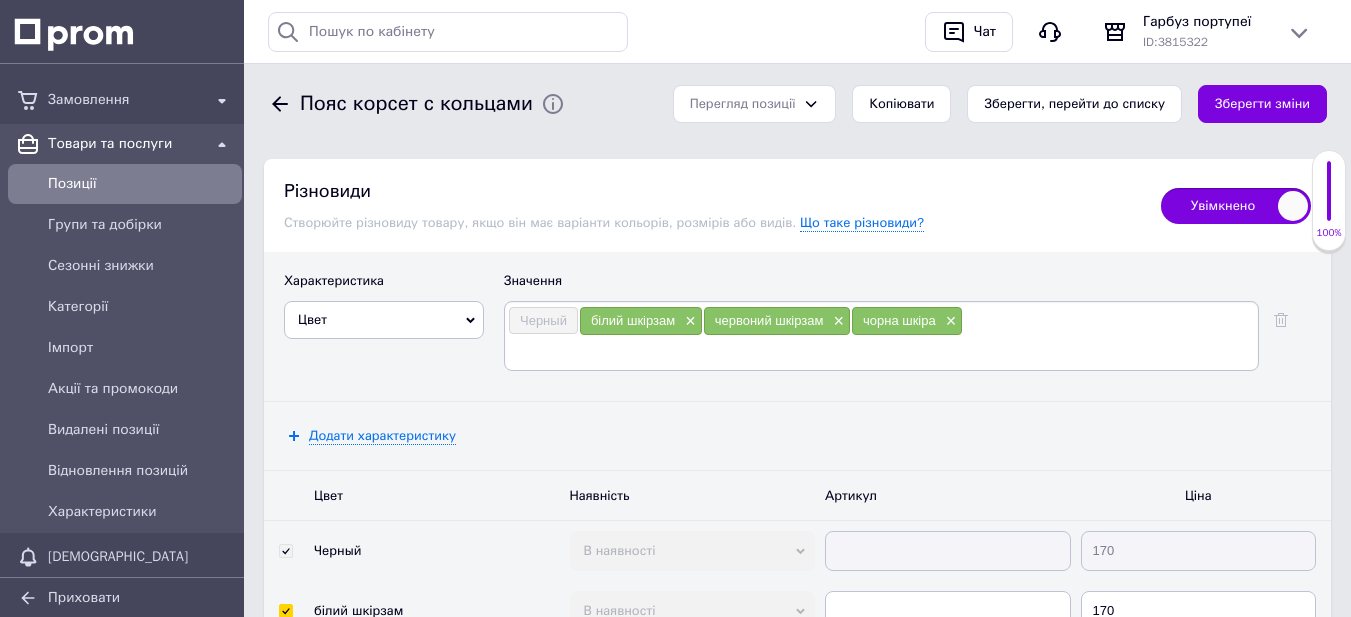 click on "Черный білий шкірзам × червоний шкірзам × чорна шкіра ×" at bounding box center (881, 336) 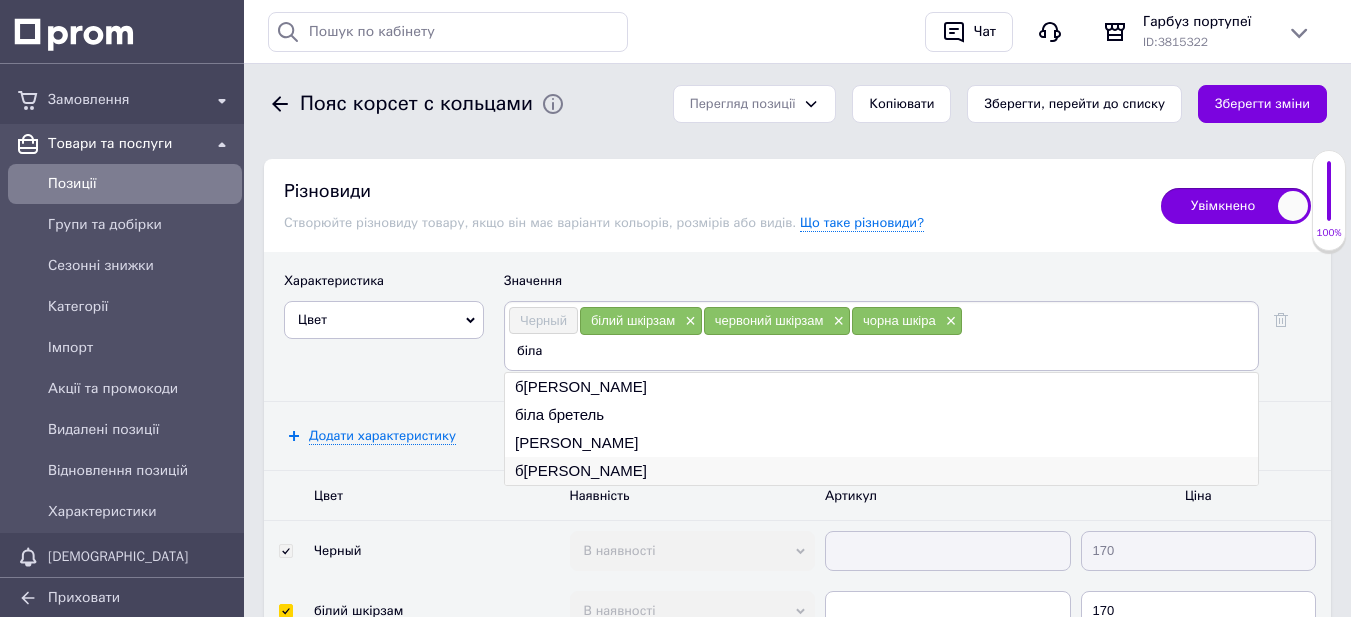 type on "біла" 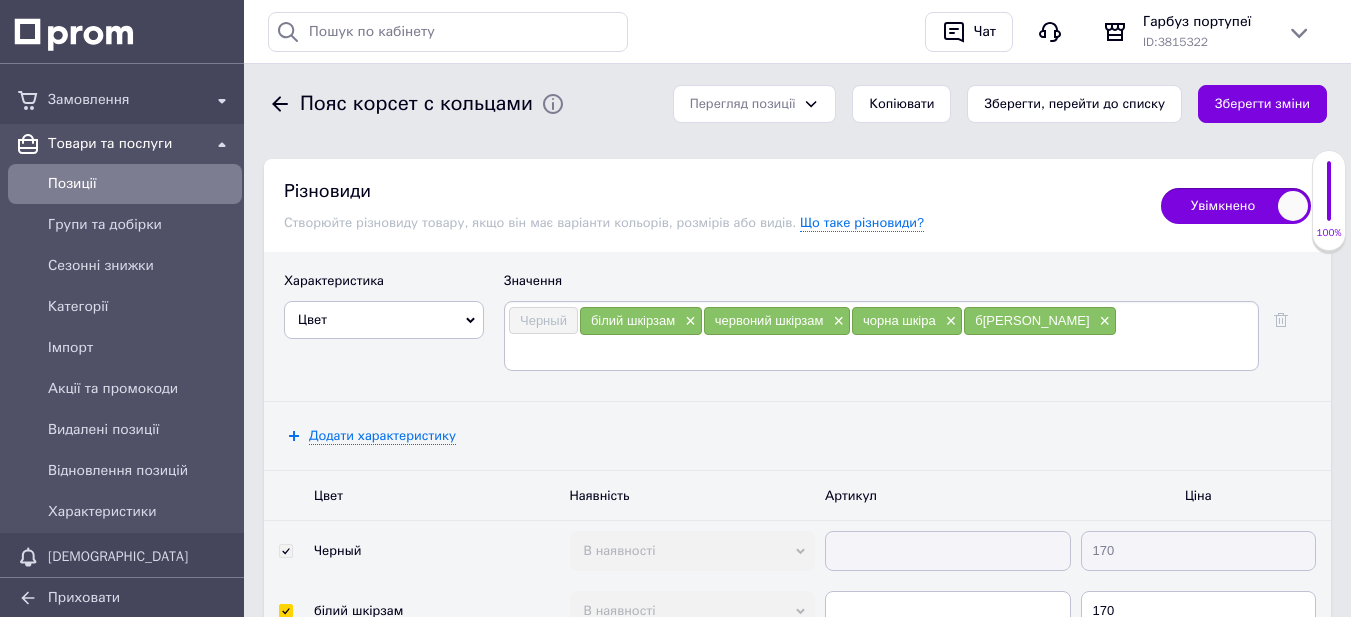 click at bounding box center [881, 351] 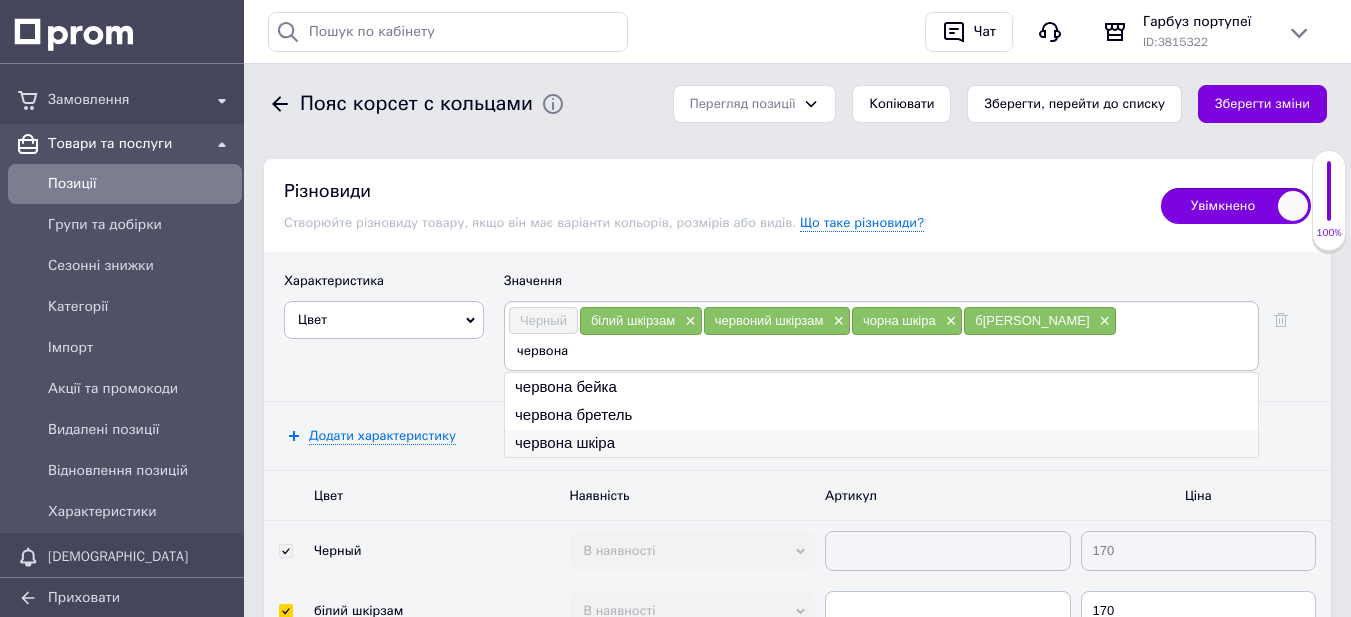 type on "червона" 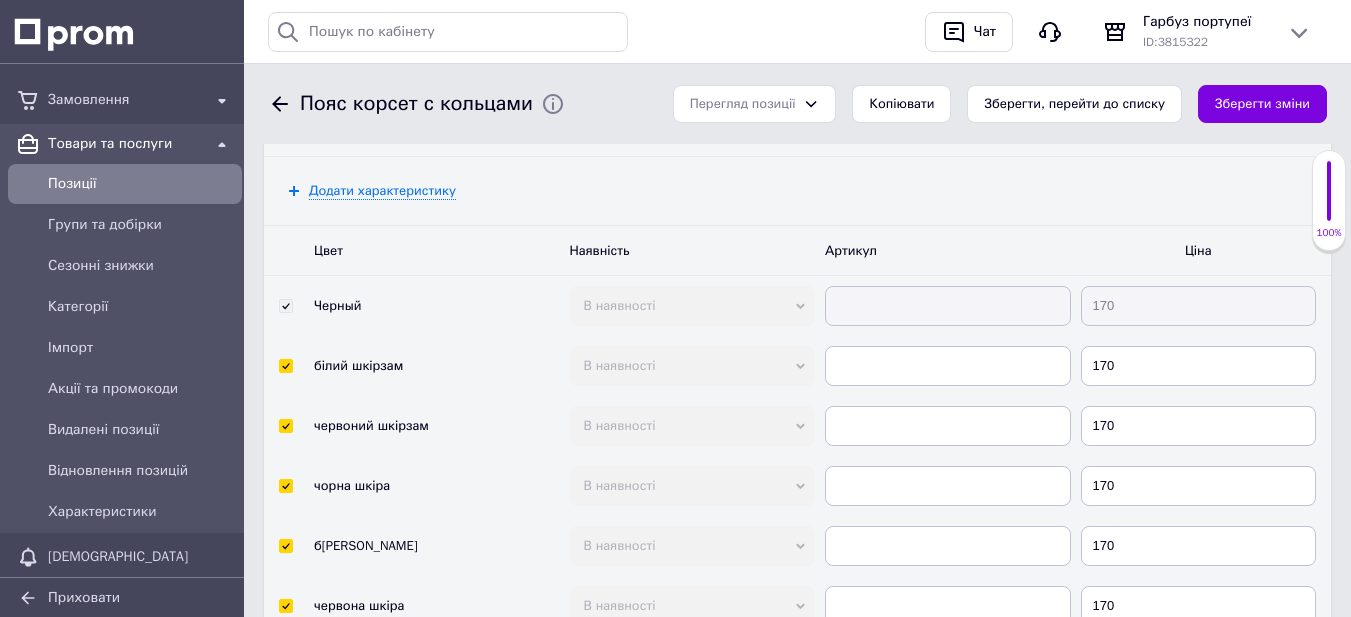 scroll, scrollTop: 2700, scrollLeft: 0, axis: vertical 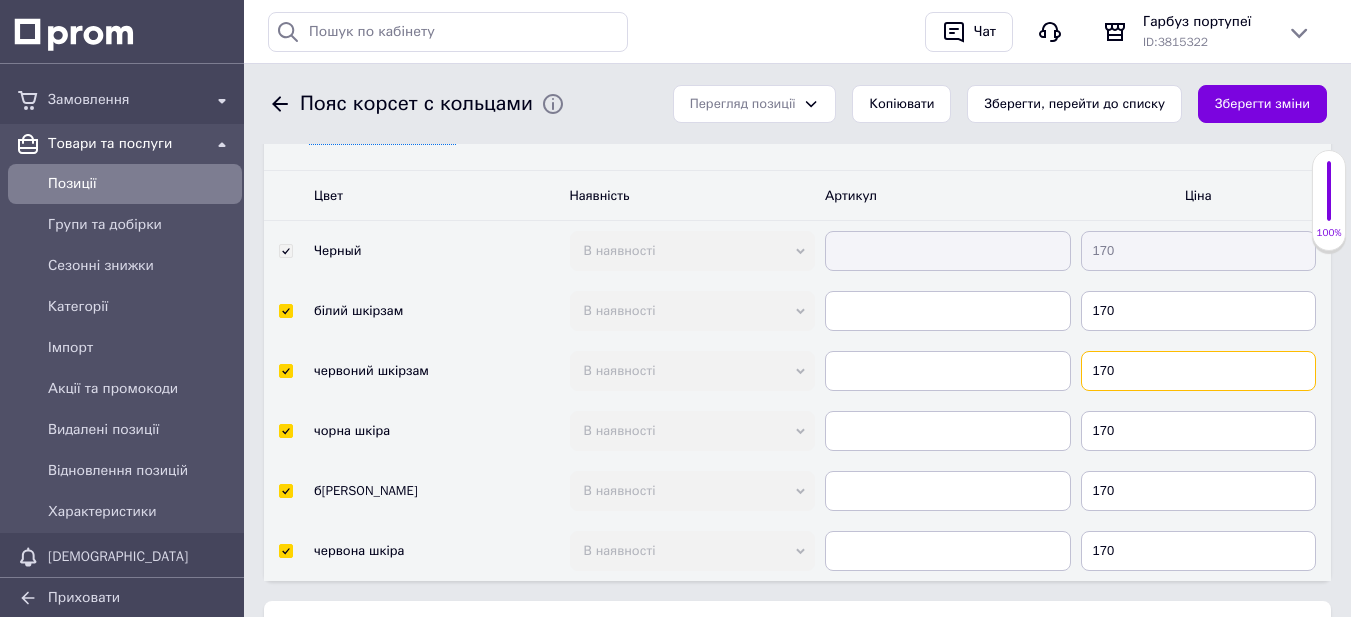 drag, startPoint x: 1137, startPoint y: 352, endPoint x: 1018, endPoint y: 360, distance: 119.26861 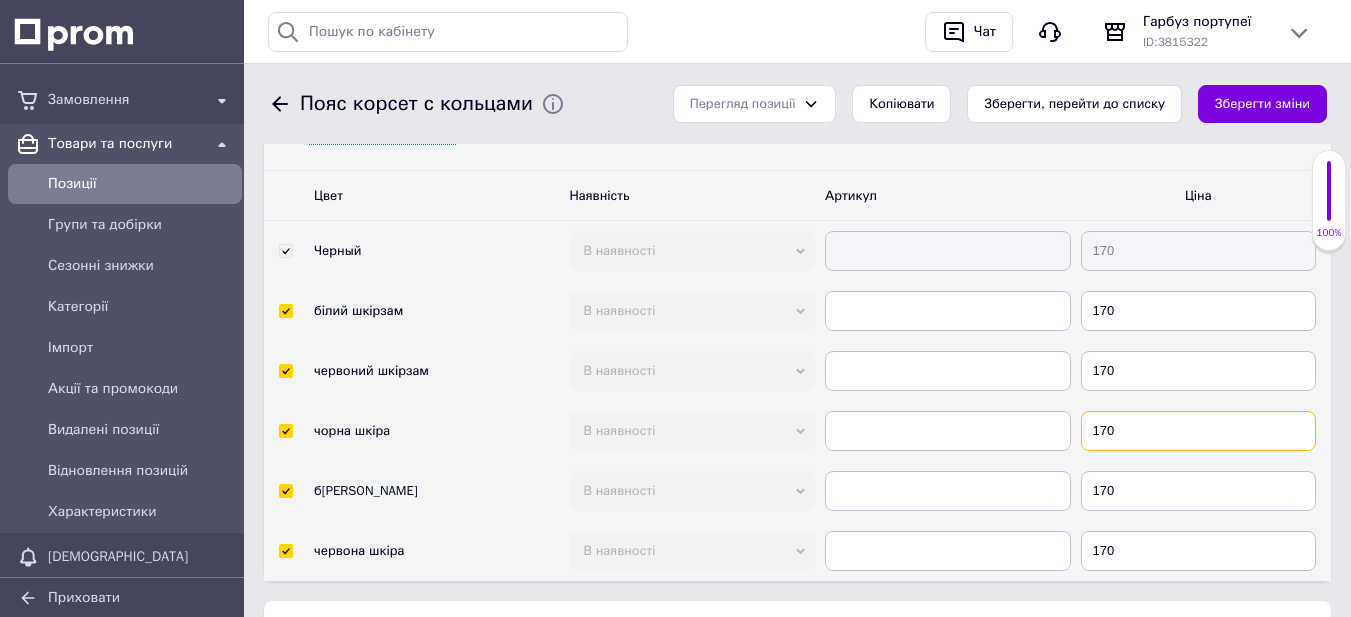 drag, startPoint x: 1125, startPoint y: 405, endPoint x: 1069, endPoint y: 418, distance: 57.48913 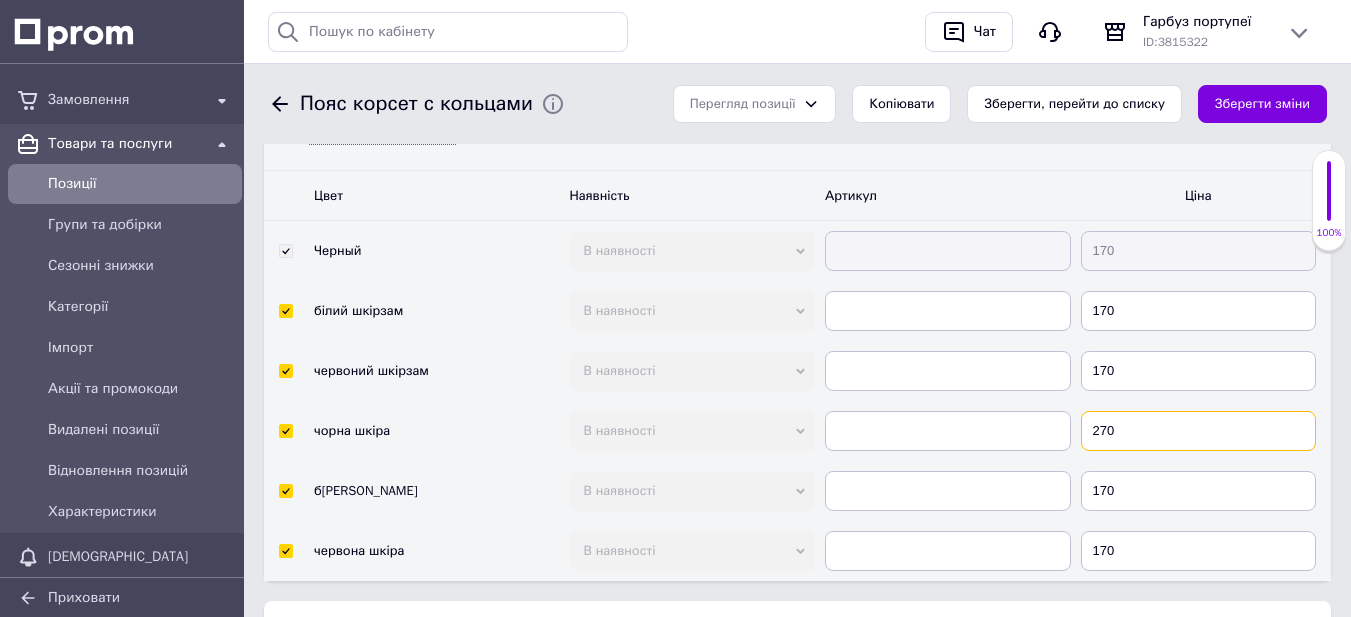 type on "270" 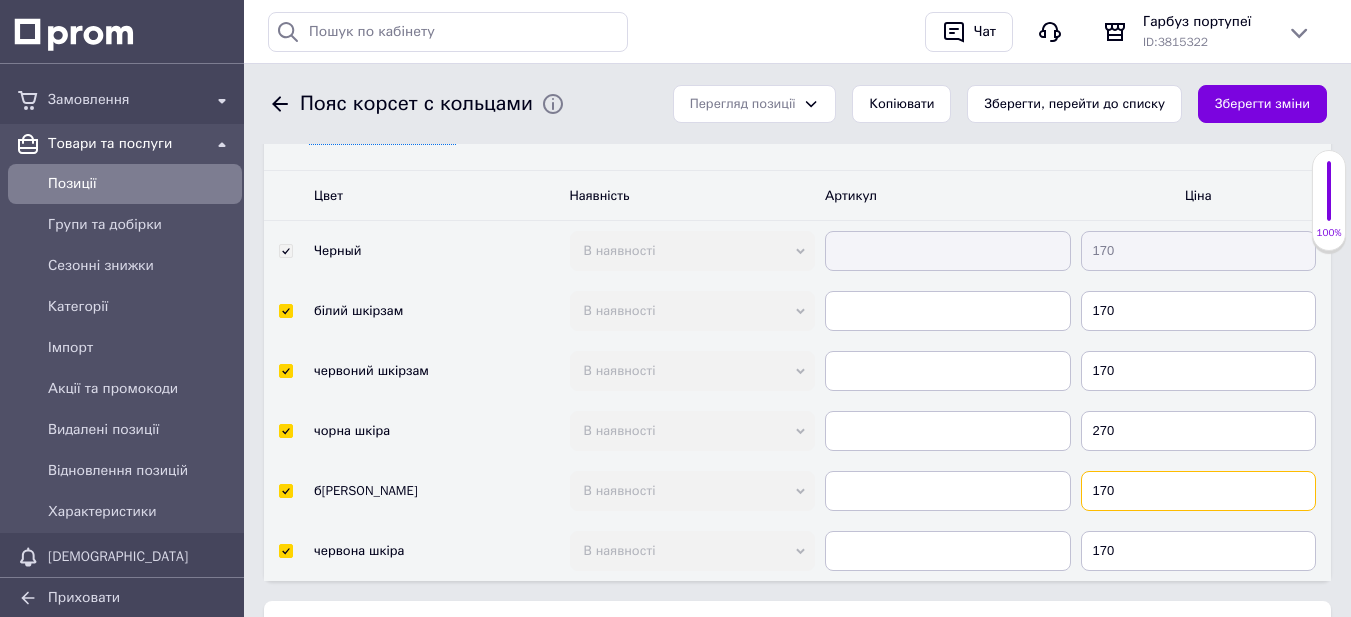 drag, startPoint x: 1132, startPoint y: 470, endPoint x: 1035, endPoint y: 490, distance: 99.0404 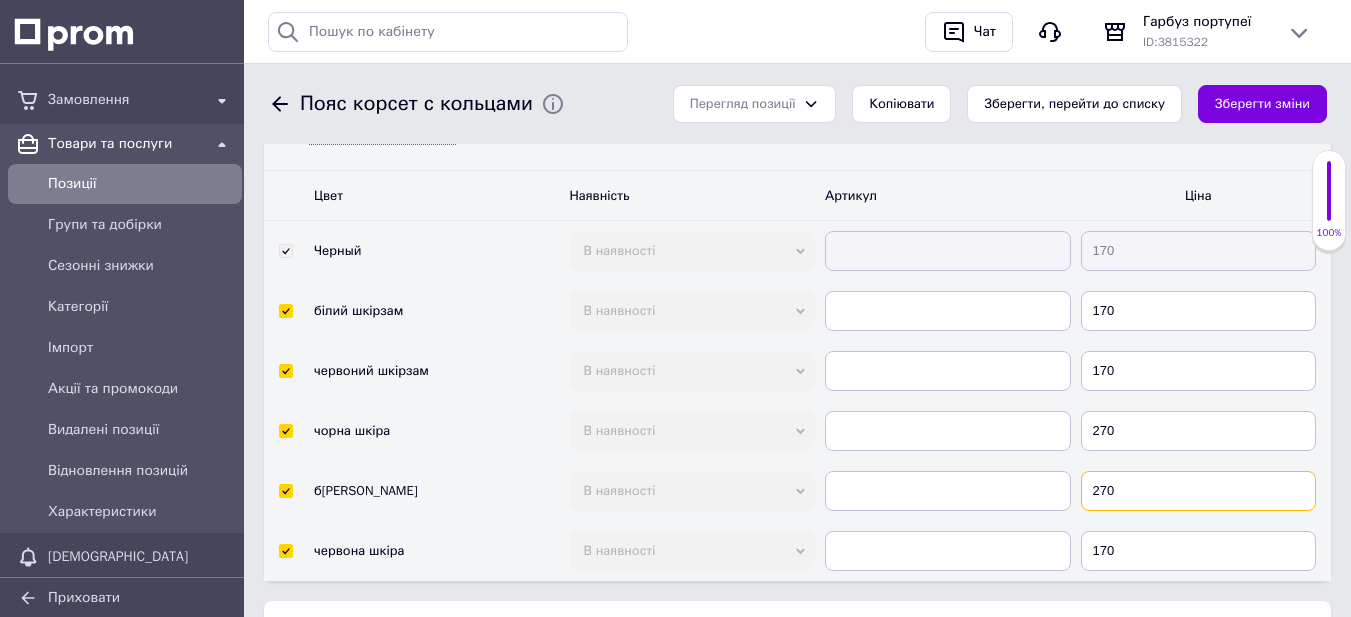 type on "270" 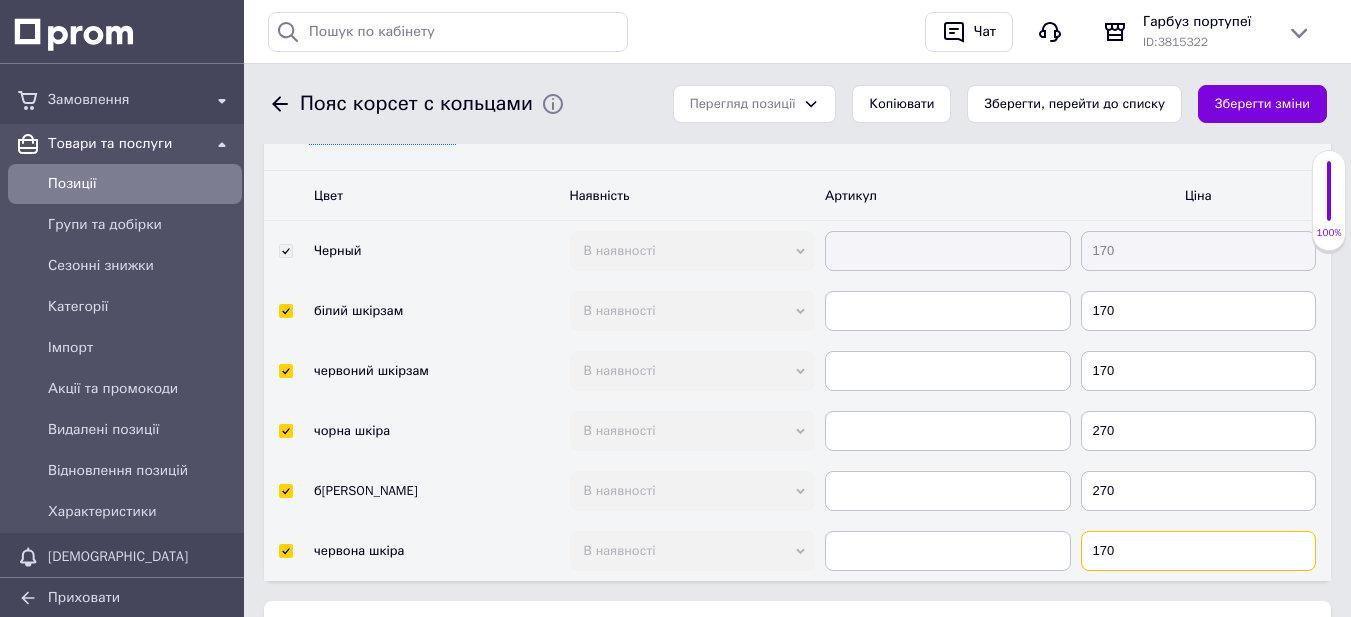 drag, startPoint x: 1115, startPoint y: 535, endPoint x: 988, endPoint y: 528, distance: 127.192764 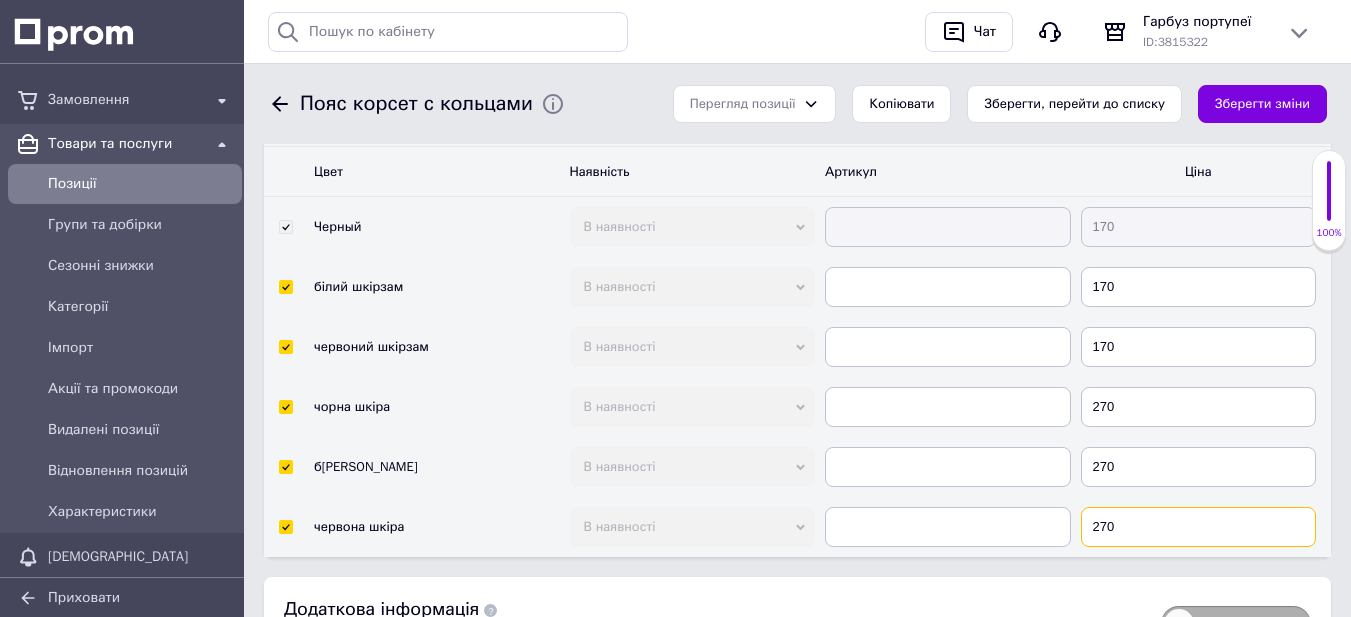 scroll, scrollTop: 2800, scrollLeft: 0, axis: vertical 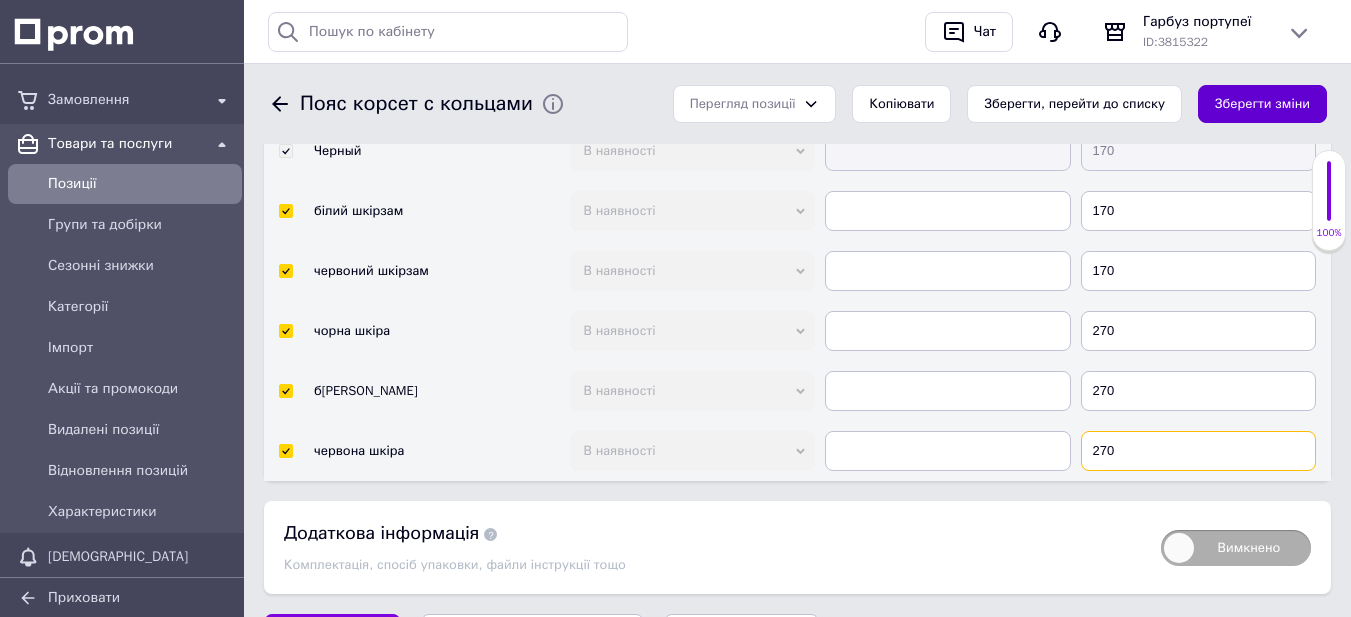 type on "270" 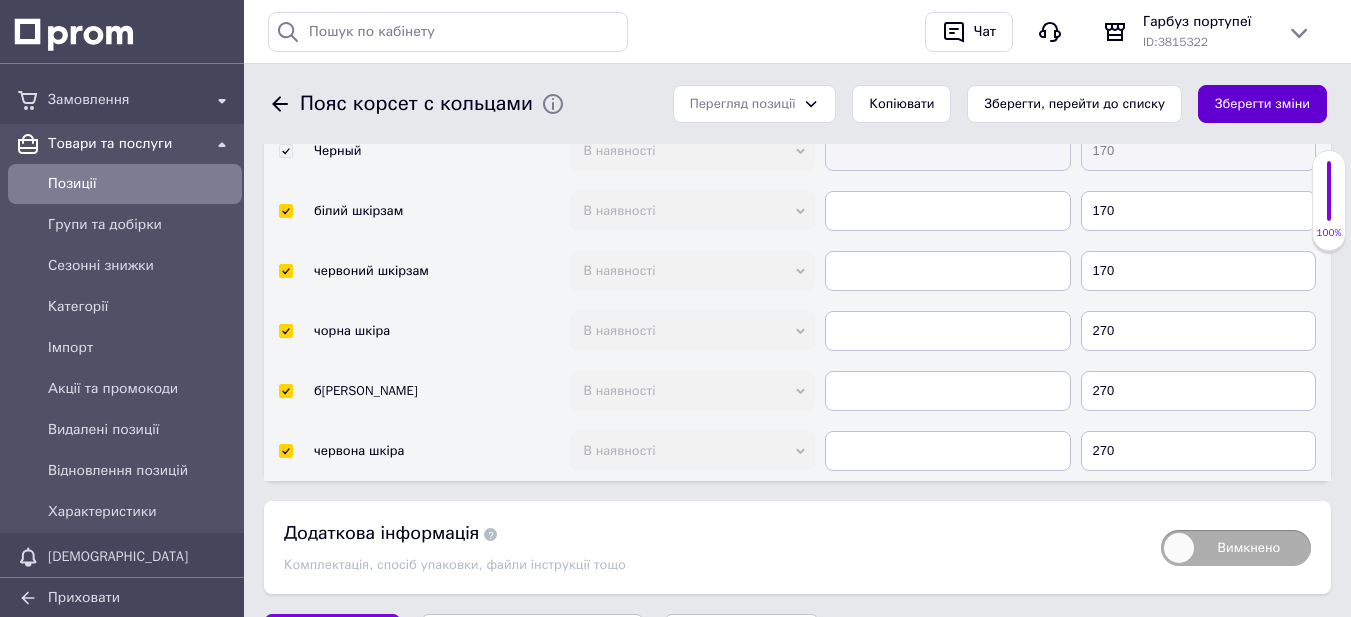 click on "Зберегти зміни" at bounding box center [1262, 104] 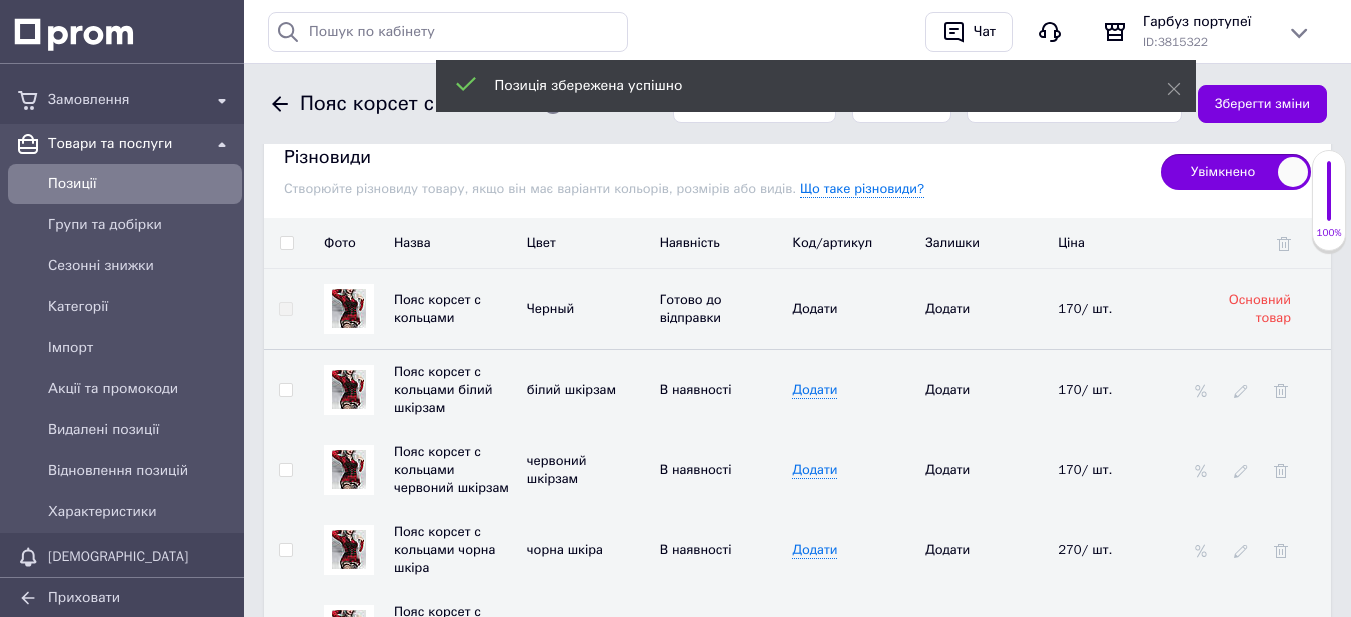scroll, scrollTop: 2400, scrollLeft: 0, axis: vertical 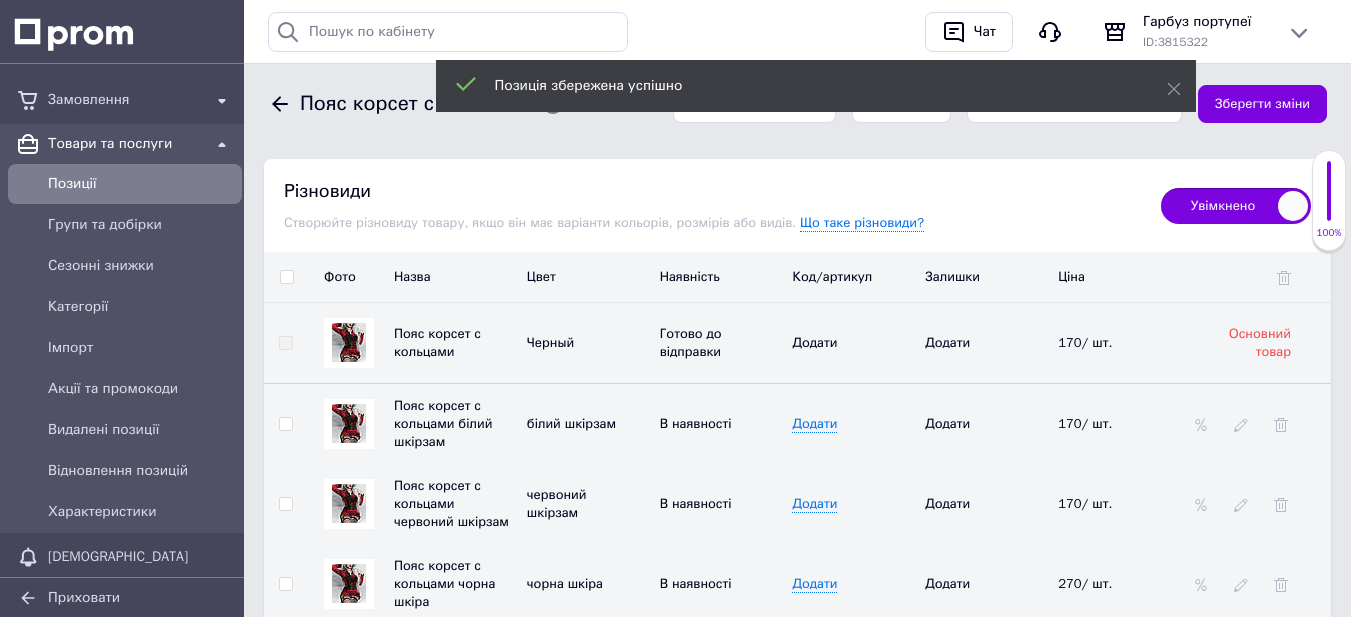 click at bounding box center [349, 423] 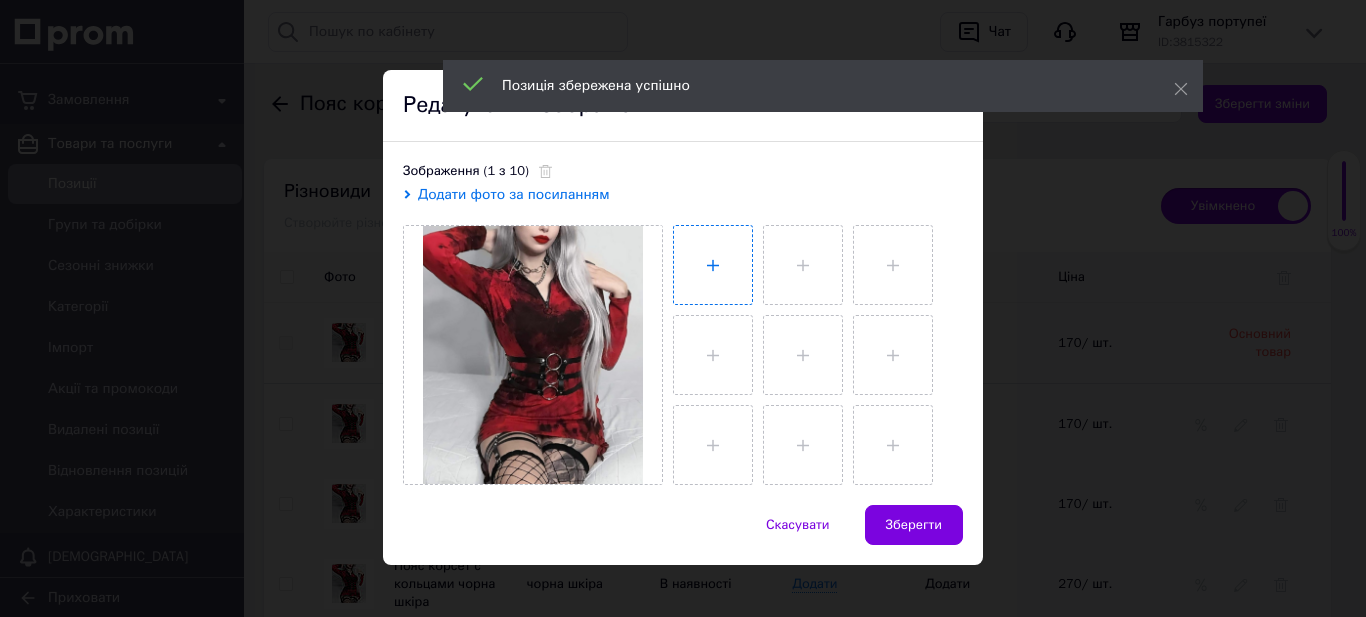 click at bounding box center [713, 265] 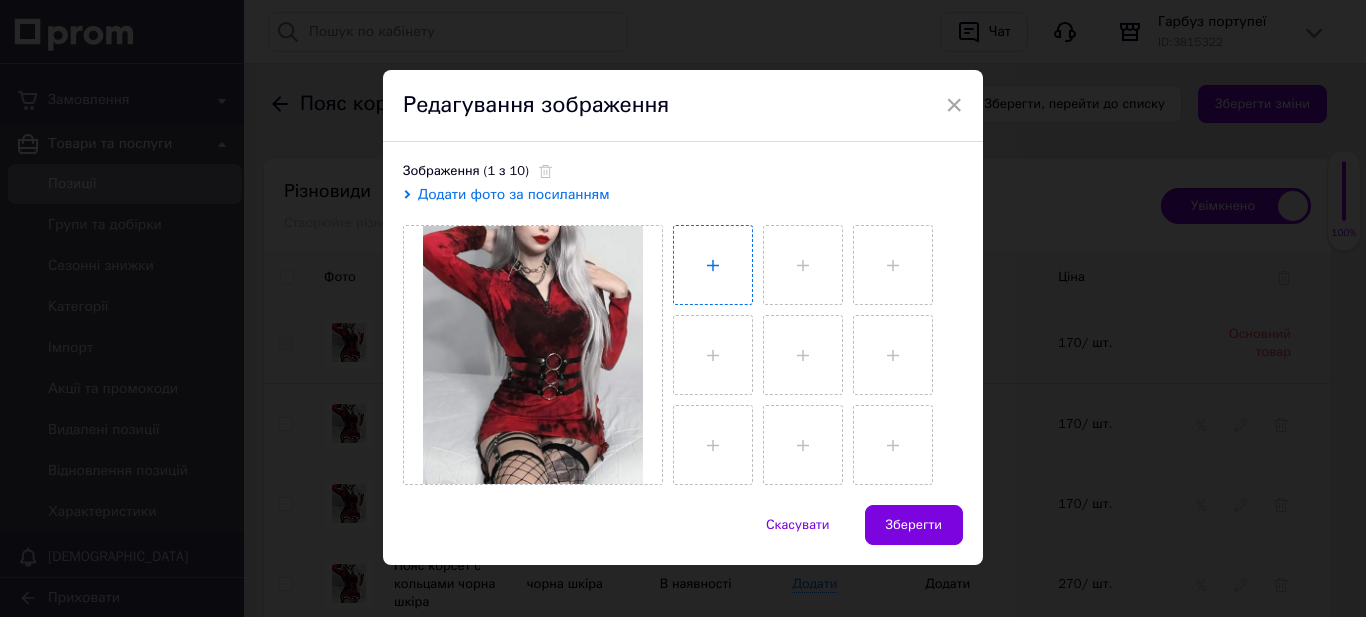 type on "C:\fakepath\ждл9.jpg" 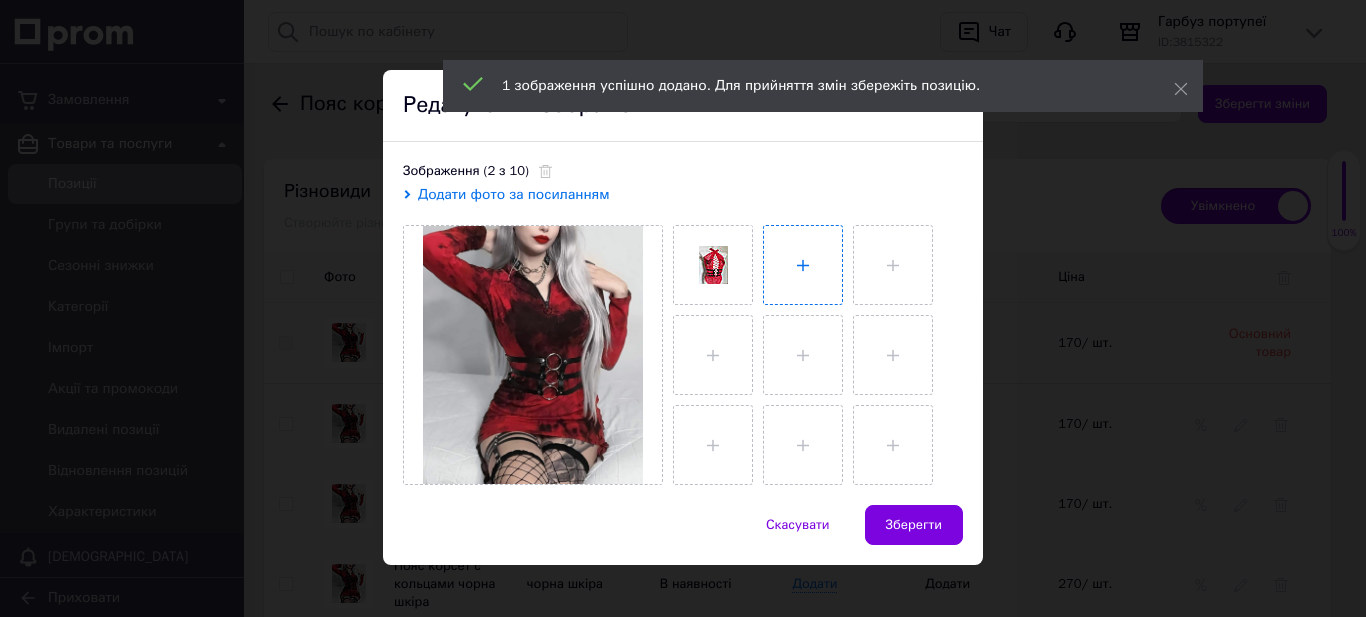 click at bounding box center (803, 265) 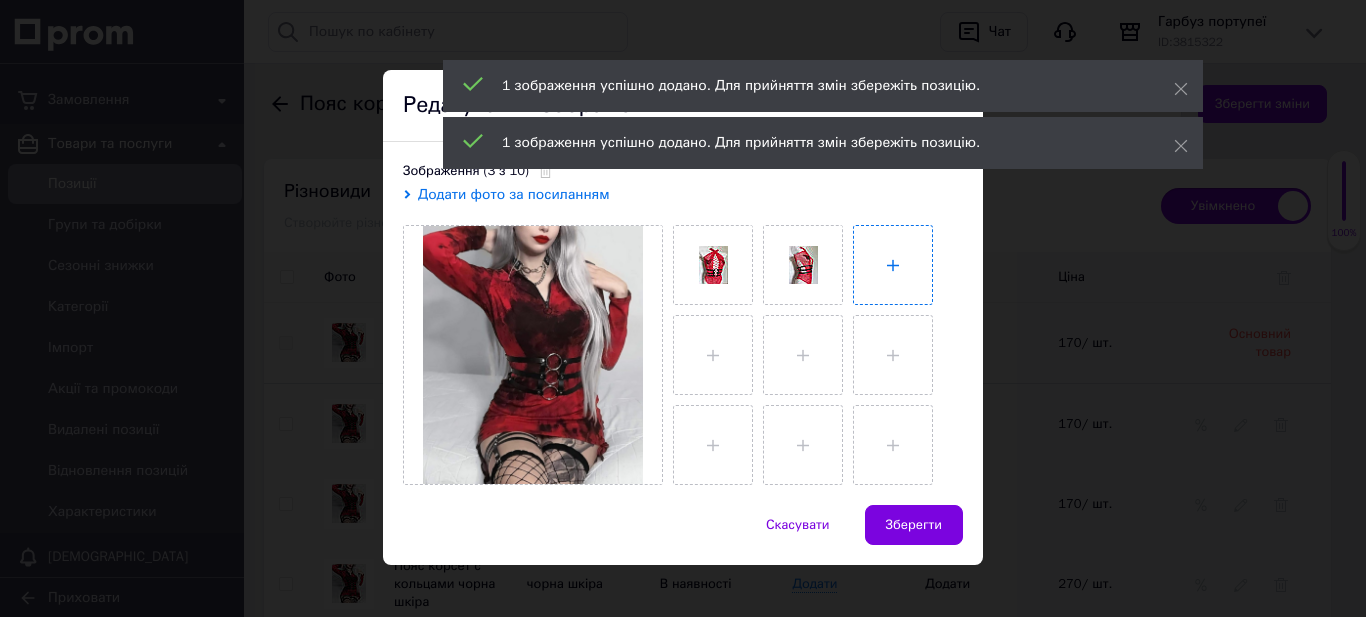 click at bounding box center (893, 265) 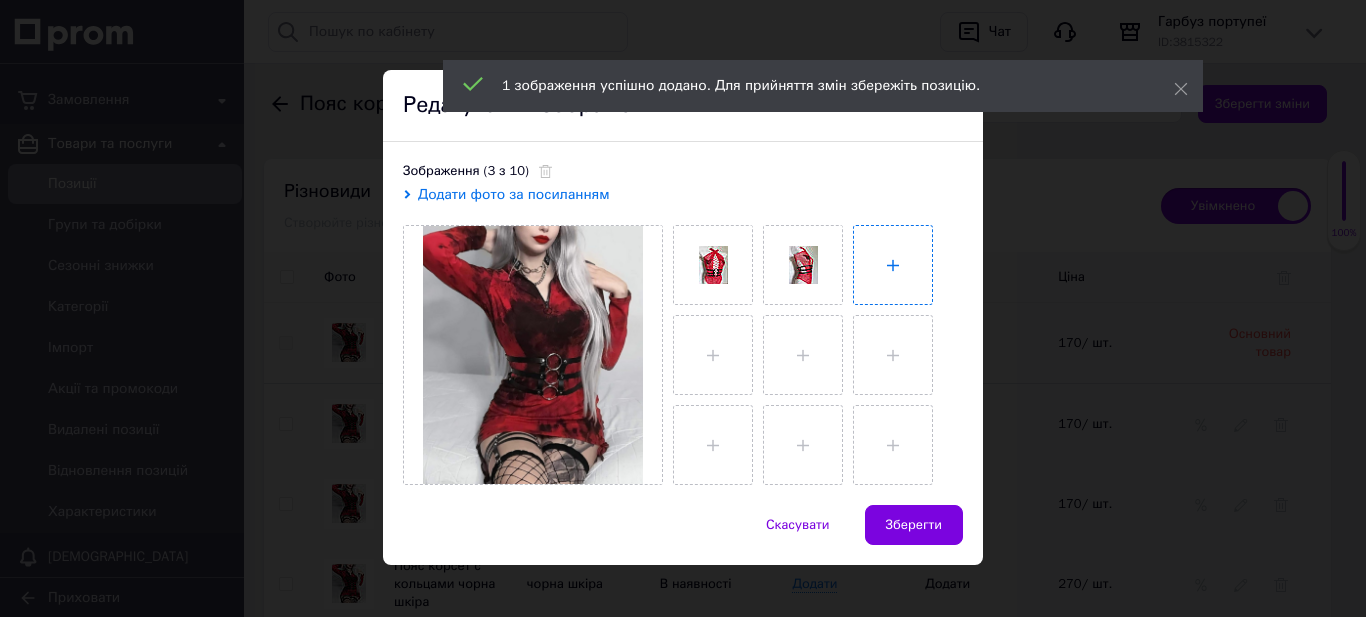 type on "C:\fakepath\ждл12.jpg" 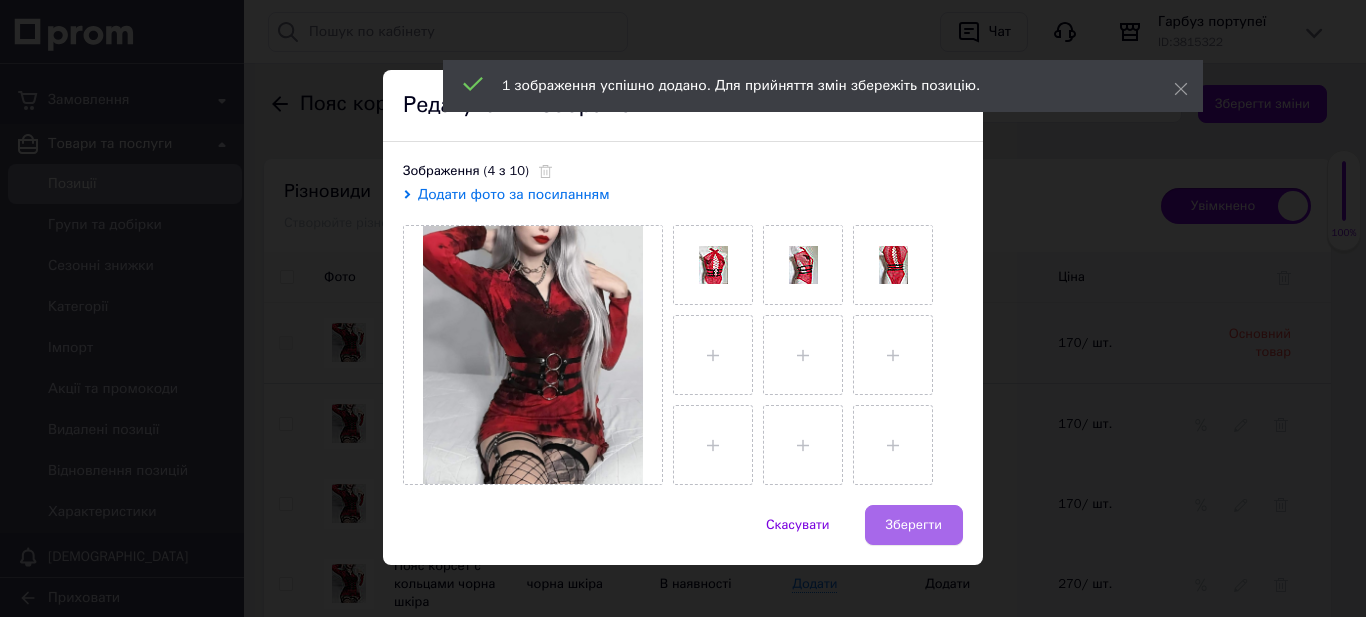 click on "Зберегти" at bounding box center (914, 525) 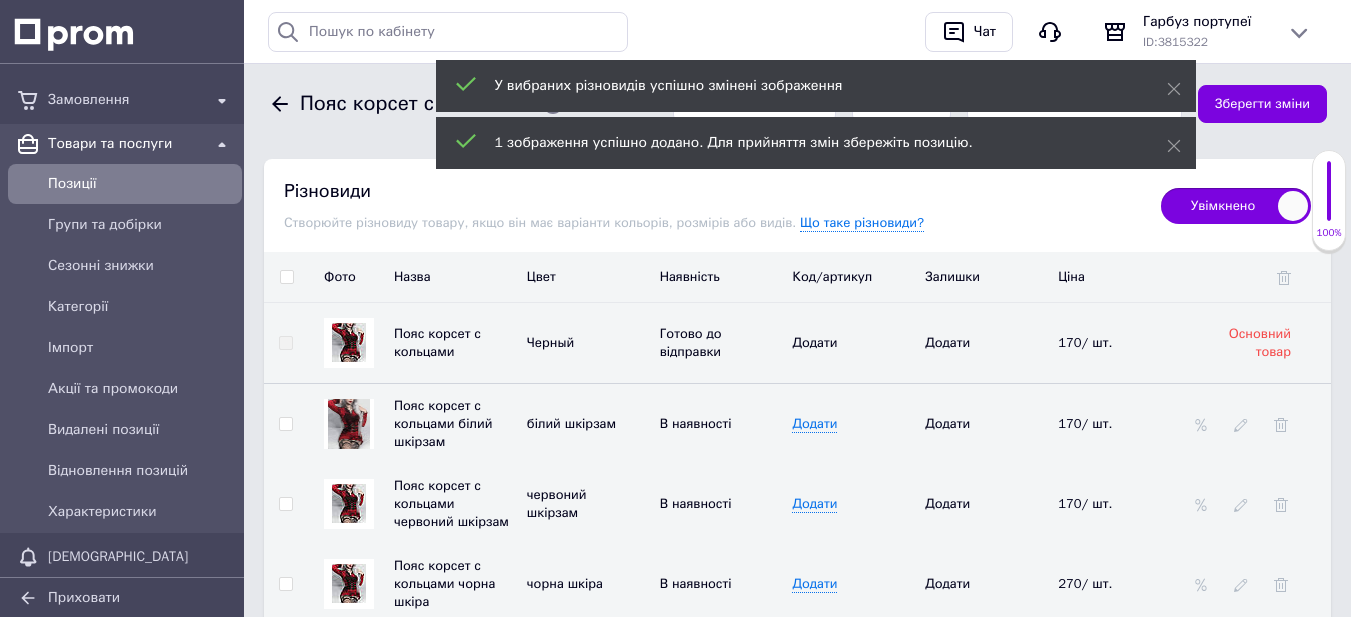 click at bounding box center [349, 503] 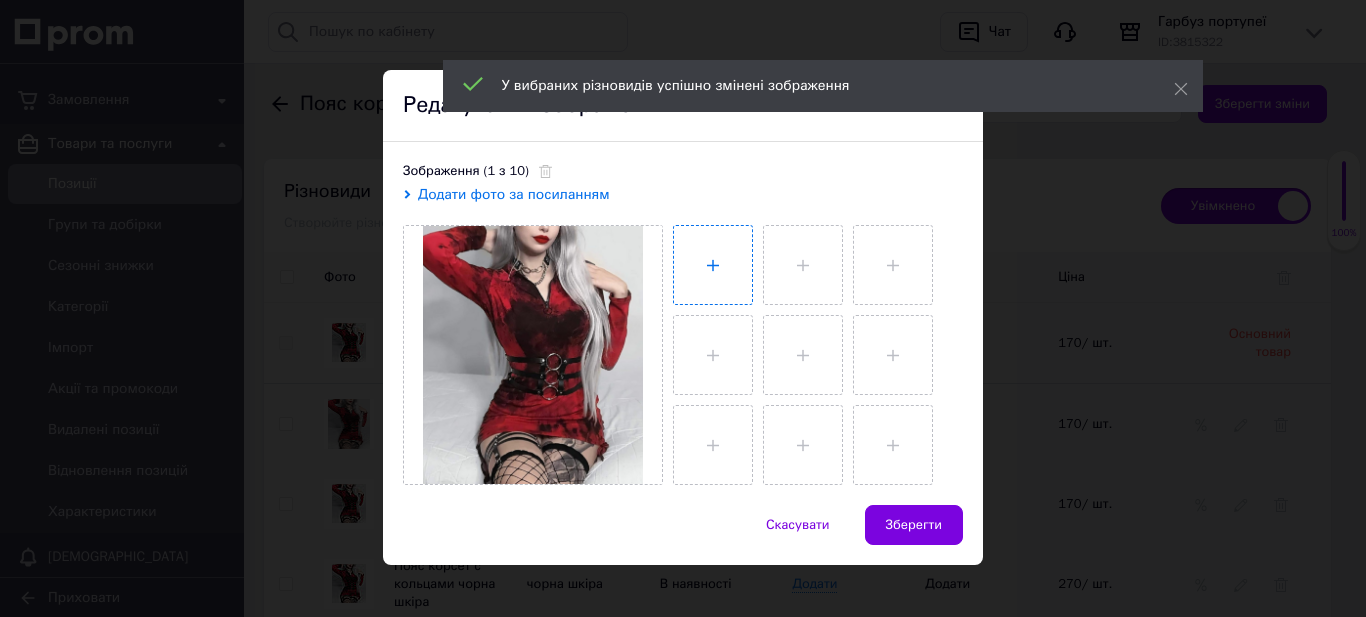 click at bounding box center [713, 265] 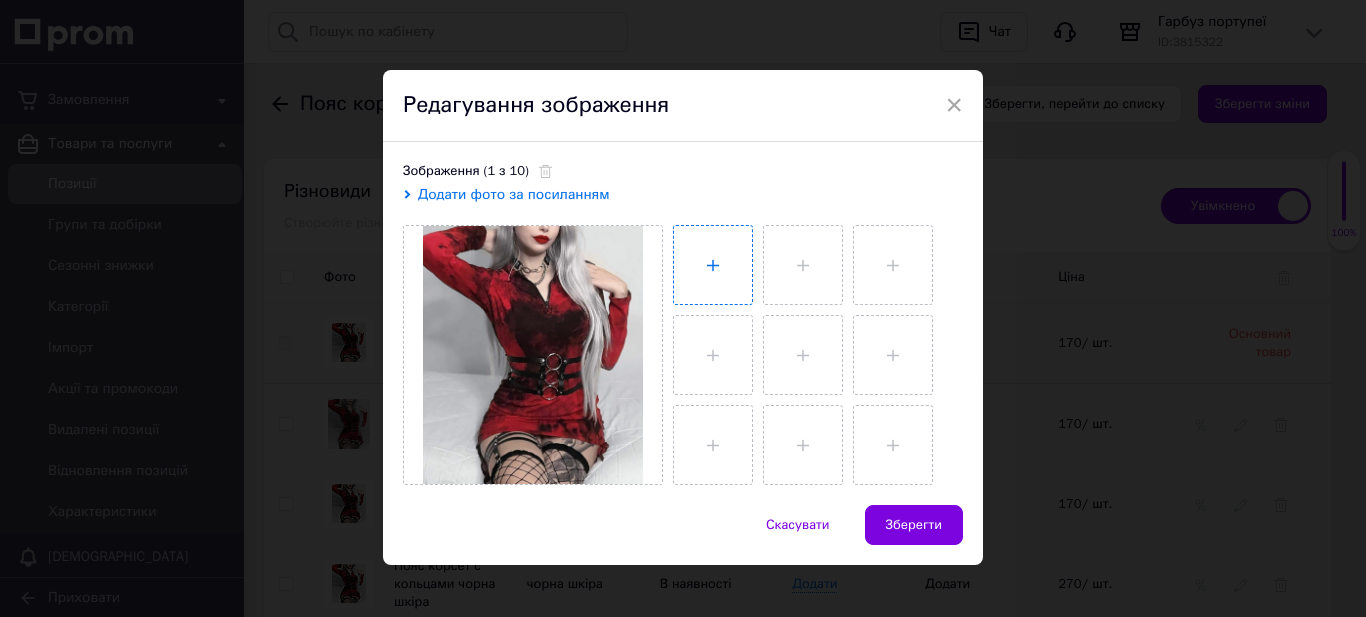 type on "C:\fakepath\ждл10.jpg" 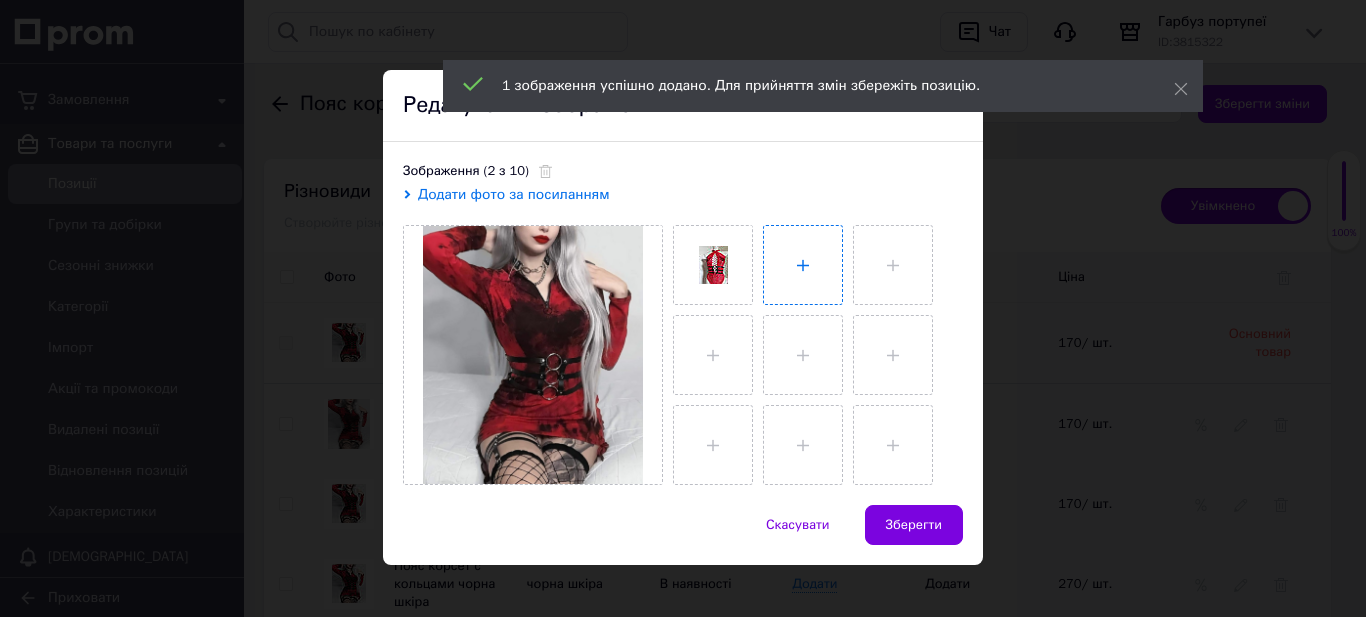 click at bounding box center [803, 265] 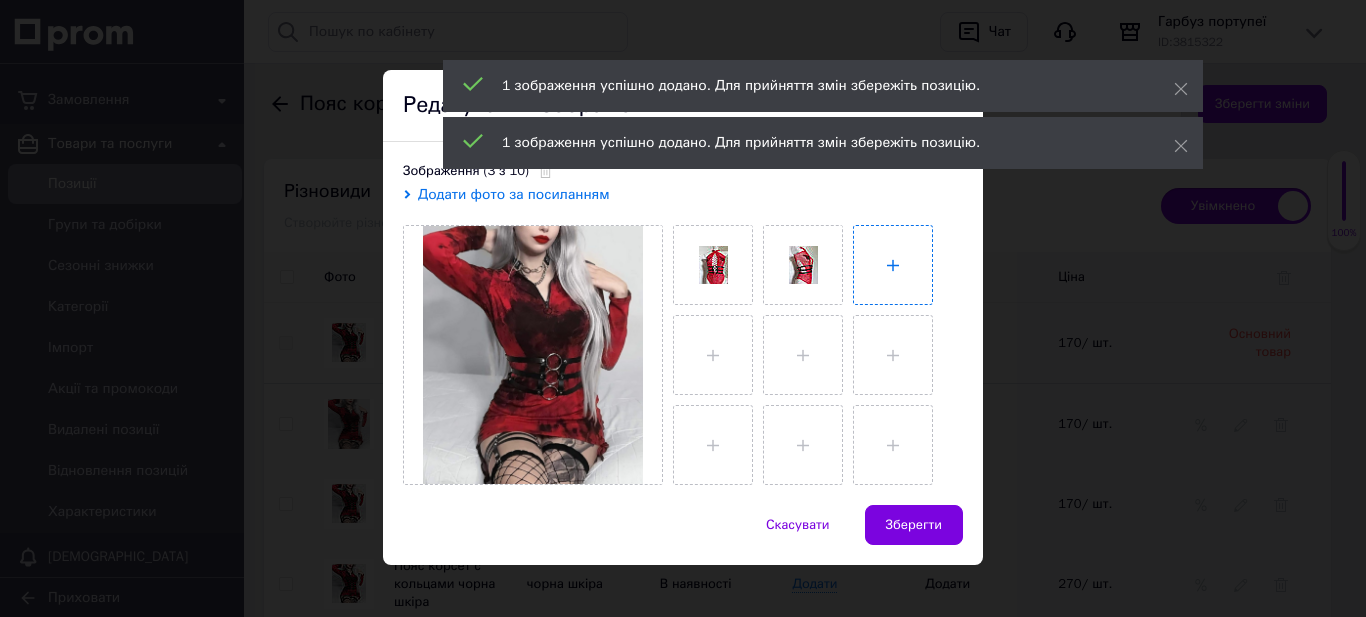 click at bounding box center [893, 265] 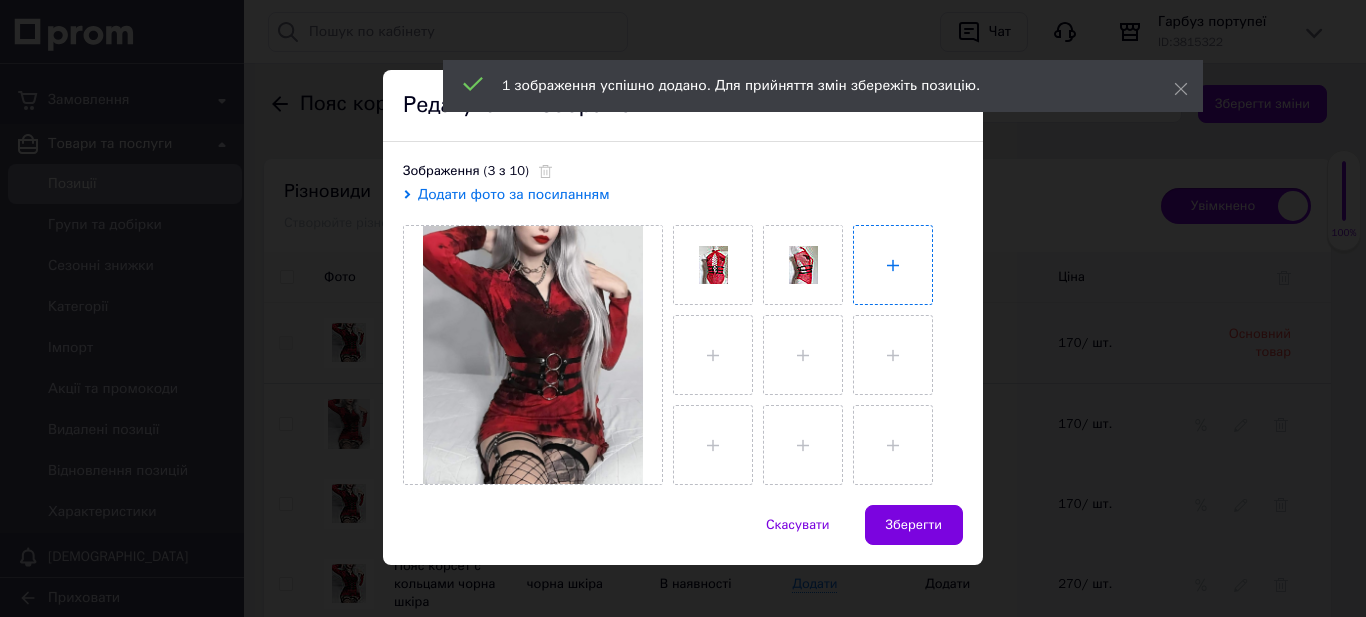 type on "C:\fakepath\ждл12.jpg" 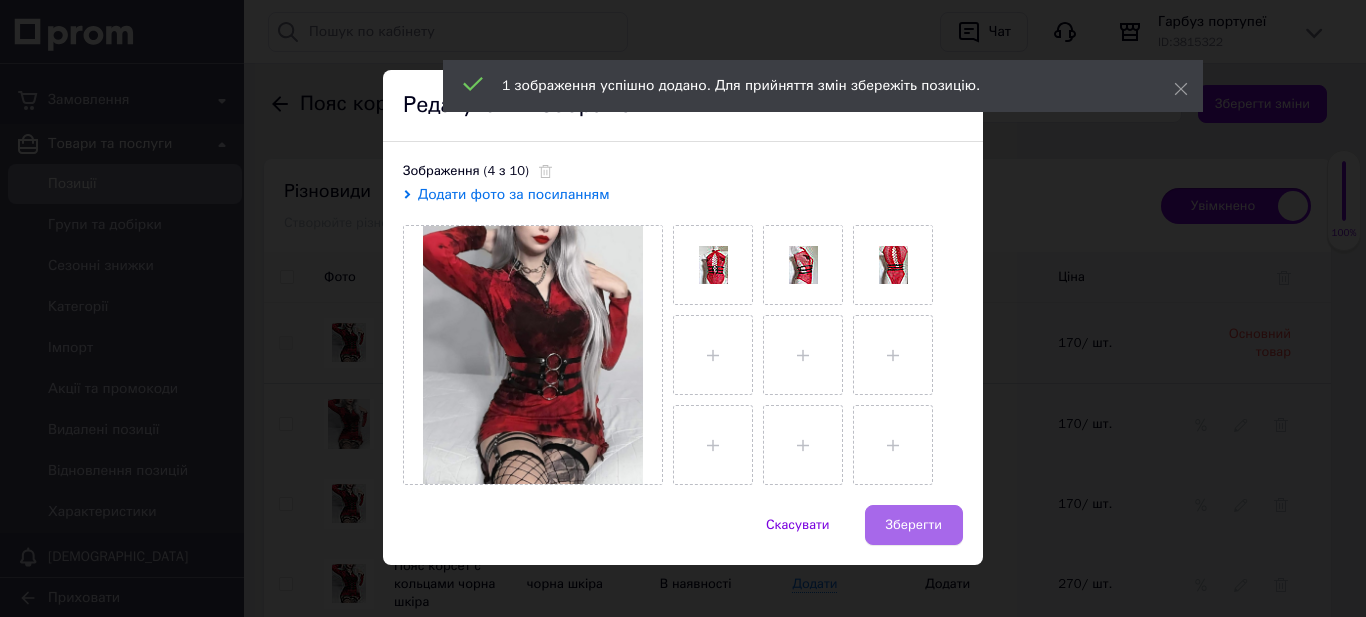 click on "Зберегти" at bounding box center [914, 525] 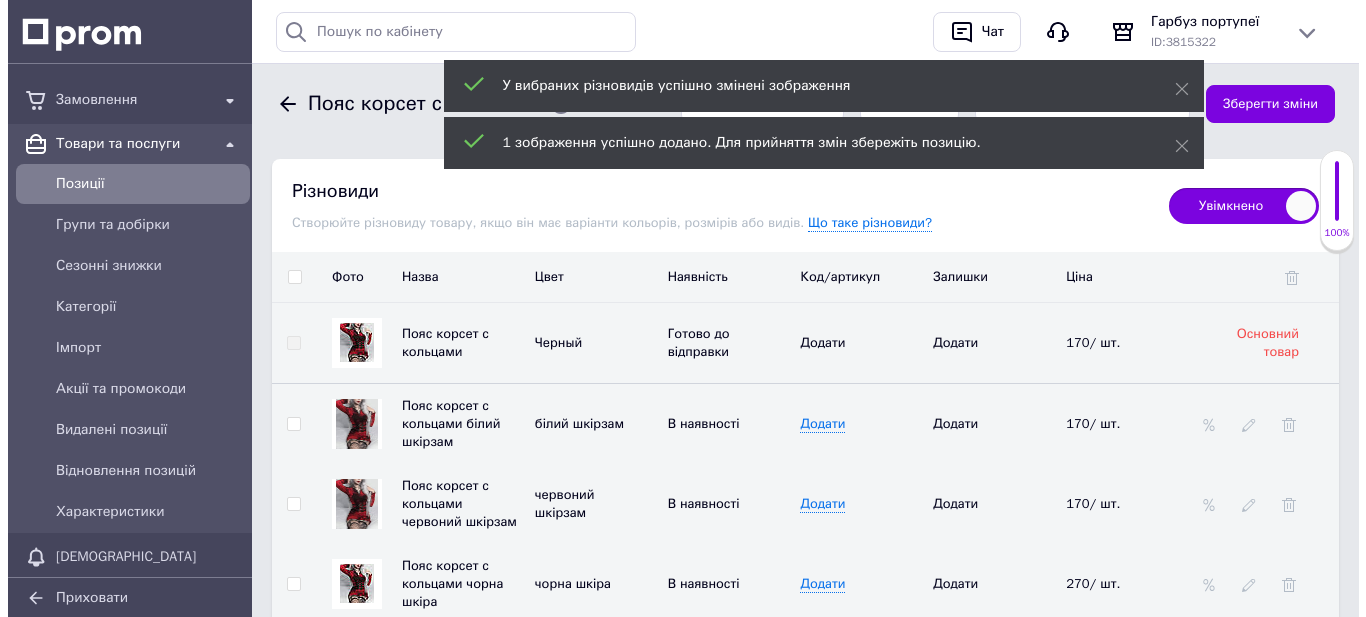 scroll, scrollTop: 2500, scrollLeft: 0, axis: vertical 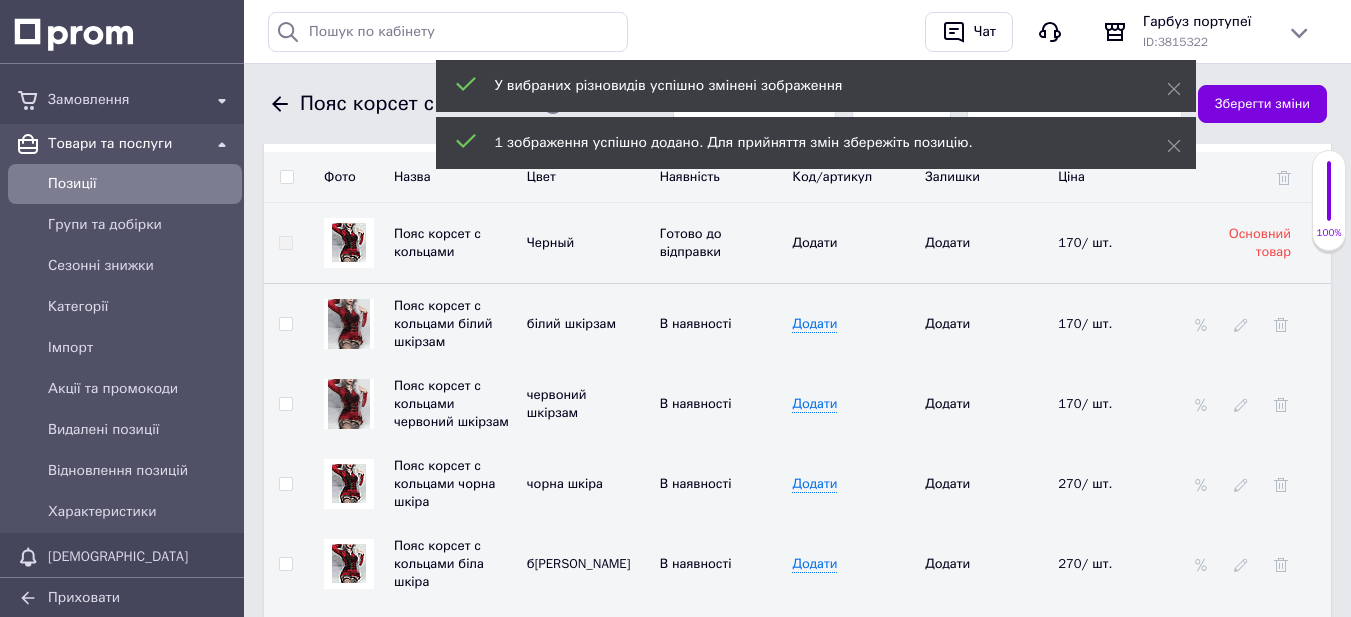 click at bounding box center (349, 483) 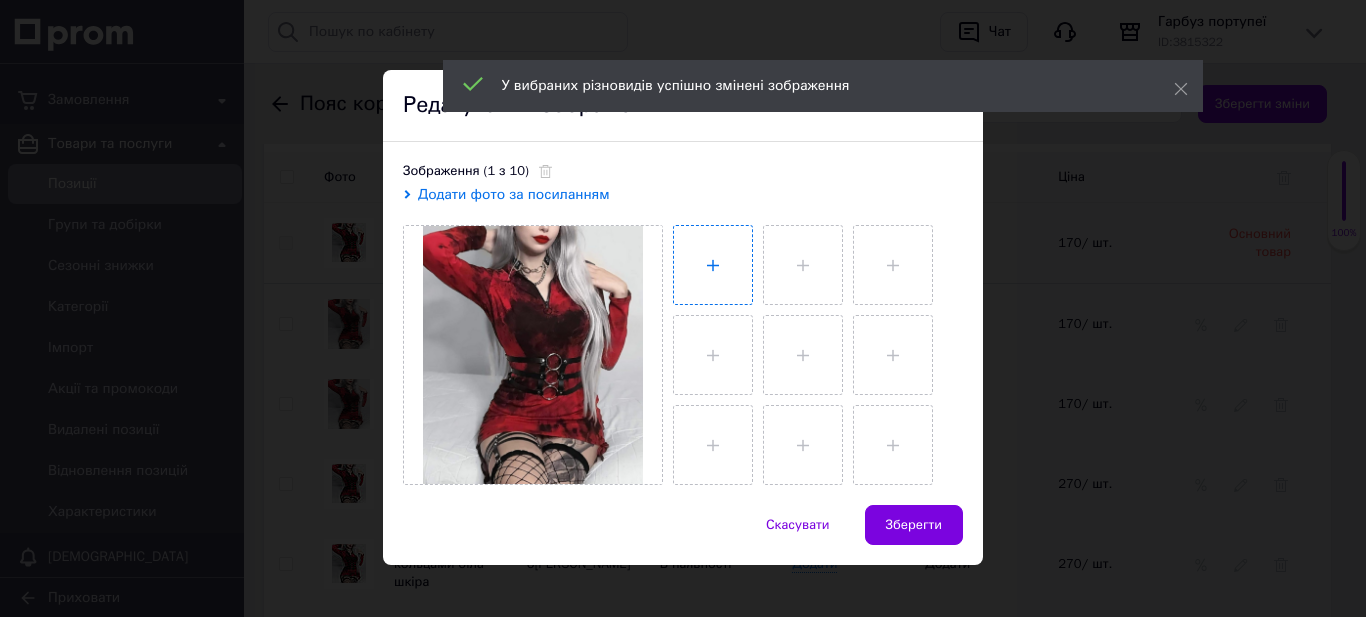 click at bounding box center [713, 265] 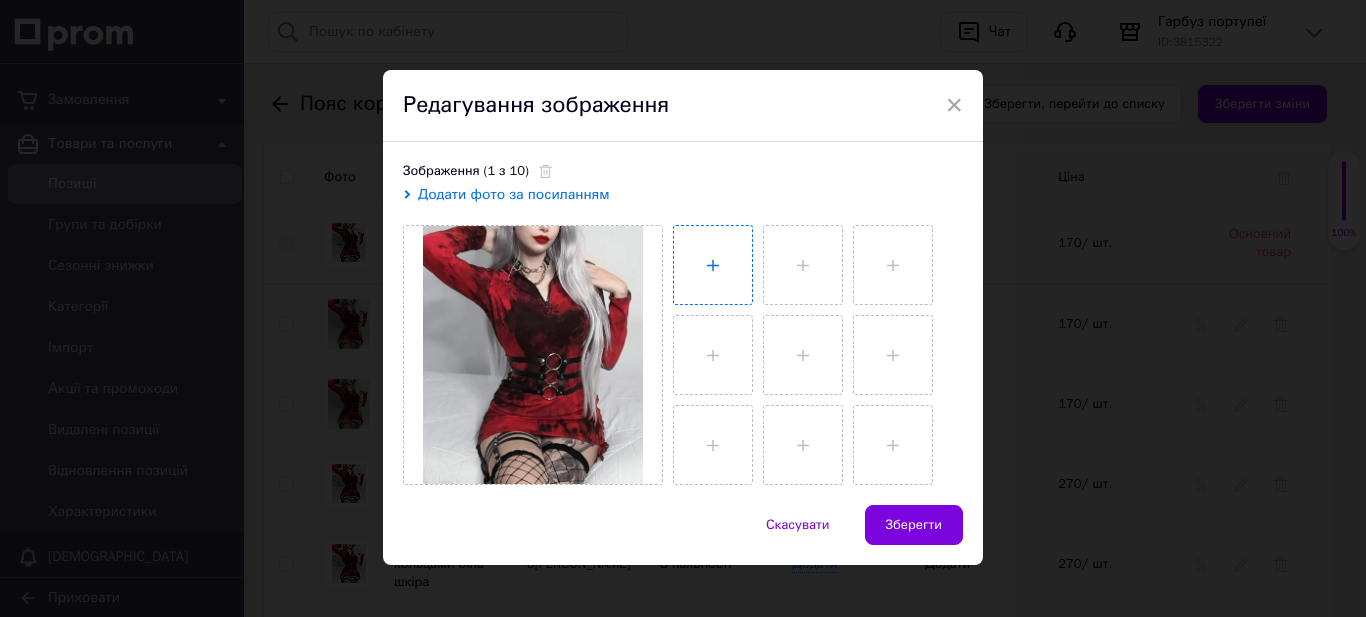 type on "C:\fakepath\ждл9.jpg" 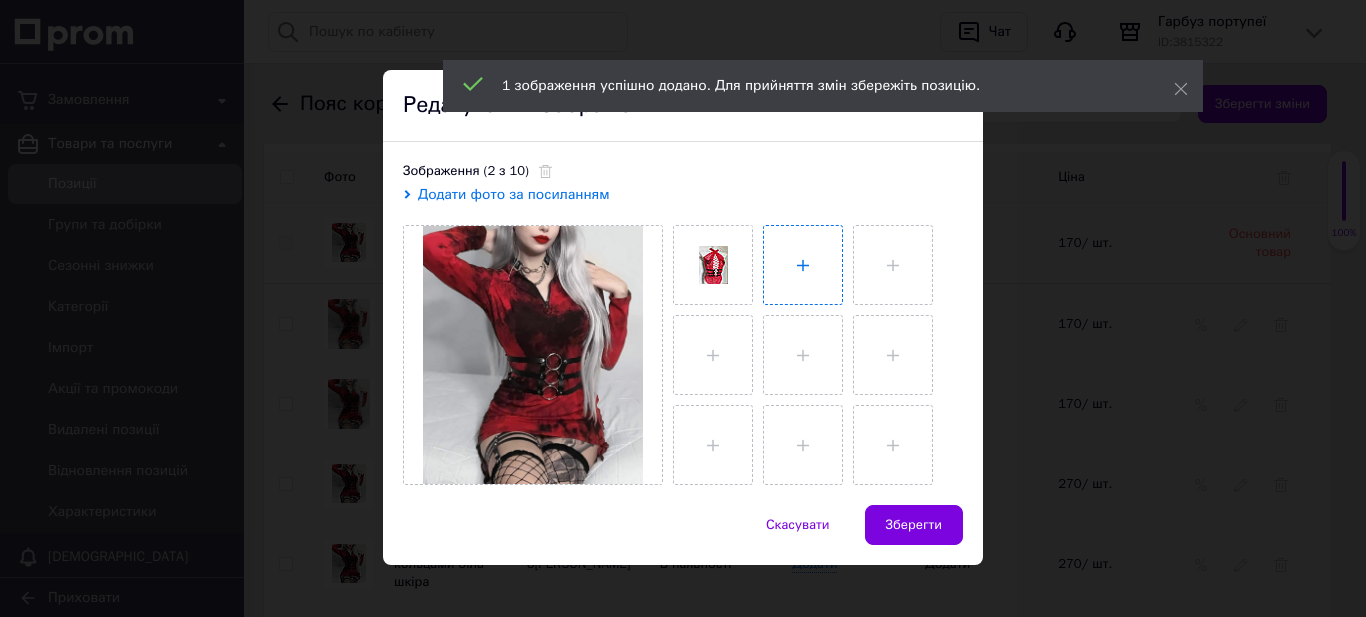 click at bounding box center (803, 265) 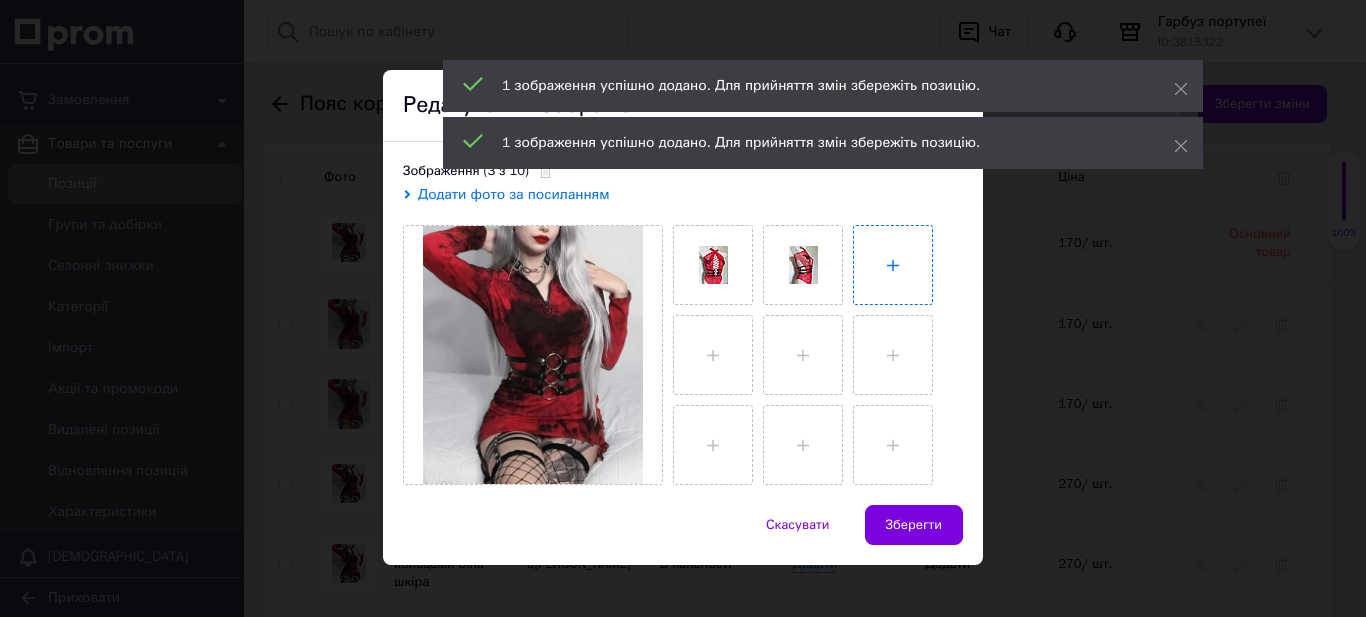 click at bounding box center [893, 265] 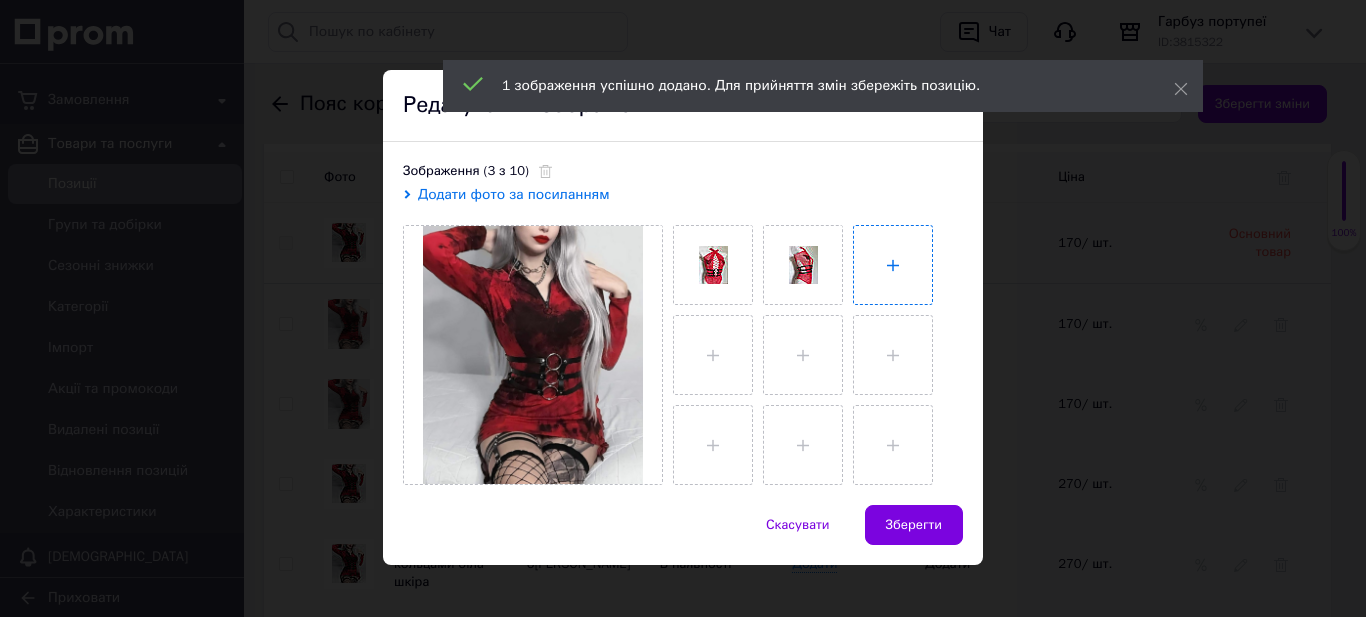 type on "C:\fakepath\ждл12.jpg" 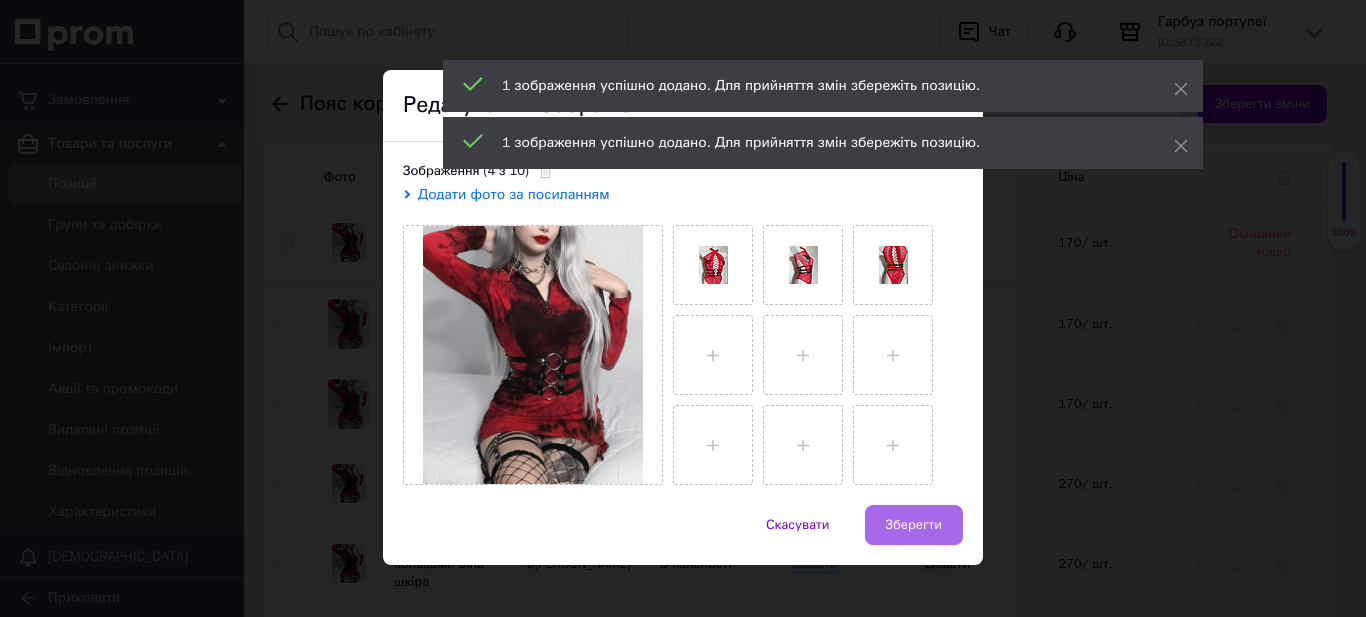 click on "Зберегти" at bounding box center (914, 525) 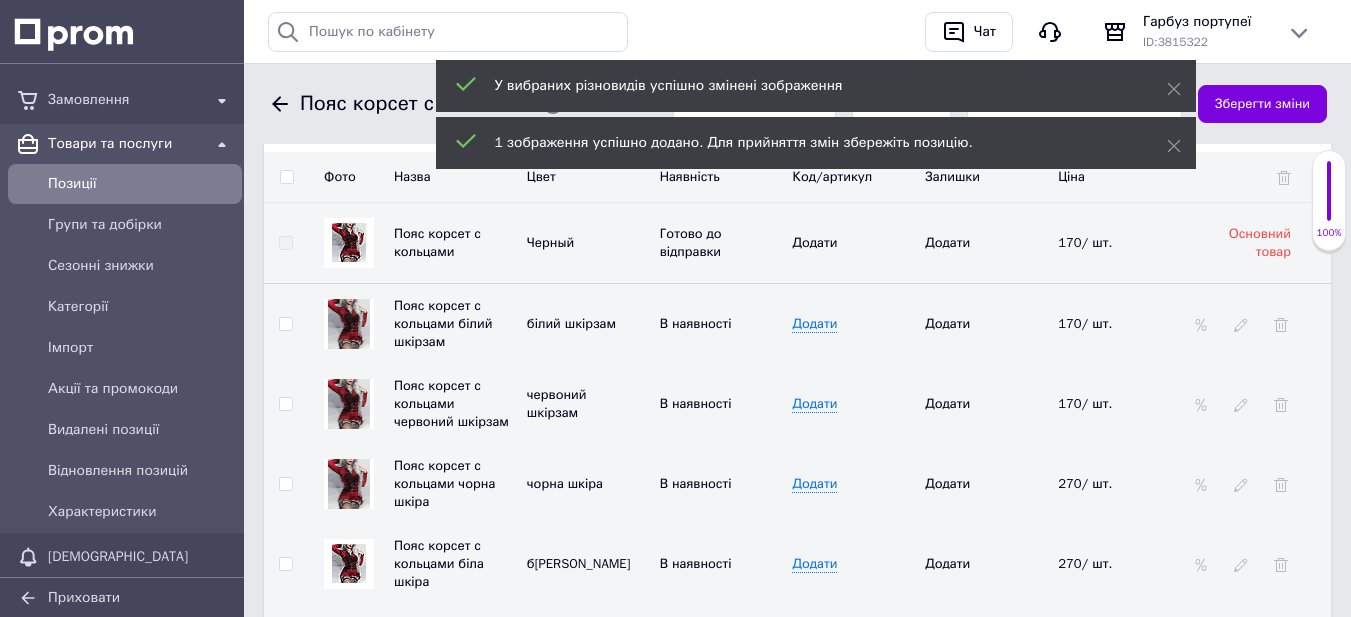 click at bounding box center [349, 564] 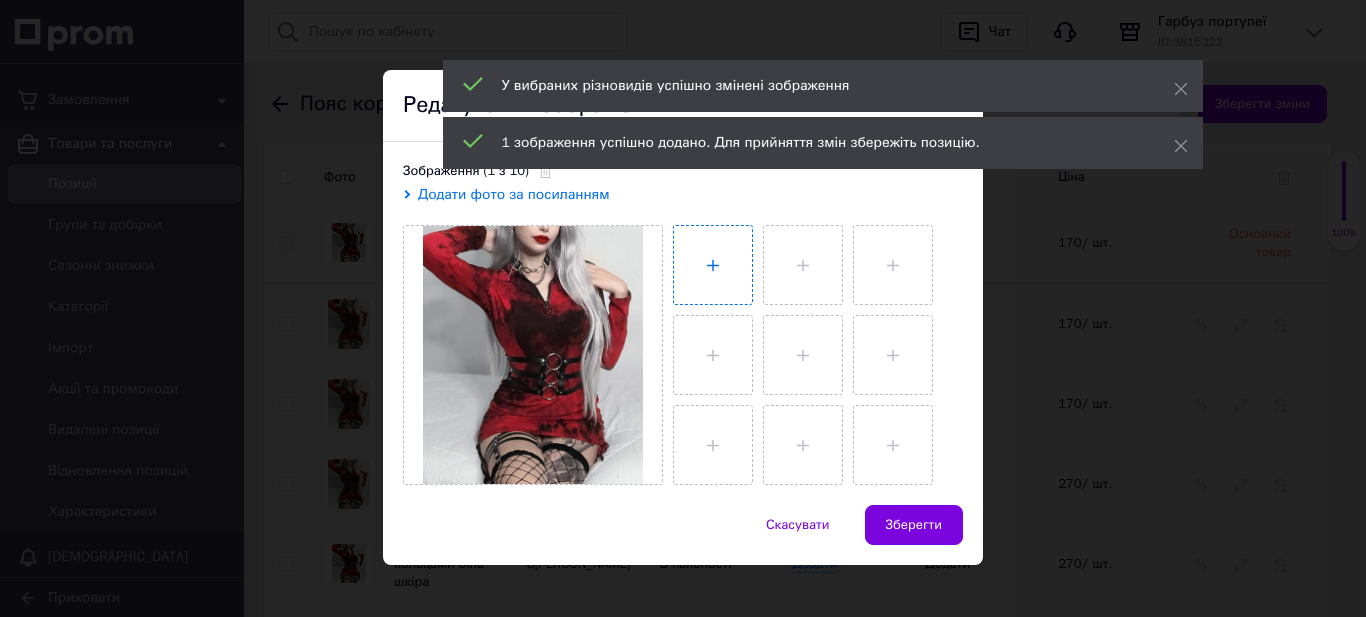 click at bounding box center (713, 265) 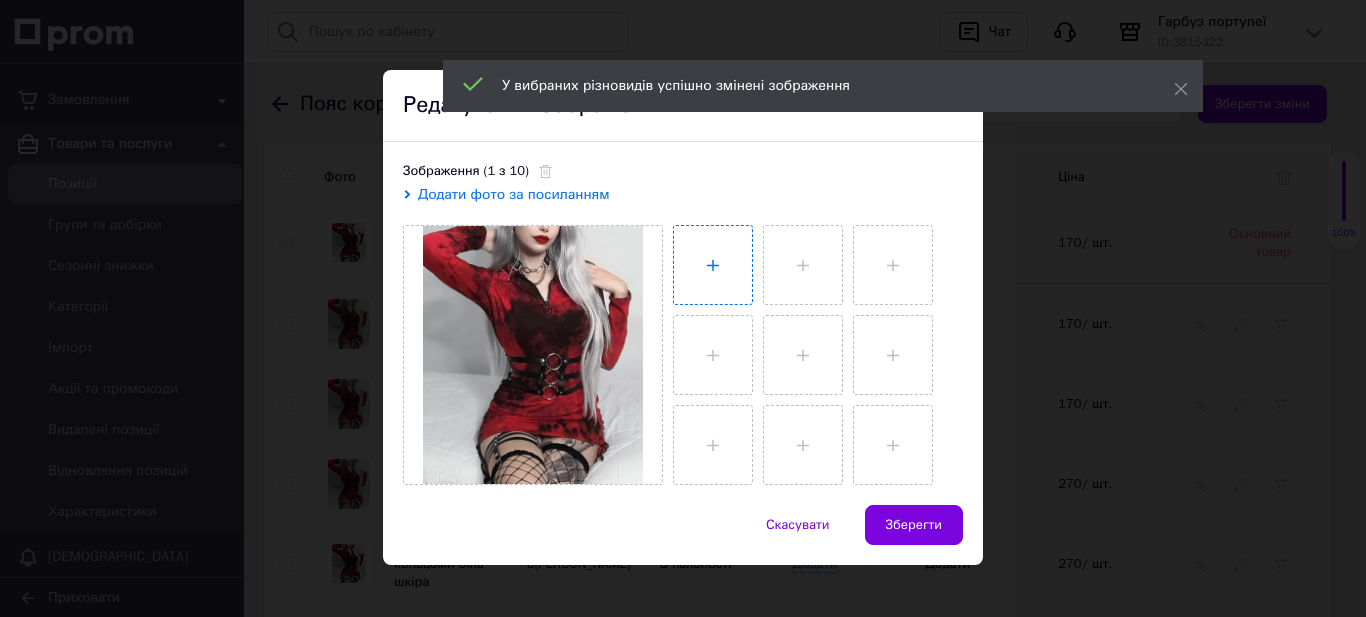 type on "C:\fakepath\ждл9.jpg" 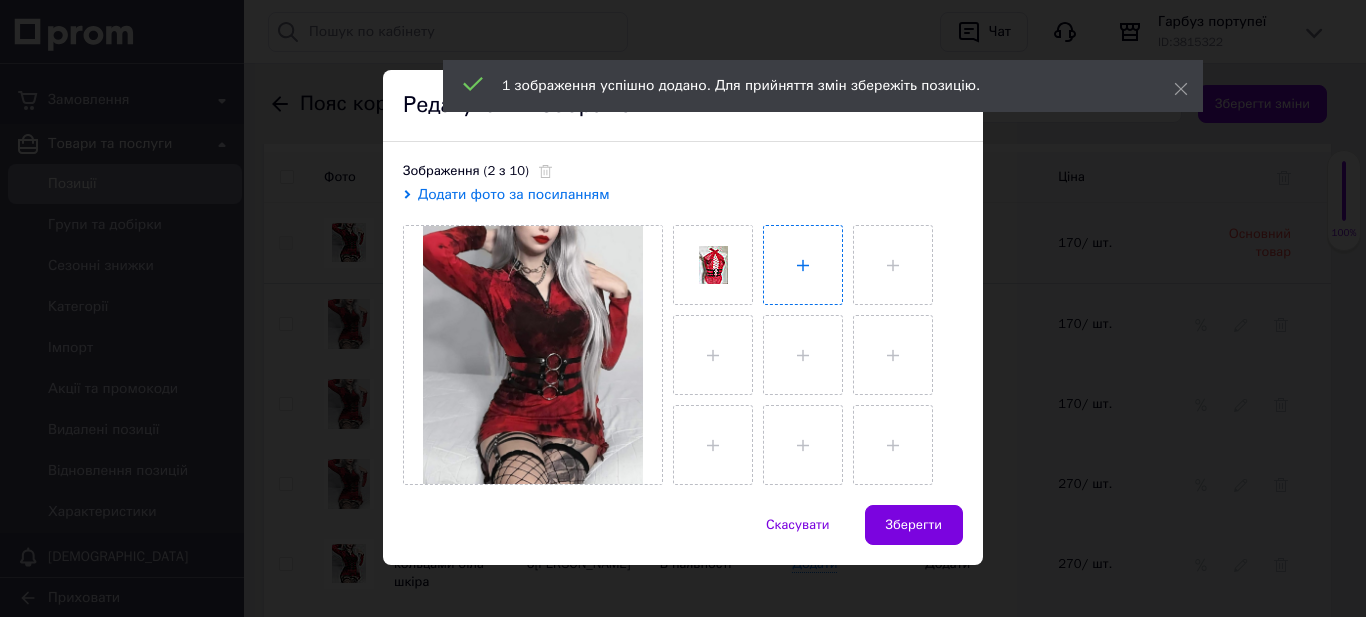 click at bounding box center [803, 265] 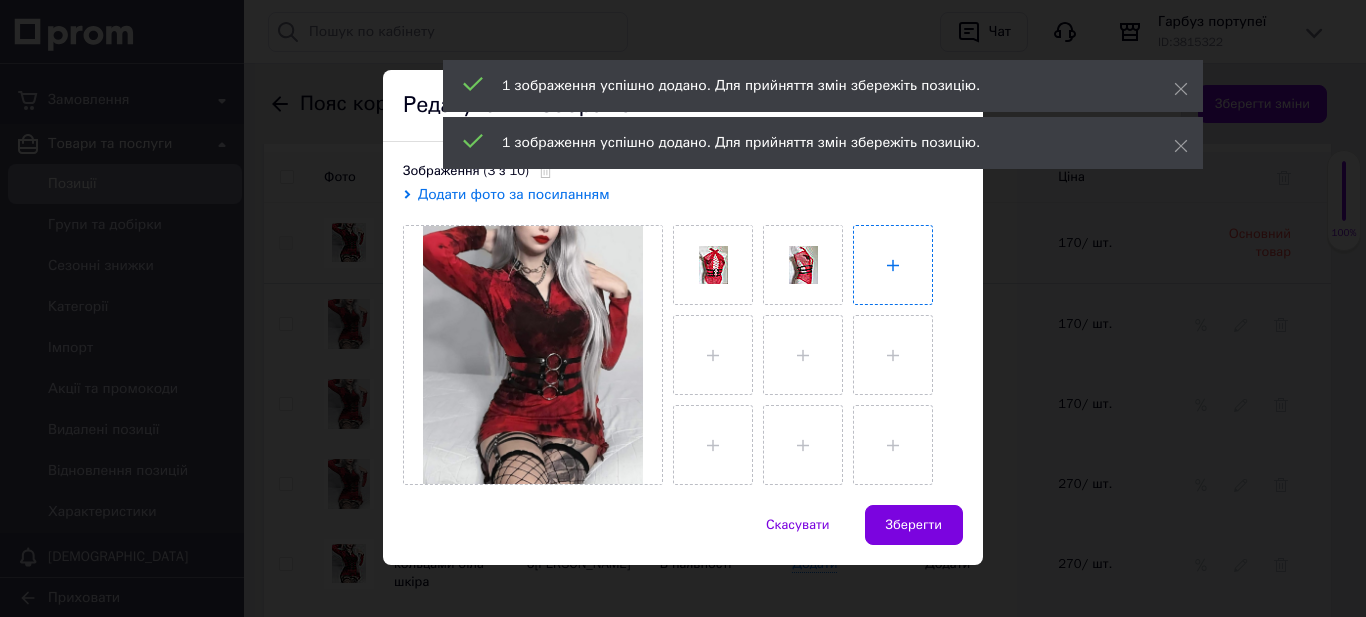click at bounding box center [893, 265] 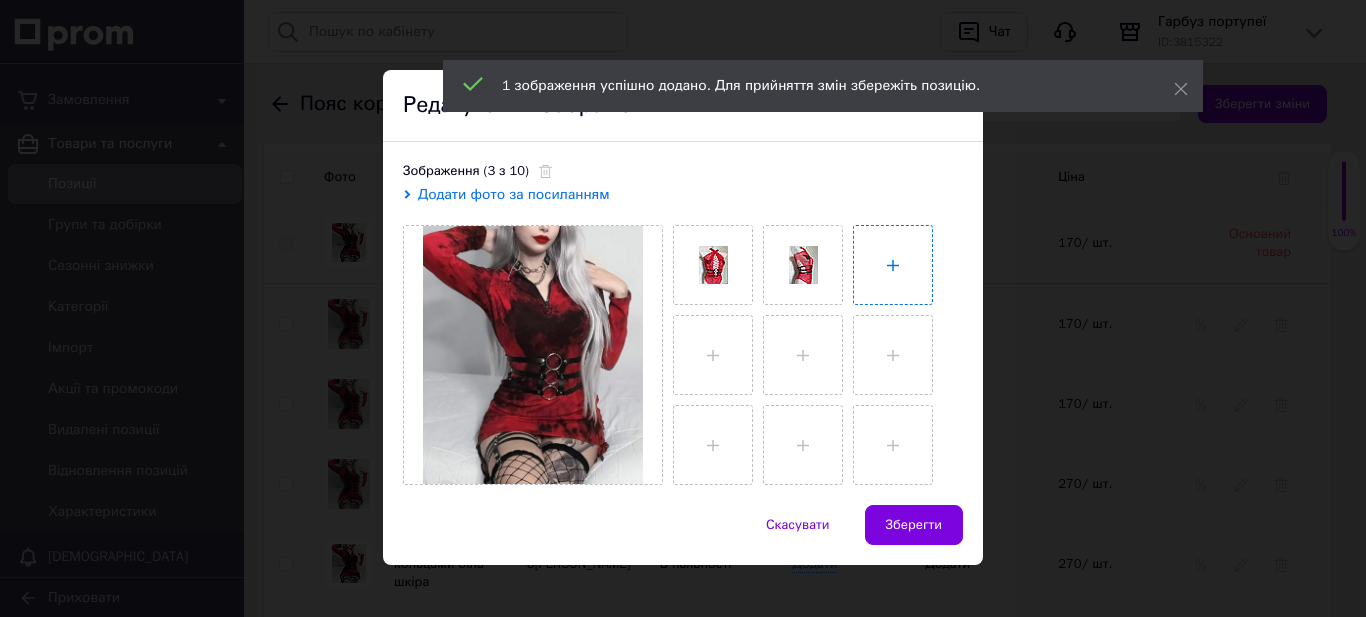type on "C:\fakepath\ждл12.jpg" 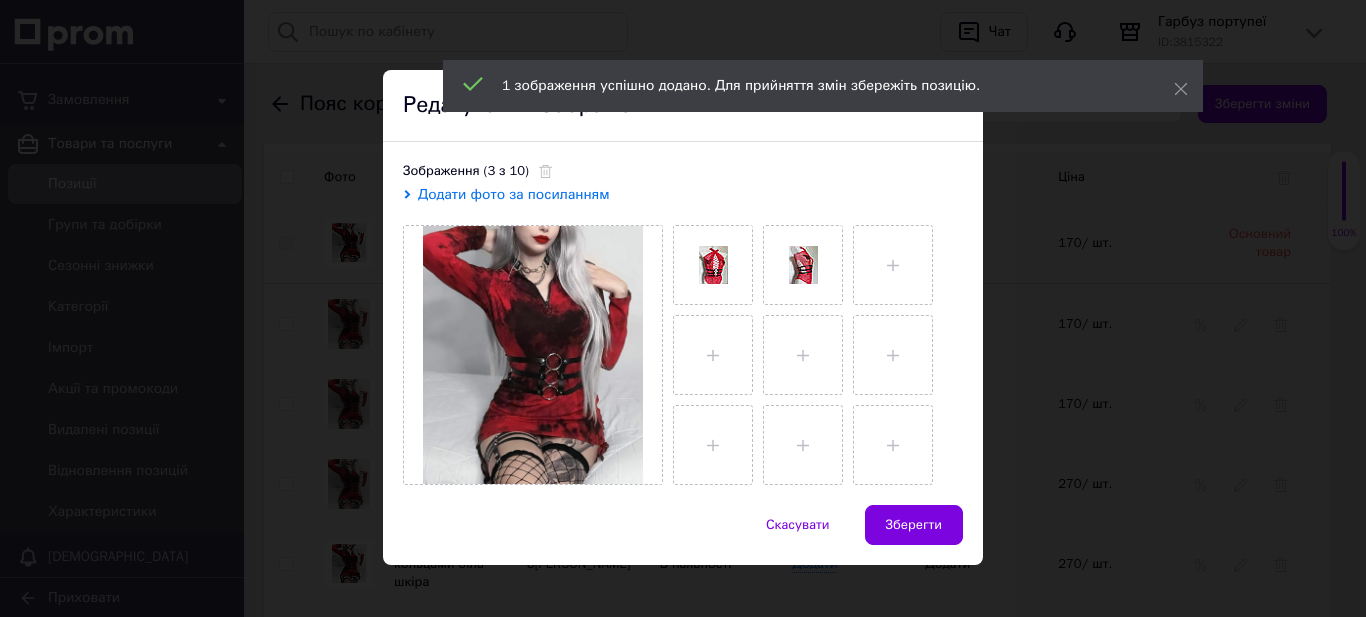 type 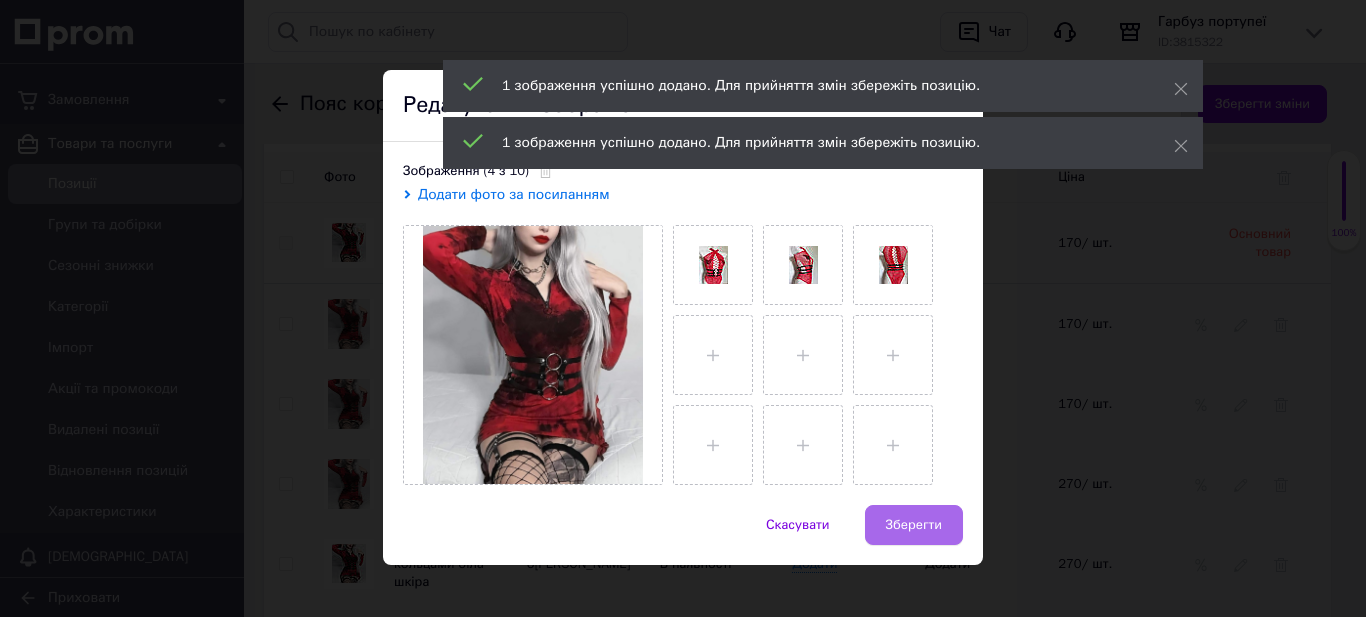 click on "Зберегти" at bounding box center [914, 525] 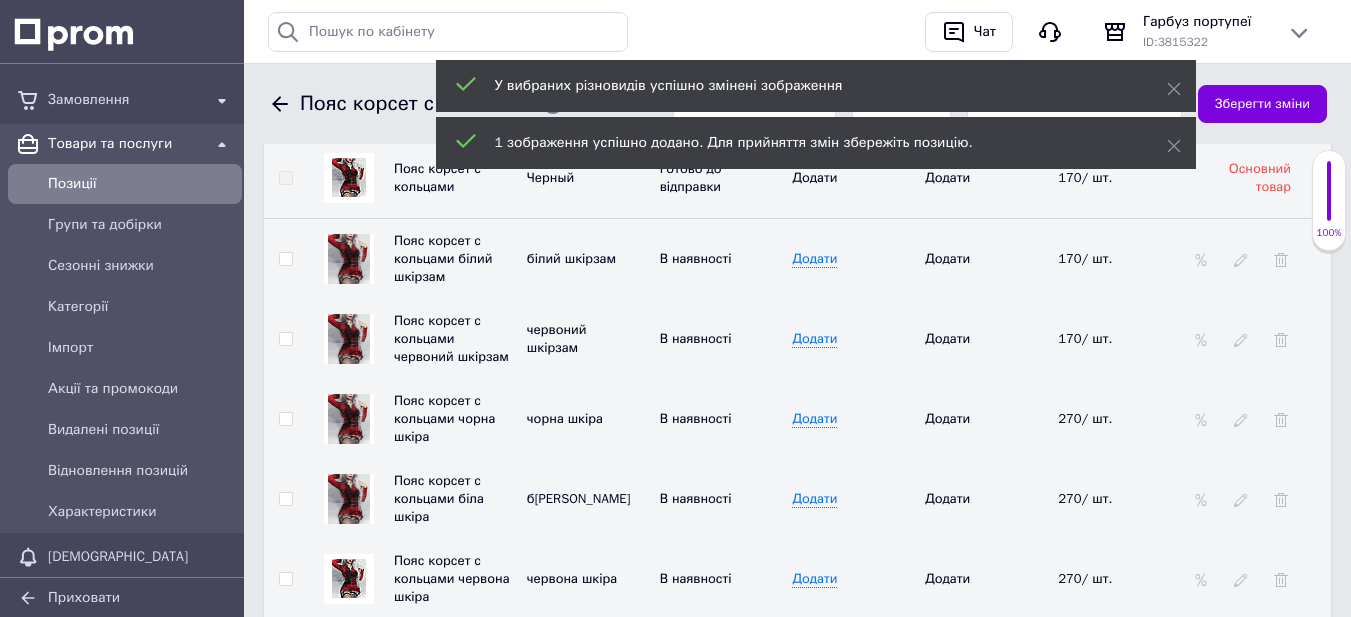 scroll, scrollTop: 2600, scrollLeft: 0, axis: vertical 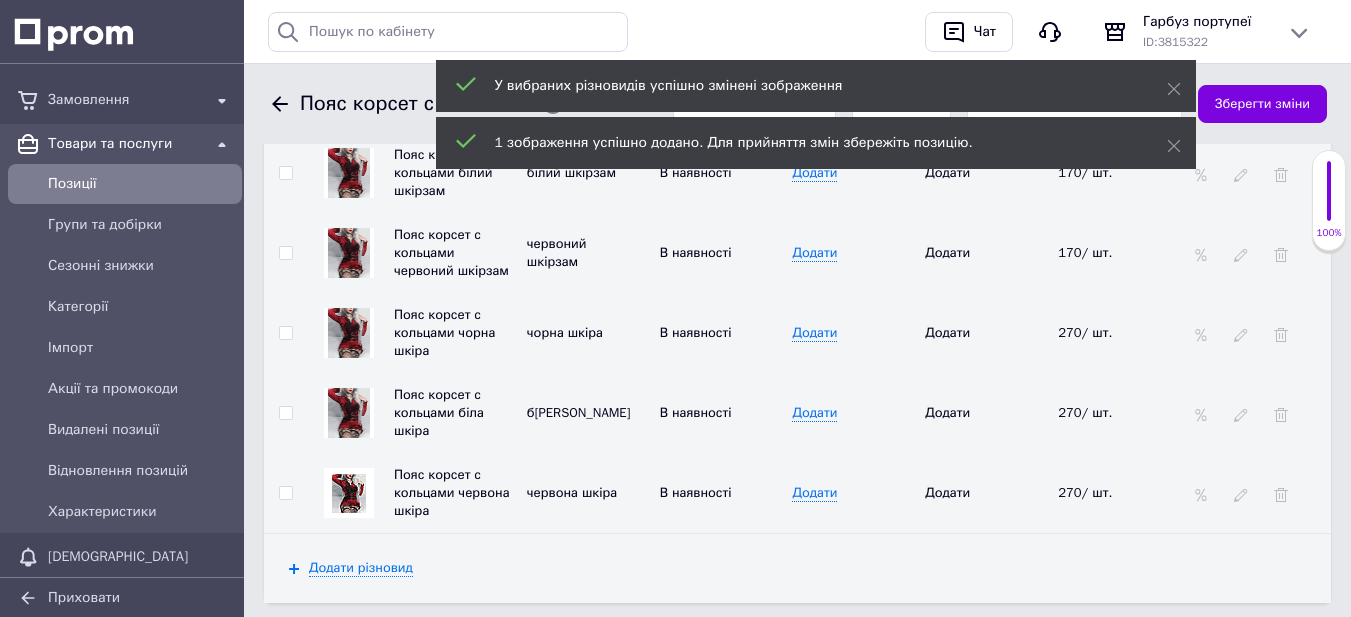 click at bounding box center [349, 493] 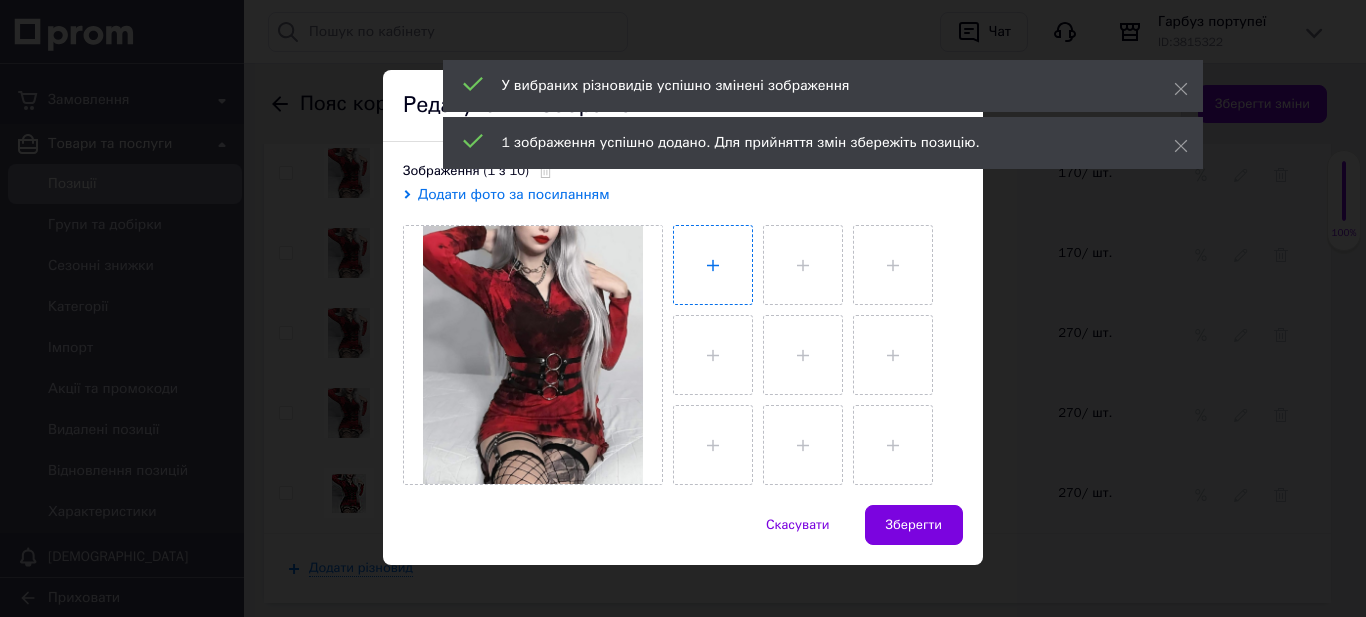 click at bounding box center [713, 265] 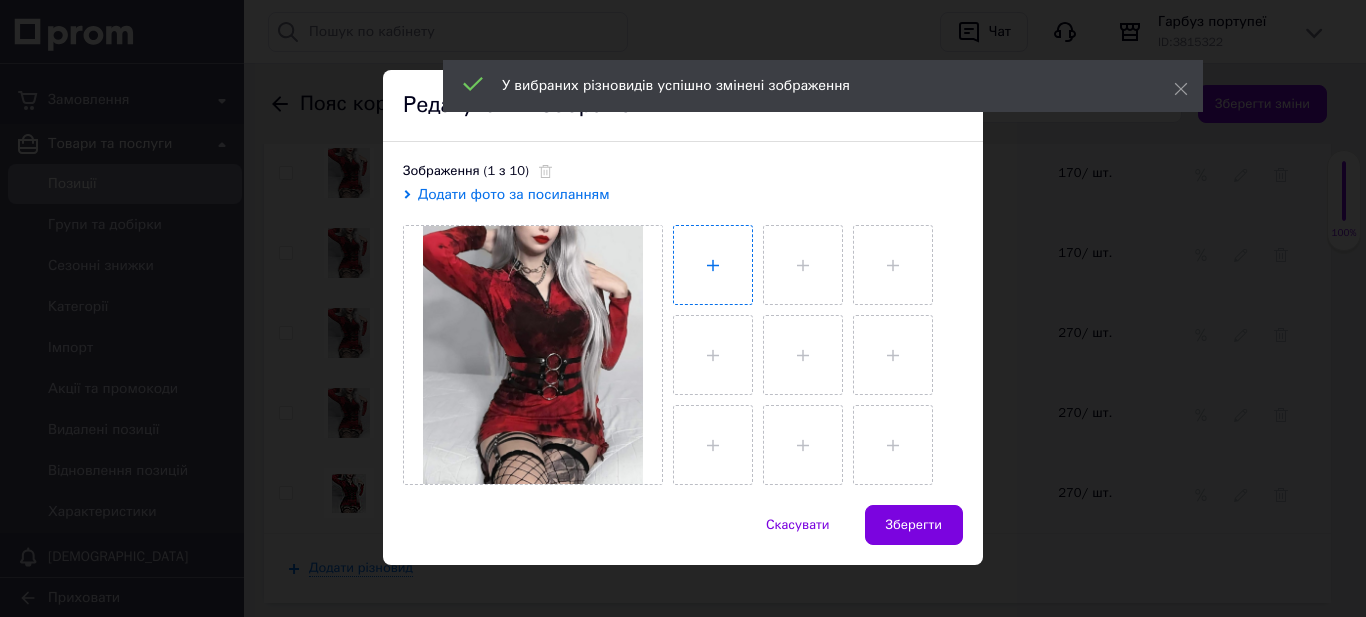 type on "C:\fakepath\ждл10.jpg" 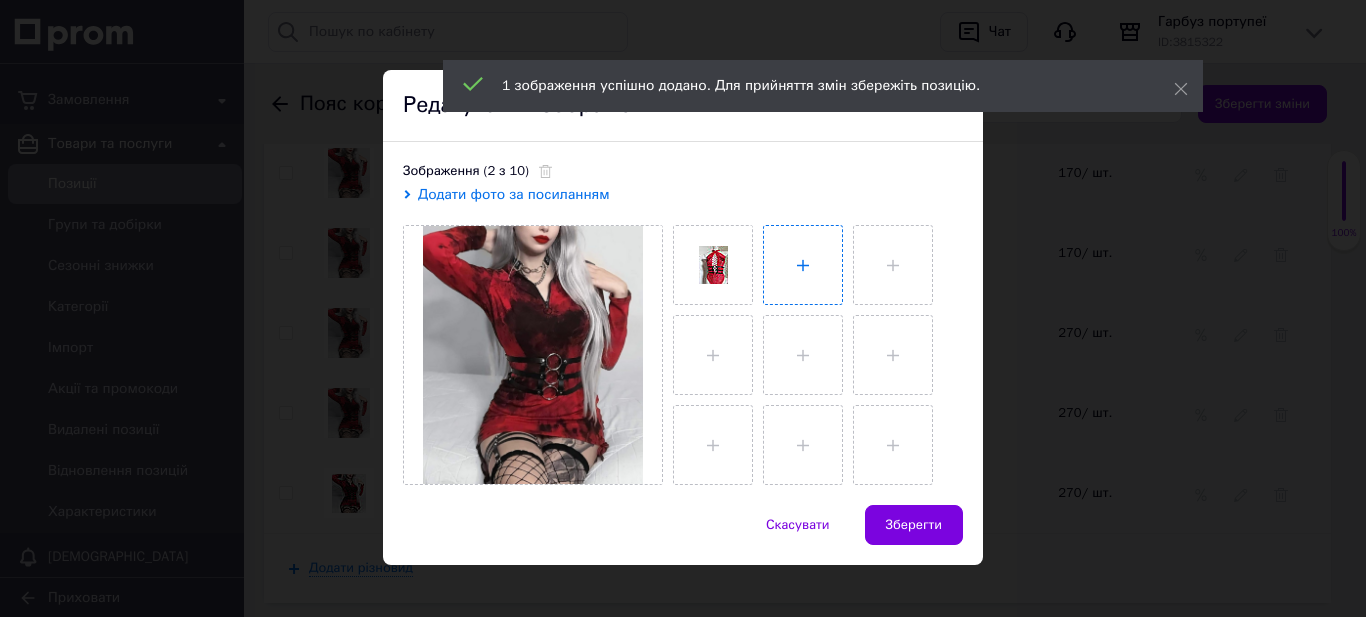 click at bounding box center [803, 265] 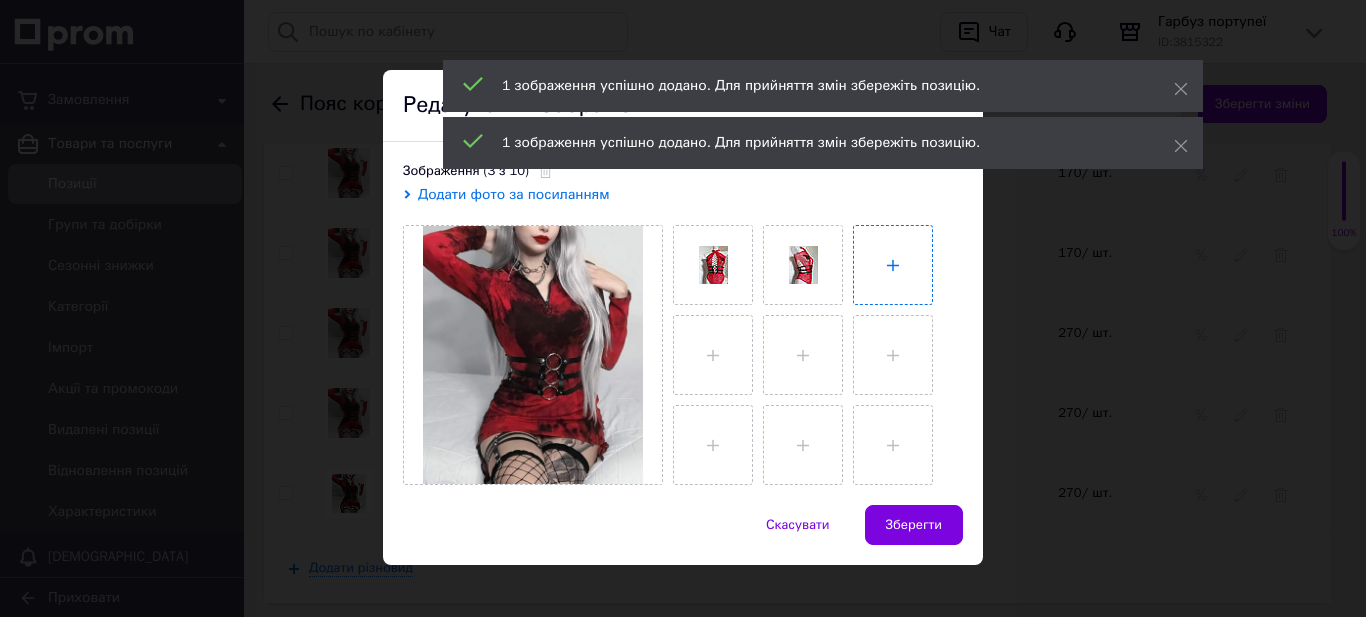 click at bounding box center [893, 265] 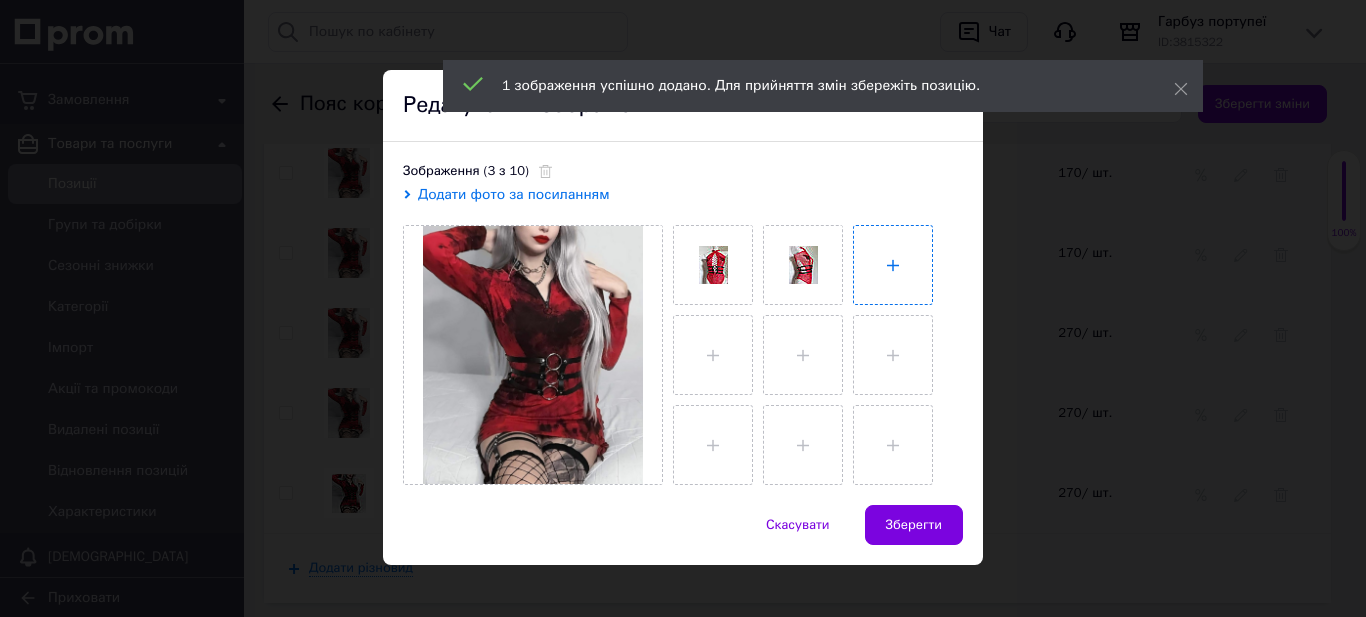 type on "C:\fakepath\ждл12.jpg" 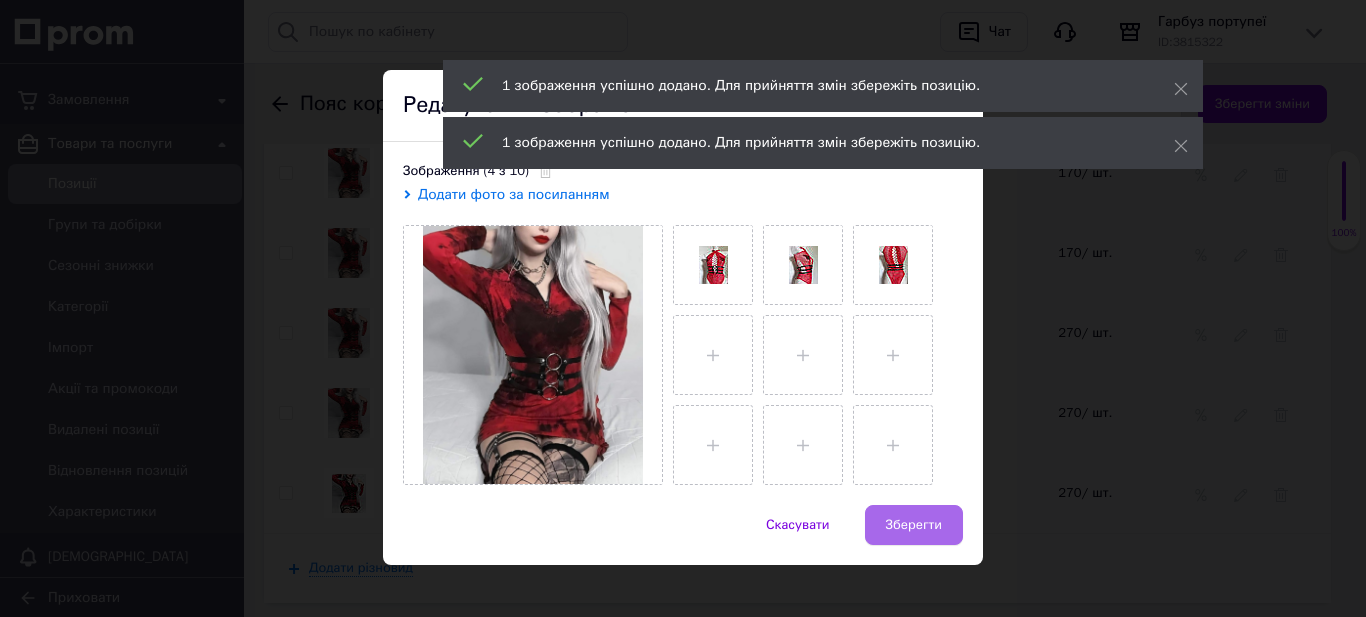 click on "Зберегти" at bounding box center [914, 525] 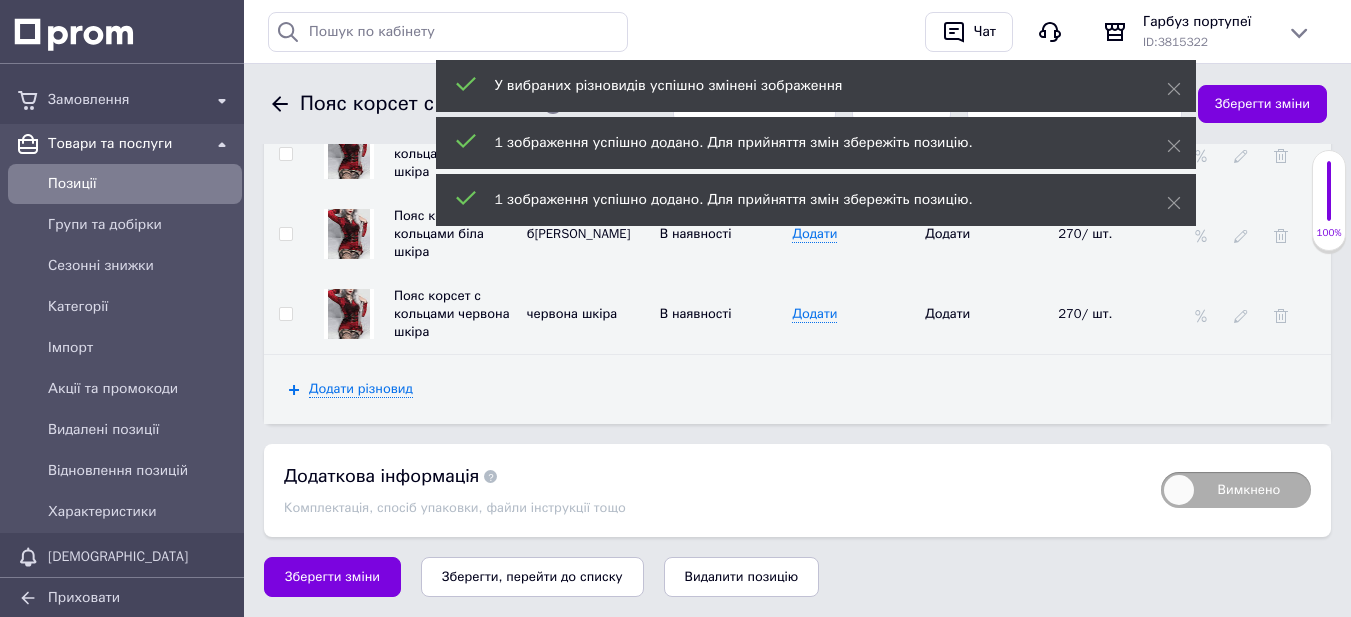 scroll, scrollTop: 2798, scrollLeft: 0, axis: vertical 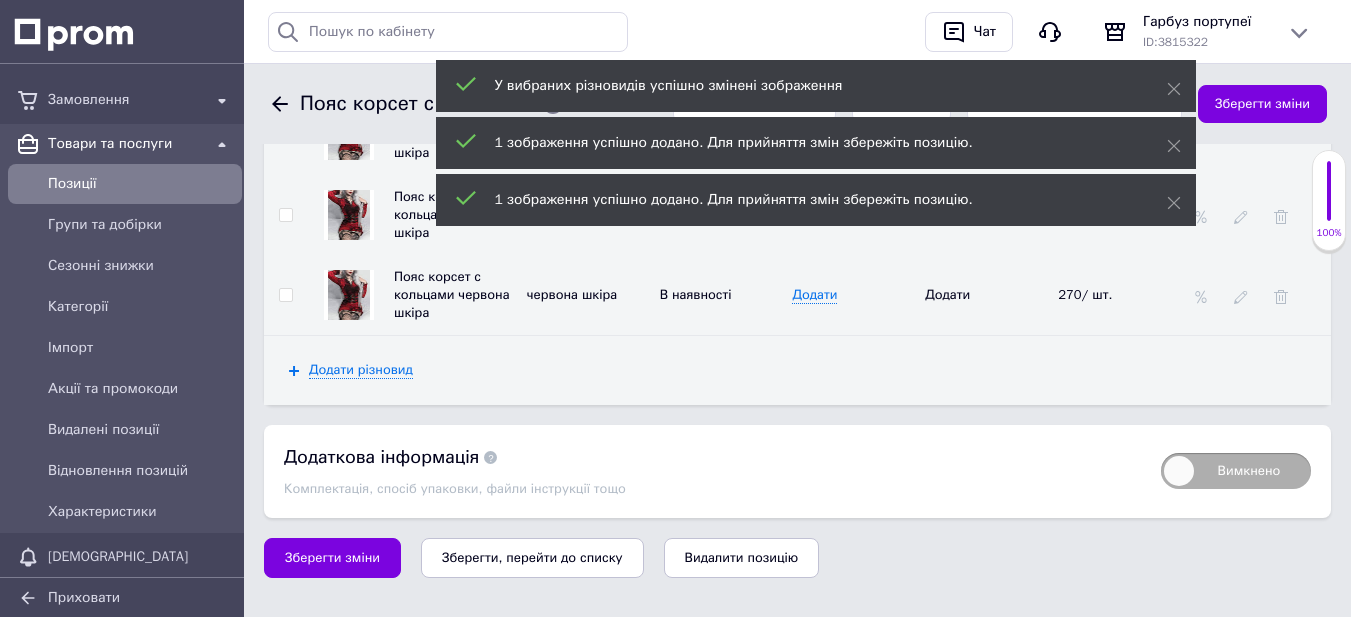 click on "Зберегти зміни" at bounding box center (332, 558) 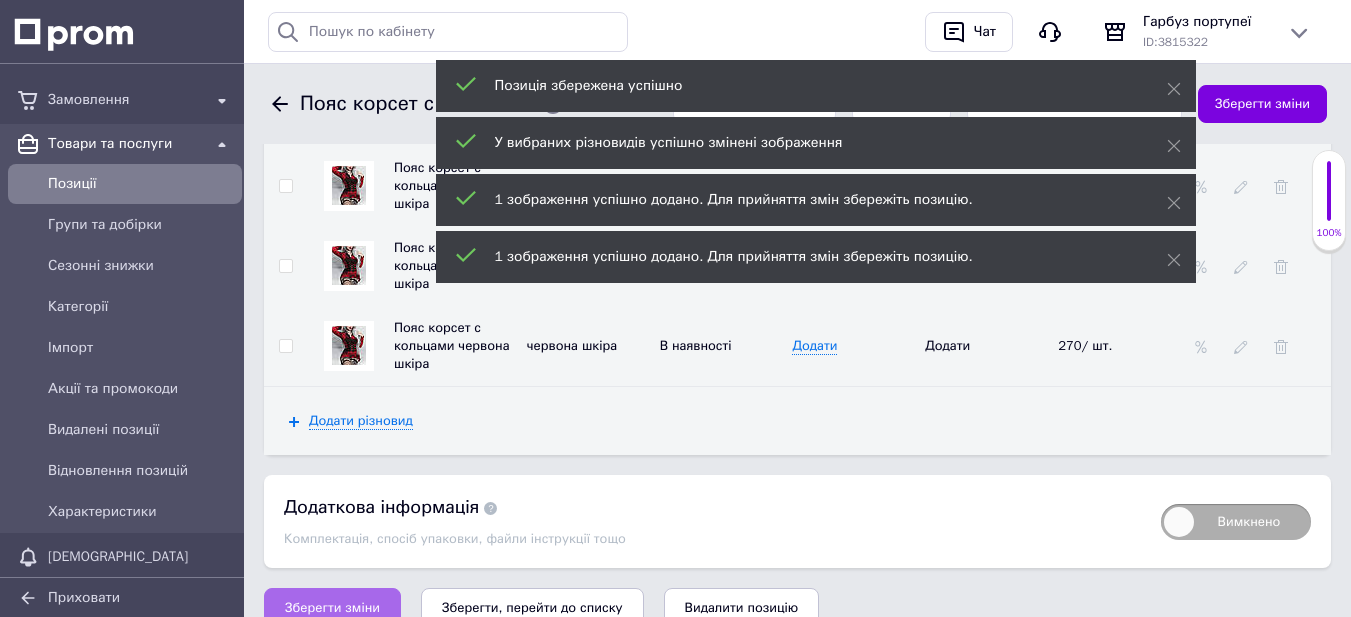 click on "Зберегти зміни" at bounding box center (332, 608) 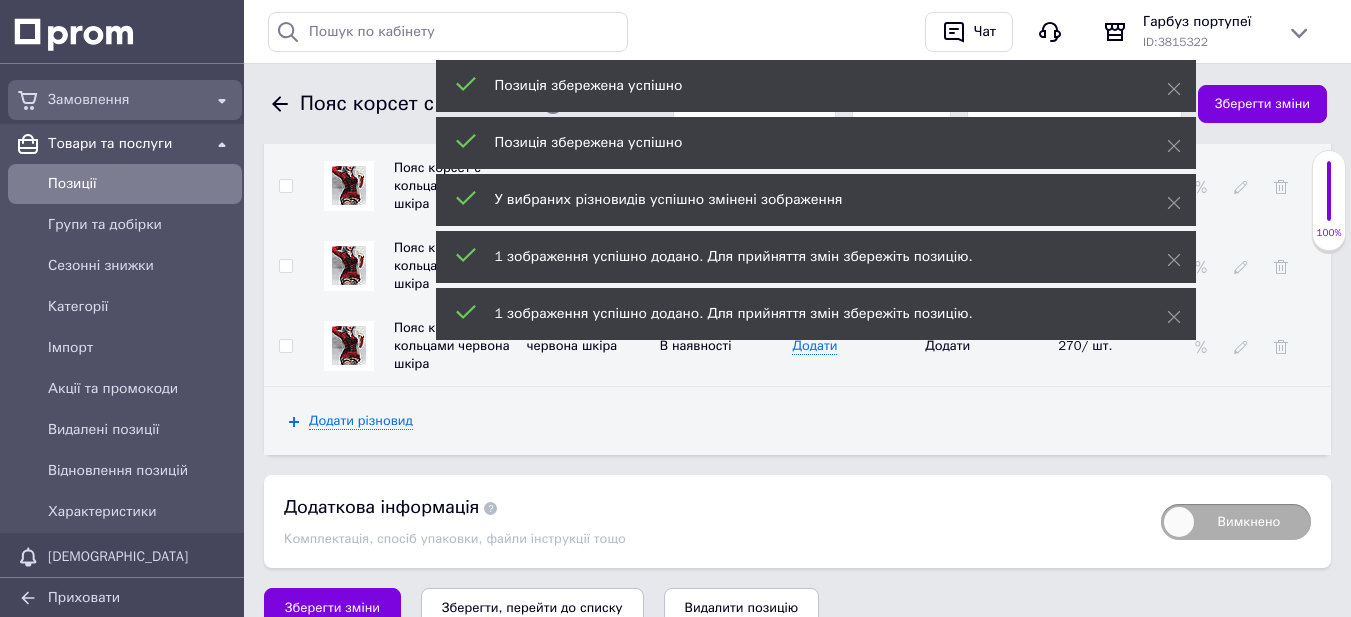 click on "Замовлення" at bounding box center [125, 100] 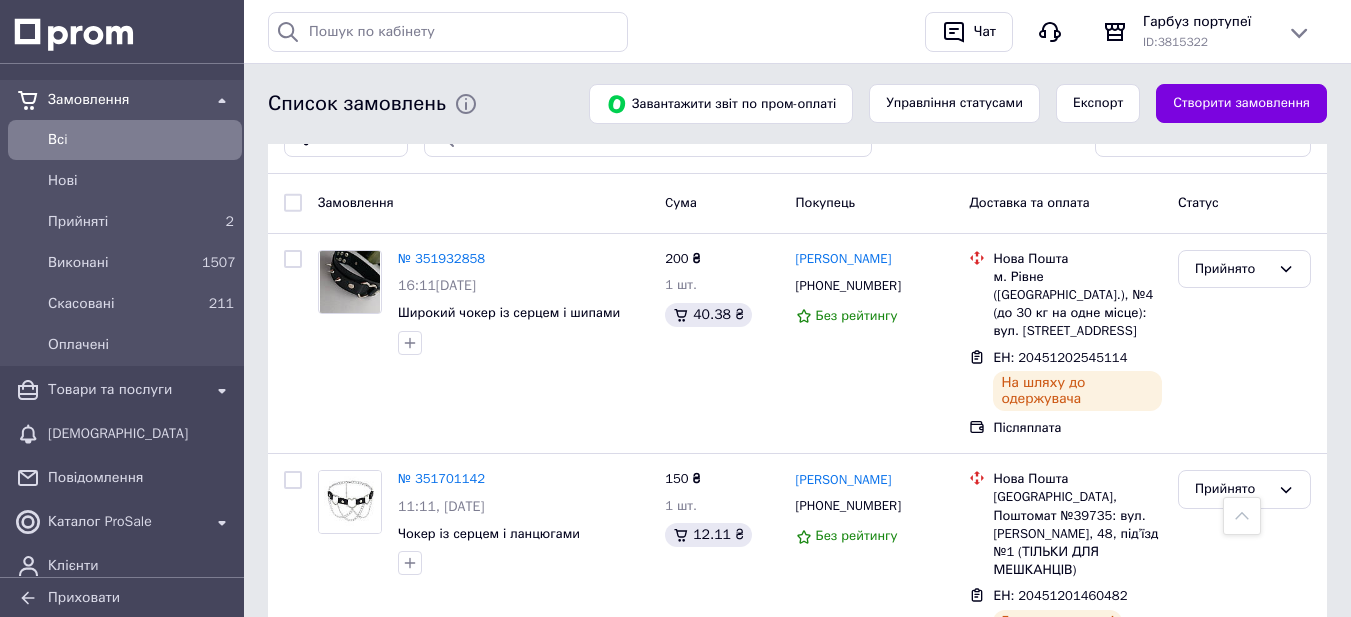 scroll, scrollTop: 0, scrollLeft: 0, axis: both 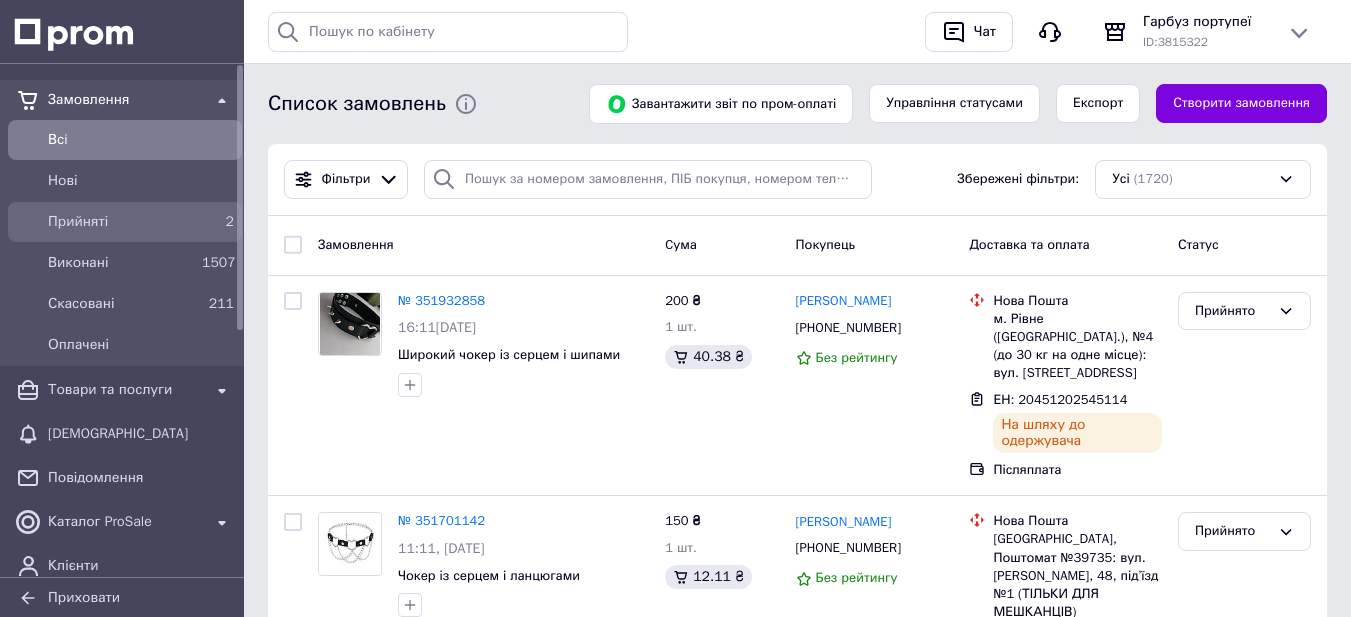 click on "Прийняті" at bounding box center (121, 222) 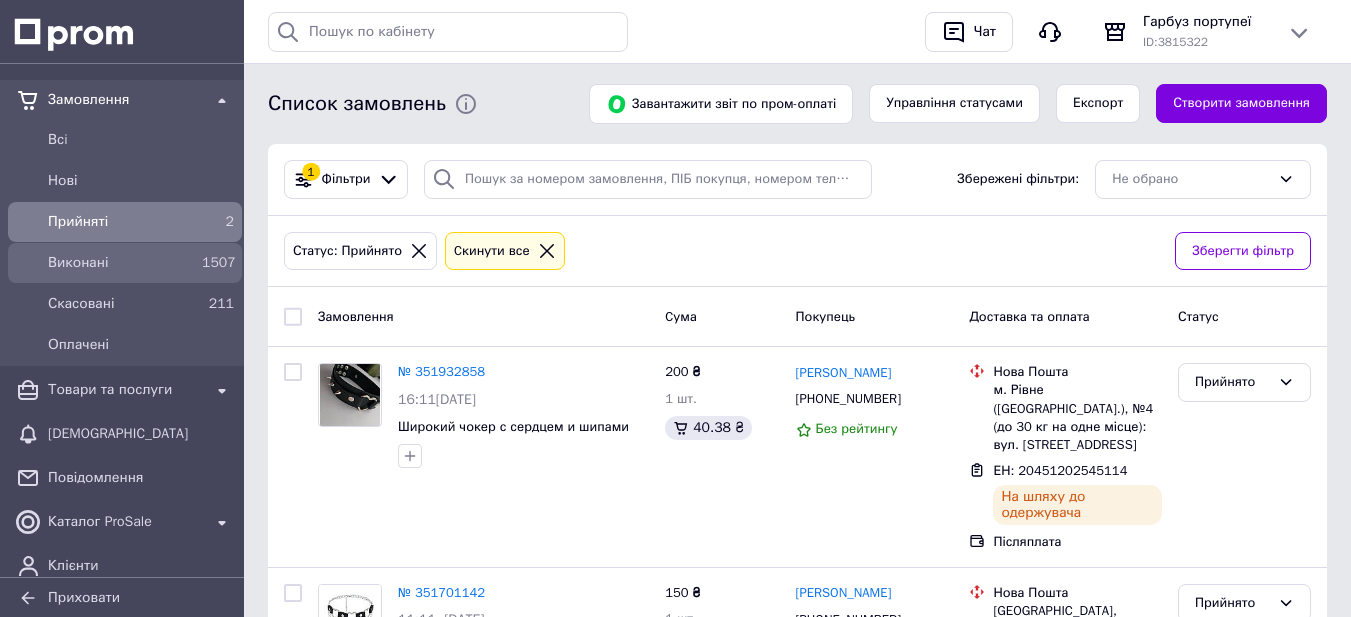 click on "Виконані" at bounding box center [121, 263] 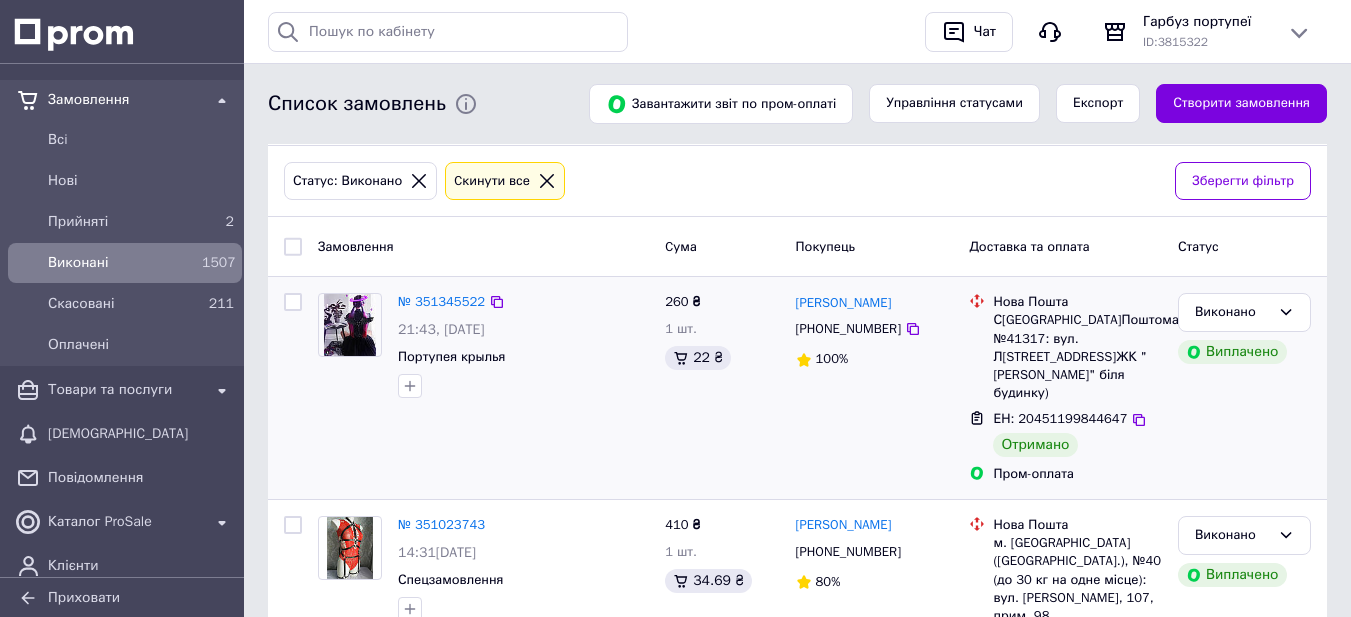 scroll, scrollTop: 200, scrollLeft: 0, axis: vertical 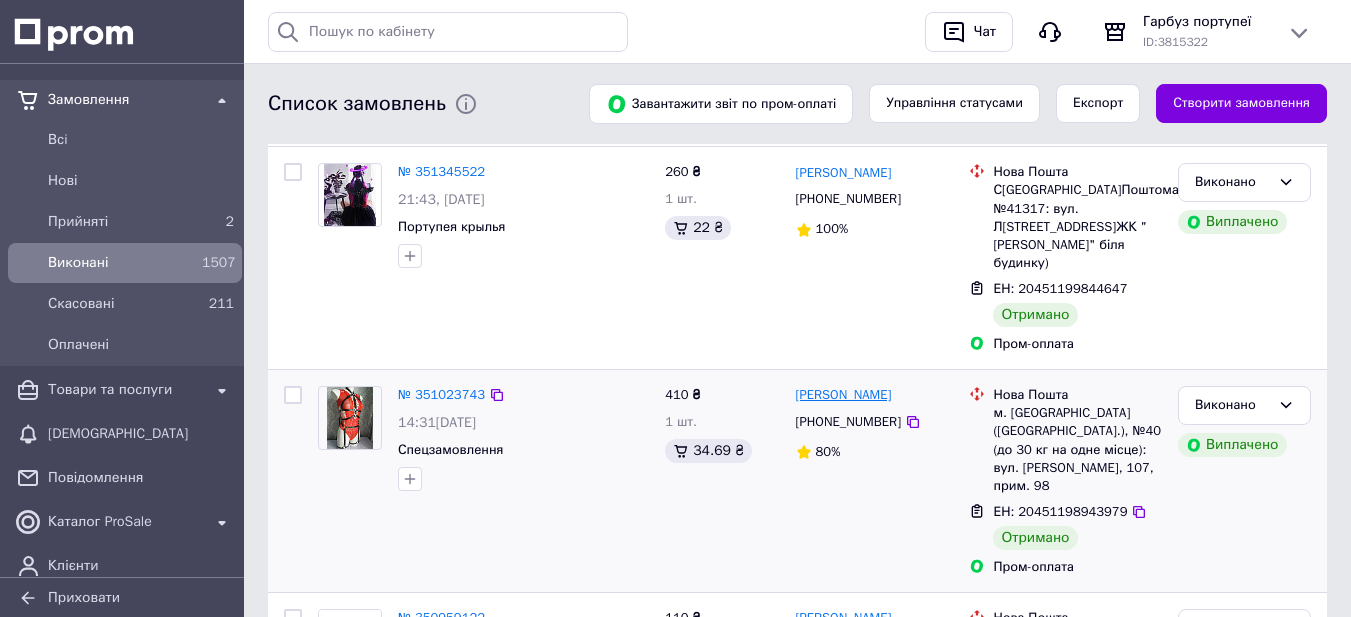 click on "[PERSON_NAME]" at bounding box center (844, 395) 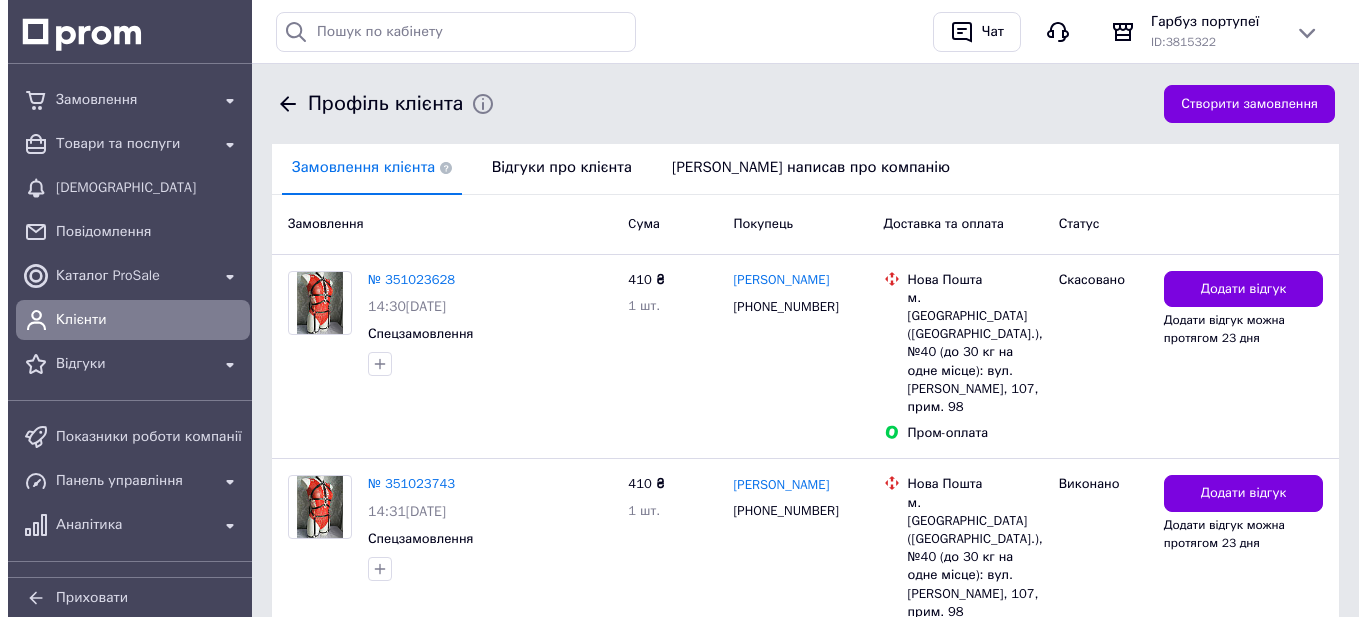 scroll, scrollTop: 500, scrollLeft: 0, axis: vertical 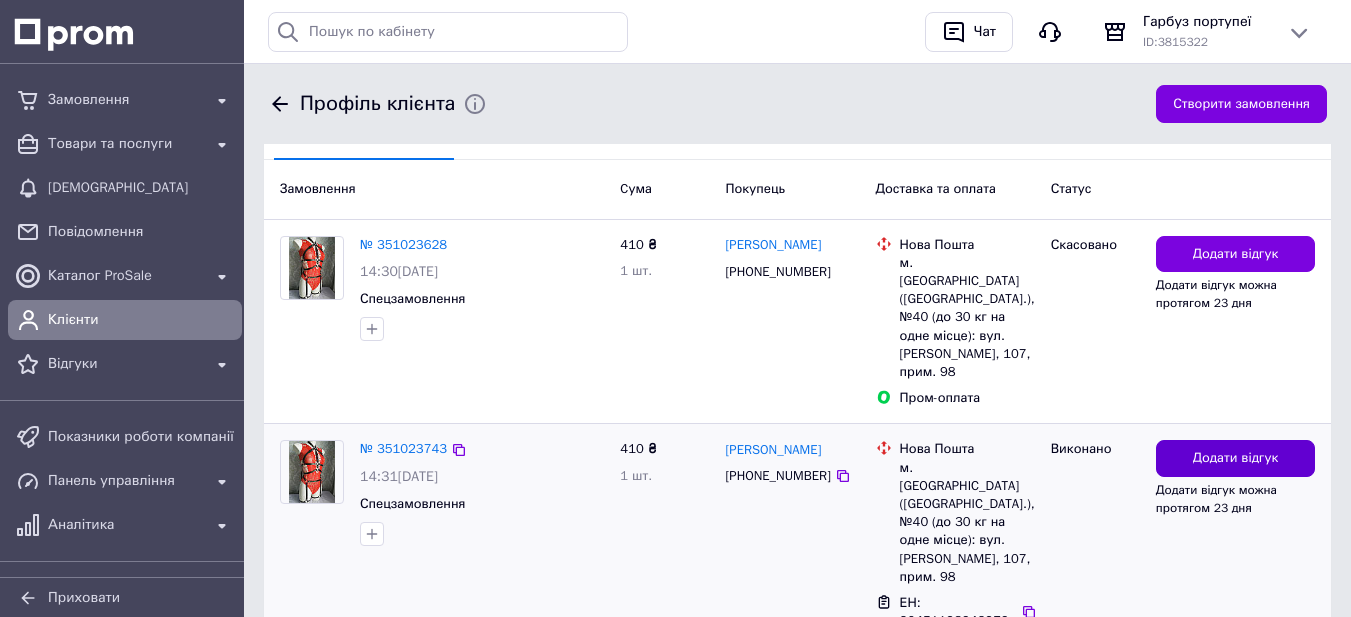 click on "Додати відгук" at bounding box center (1236, 458) 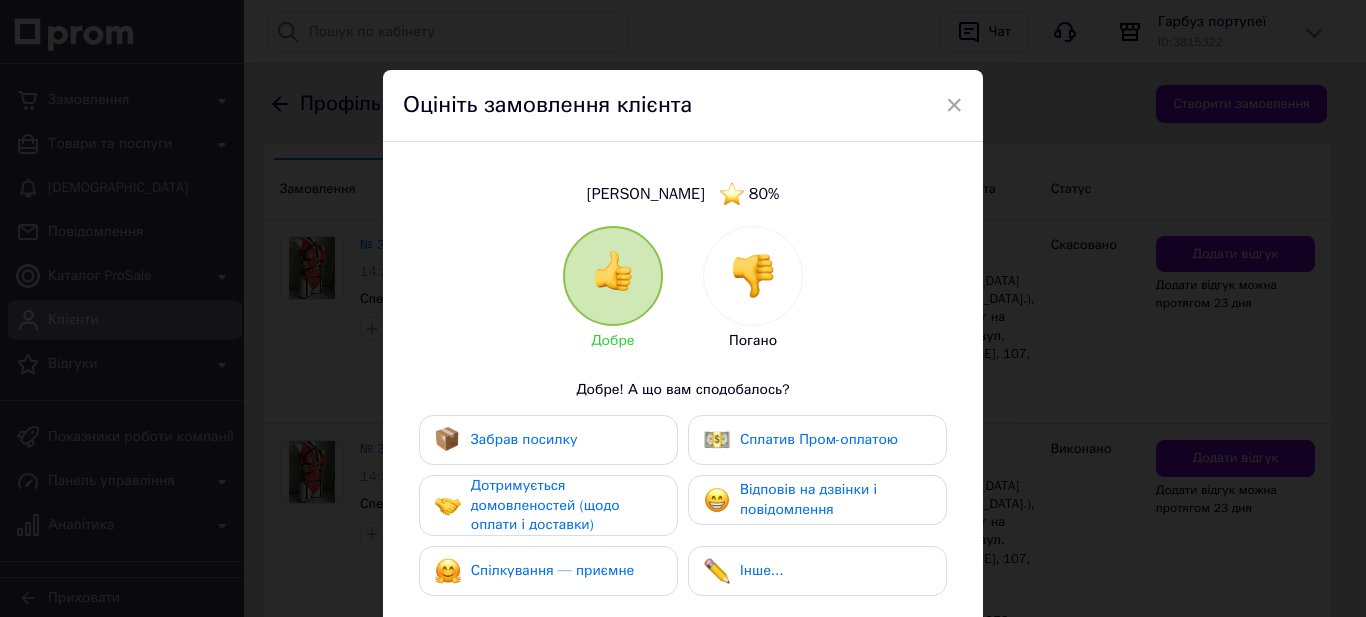click at bounding box center [753, 276] 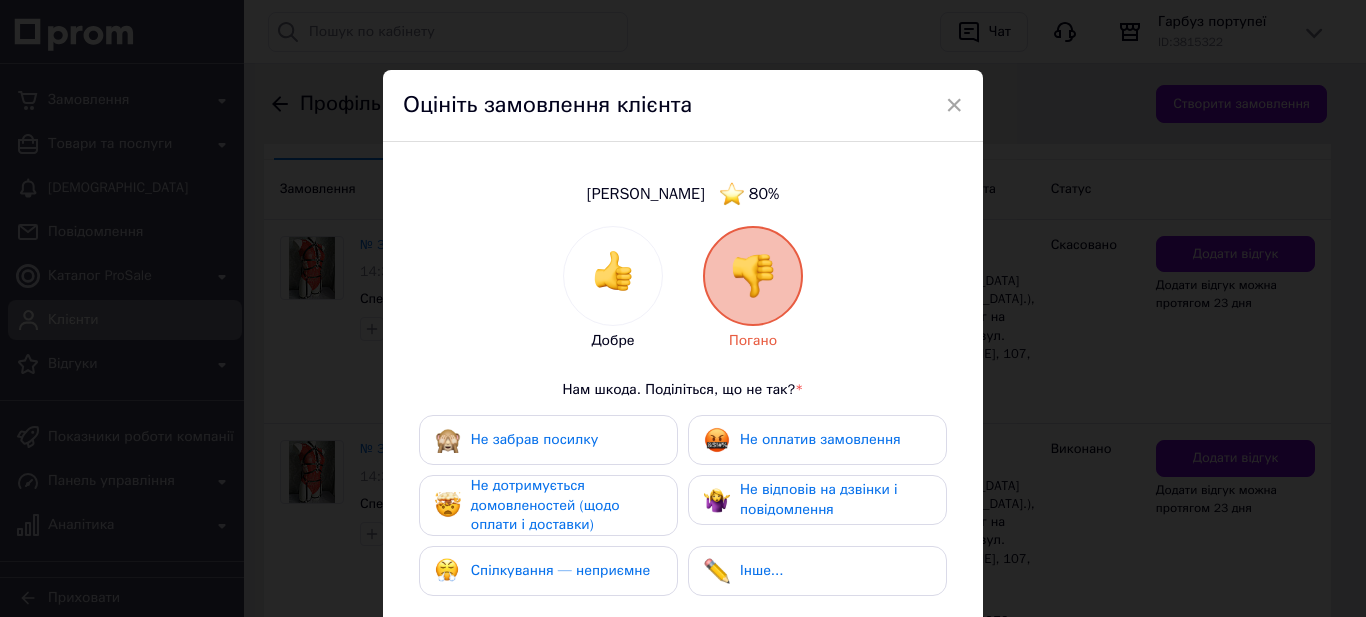 scroll, scrollTop: 100, scrollLeft: 0, axis: vertical 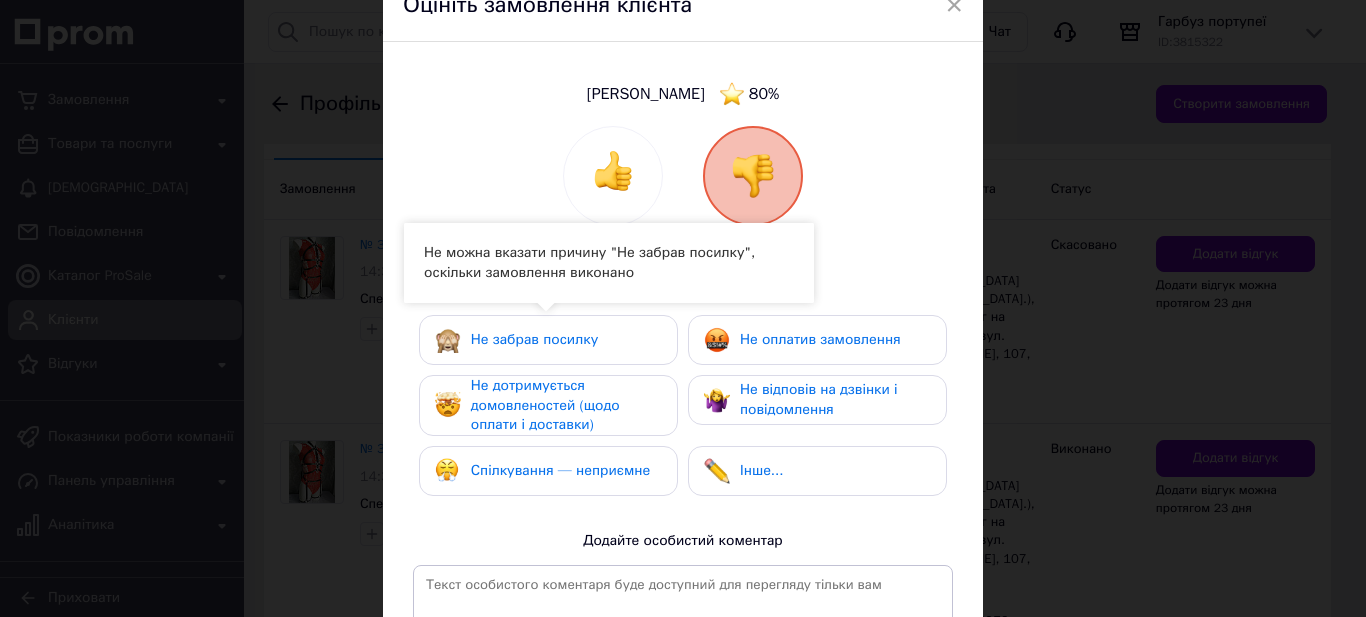 click on "Не забрав посилку Не оплатив замовлення Не дотримується домовленостей (щодо оплати і доставки) Не відповів на дзвінки і повідомлення Спілкування — неприємне Інше..." at bounding box center (683, 410) 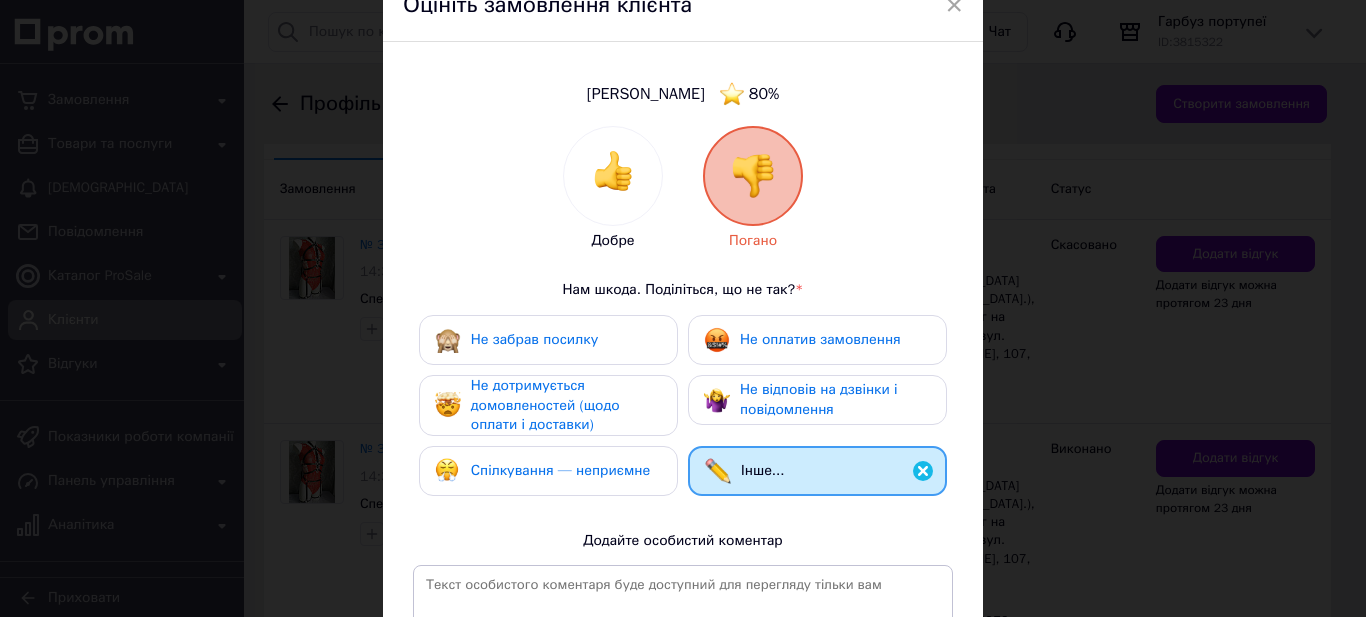 click on "Оцініть замовлення клієнта" at bounding box center [683, 6] 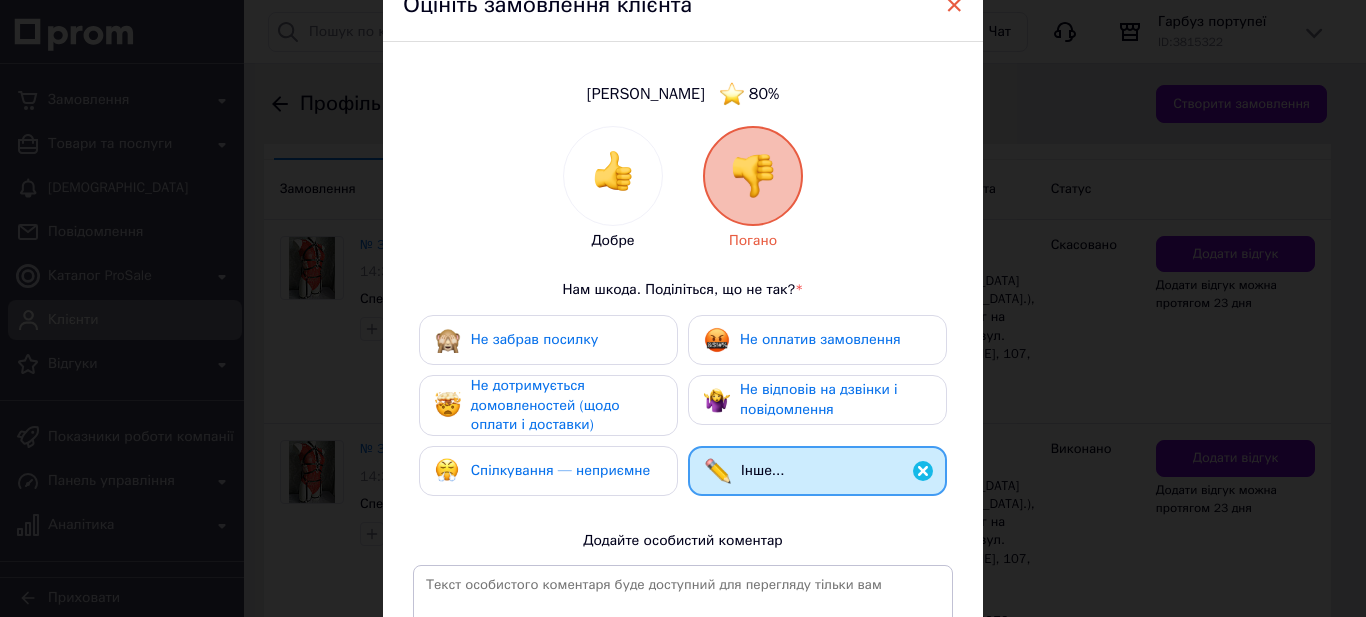 click on "×" at bounding box center (954, 5) 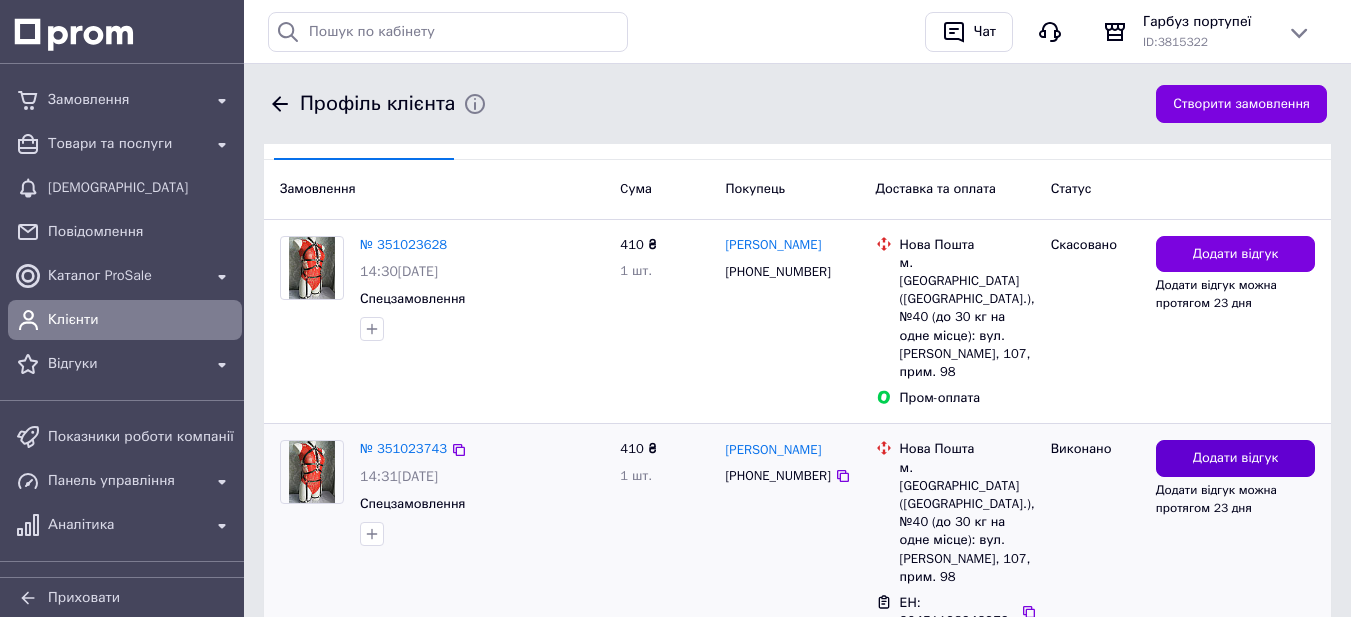 click on "Додати відгук" at bounding box center (1235, 458) 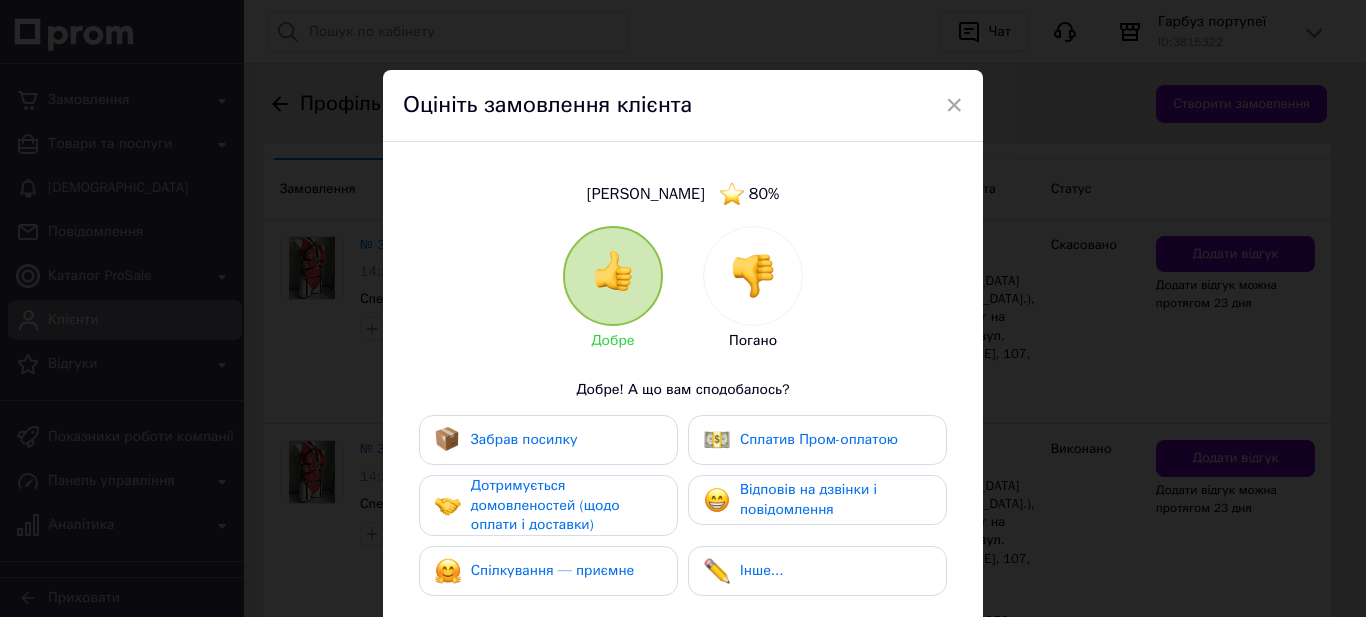 click at bounding box center (753, 276) 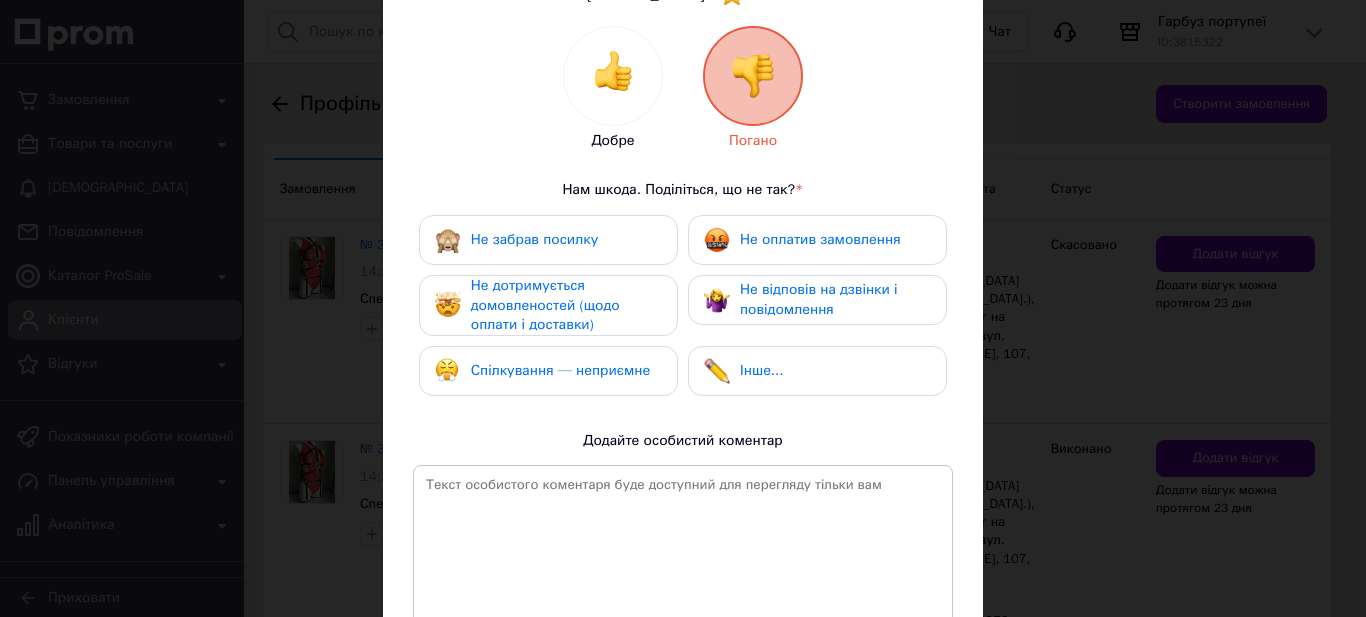 click on "Інше..." at bounding box center [761, 370] 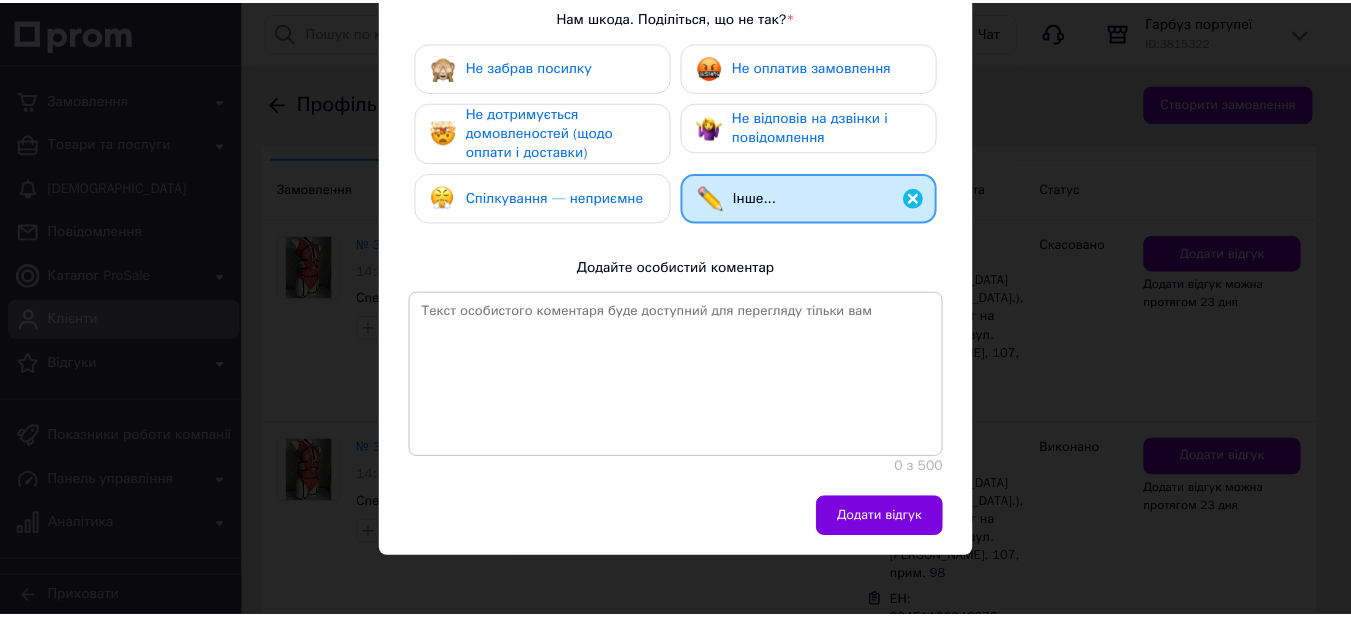 scroll, scrollTop: 376, scrollLeft: 0, axis: vertical 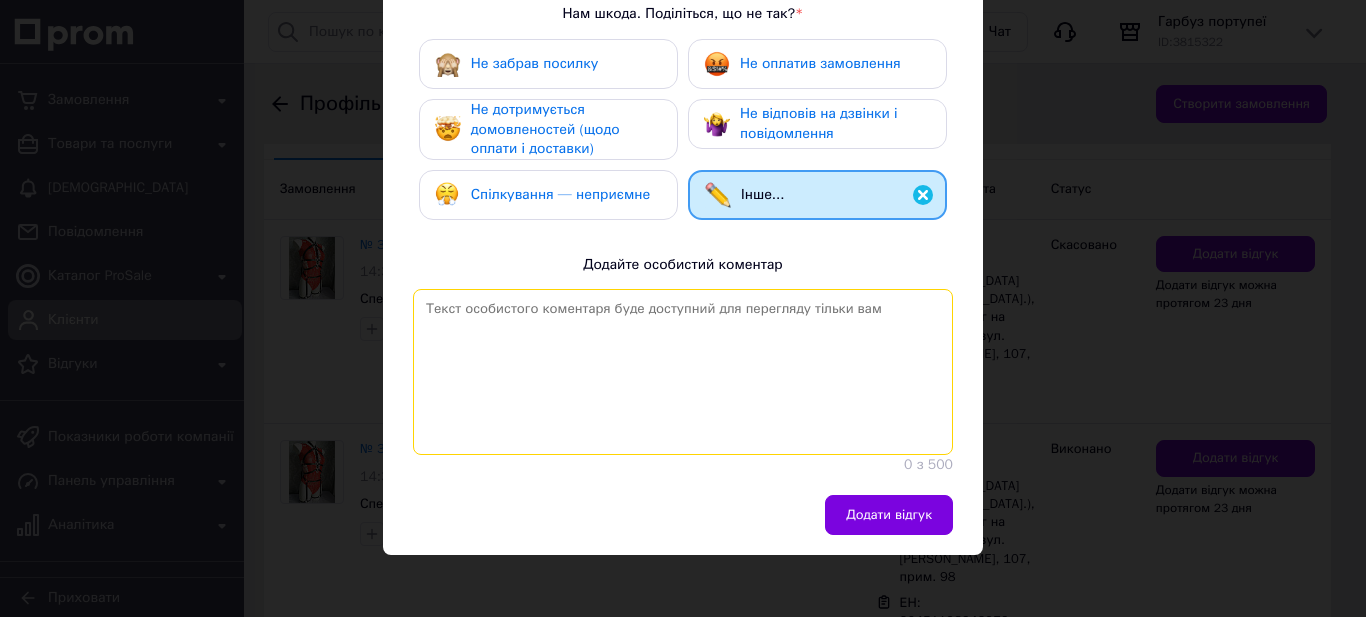 click at bounding box center [683, 372] 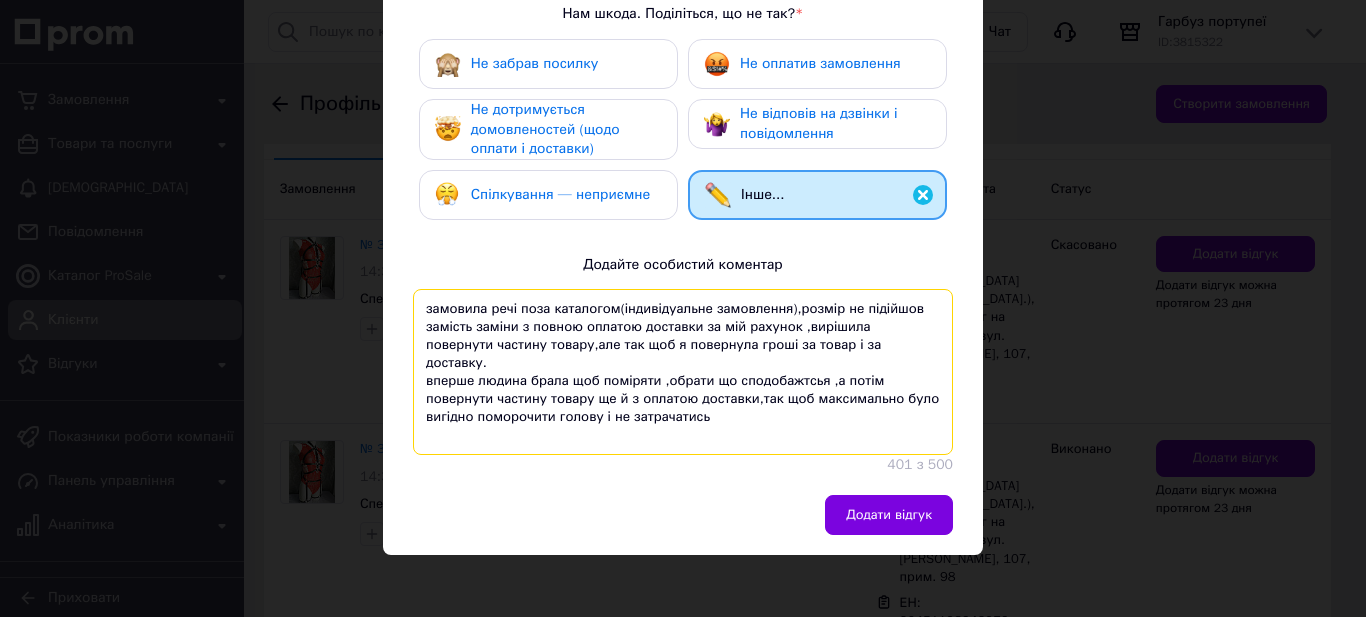 click on "замовила речі поза каталогом(індивідуальне замовлення),розмір не підійшов замість заміни з повною оплатою доставки за мій рахунок ,вирішила повернути частину товару,але так щоб я повернула гроші за товар і за доставку.
вперше людина брала щоб поміряти ,обрати що сподобажтсья ,а потім повернути частину товару ще й з оплатою доставки,так щоб максимально було вигідно поморочити голову і не затрачатись" at bounding box center (683, 372) 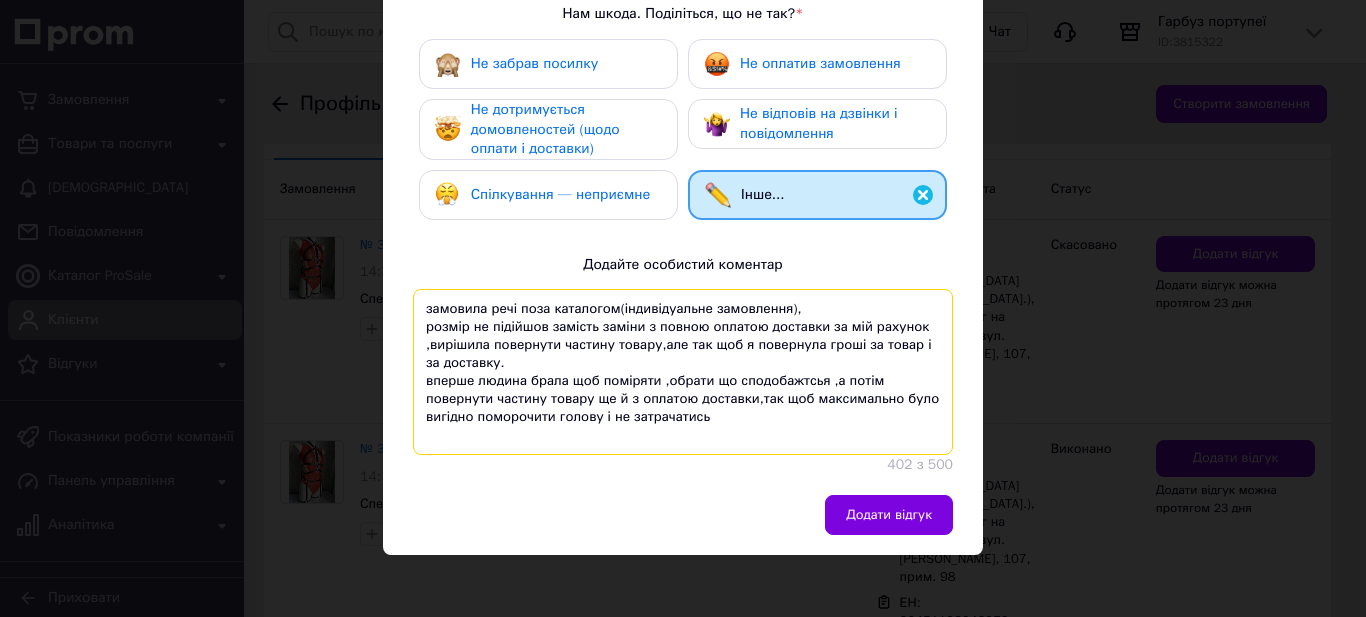 click on "замовила речі поза каталогом(індивідуальне замовлення),
розмір не підійшов замість заміни з повною оплатою доставки за мій рахунок ,вирішила повернути частину товару,але так щоб я повернула гроші за товар і за доставку.
вперше людина брала щоб поміряти ,обрати що сподобажтсья ,а потім повернути частину товару ще й з оплатою доставки,так щоб максимально було вигідно поморочити голову і не затрачатись" at bounding box center [683, 372] 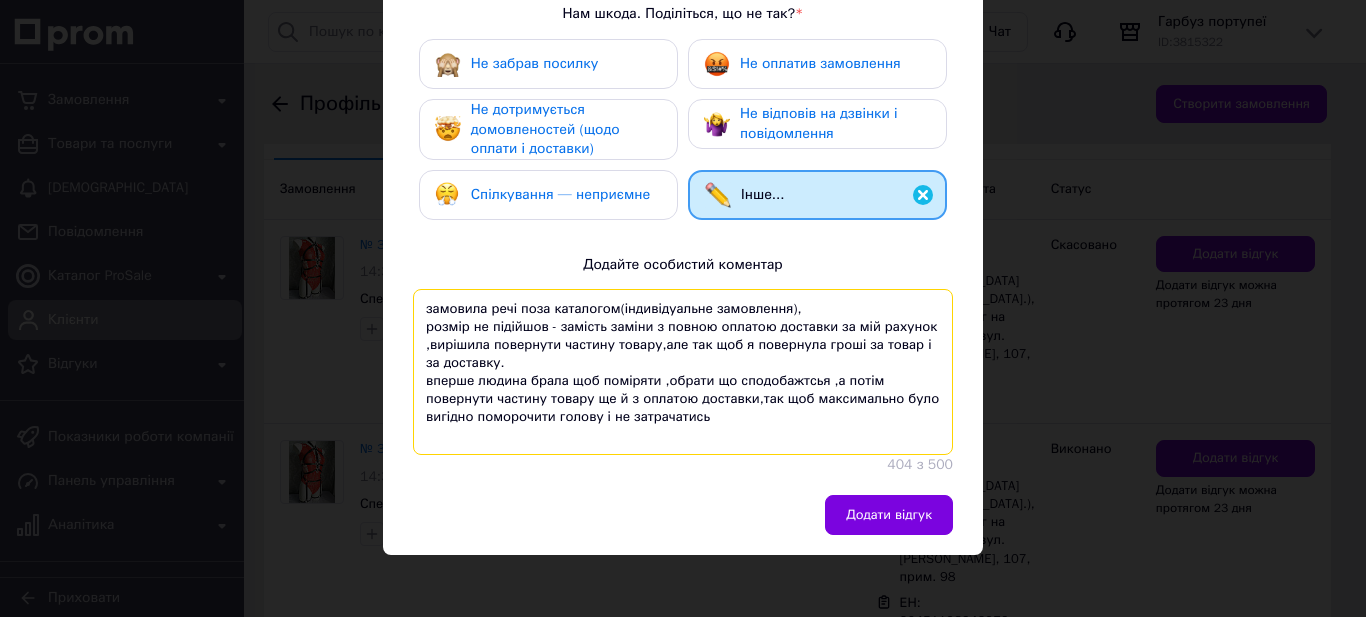 click on "замовила речі поза каталогом(індивідуальне замовлення),
розмір не підійшов - замість заміни з повною оплатою доставки за мій рахунок ,вирішила повернути частину товару,але так щоб я повернула гроші за товар і за доставку.
вперше людина брала щоб поміряти ,обрати що сподобажтсья ,а потім повернути частину товару ще й з оплатою доставки,так щоб максимально було вигідно поморочити голову і не затрачатись" at bounding box center [683, 372] 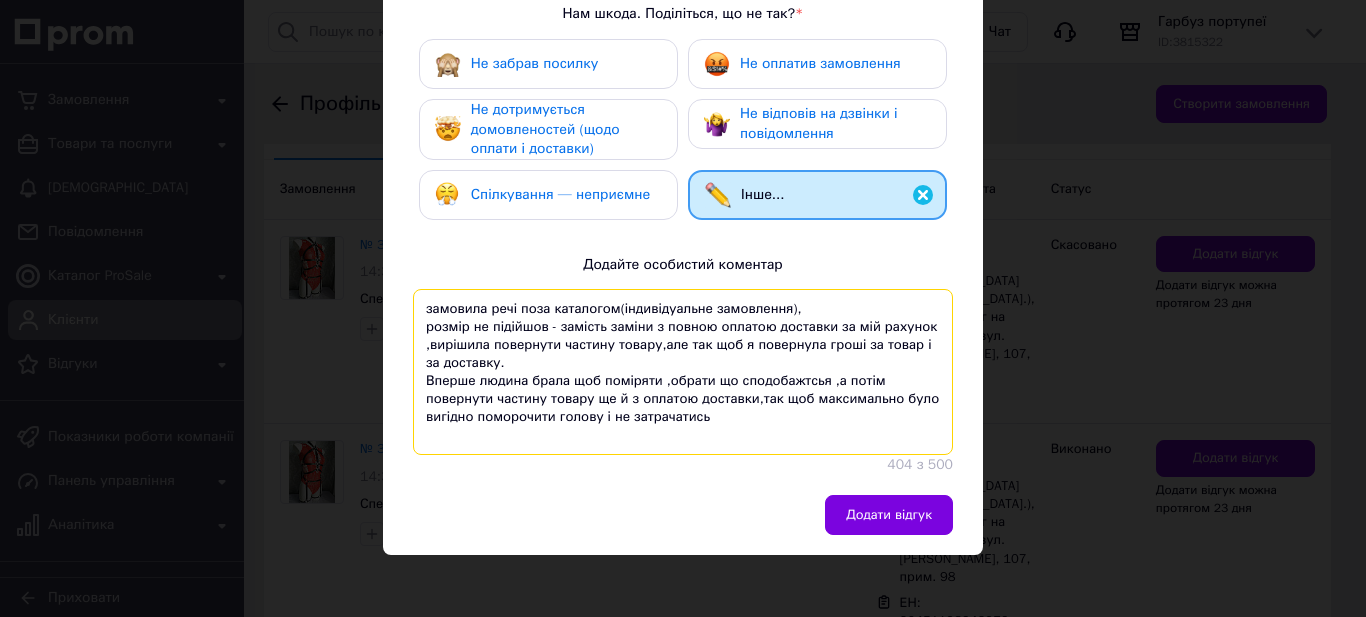 click on "замовила речі поза каталогом(індивідуальне замовлення),
розмір не підійшов - замість заміни з повною оплатою доставки за мій рахунок ,вирішила повернути частину товару,але так щоб я повернула гроші за товар і за доставку.
Вперше людина брала щоб поміряти ,обрати що сподобажтсья ,а потім повернути частину товару ще й з оплатою доставки,так щоб максимально було вигідно поморочити голову і не затрачатись" at bounding box center [683, 372] 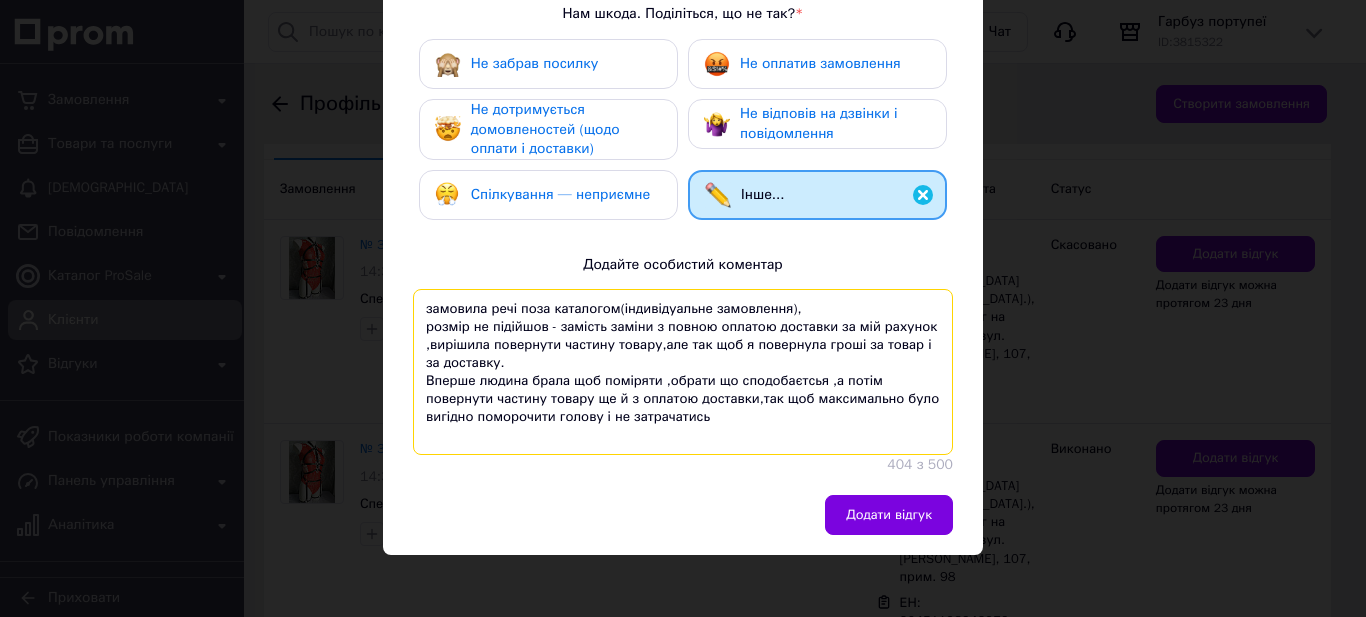 click on "замовила речі поза каталогом(індивідуальне замовлення),
розмір не підійшов - замість заміни з повною оплатою доставки за мій рахунок ,вирішила повернути частину товару,але так щоб я повернула гроші за товар і за доставку.
Вперше людина брала щоб поміряти ,обрати що сподобаєтсья ,а потім повернути частину товару ще й з оплатою доставки,так щоб максимально було вигідно поморочити голову і не затрачатись" at bounding box center (683, 372) 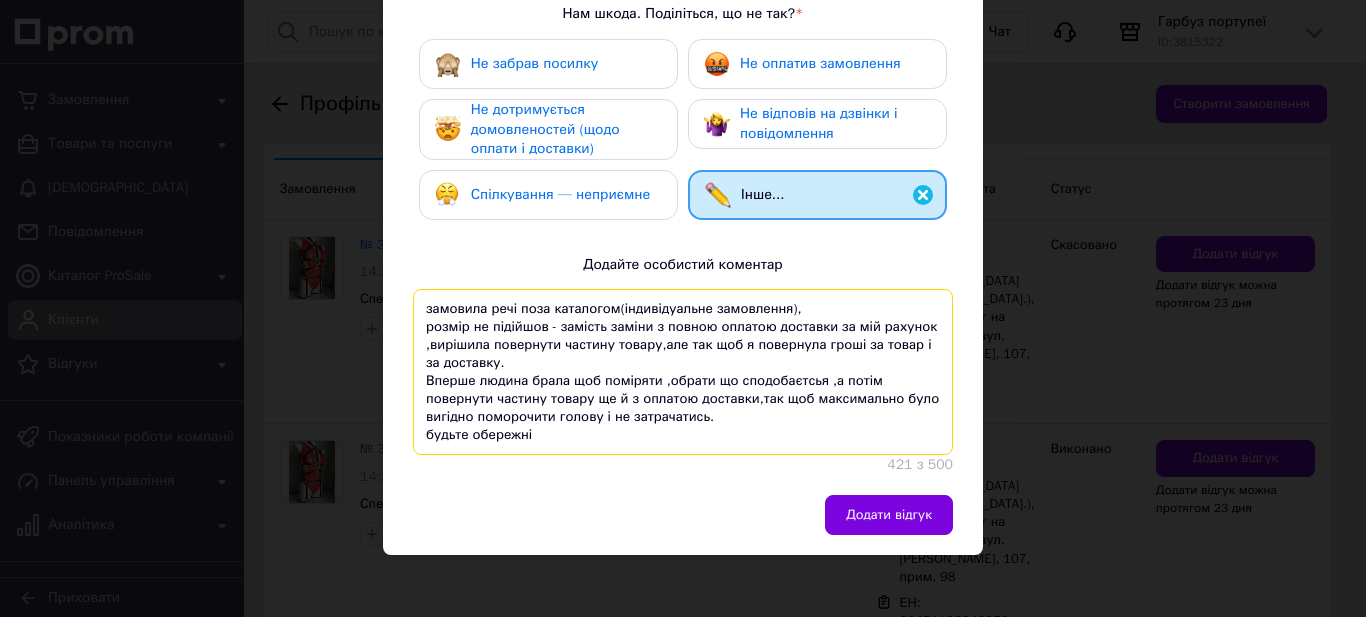 drag, startPoint x: 508, startPoint y: 425, endPoint x: 419, endPoint y: 430, distance: 89.140335 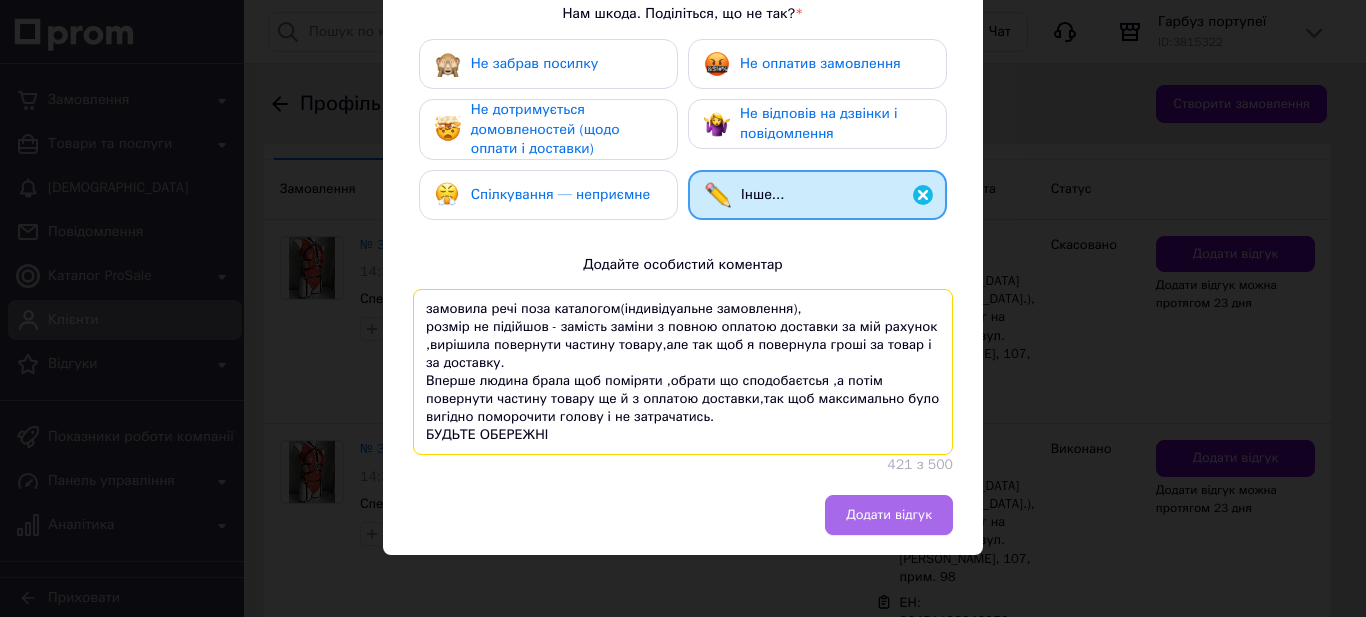 type on "замовила речі поза каталогом(індивідуальне замовлення),
розмір не підійшов - замість заміни з повною оплатою доставки за мій рахунок ,вирішила повернути частину товару,але так щоб я повернула гроші за товар і за доставку.
Вперше людина брала щоб поміряти ,обрати що сподобаєтсья ,а потім повернути частину товару ще й з оплатою доставки,так щоб максимально було вигідно поморочити голову і не затрачатись.
БУДЬТЕ ОБЕРЕЖНІ" 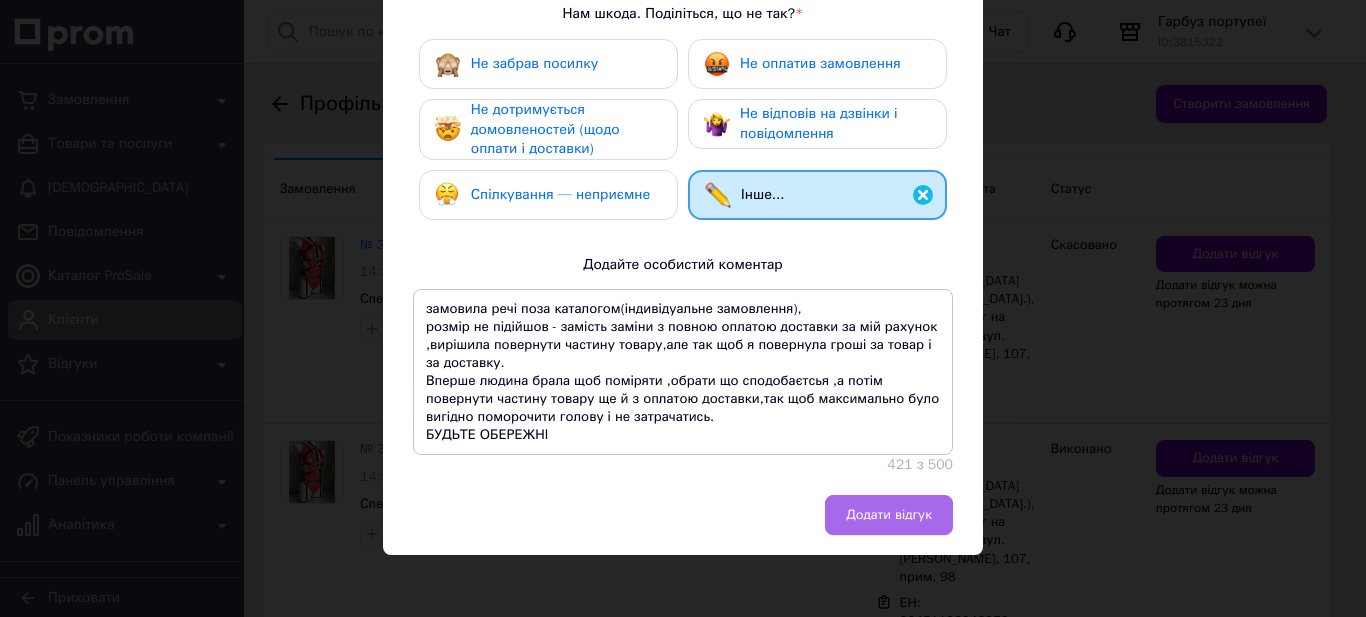 click on "Додати відгук" at bounding box center [889, 515] 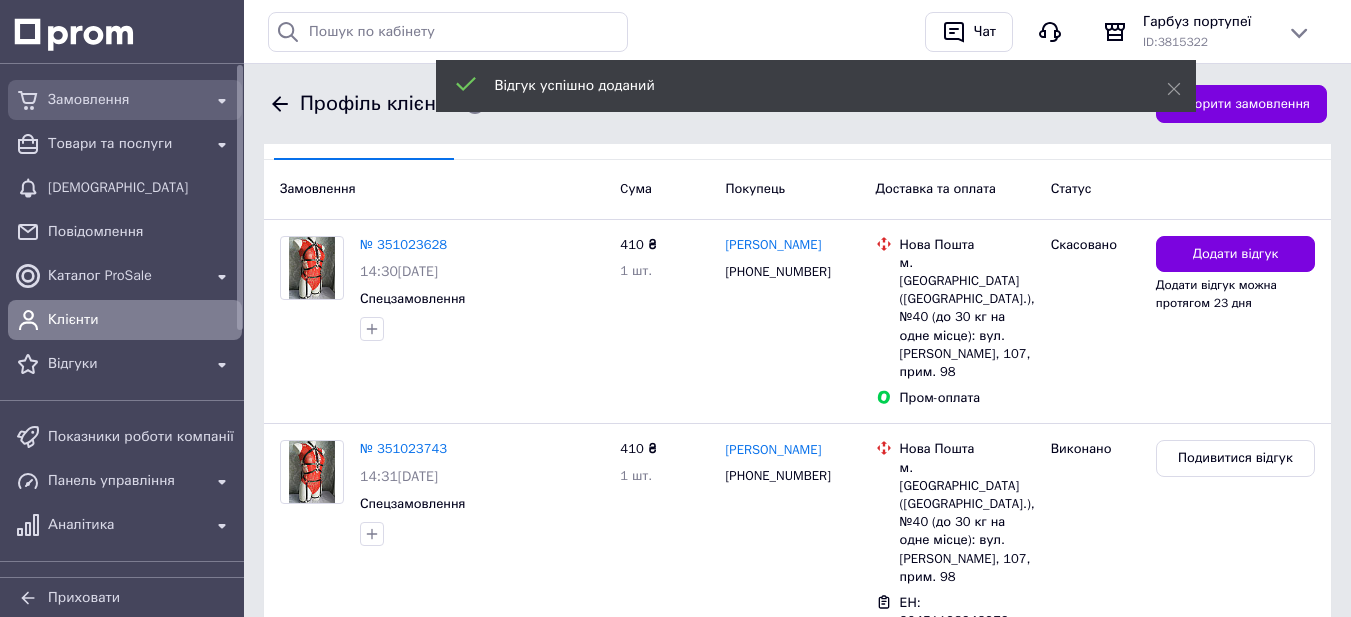 click on "Замовлення" at bounding box center [125, 100] 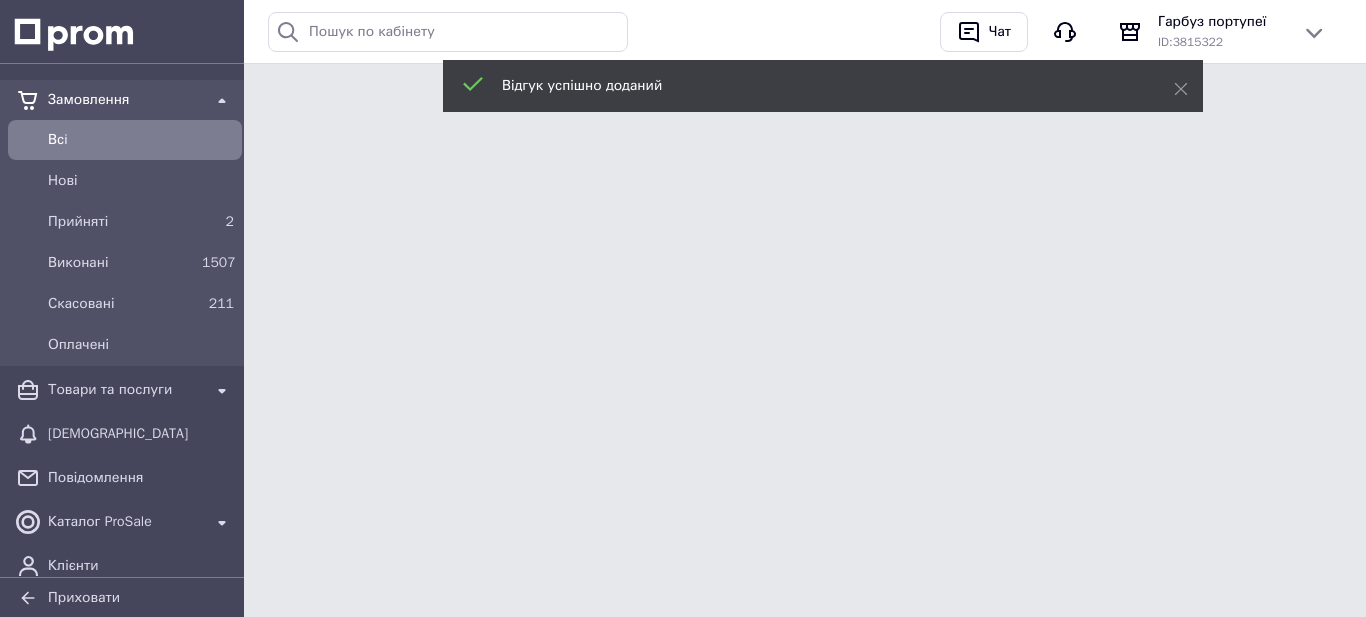 click on "Всi" at bounding box center [141, 140] 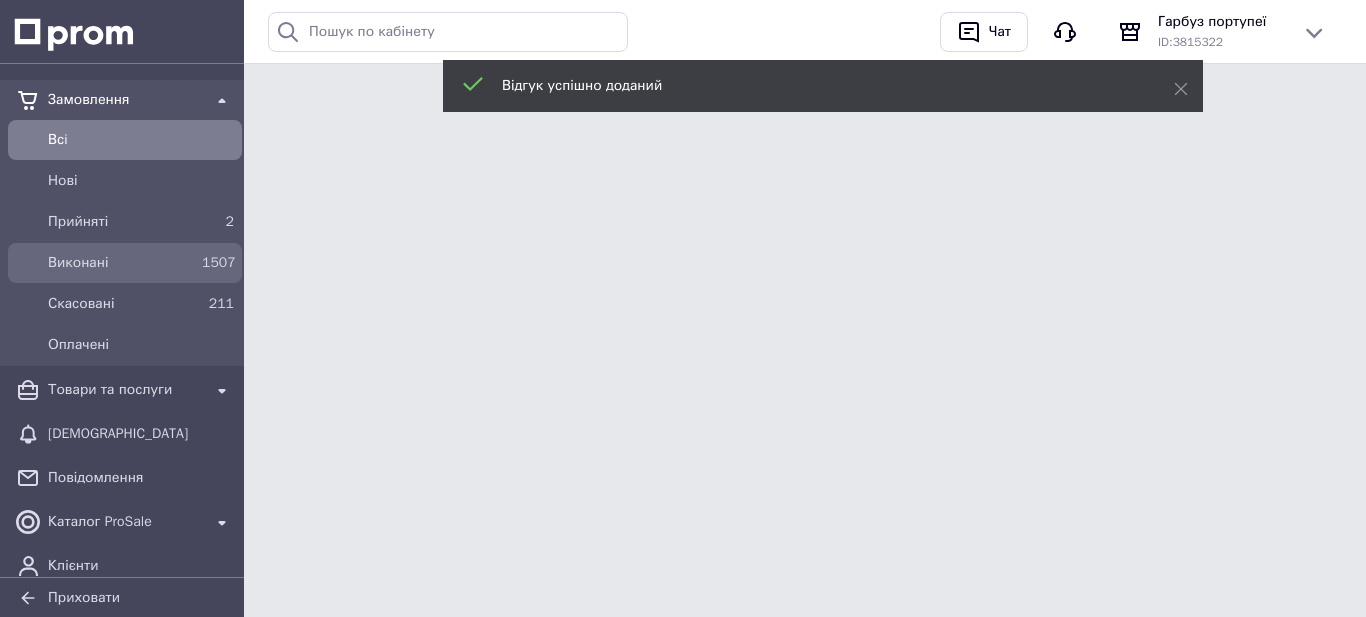 click on "Виконані" at bounding box center [121, 263] 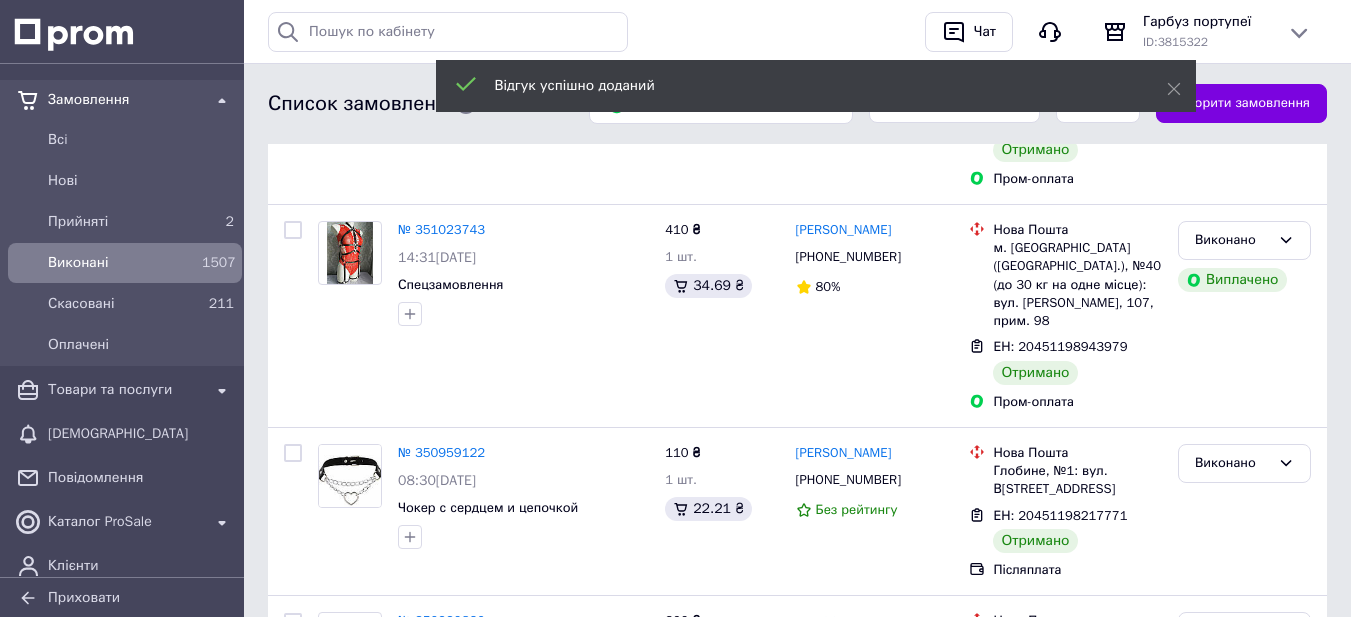 scroll, scrollTop: 400, scrollLeft: 0, axis: vertical 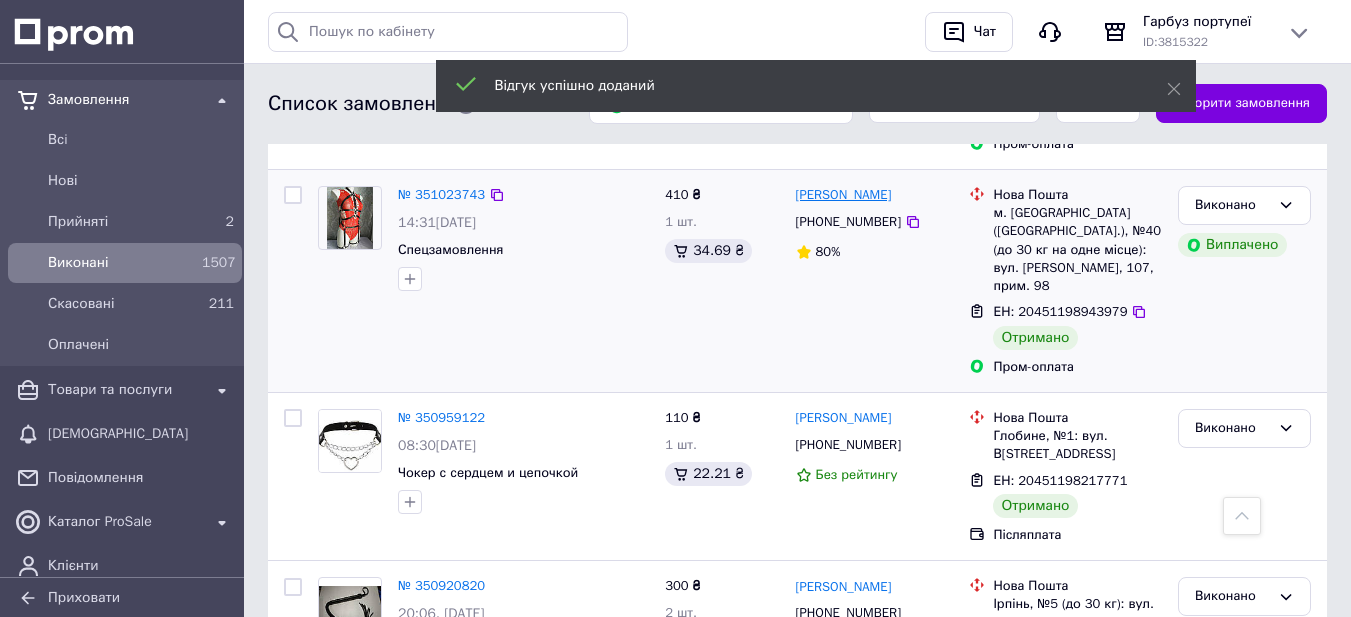 click on "[PERSON_NAME]" at bounding box center [844, 195] 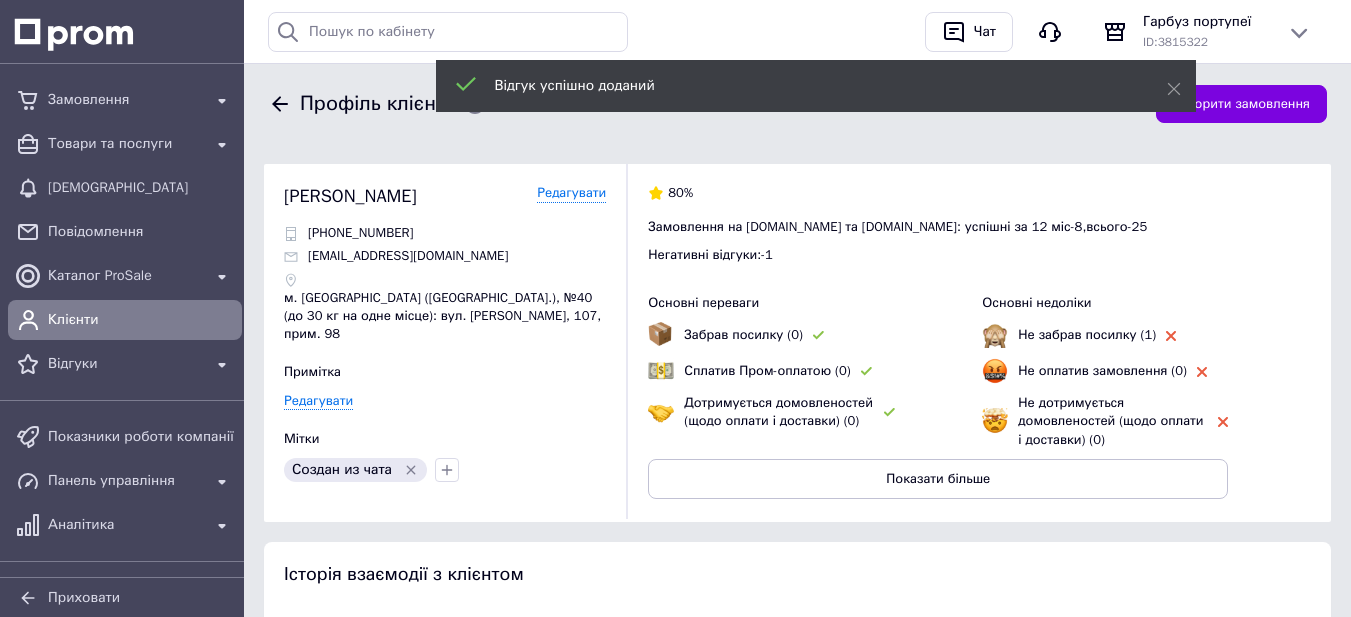 scroll, scrollTop: 300, scrollLeft: 0, axis: vertical 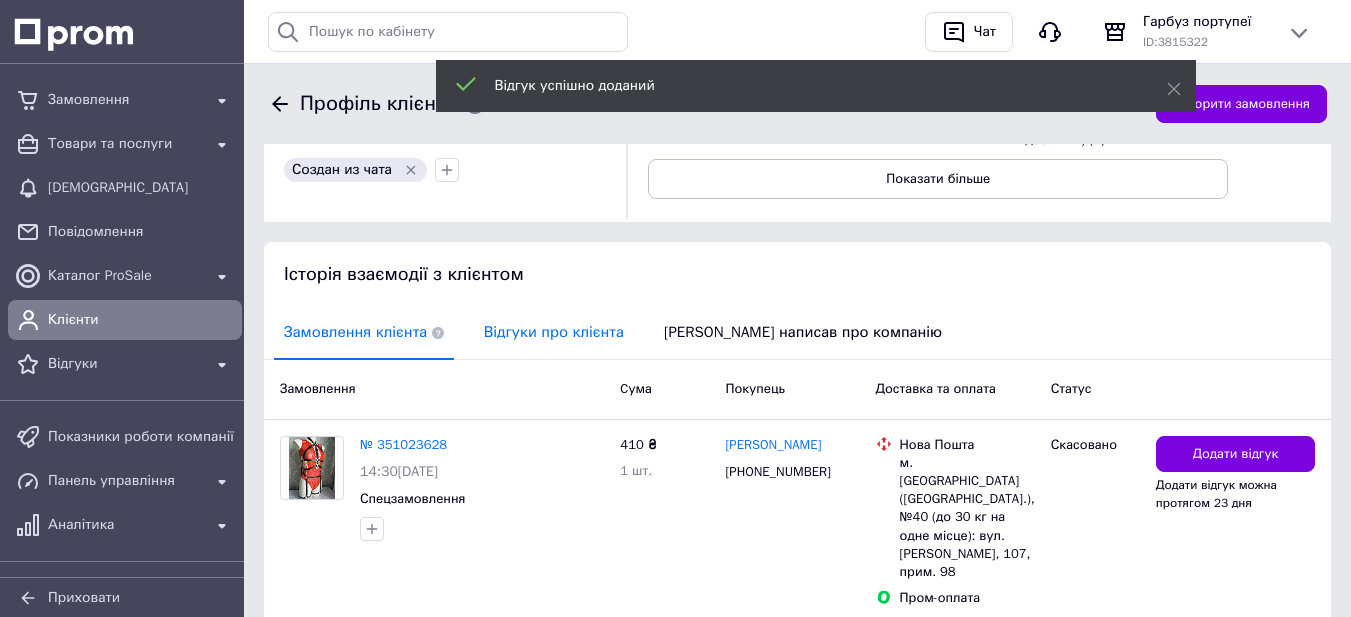 click on "Відгуки про клієнта" at bounding box center (554, 332) 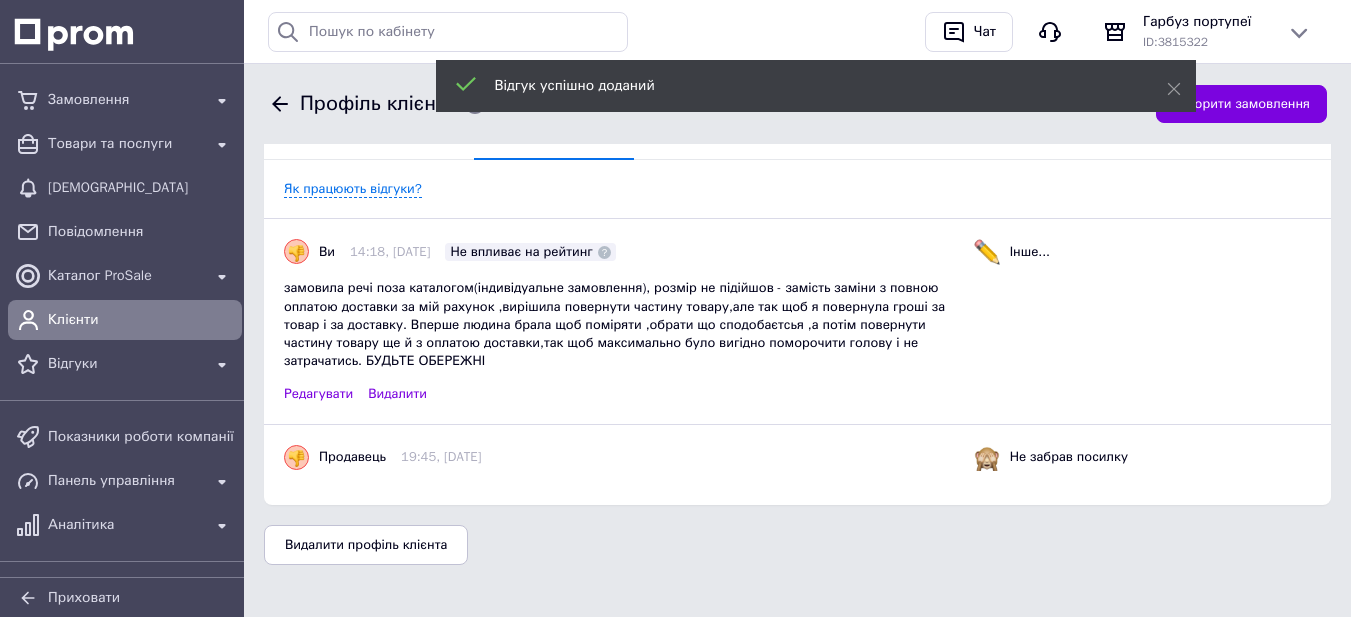 scroll, scrollTop: 0, scrollLeft: 0, axis: both 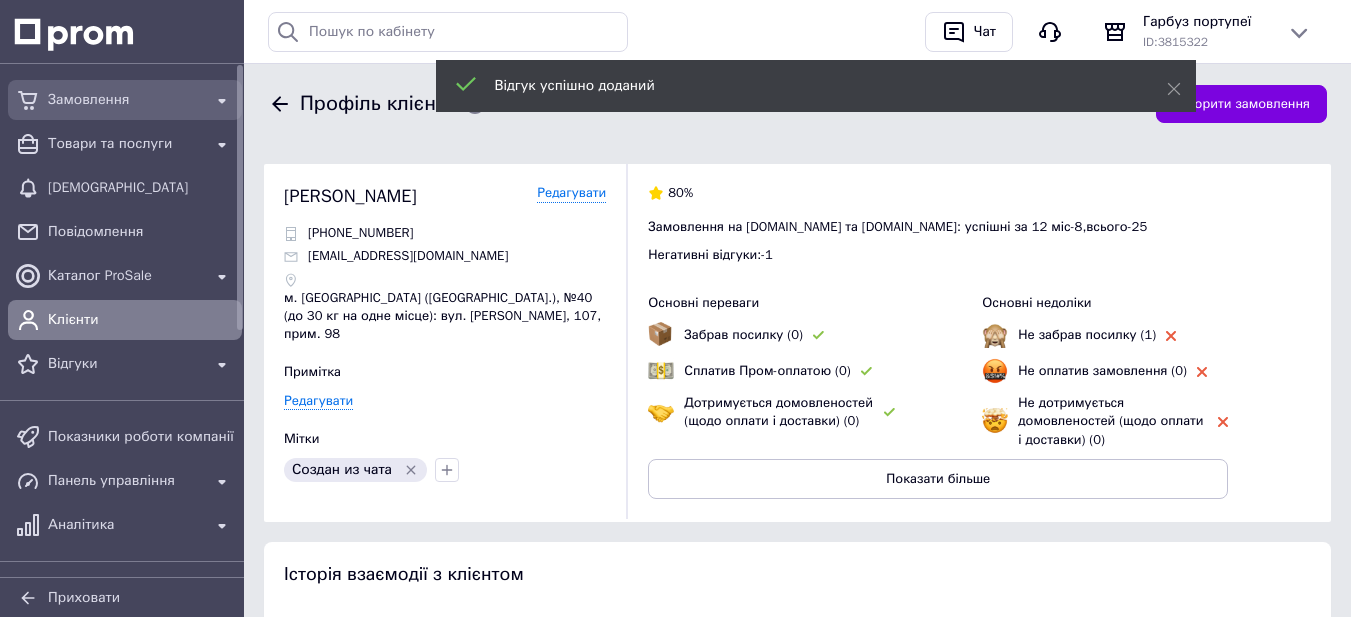 click on "Замовлення" at bounding box center (125, 100) 